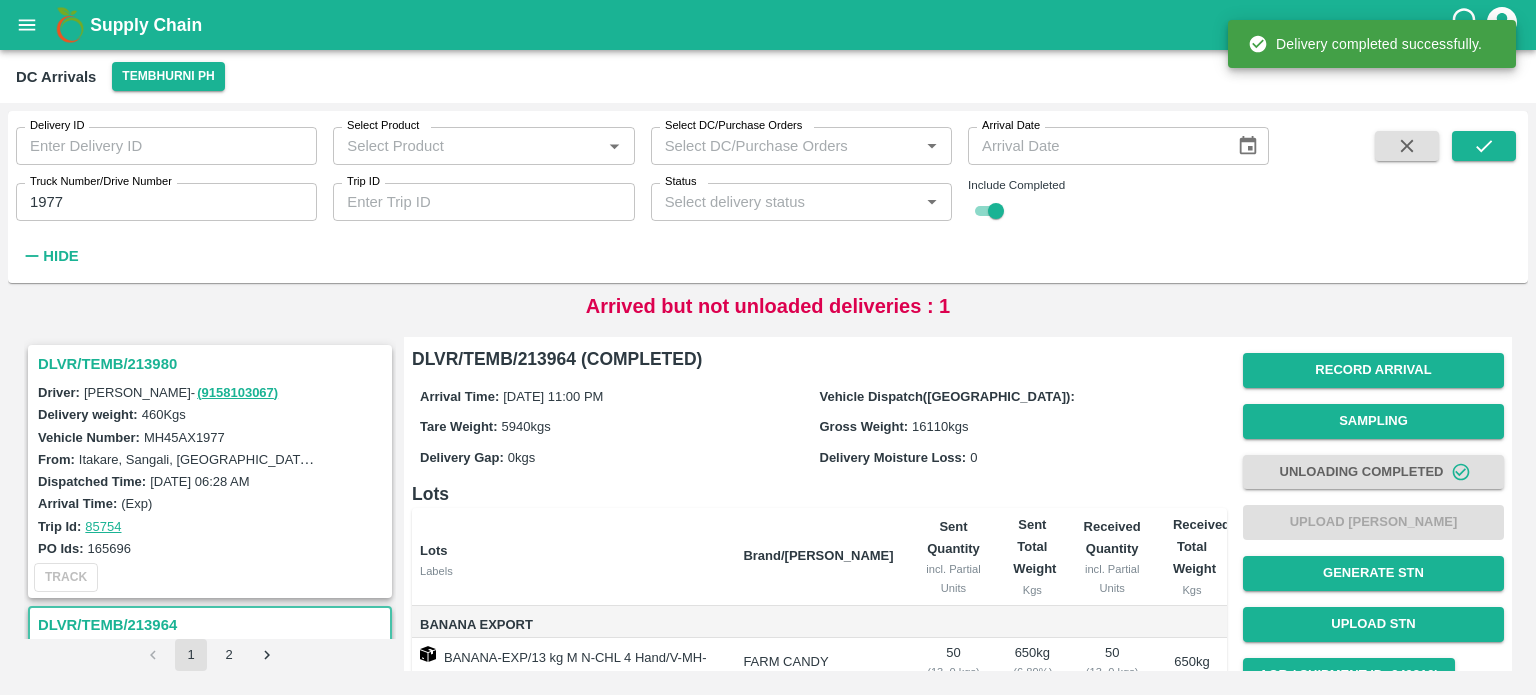 scroll, scrollTop: 0, scrollLeft: 0, axis: both 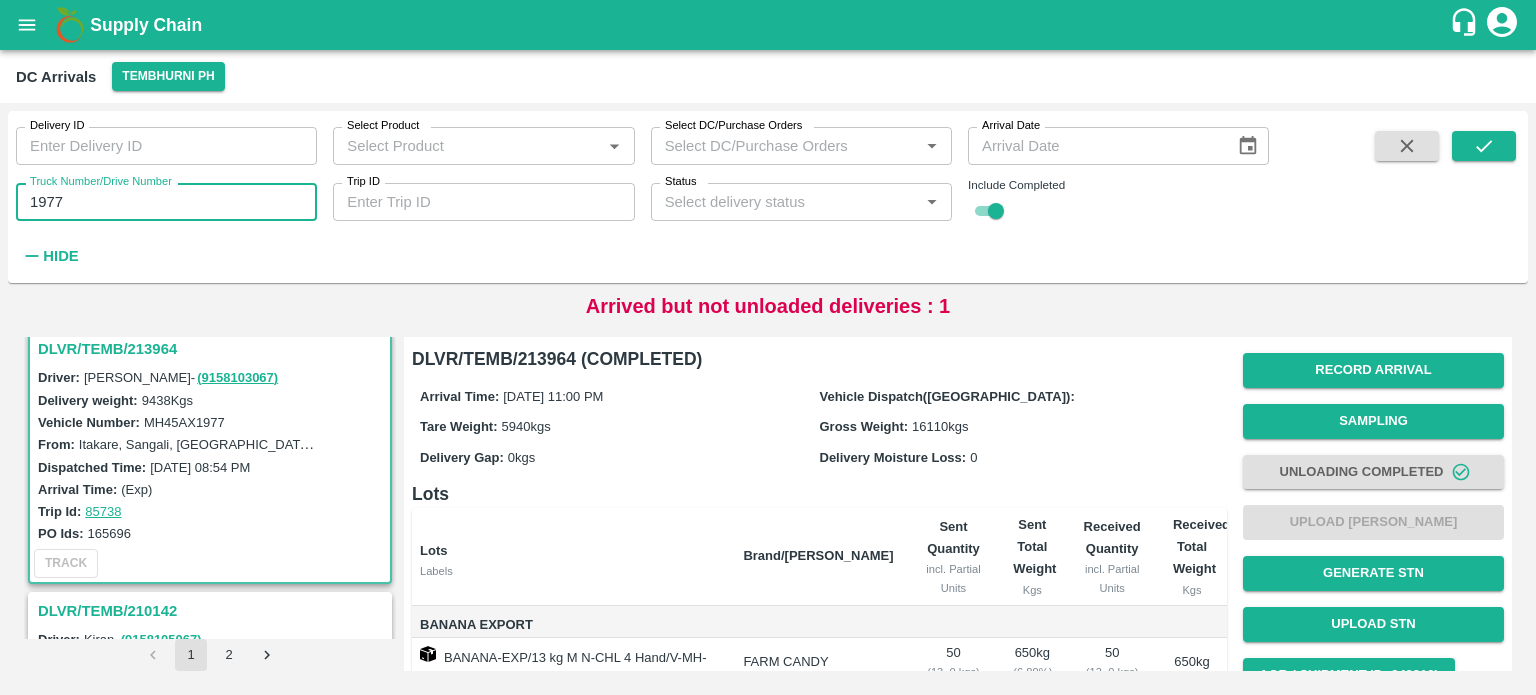 click on "1977" at bounding box center [166, 202] 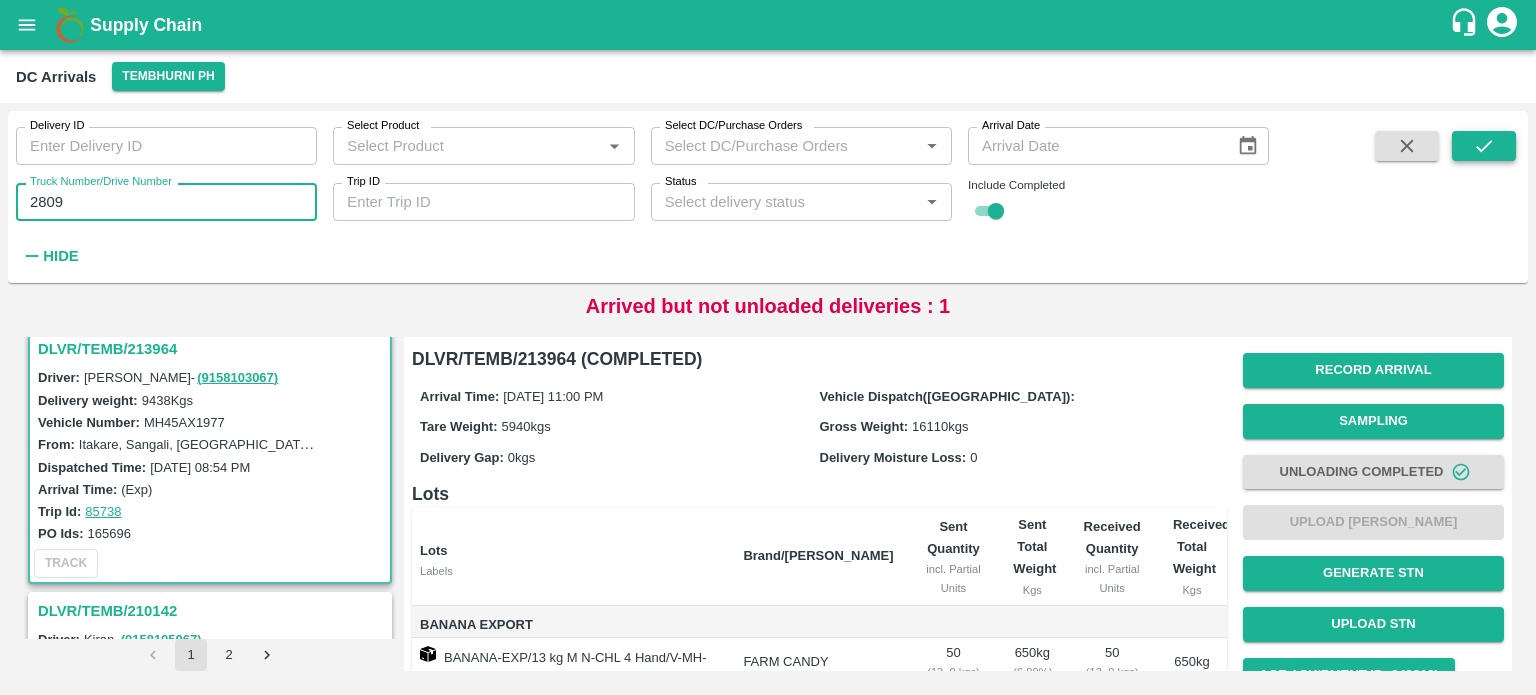 type on "2809" 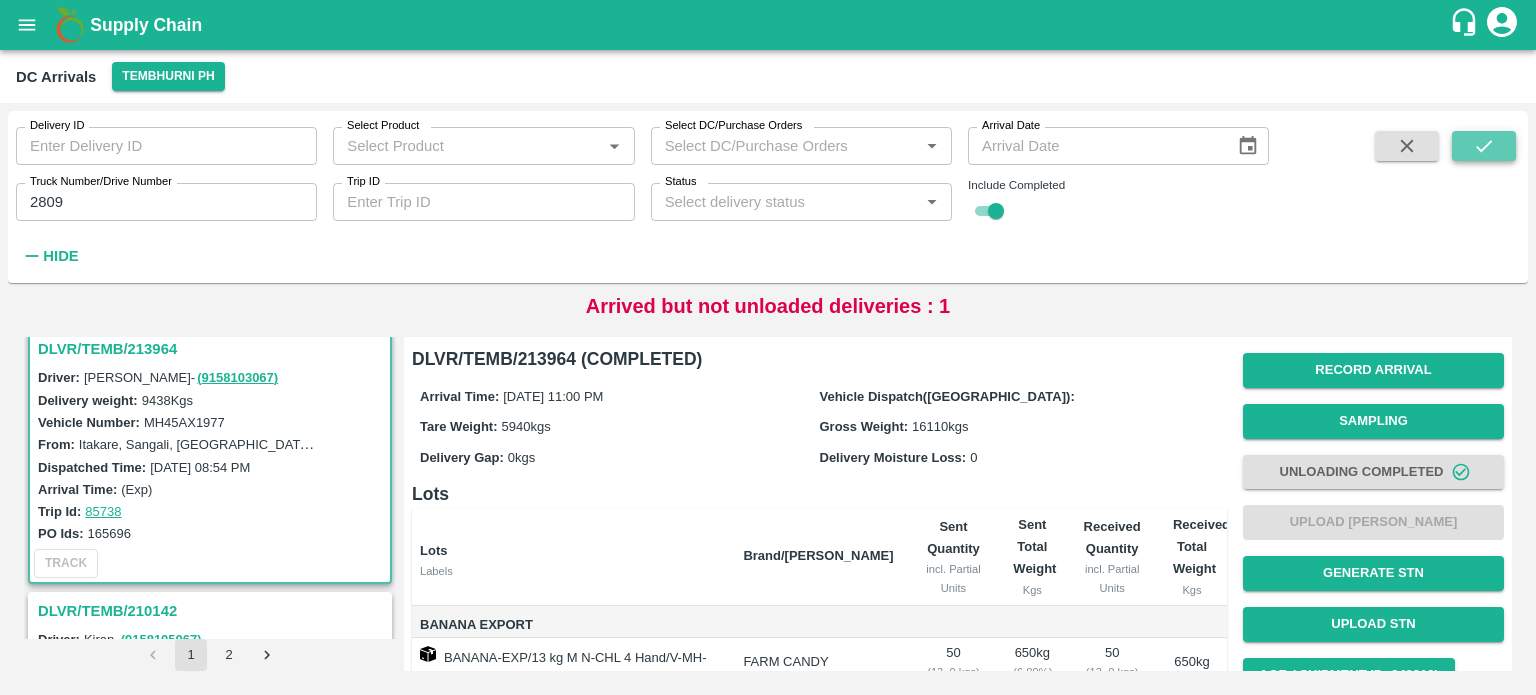 click 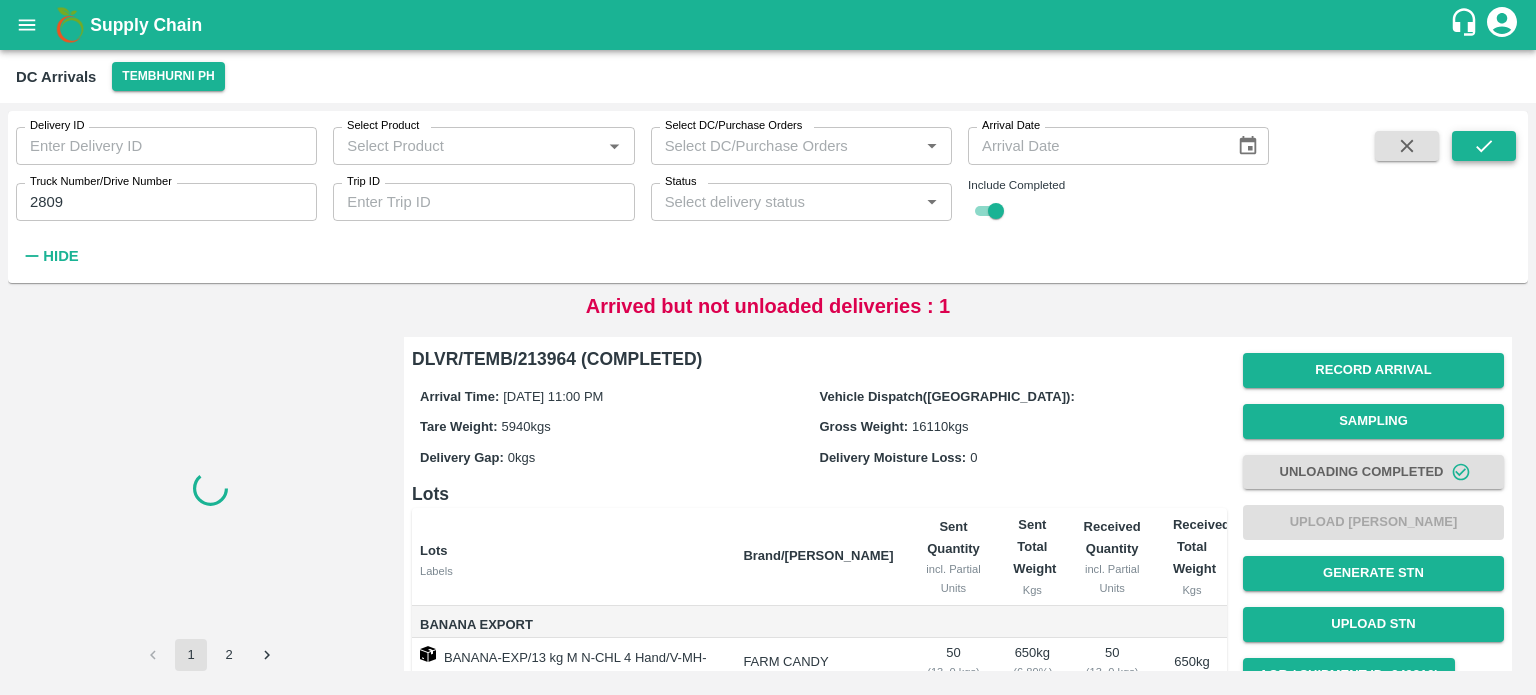 scroll, scrollTop: 0, scrollLeft: 0, axis: both 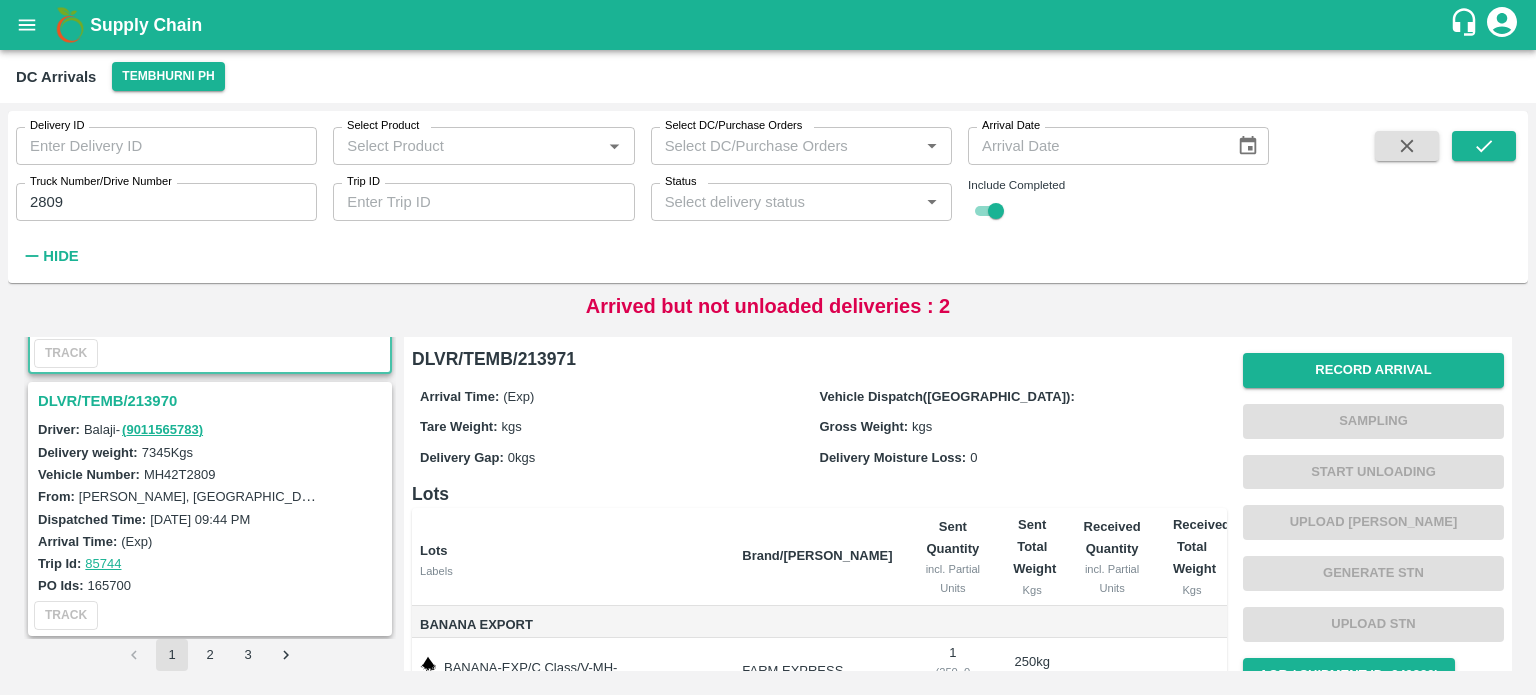 click on "DLVR/TEMB/213970" at bounding box center [213, 401] 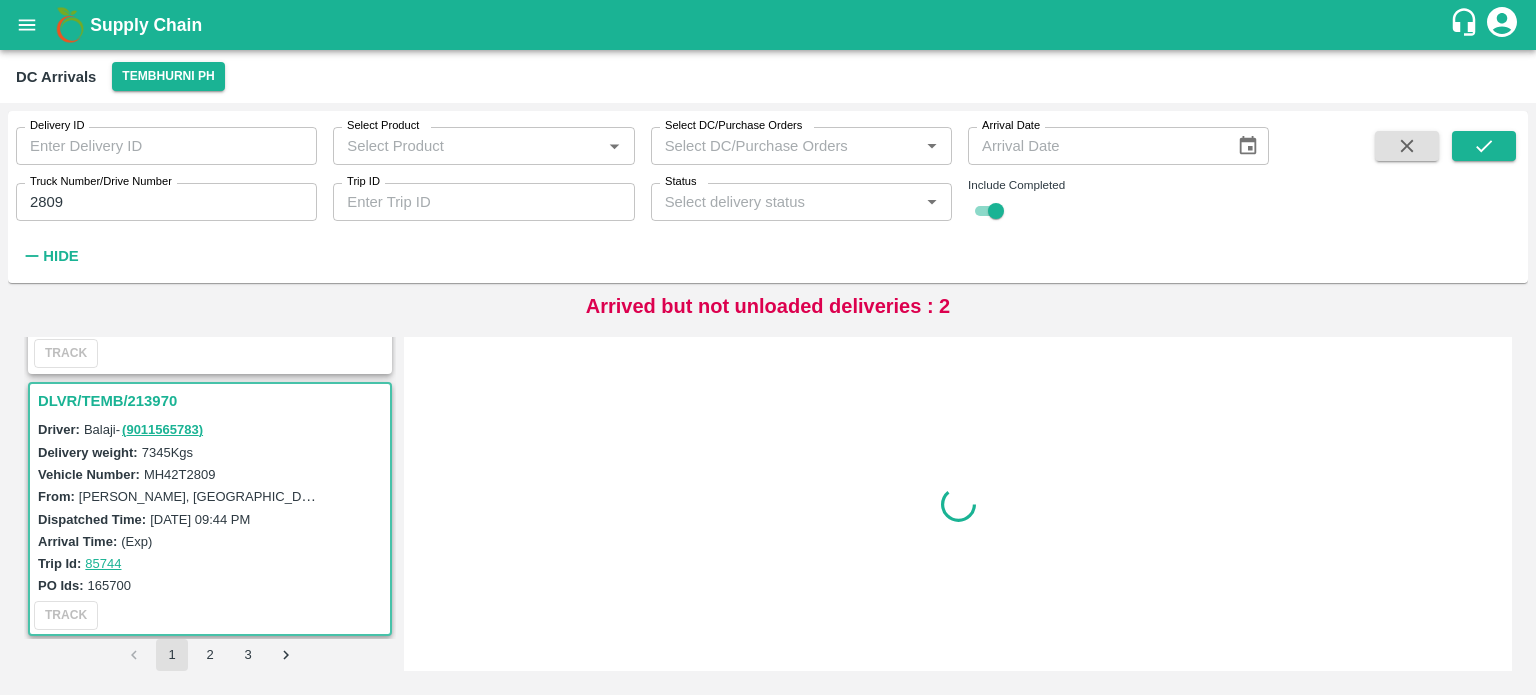 scroll, scrollTop: 268, scrollLeft: 0, axis: vertical 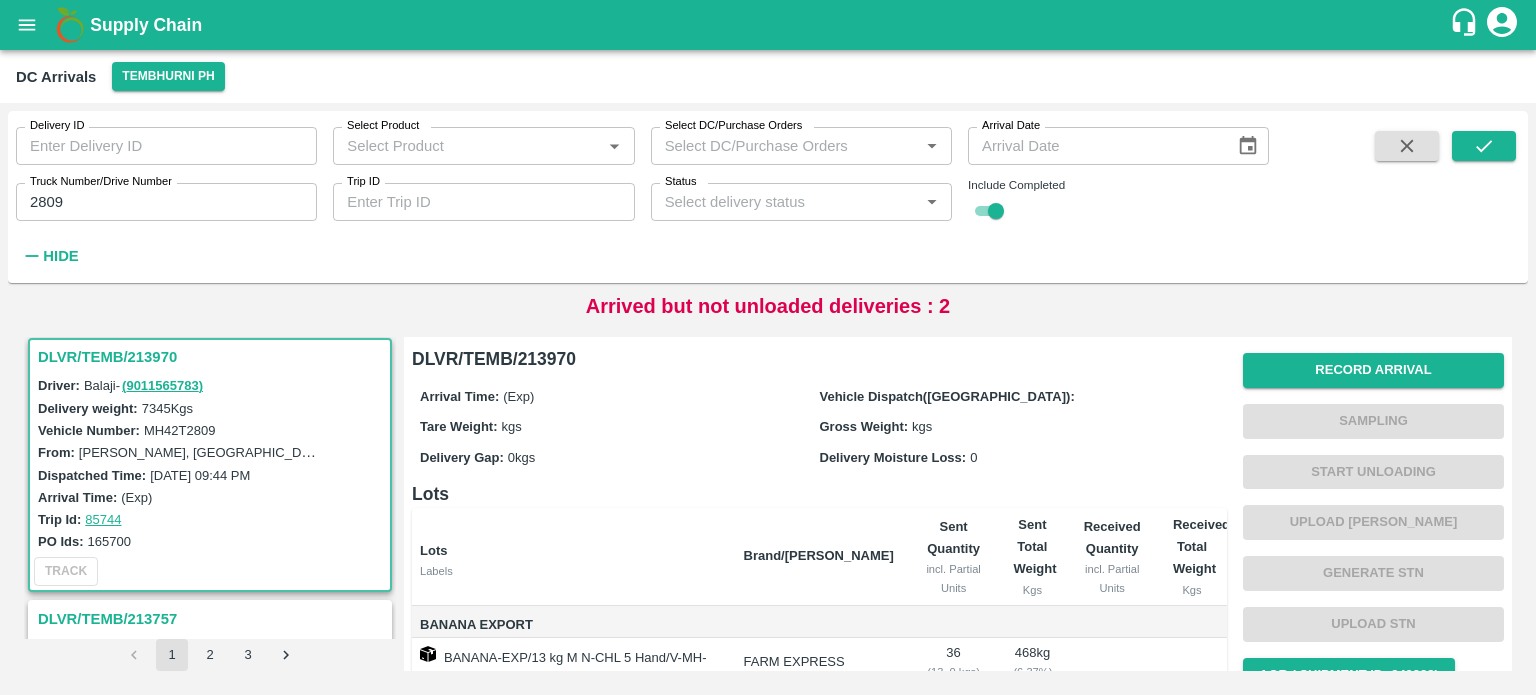 click on "MH42T2809" at bounding box center (180, 430) 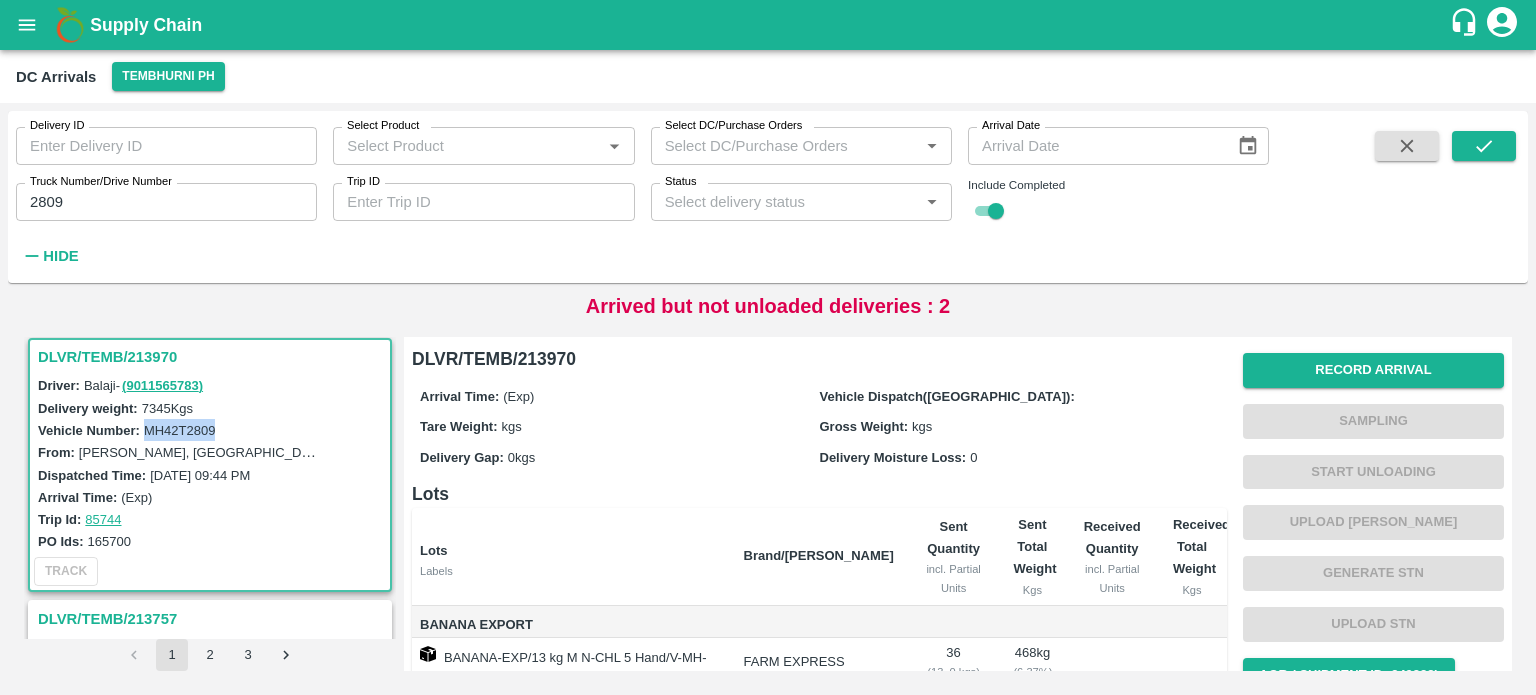 click on "MH42T2809" at bounding box center (180, 430) 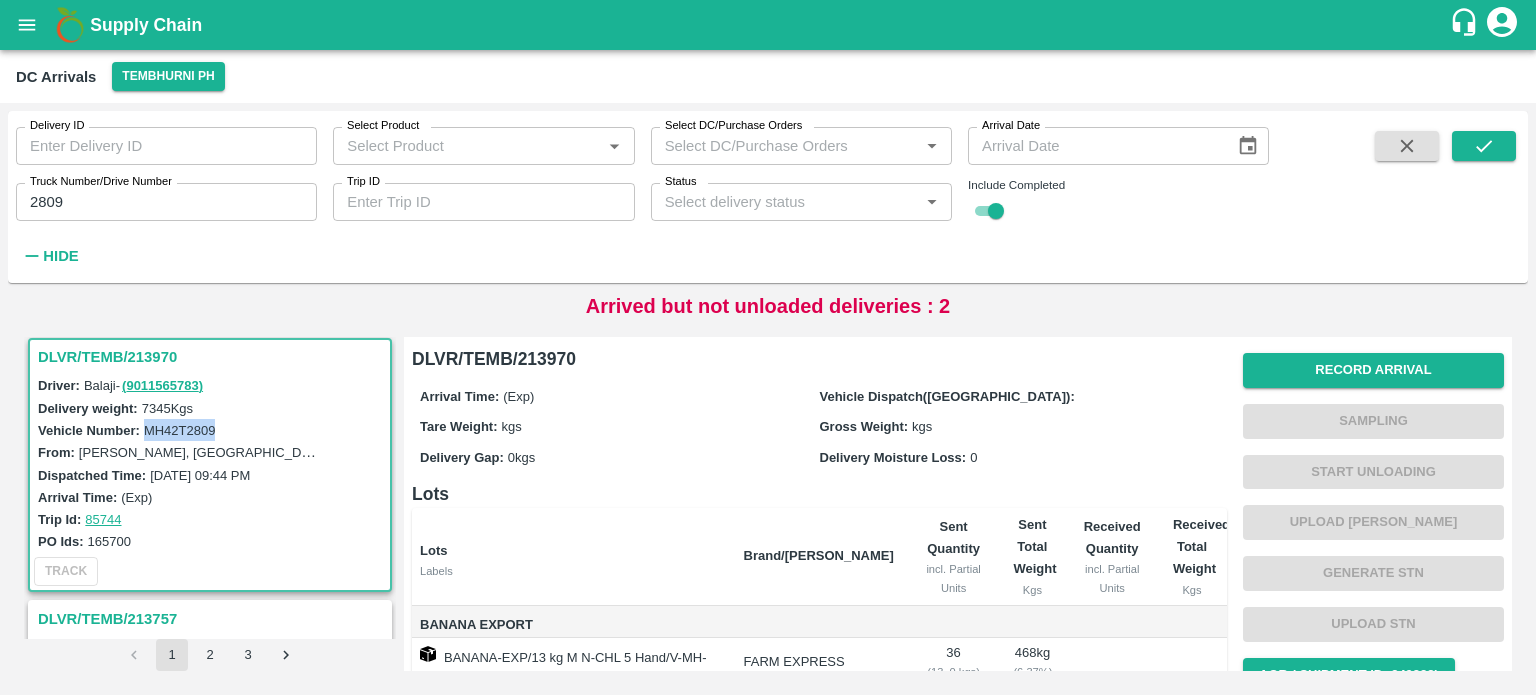 copy on "MH42T2809" 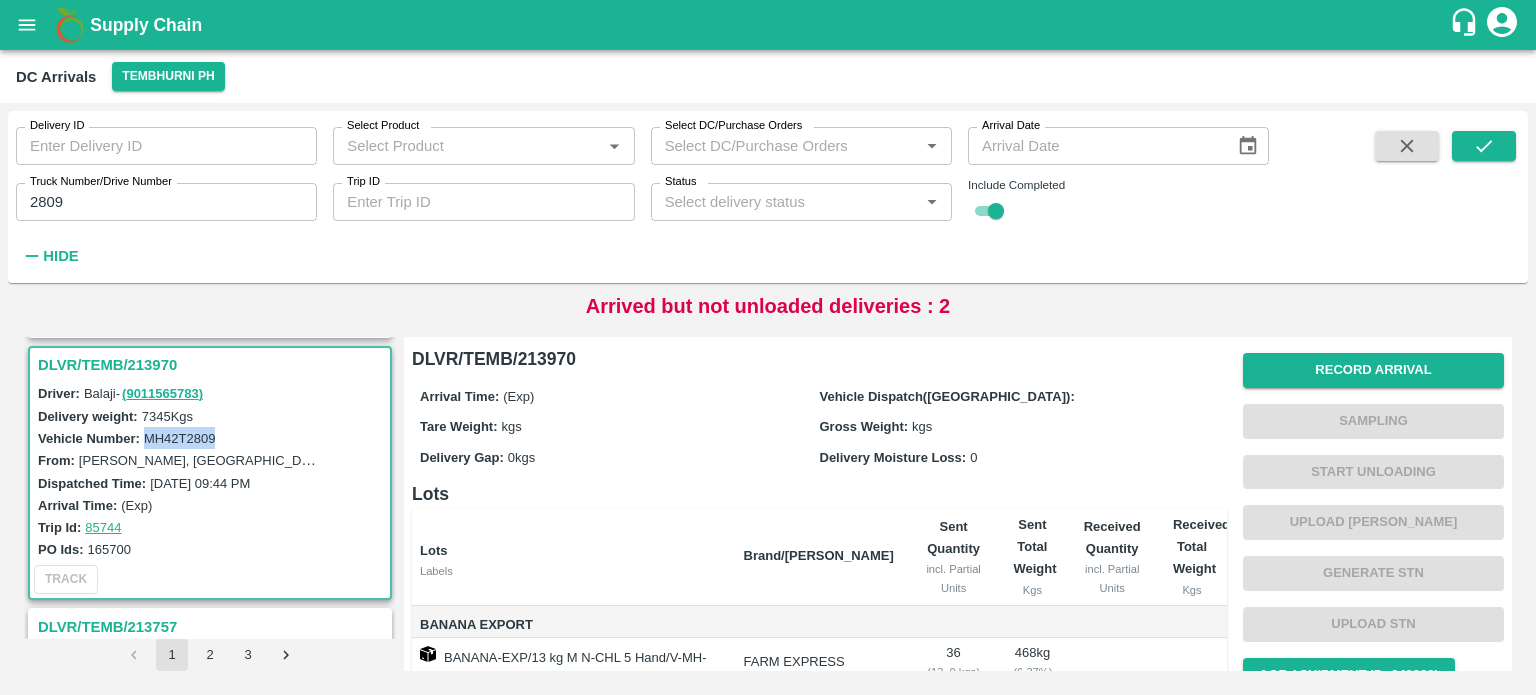 scroll, scrollTop: 258, scrollLeft: 0, axis: vertical 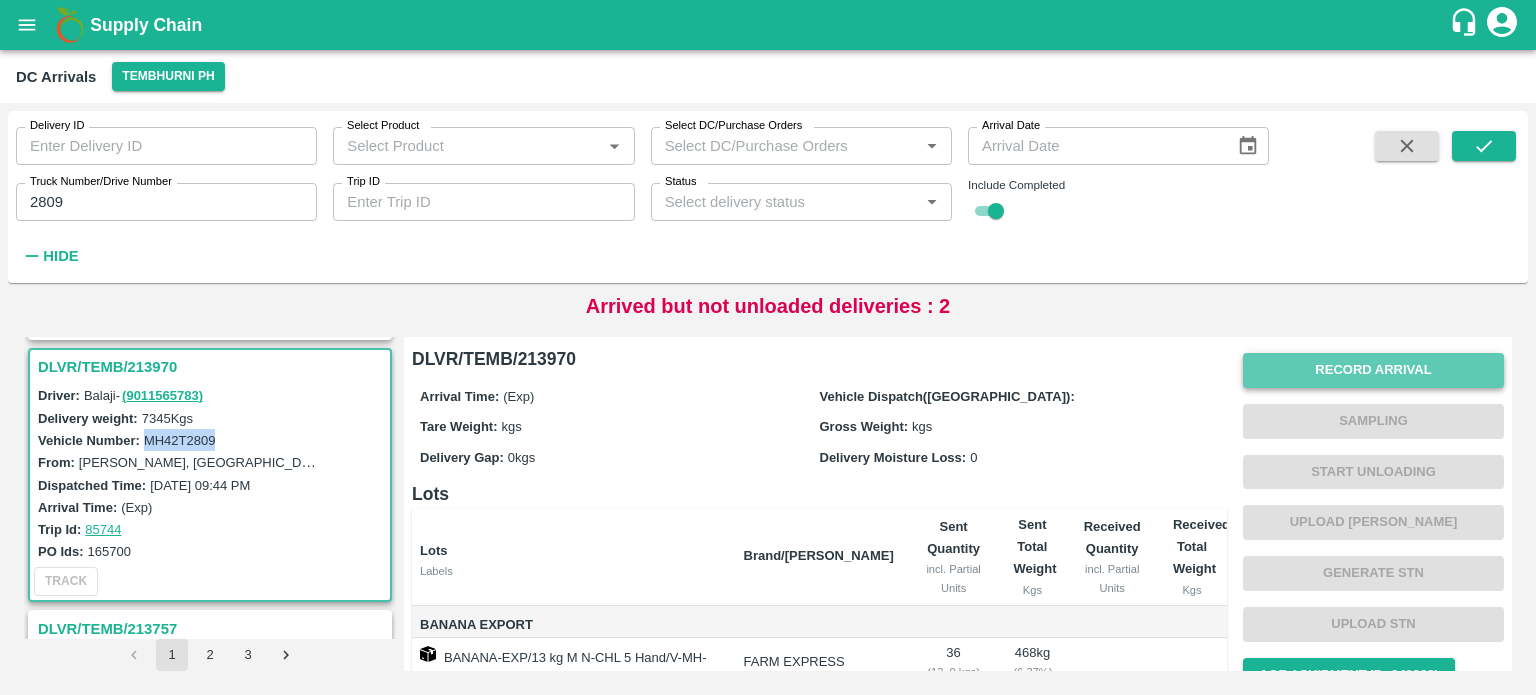 click on "Record Arrival" at bounding box center [1373, 370] 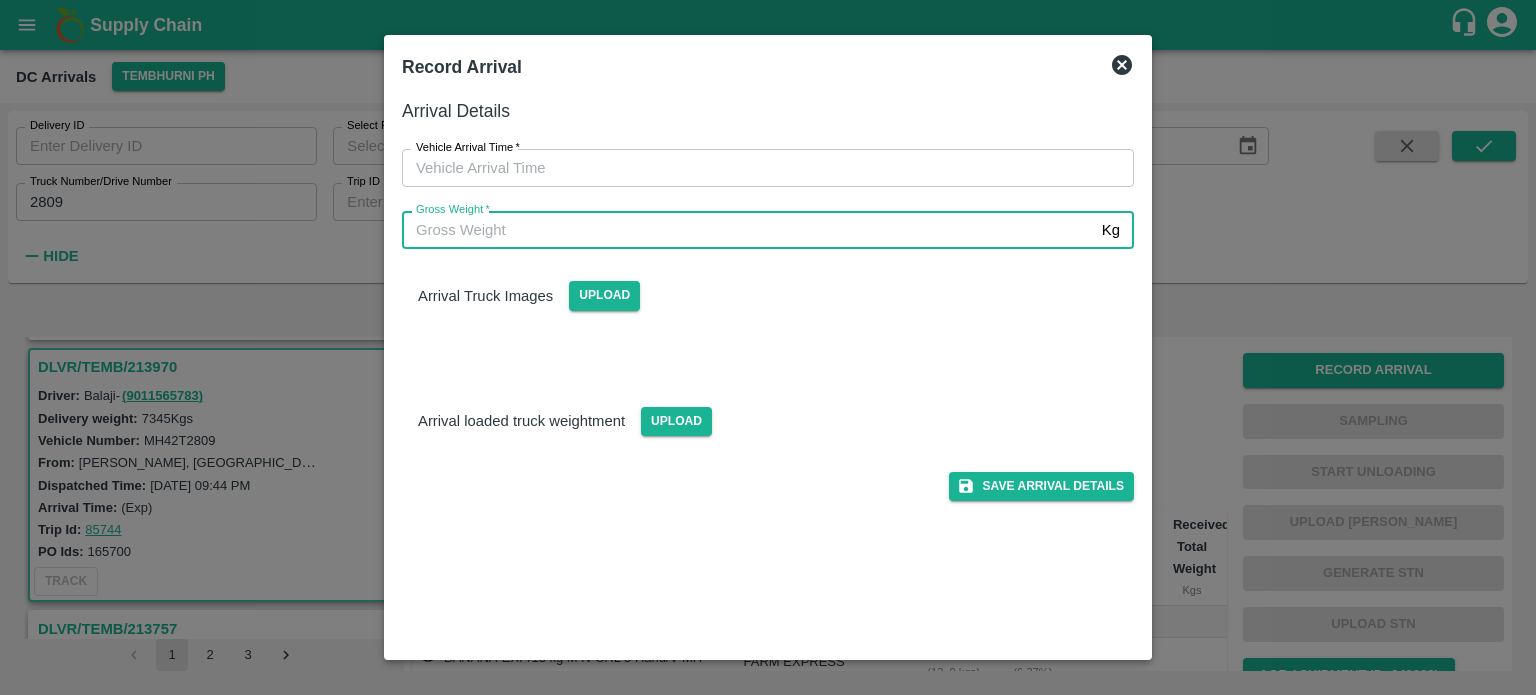 click on "Gross Weight   *" at bounding box center (748, 230) 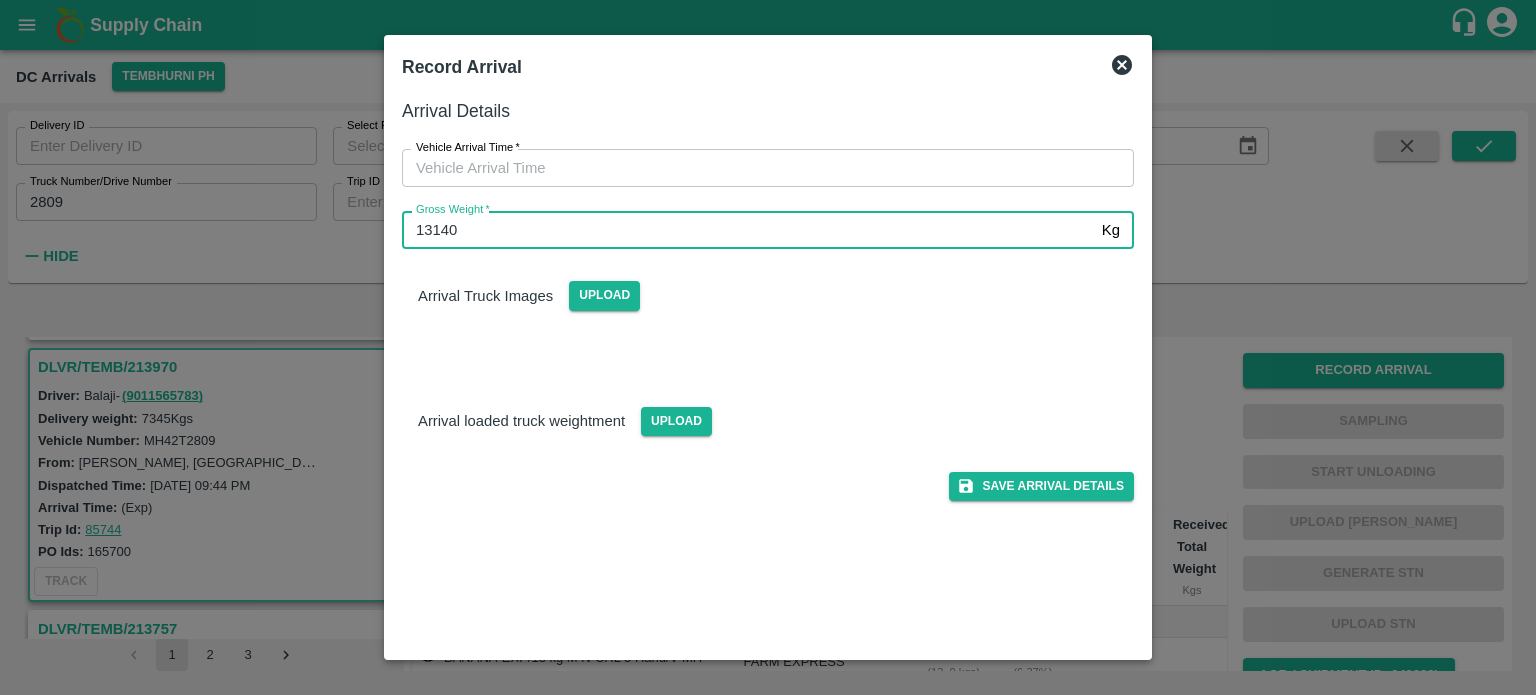 type on "13140" 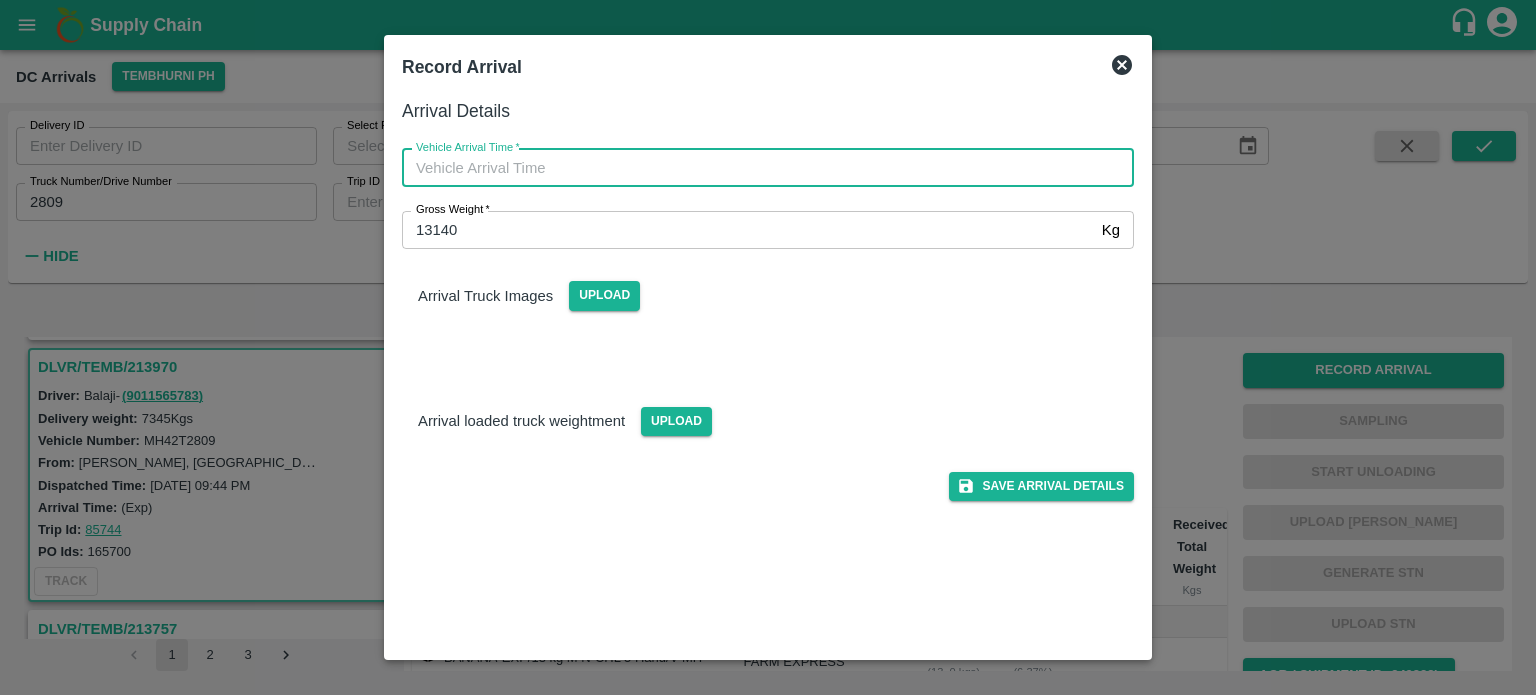 type on "DD/MM/YYYY hh:mm aa" 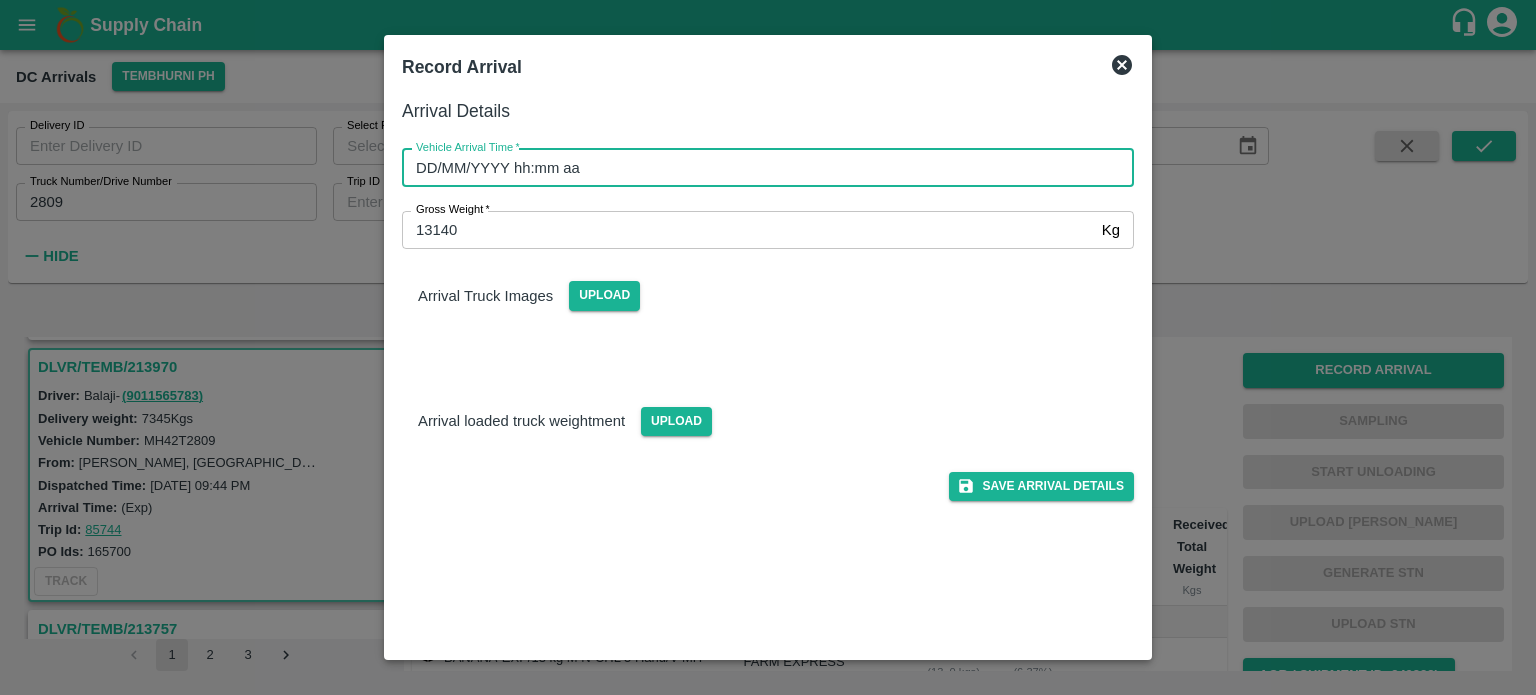 click on "DD/MM/YYYY hh:mm aa" at bounding box center [761, 168] 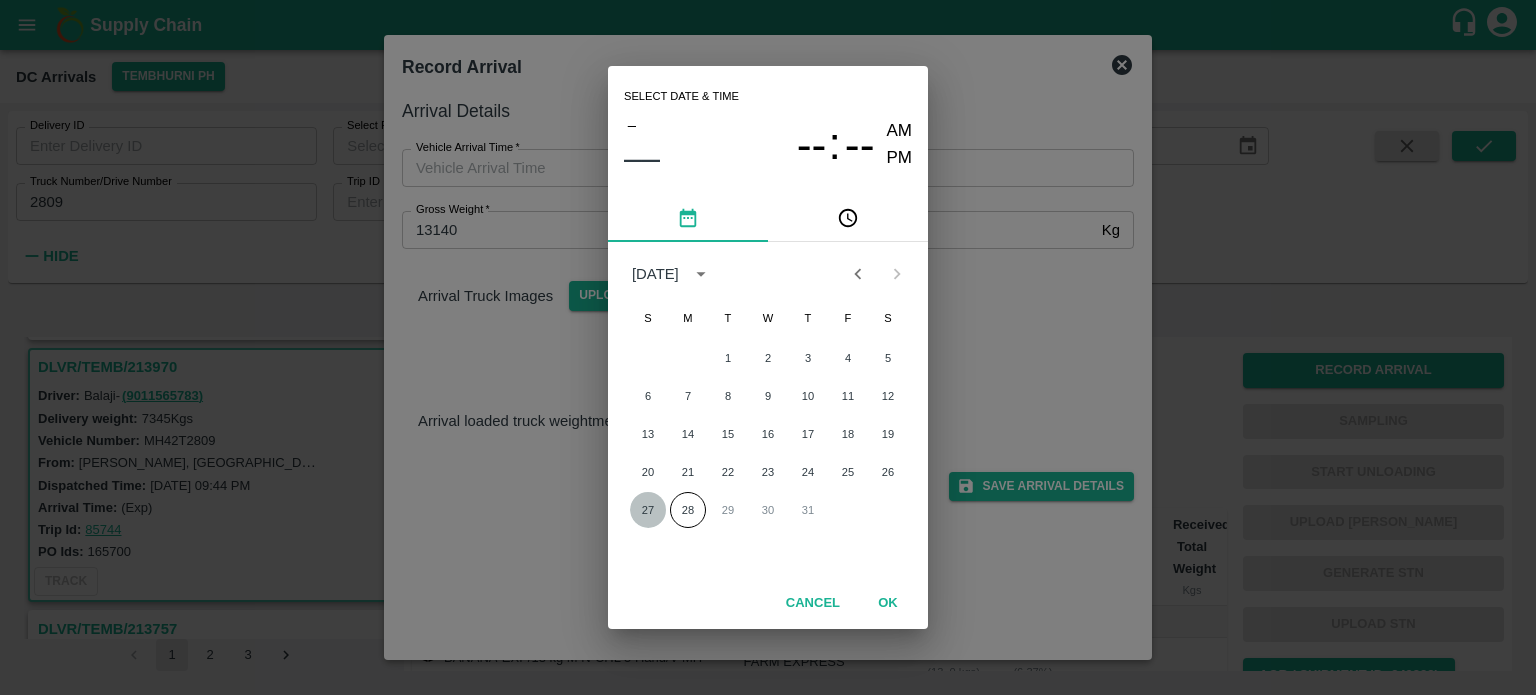 click on "27" at bounding box center (648, 510) 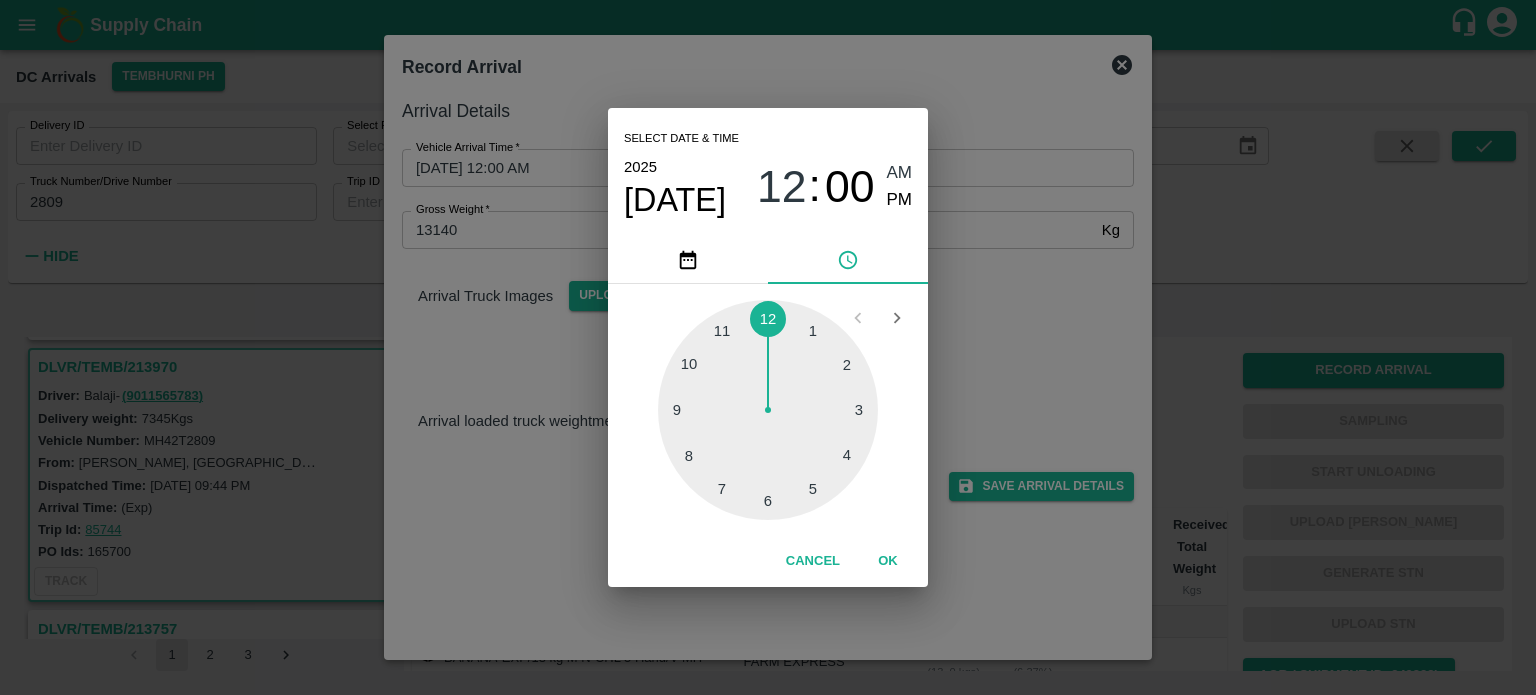 click at bounding box center [768, 410] 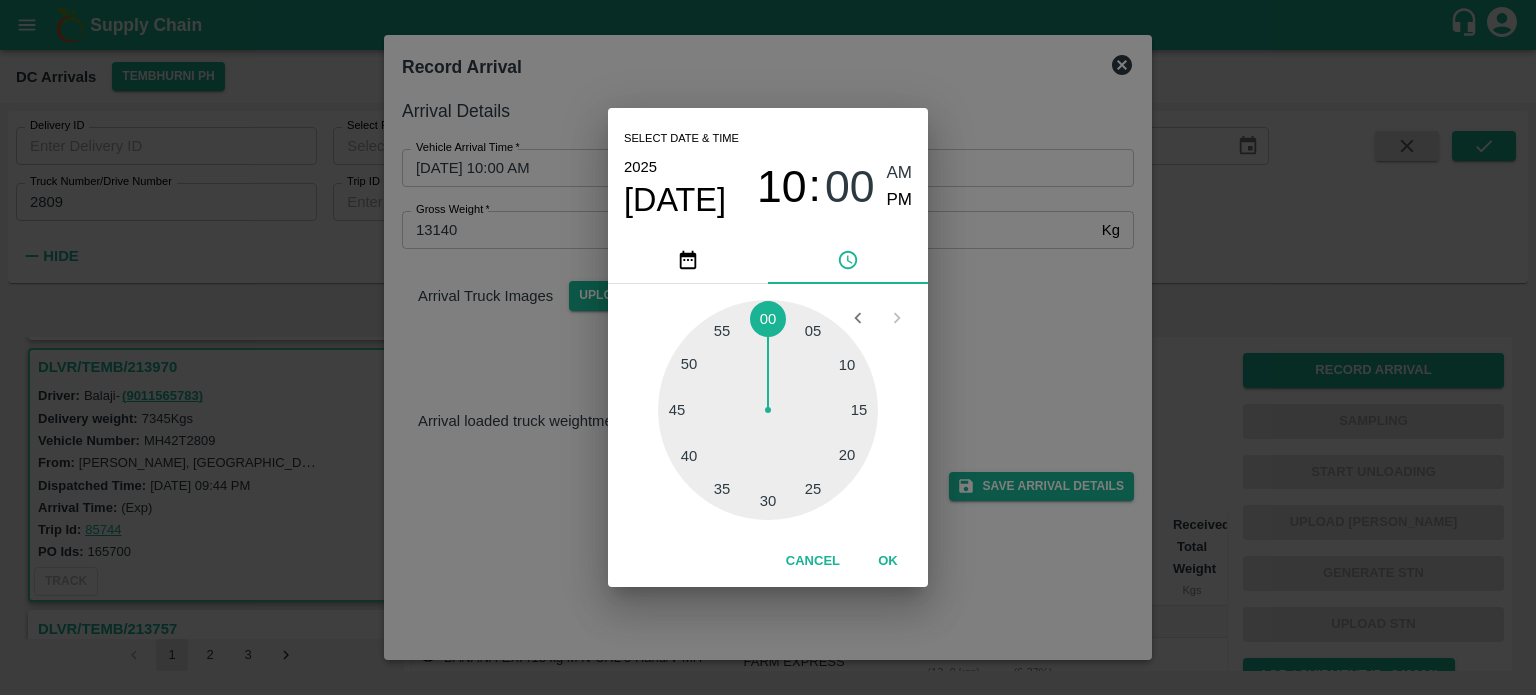 click at bounding box center [768, 410] 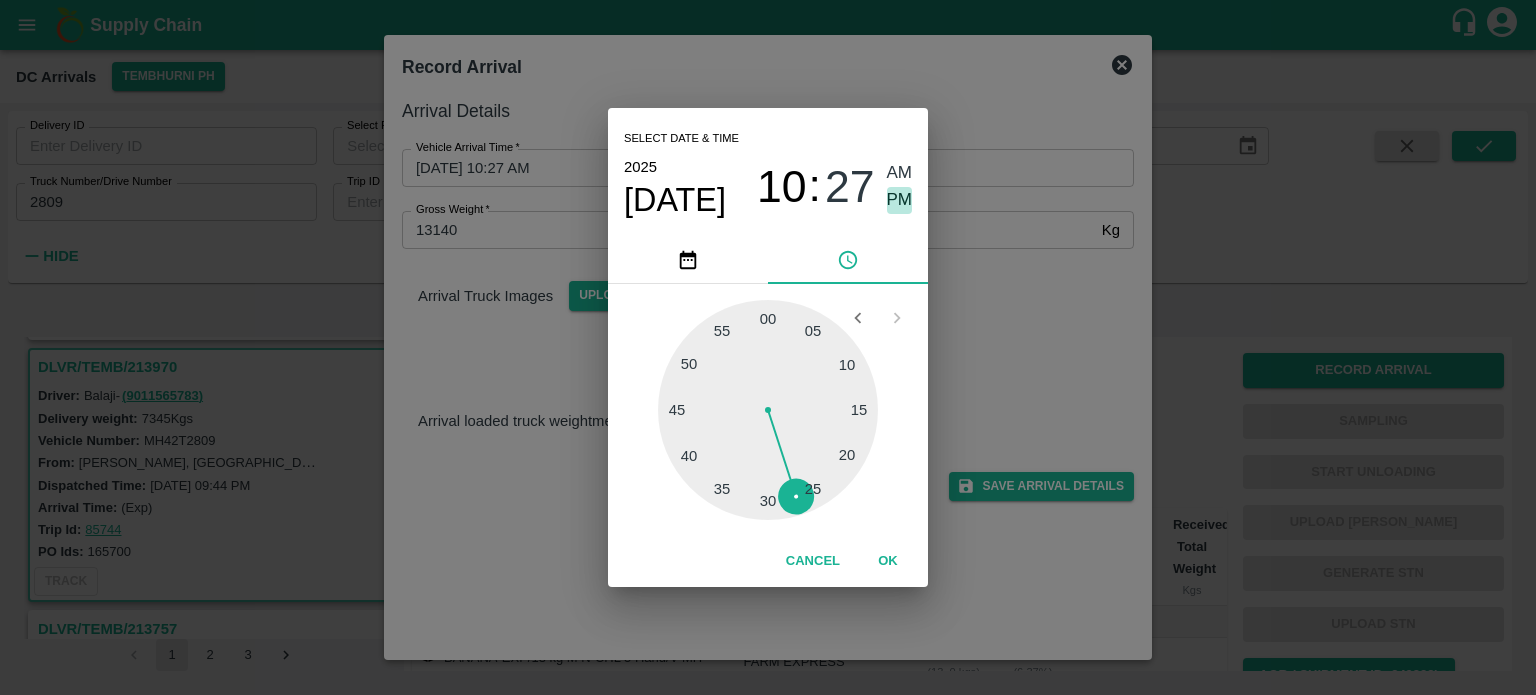 click on "PM" at bounding box center [900, 200] 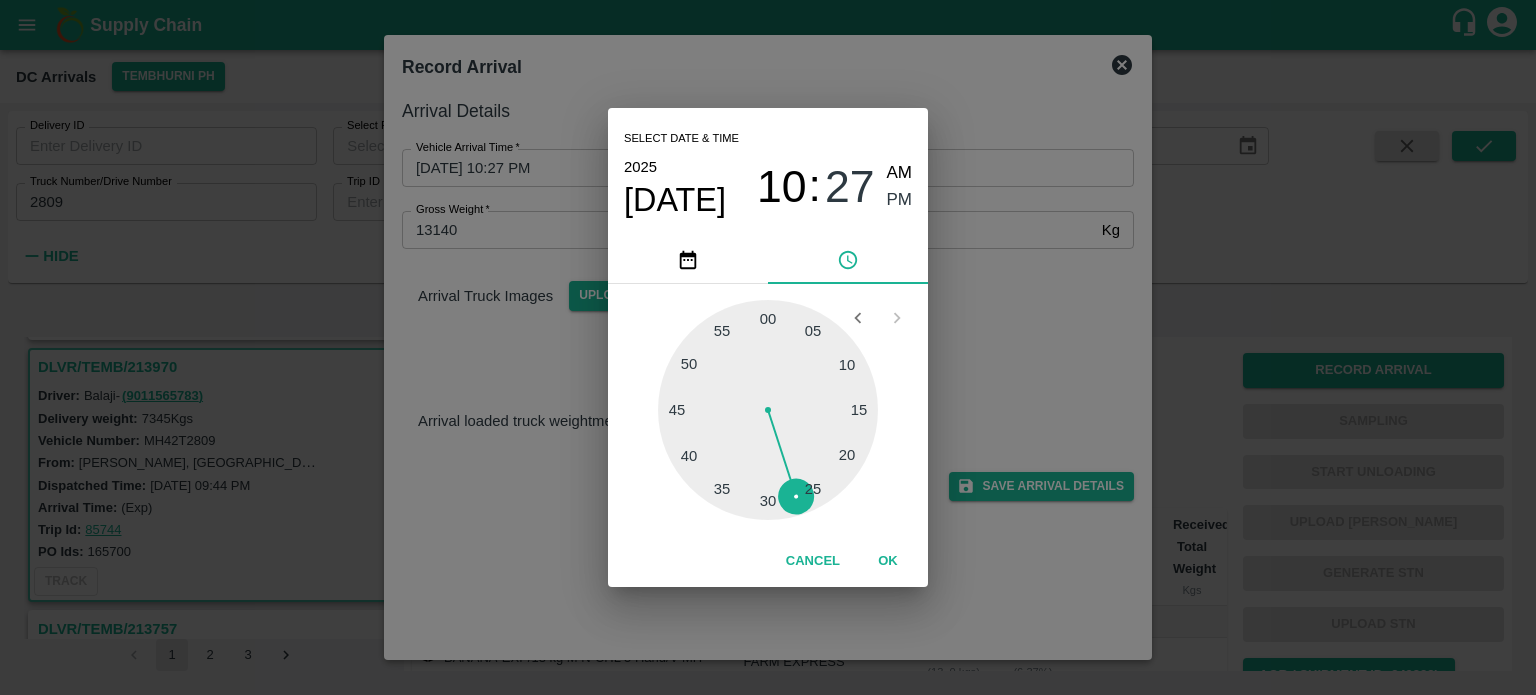 click on "Select date & time 2025 Jul 27 10 : 27 AM PM 05 10 15 20 25 30 35 40 45 50 55 00 Cancel OK" at bounding box center [768, 347] 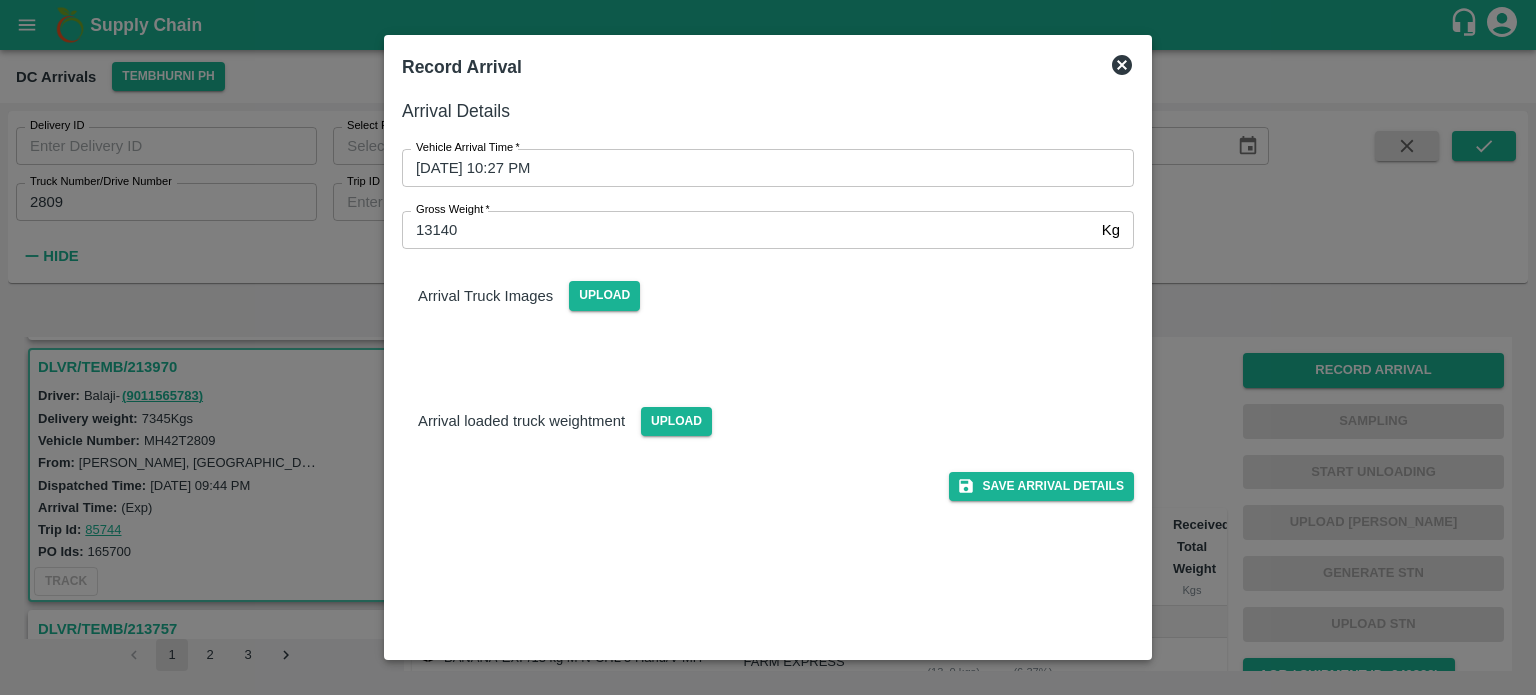 click on "Save Arrival Details" at bounding box center [760, 468] 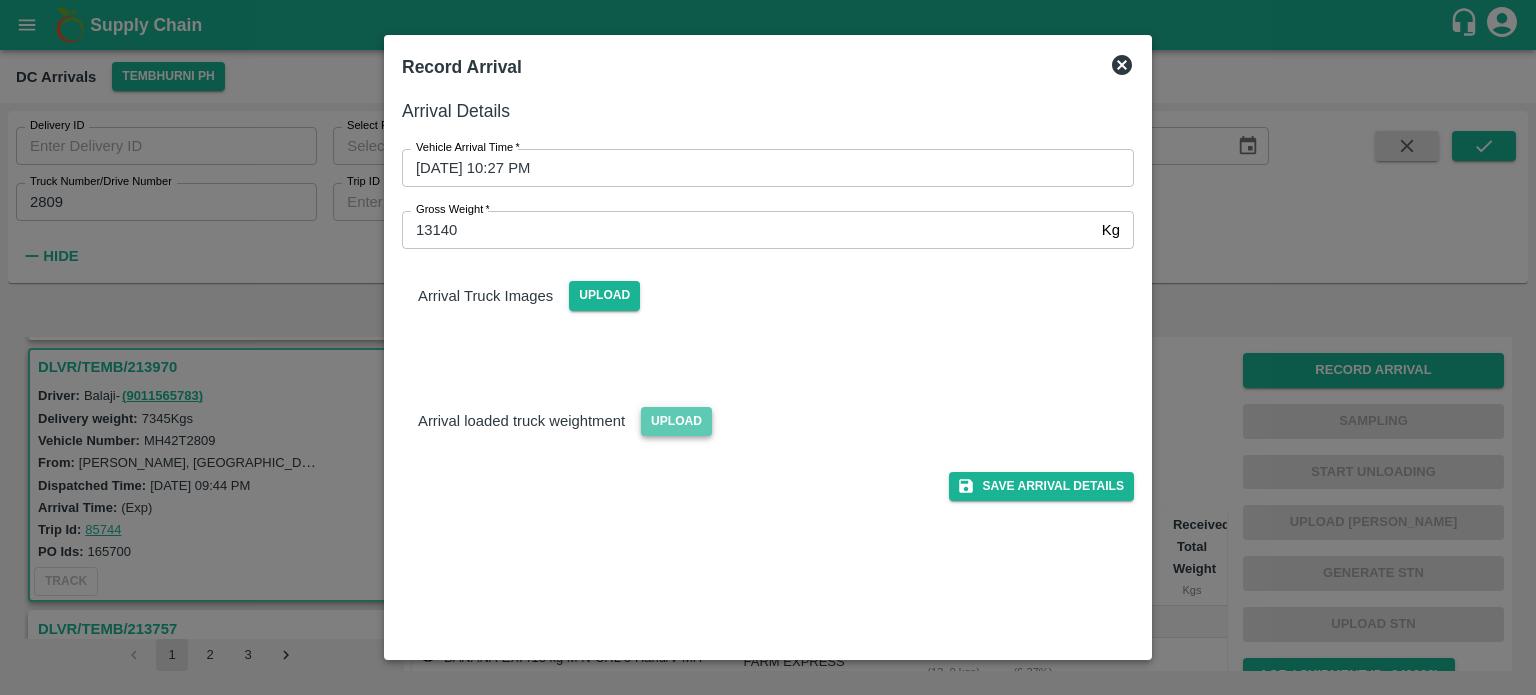 click on "Upload" at bounding box center (676, 421) 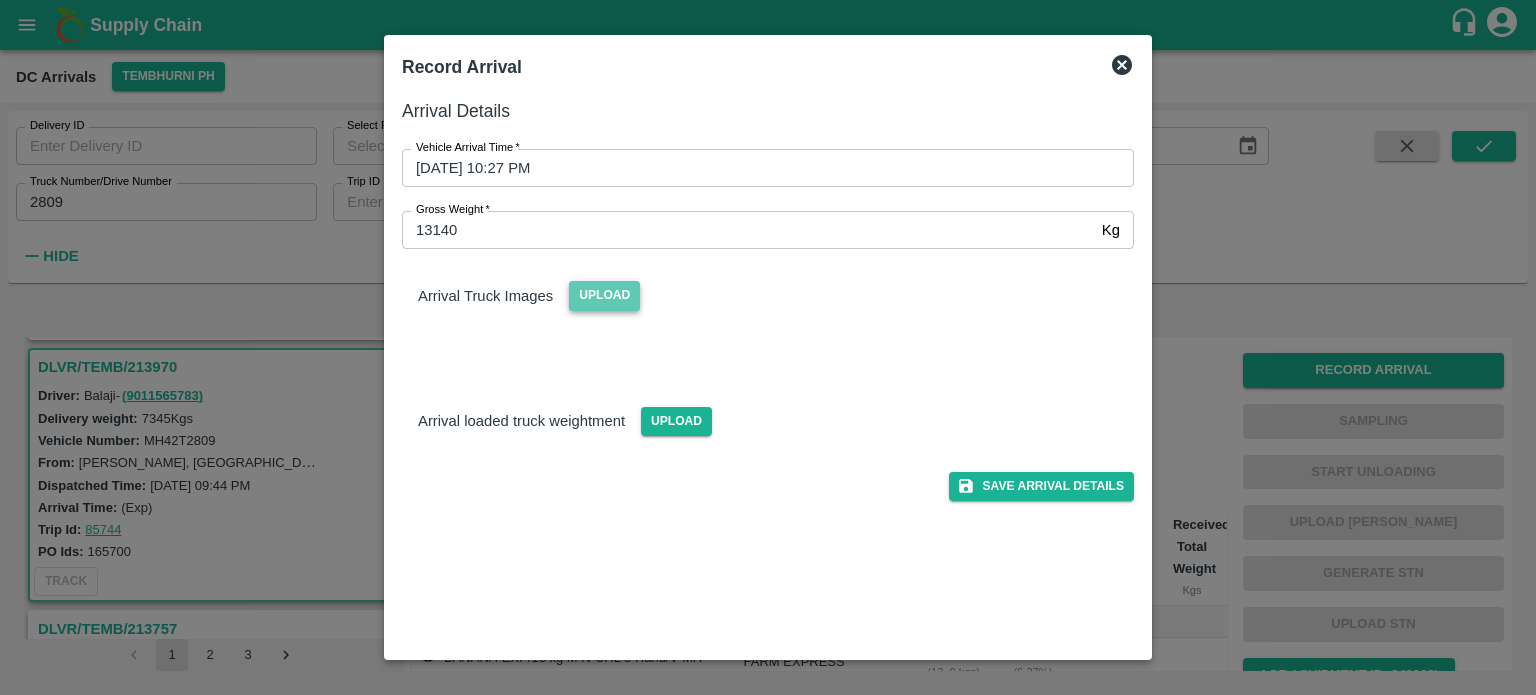 click on "Upload" at bounding box center (604, 295) 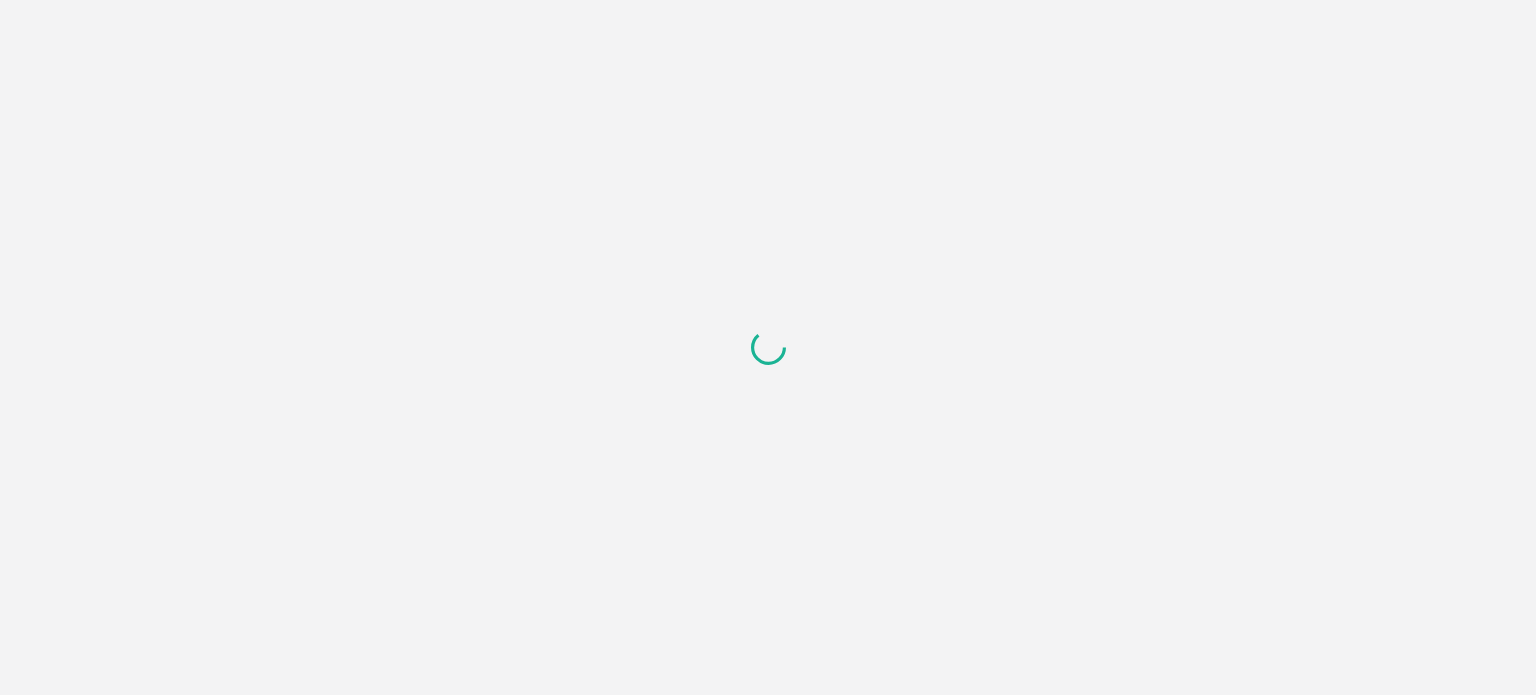 scroll, scrollTop: 0, scrollLeft: 0, axis: both 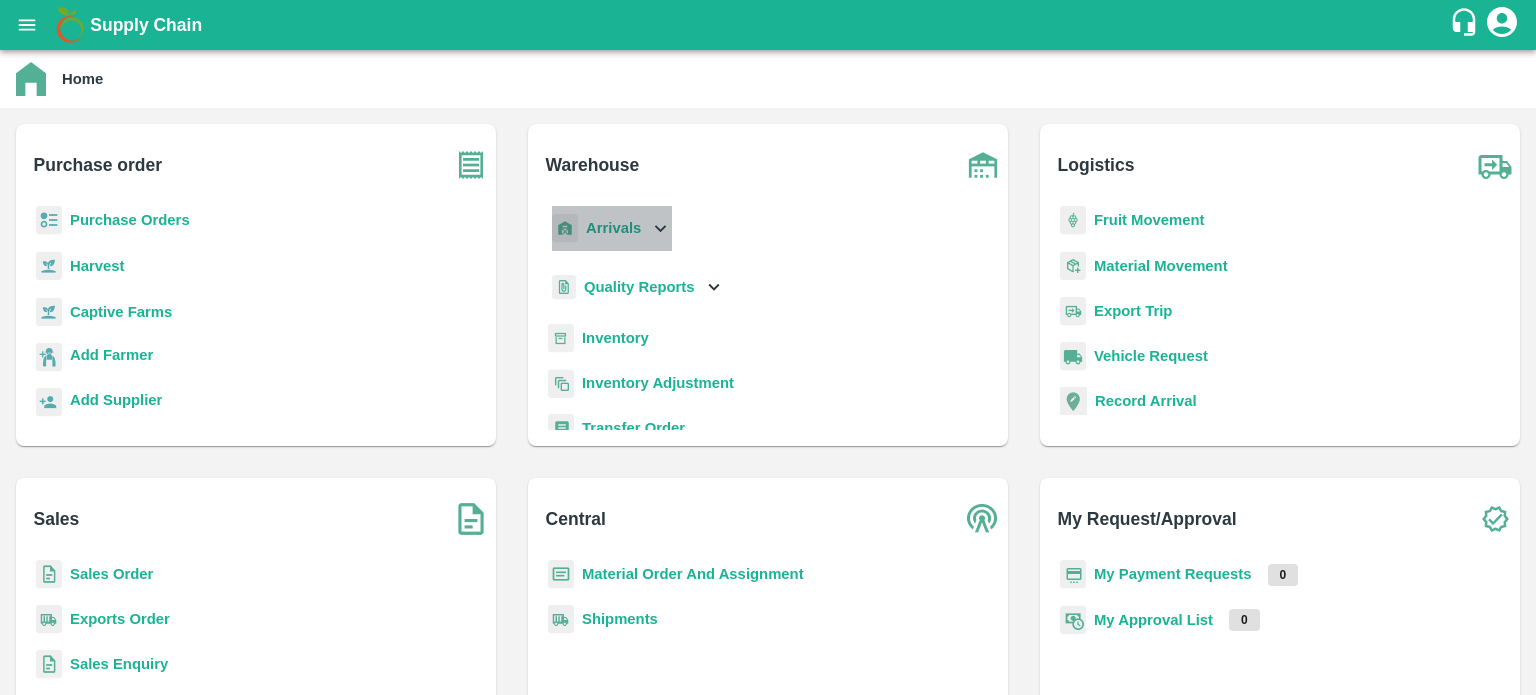 click 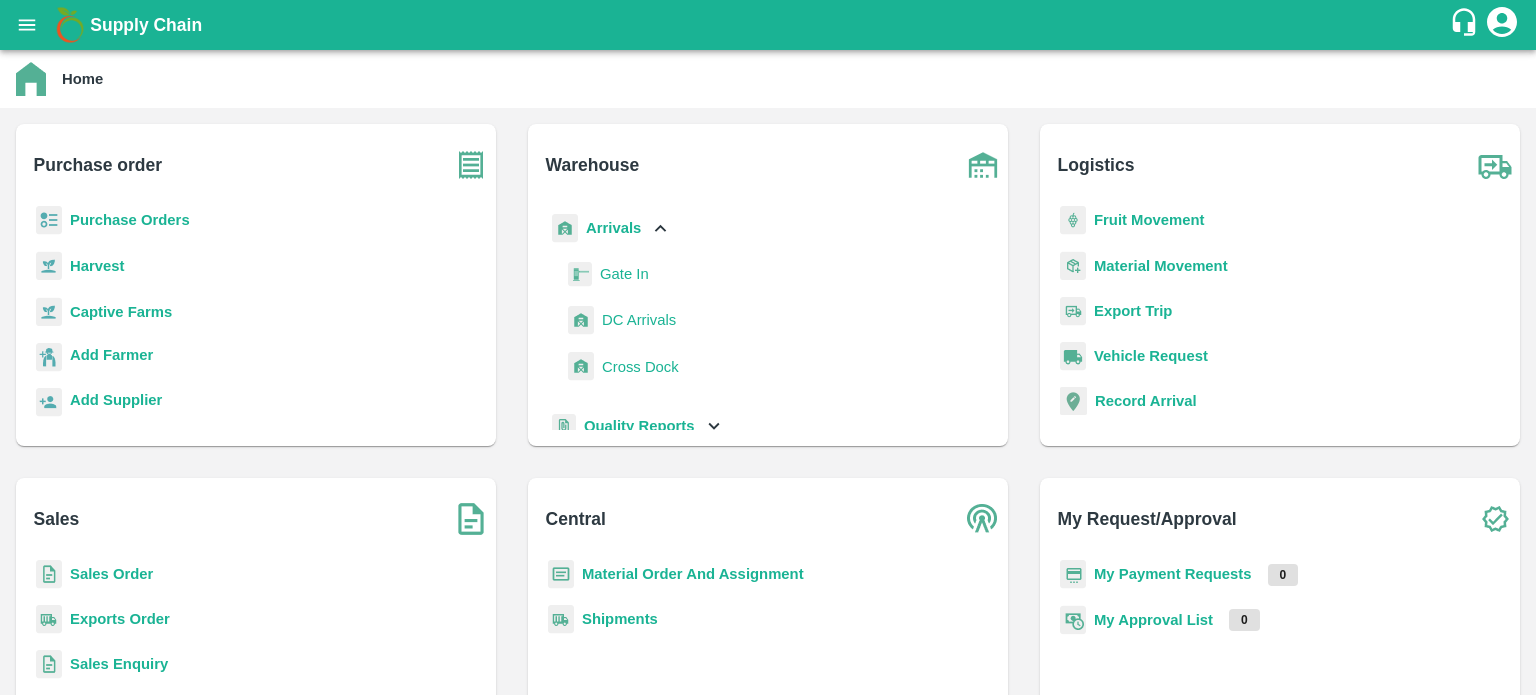 click on "DC Arrivals" at bounding box center (639, 320) 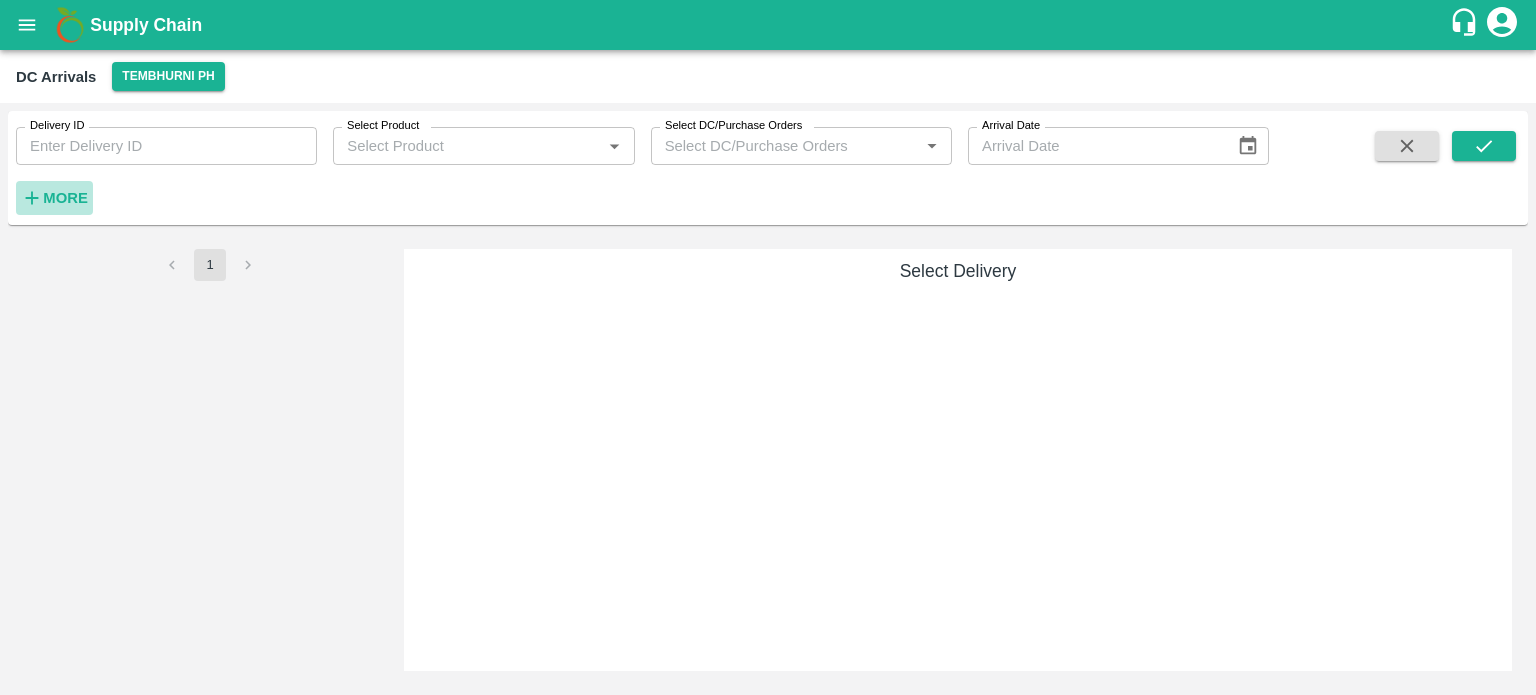 click on "More" at bounding box center [65, 198] 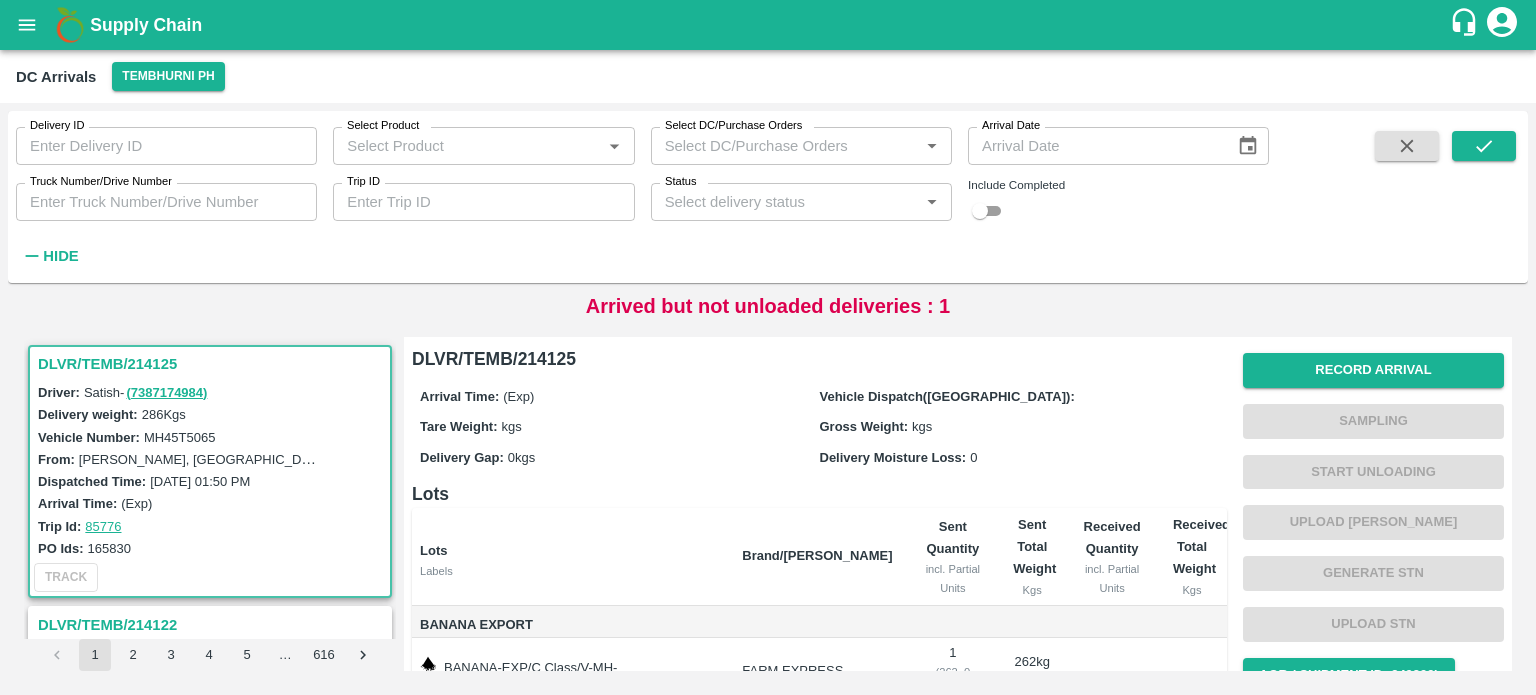 scroll, scrollTop: 159, scrollLeft: 0, axis: vertical 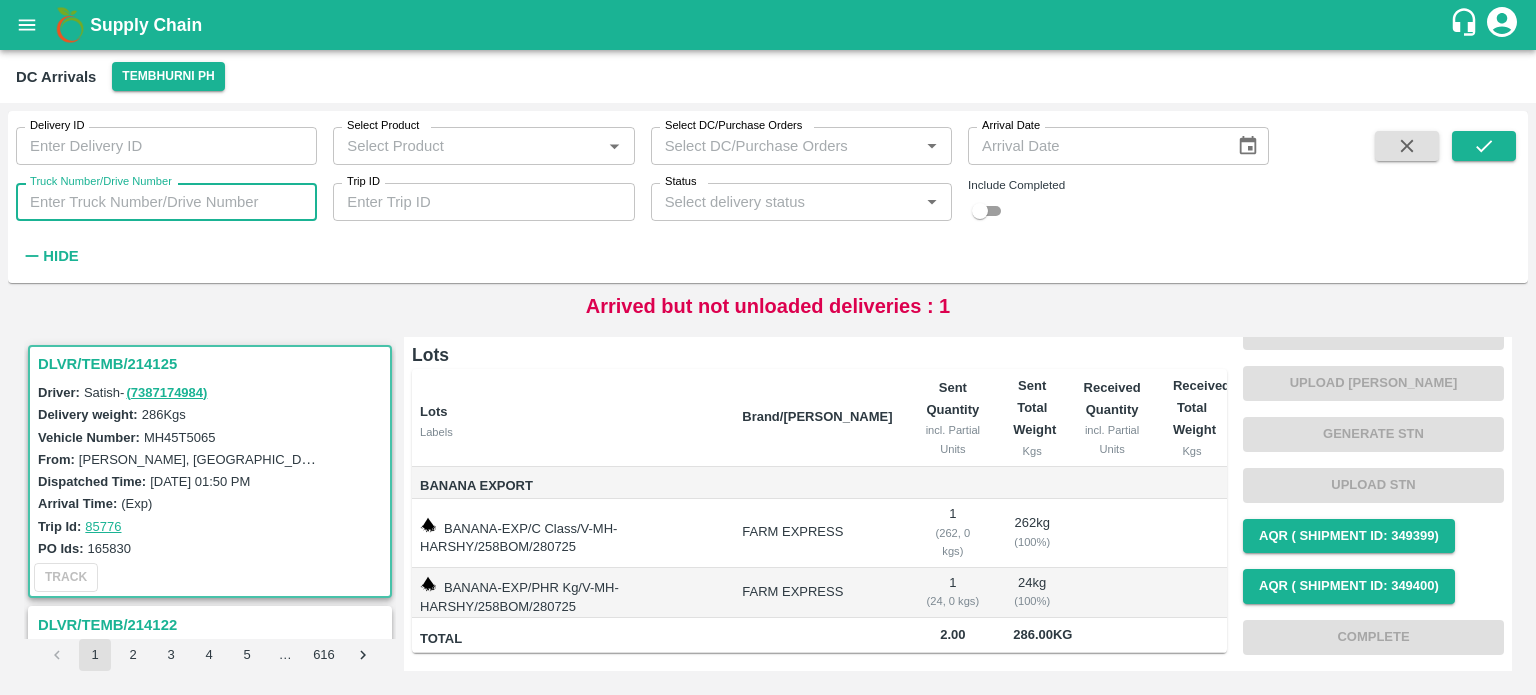 click on "Truck Number/Drive Number" at bounding box center [166, 202] 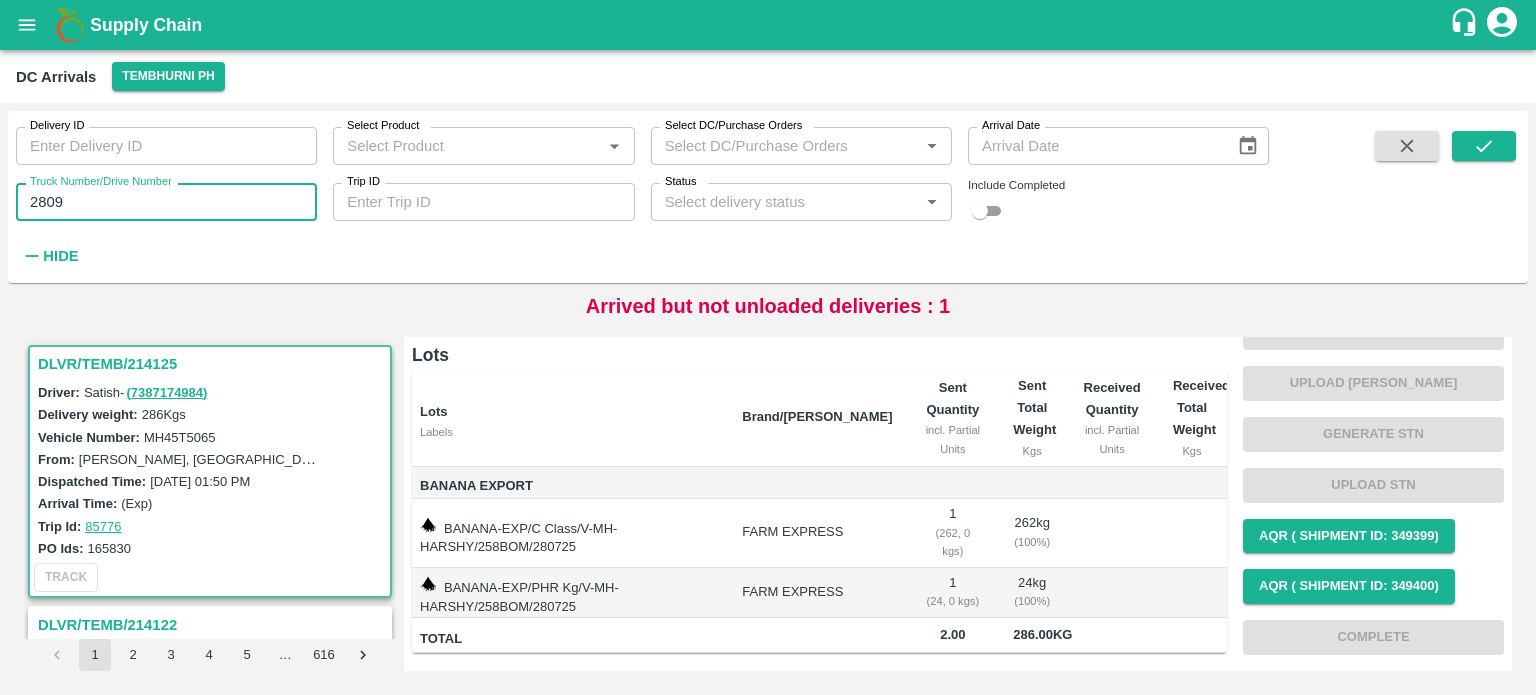 type on "2809" 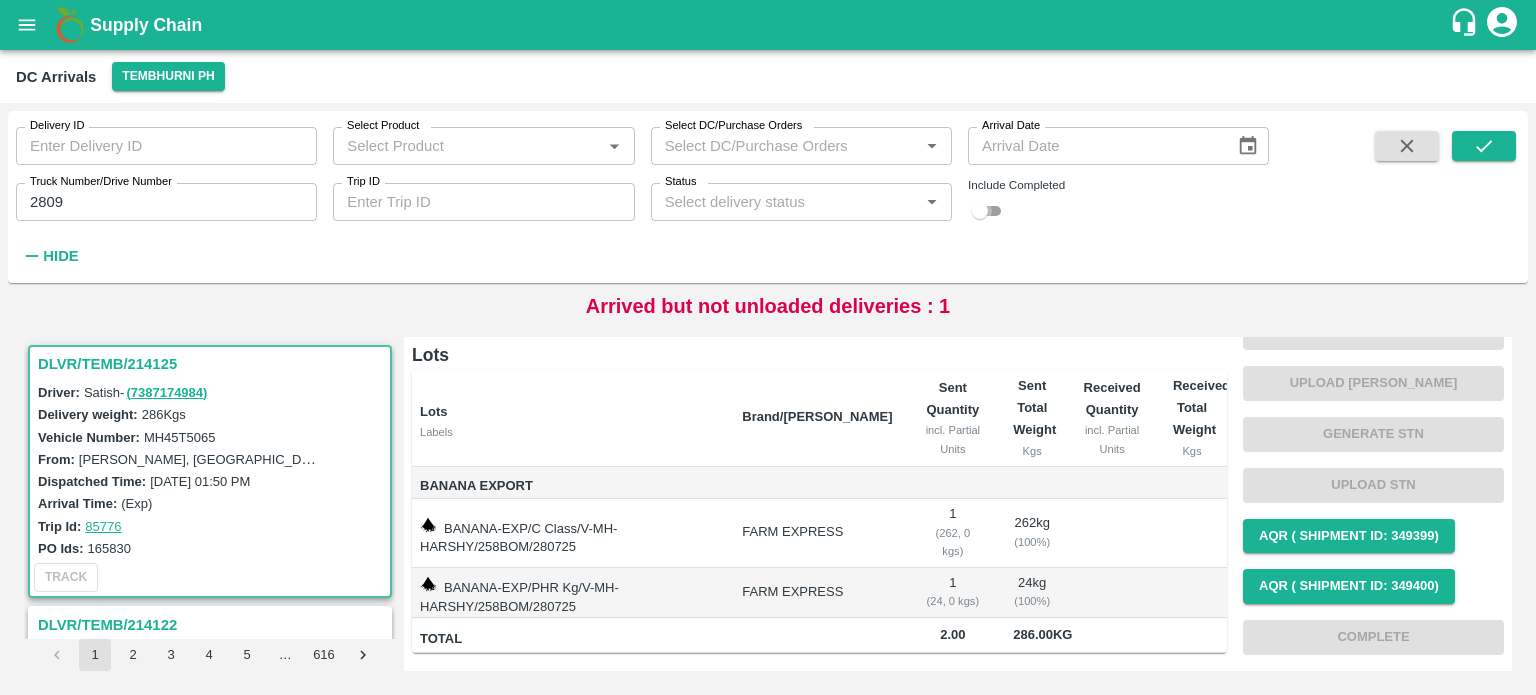 click at bounding box center (980, 211) 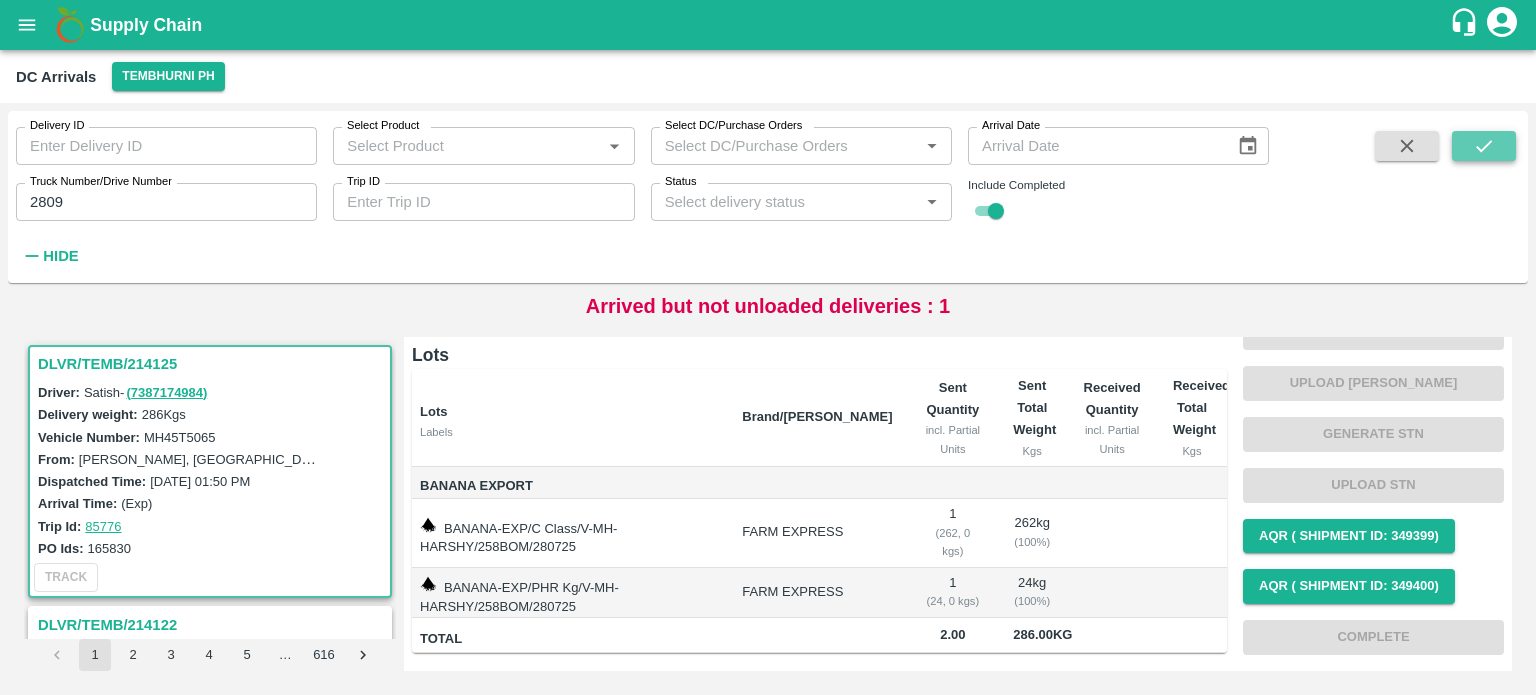click 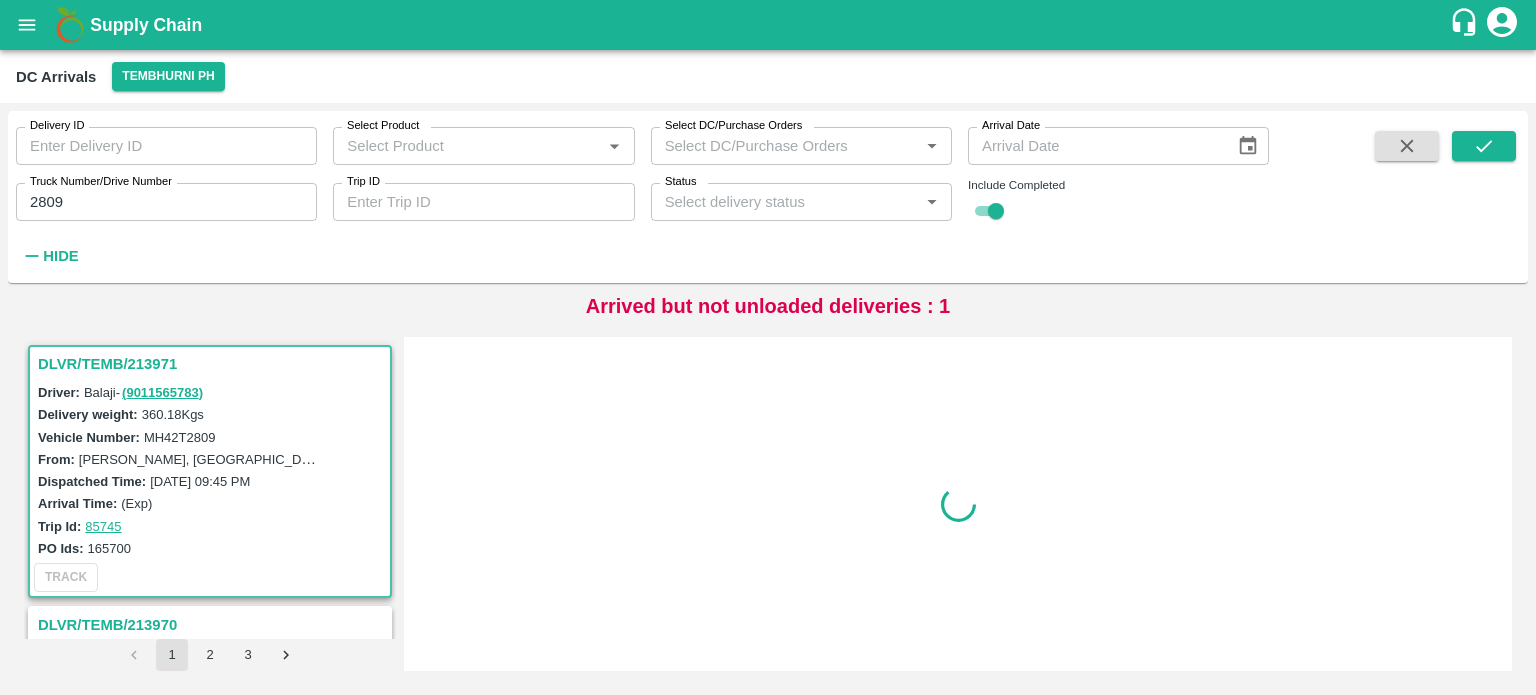 scroll, scrollTop: 0, scrollLeft: 0, axis: both 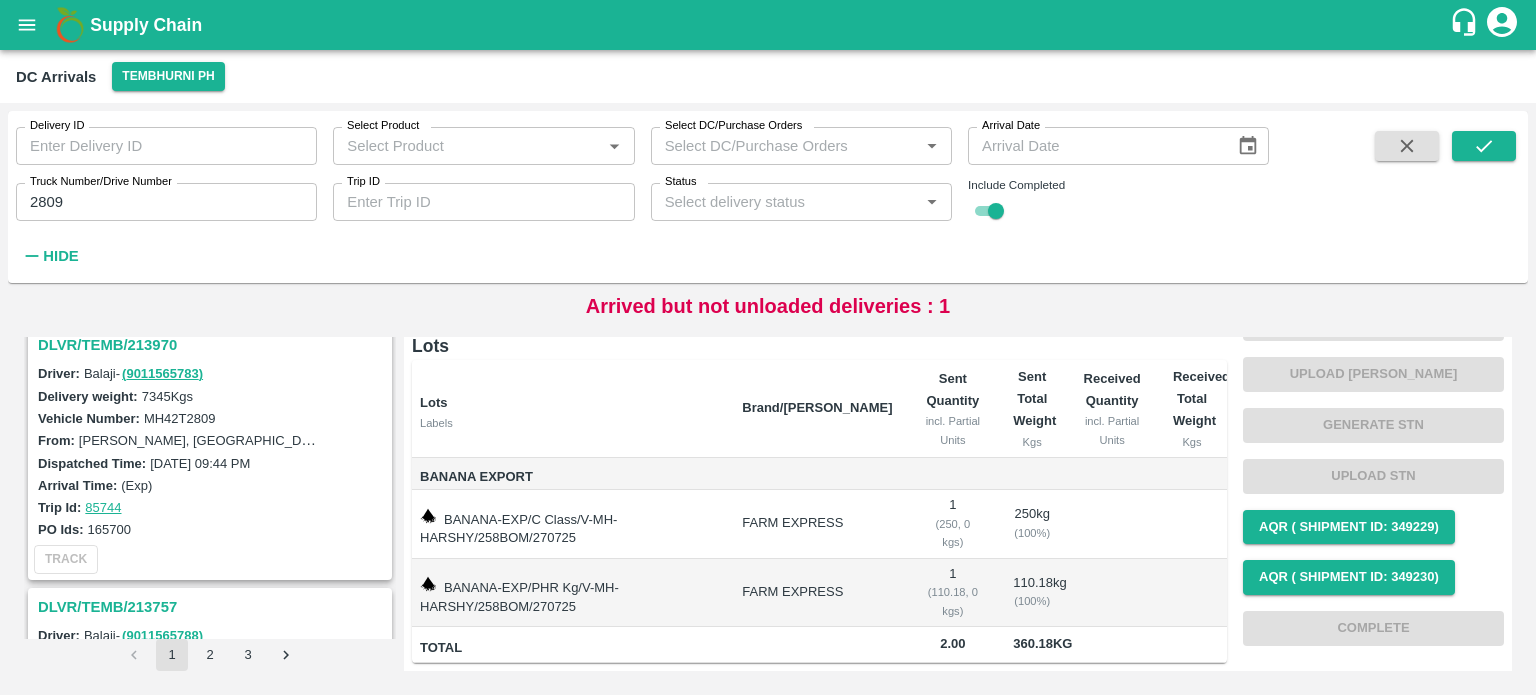 click on "DLVR/TEMB/213970" at bounding box center [213, 345] 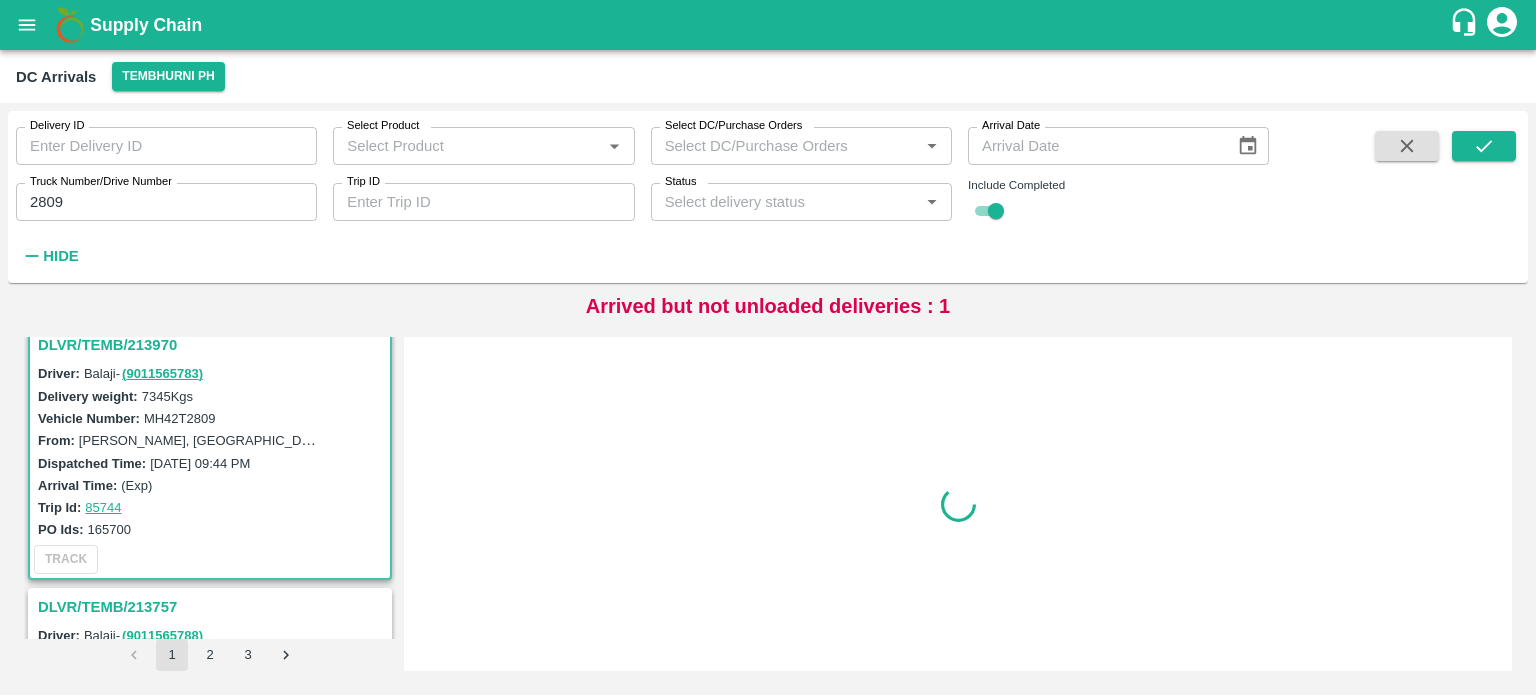 scroll, scrollTop: 0, scrollLeft: 0, axis: both 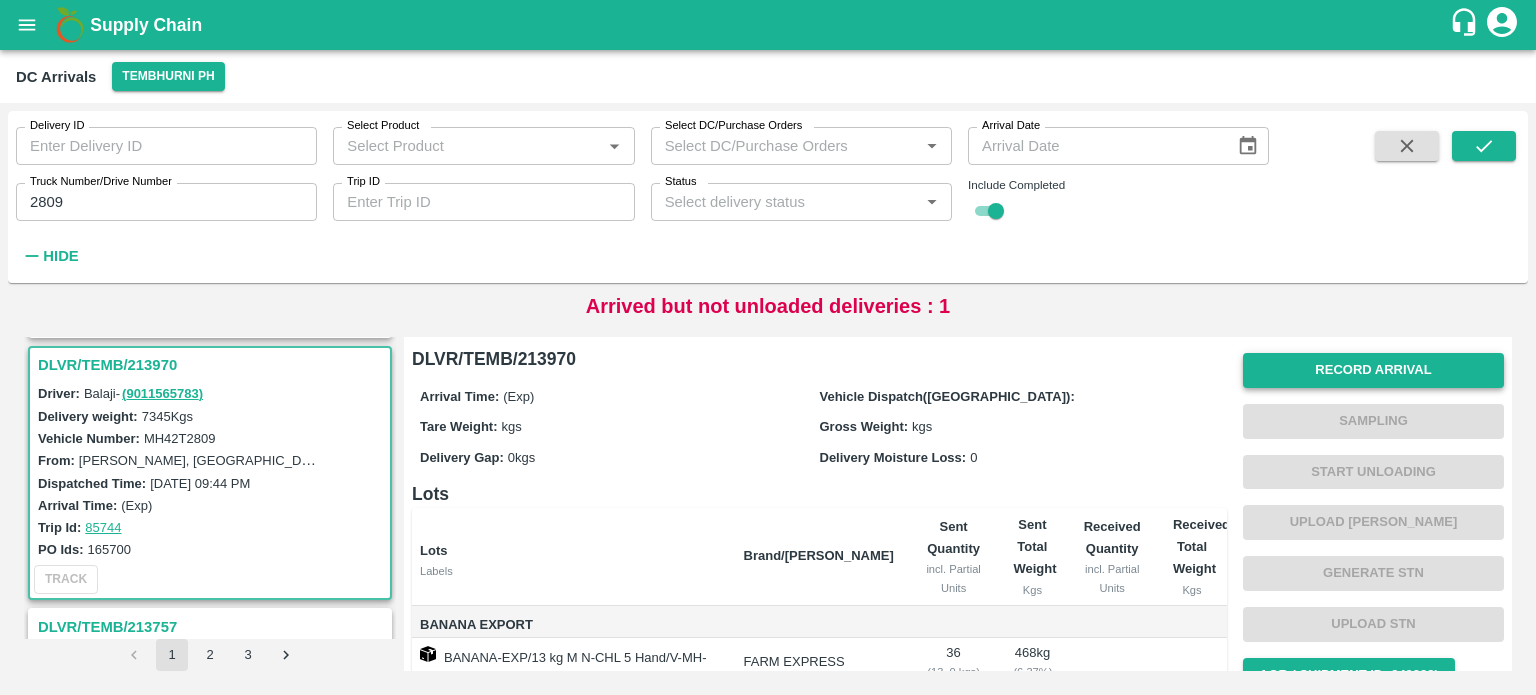 click on "Record Arrival" at bounding box center (1373, 370) 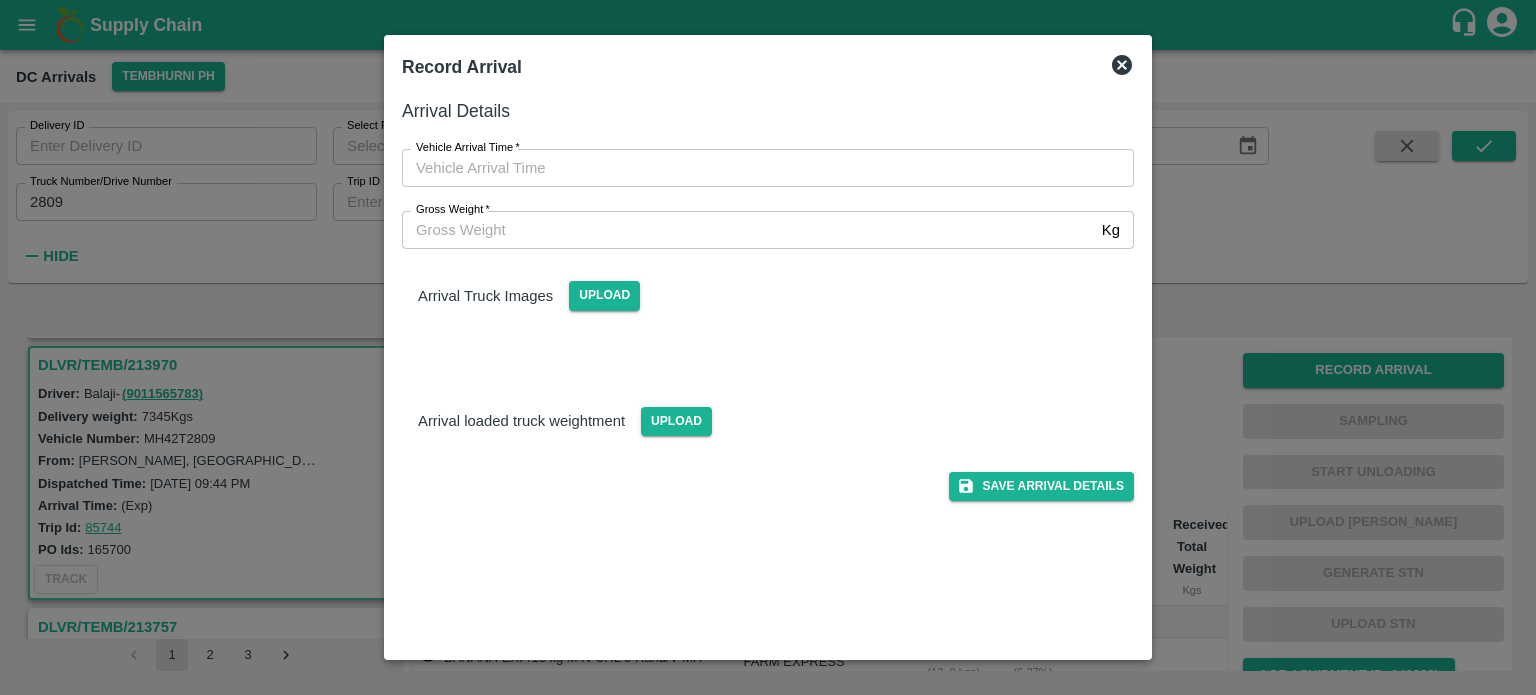 type on "DD/MM/YYYY hh:mm aa" 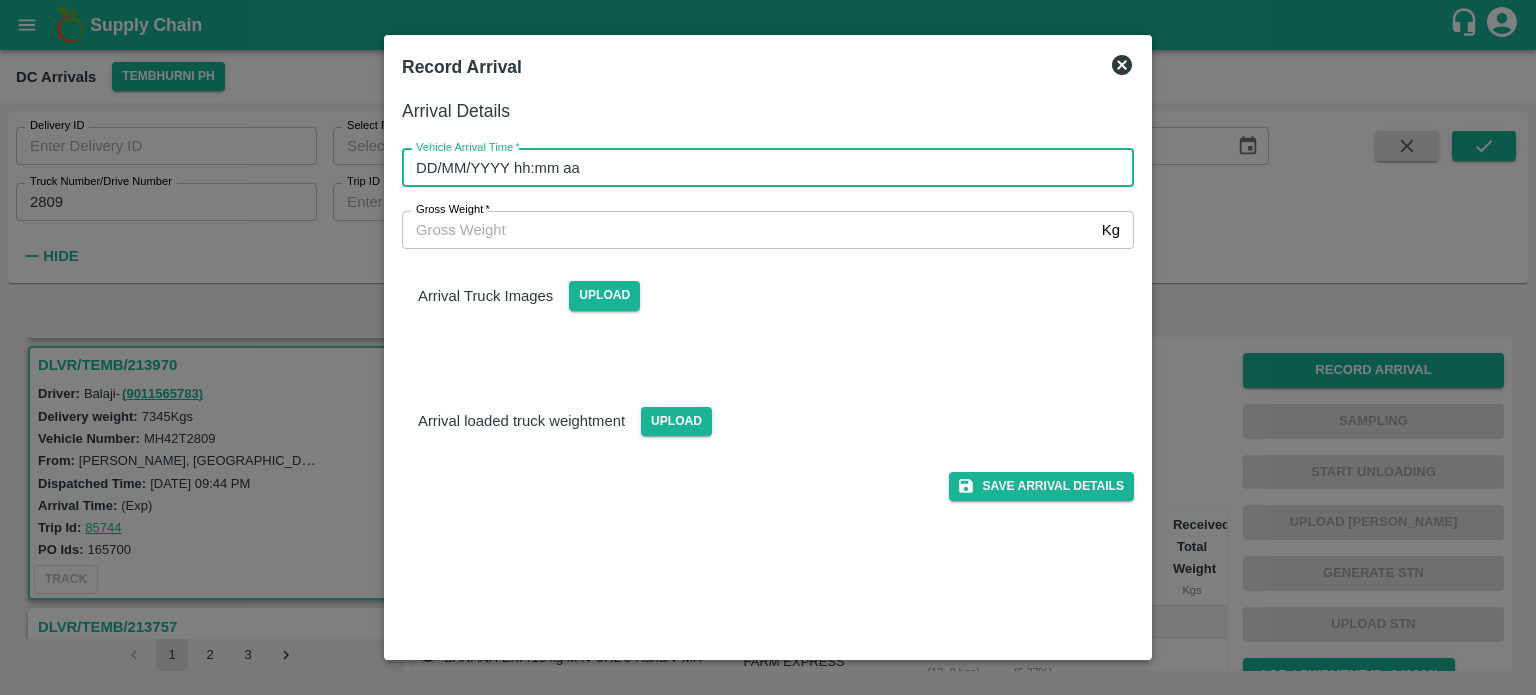 click on "DD/MM/YYYY hh:mm aa" at bounding box center [761, 168] 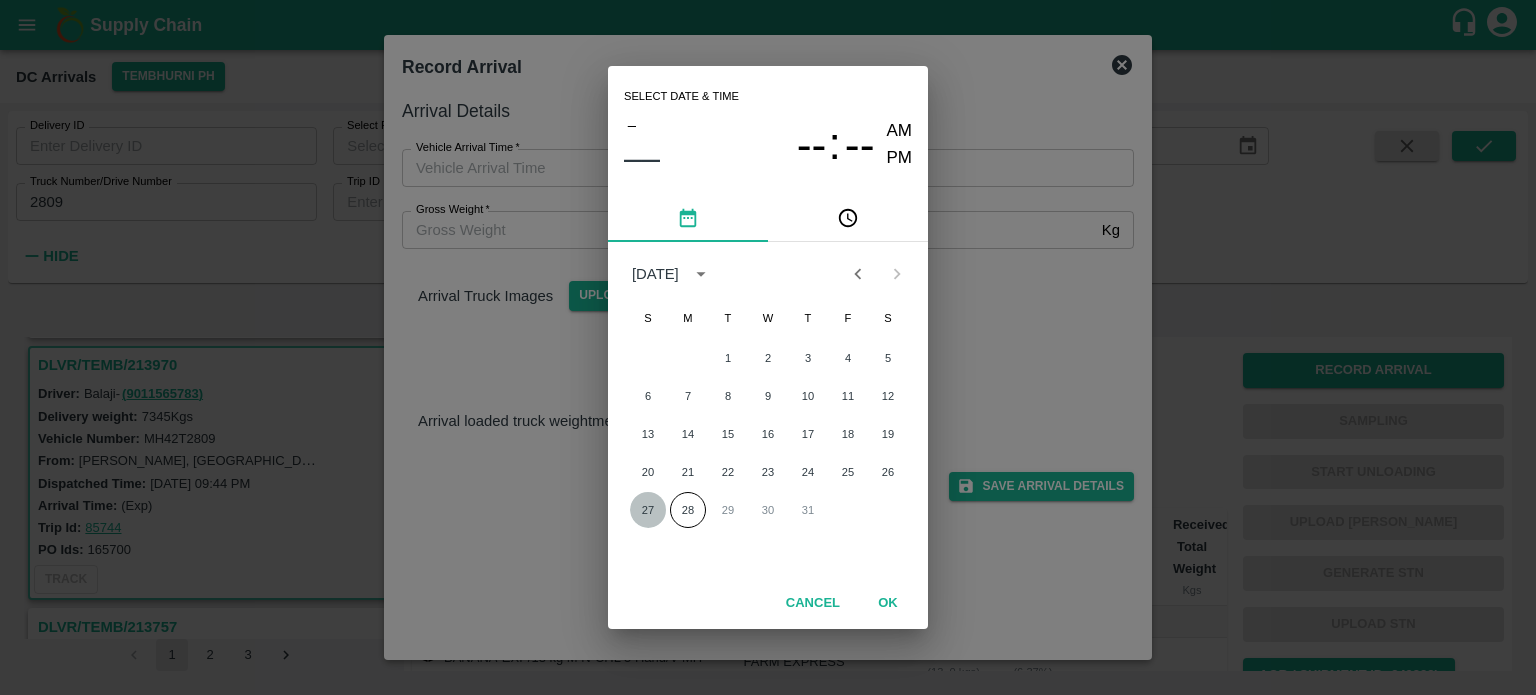 click on "27" at bounding box center [648, 510] 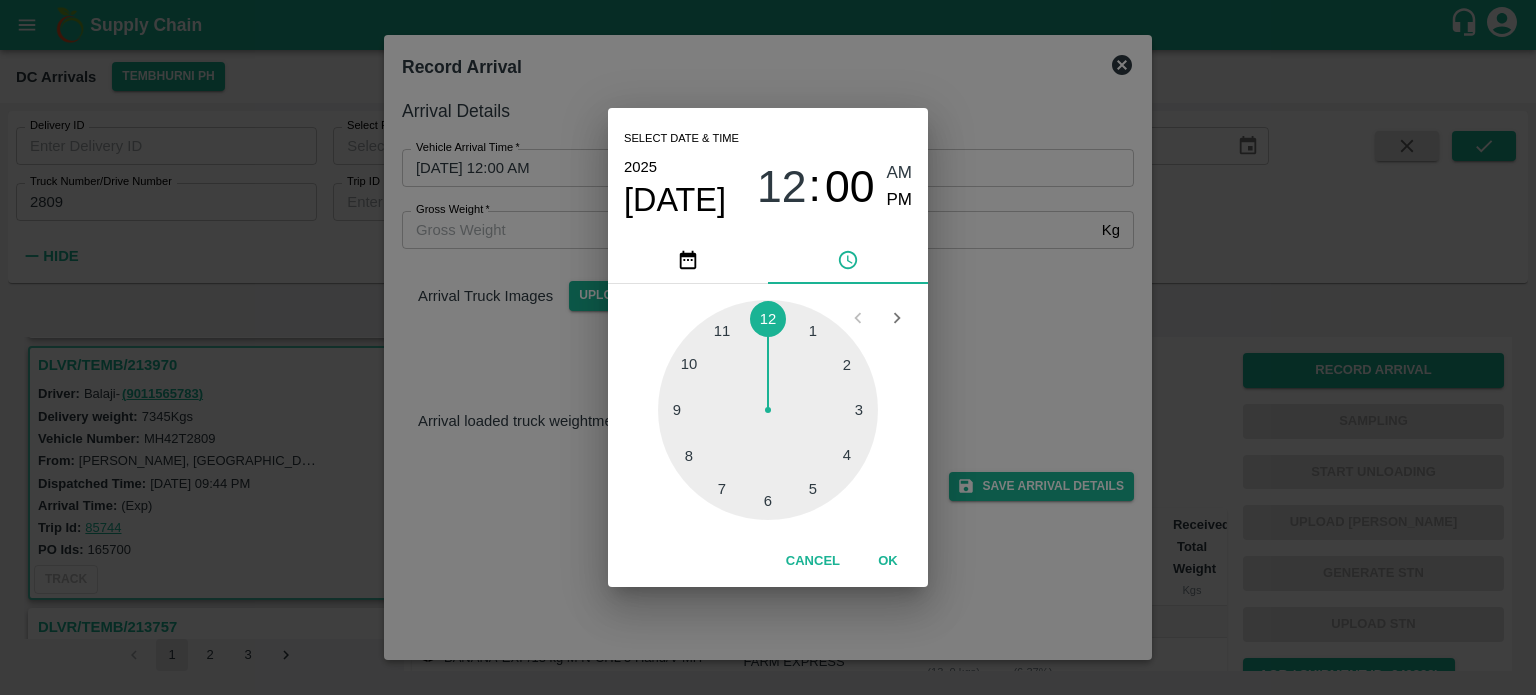 click at bounding box center [768, 410] 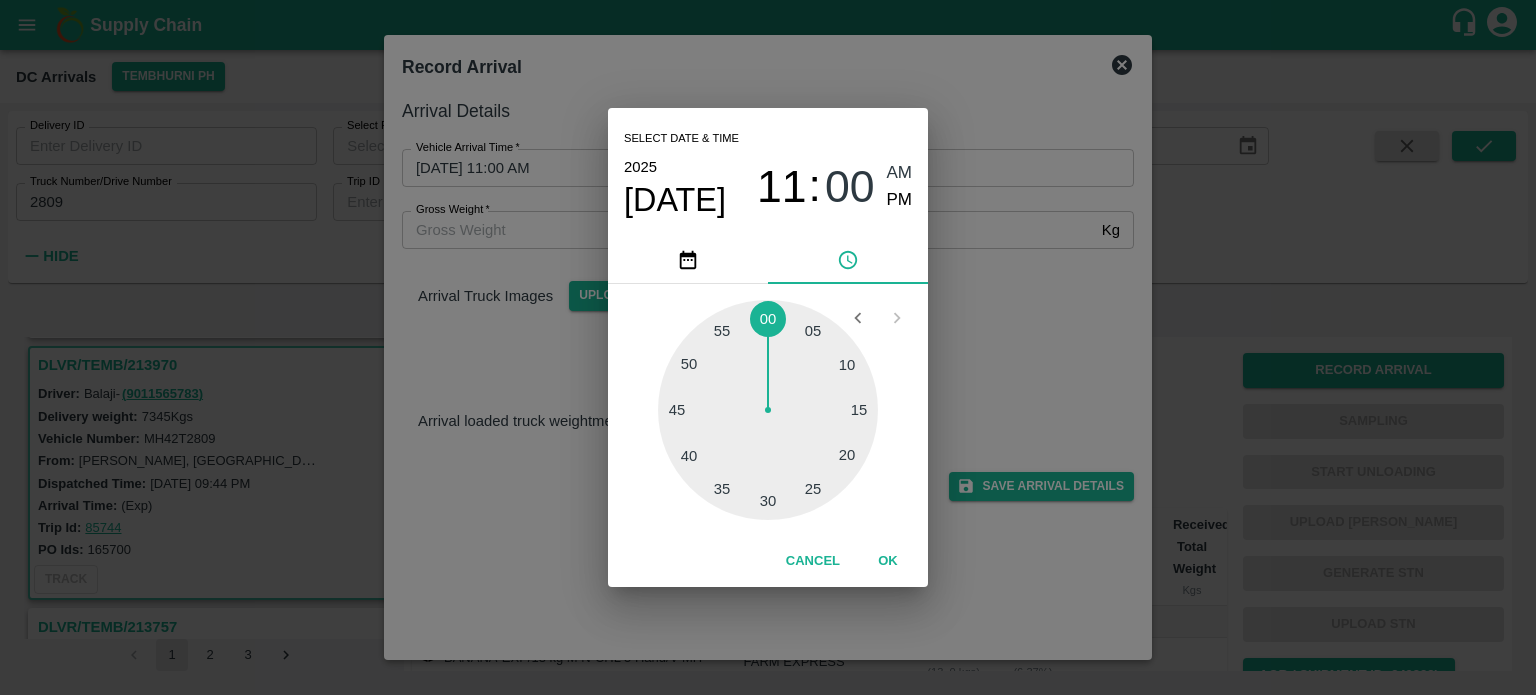 click at bounding box center [768, 410] 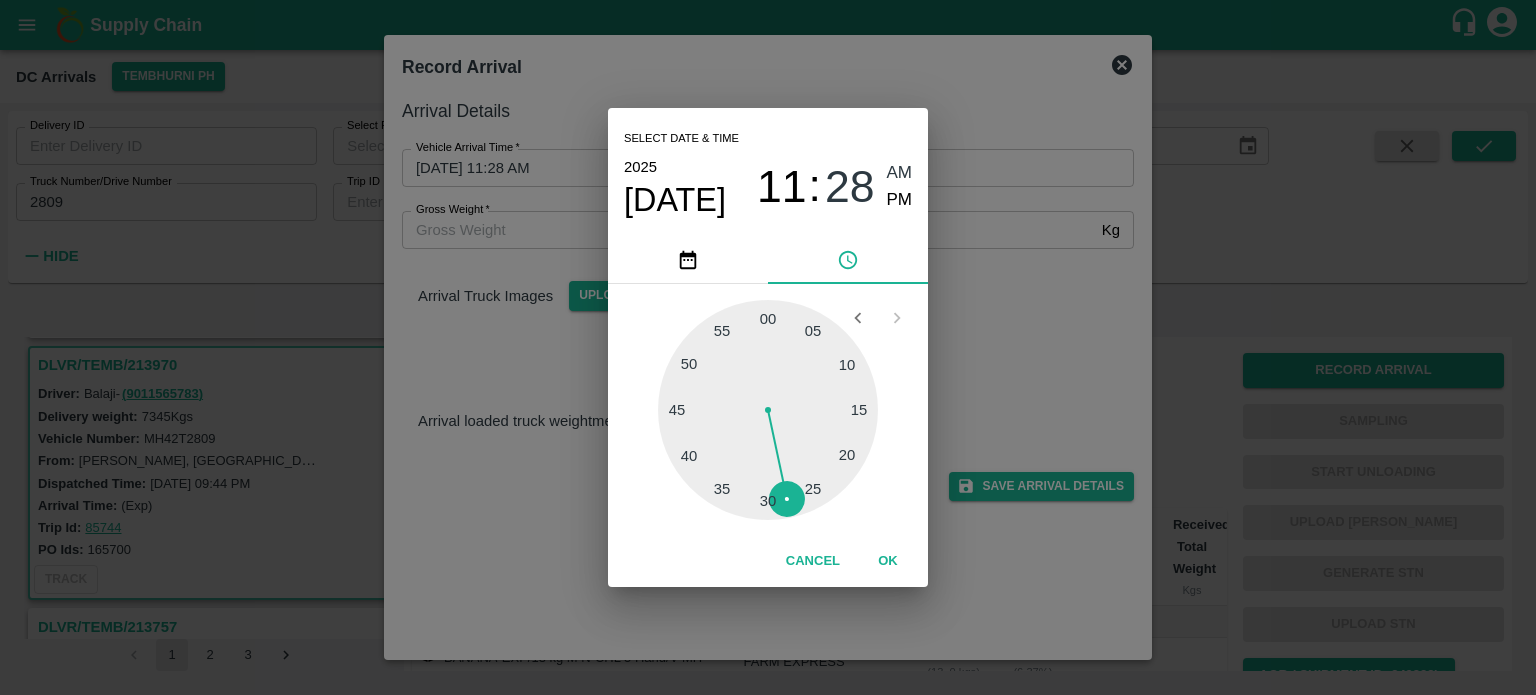 click on "PM" at bounding box center (900, 200) 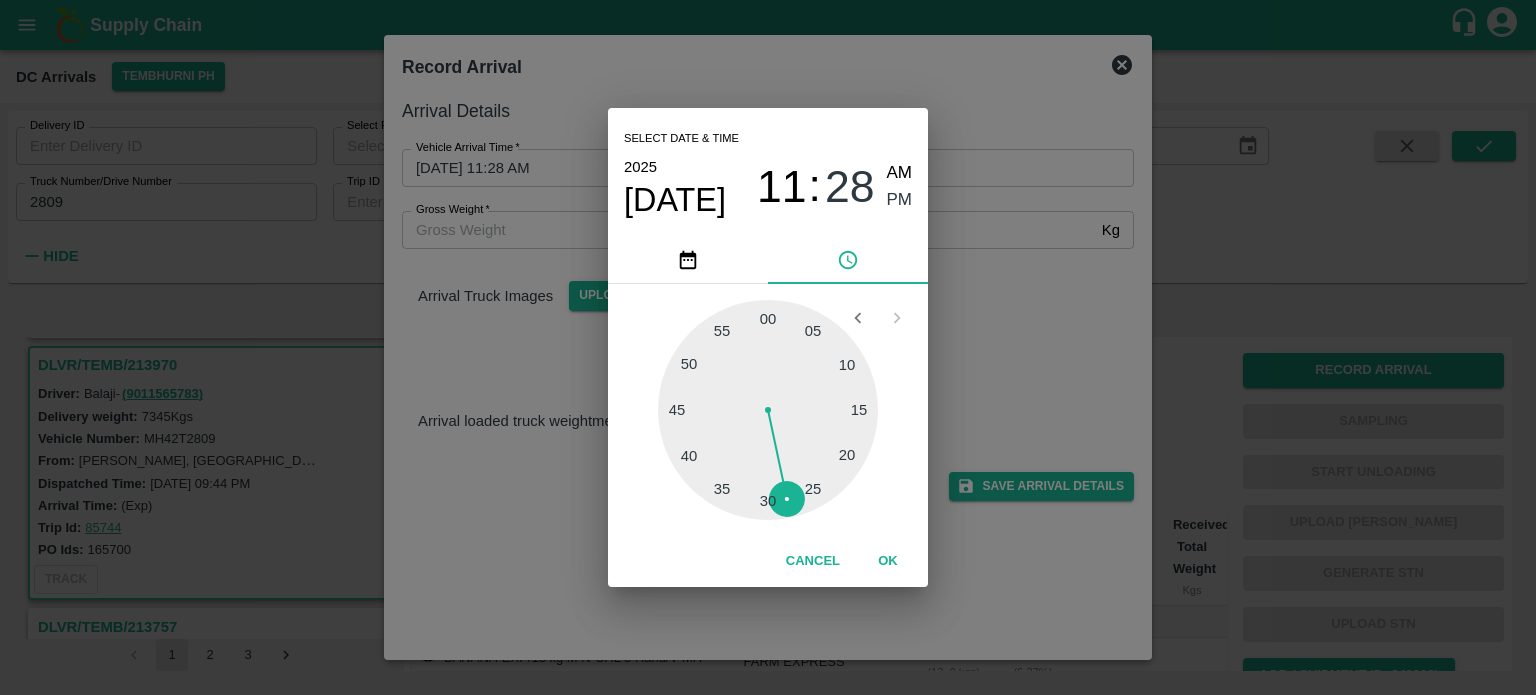 type on "27/07/2025 11:28 PM" 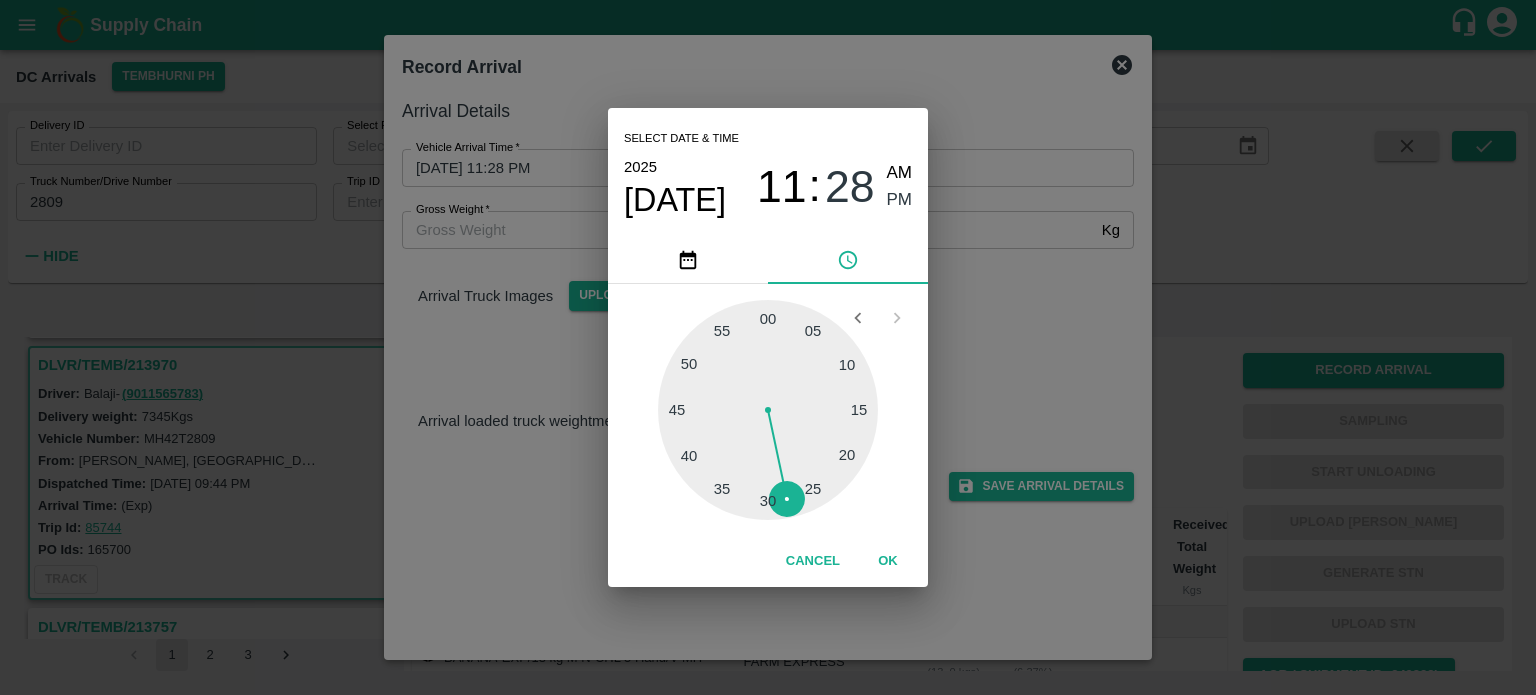 click on "Select date & time 2025 Jul 27 11 : 28 AM PM 05 10 15 20 25 30 35 40 45 50 55 00 Cancel OK" at bounding box center [768, 347] 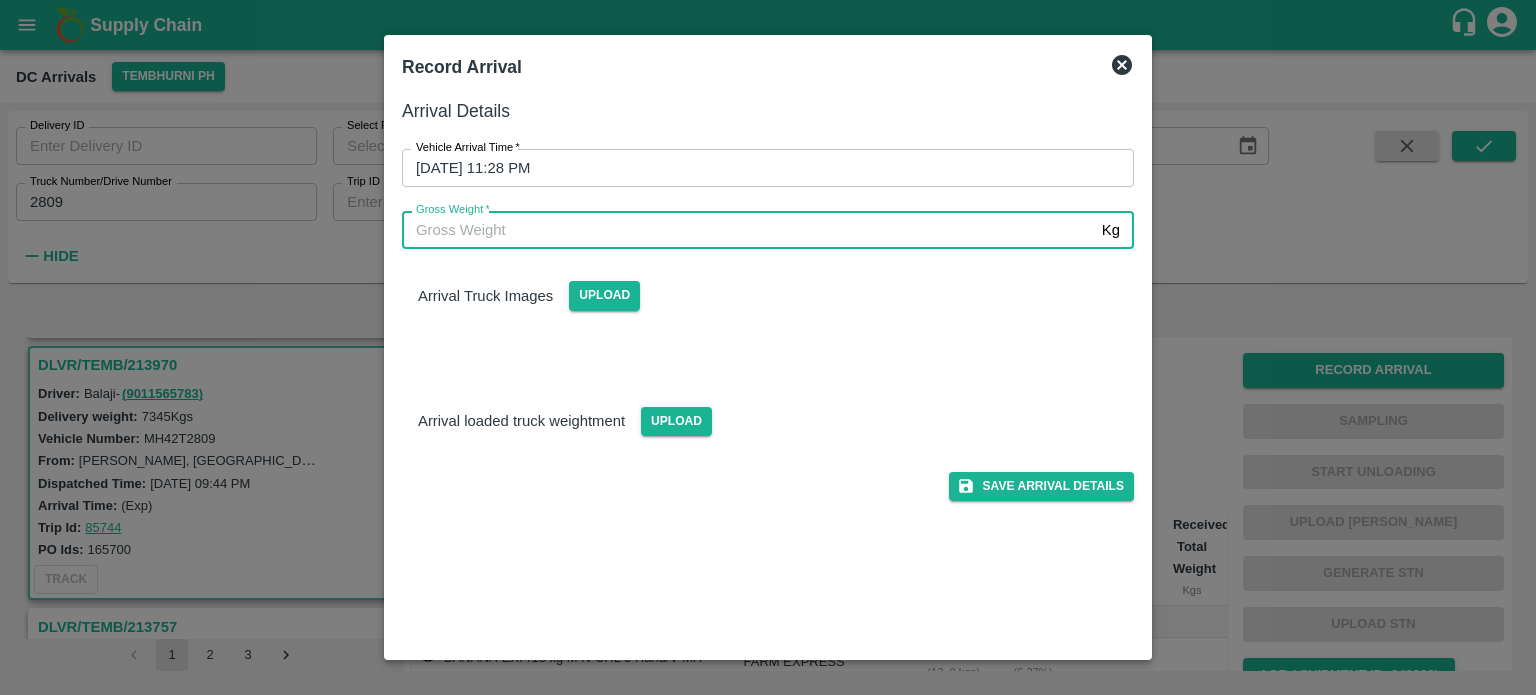 click on "Gross Weight   *" at bounding box center [748, 230] 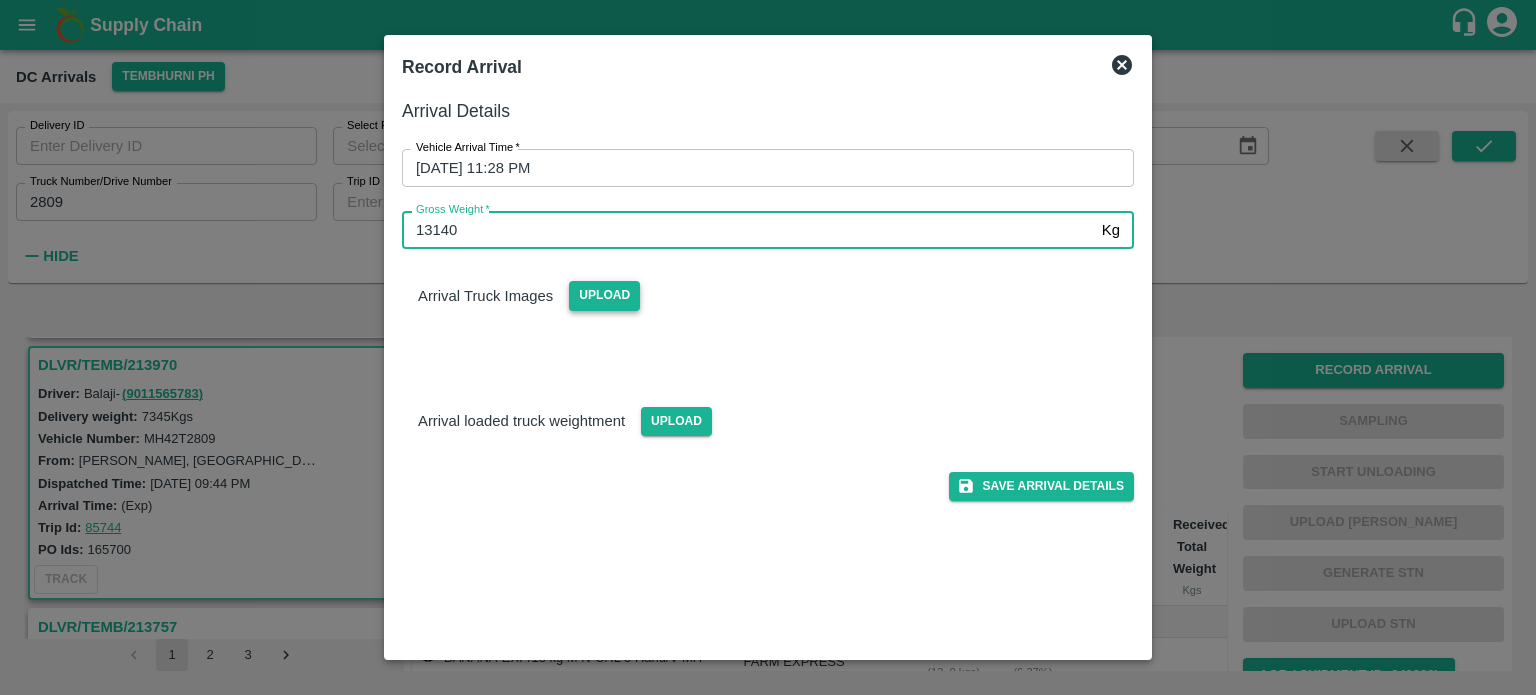 type on "13140" 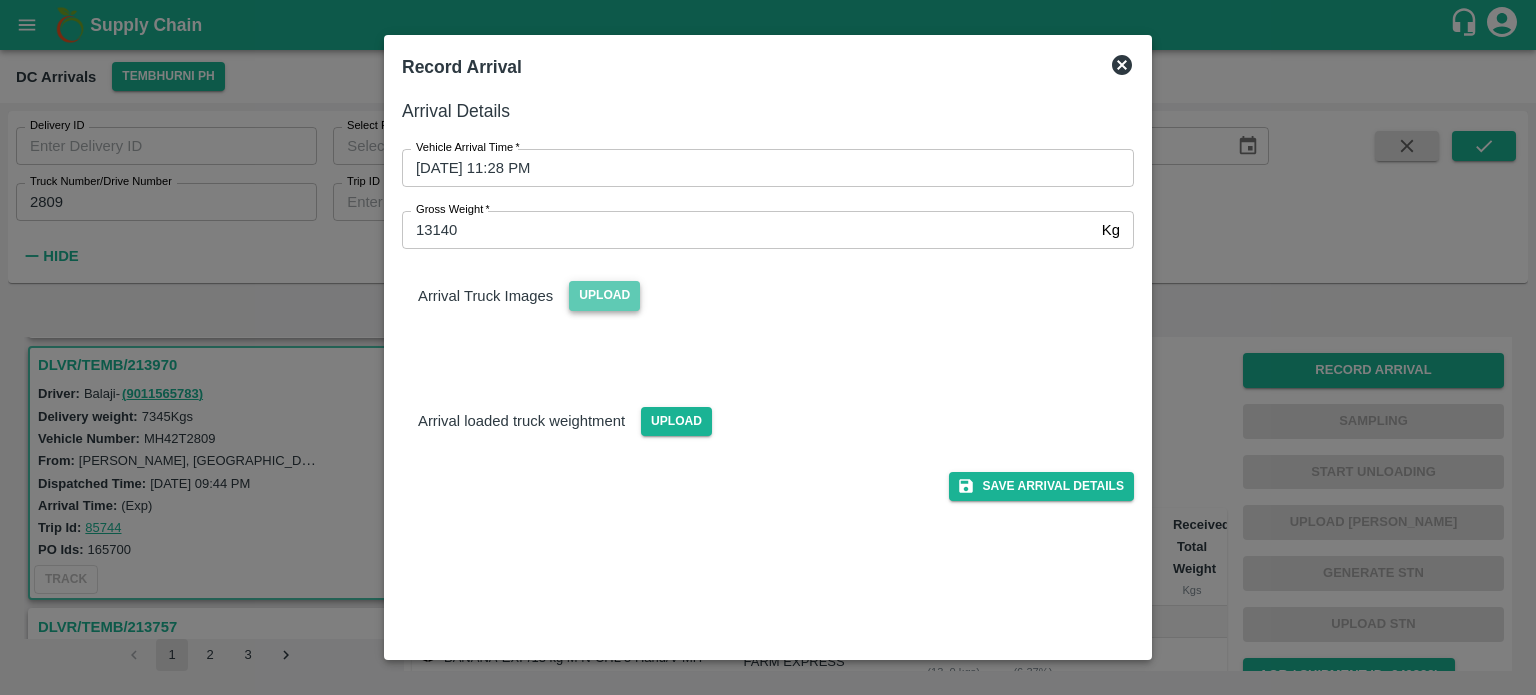 click on "Upload" at bounding box center [604, 295] 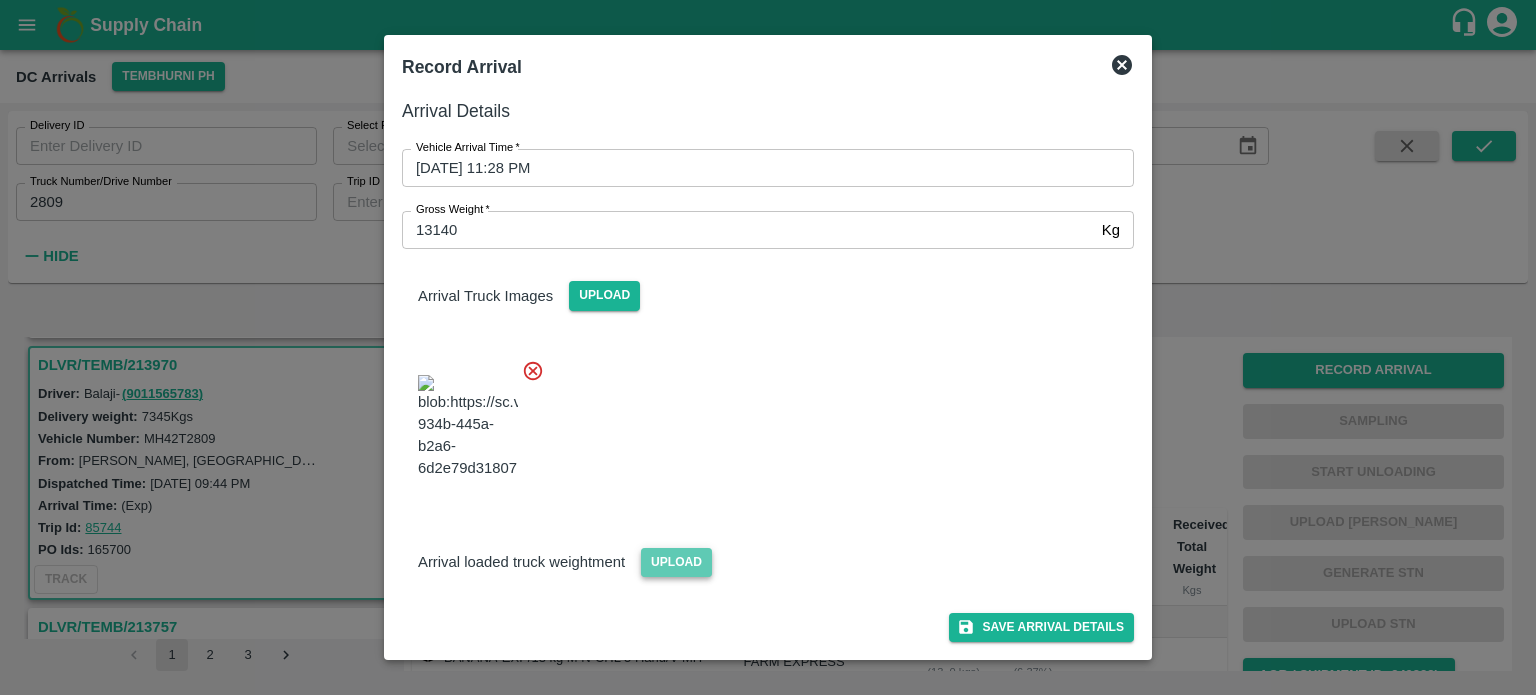 click on "Upload" at bounding box center (676, 562) 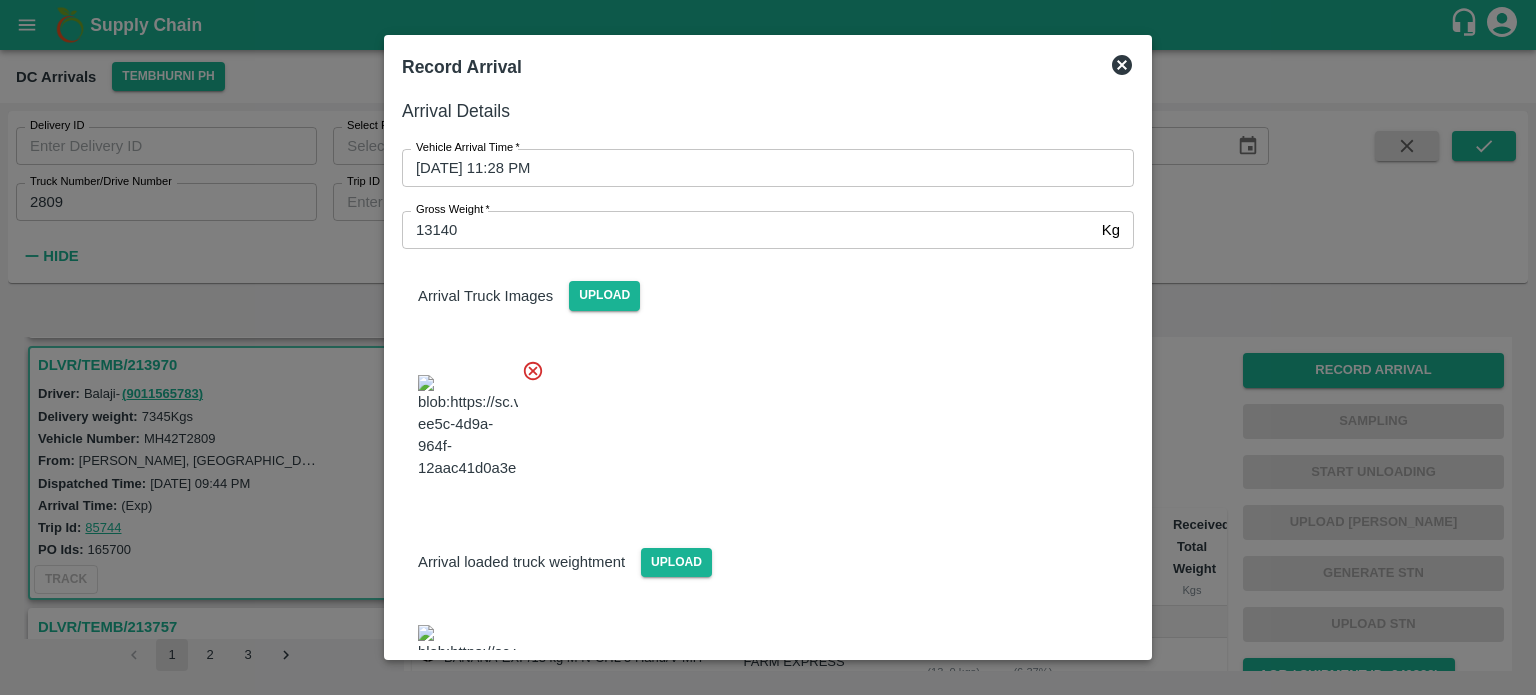 click at bounding box center (760, 421) 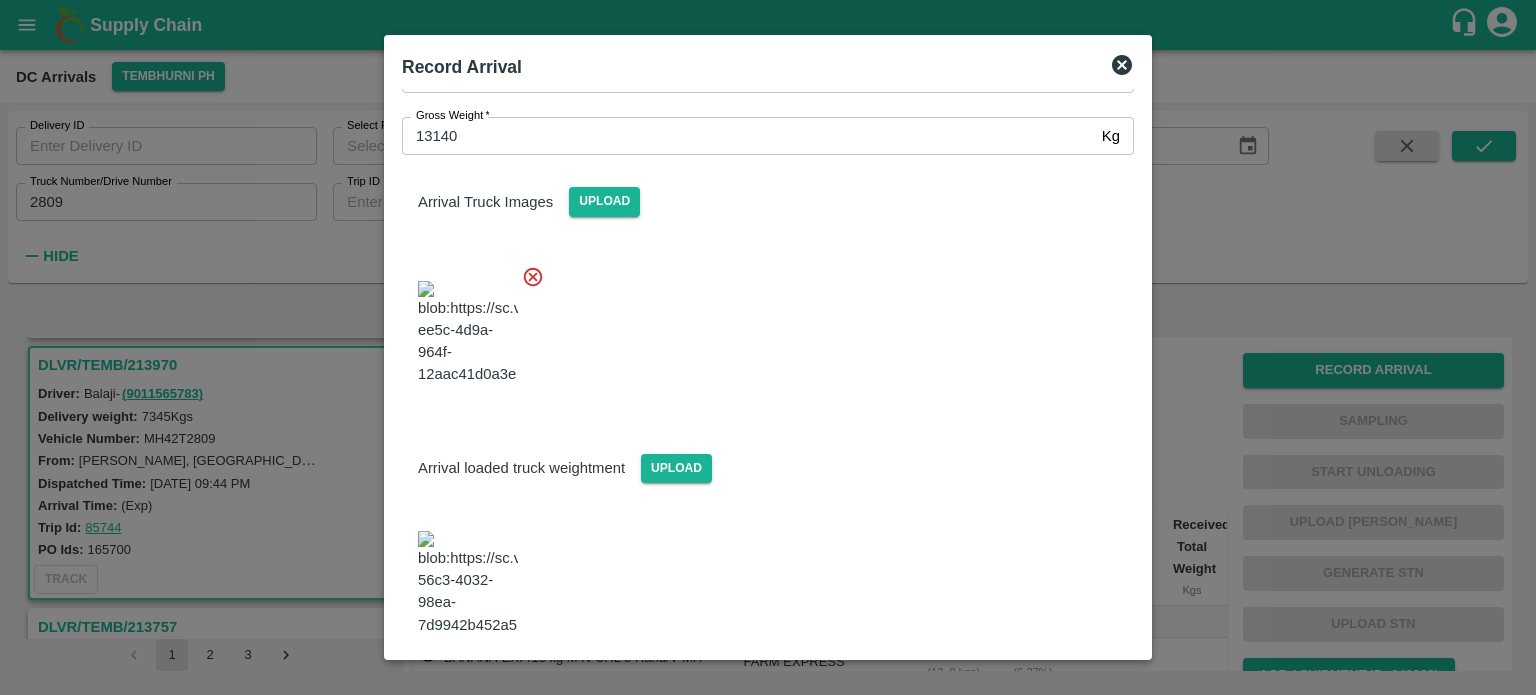 click on "Save Arrival Details" at bounding box center [1041, 690] 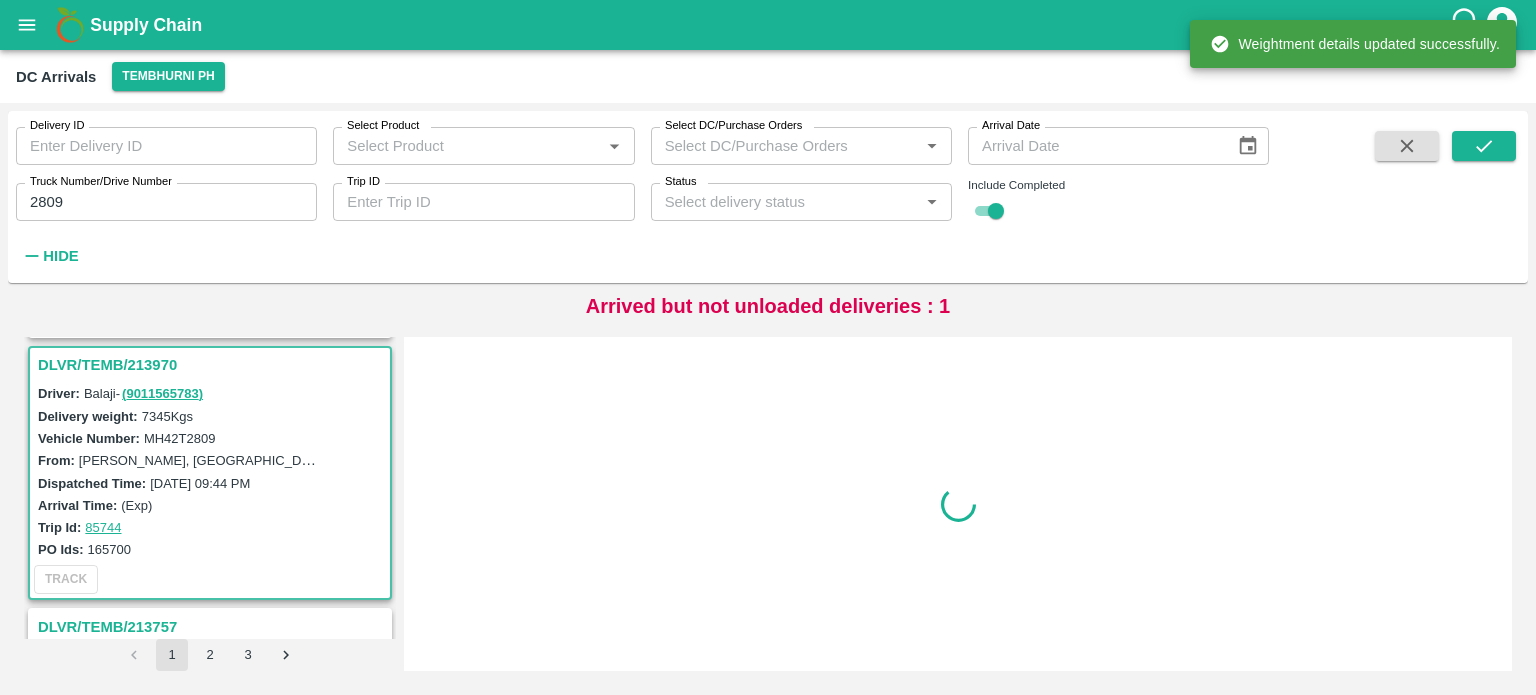 scroll, scrollTop: 0, scrollLeft: 0, axis: both 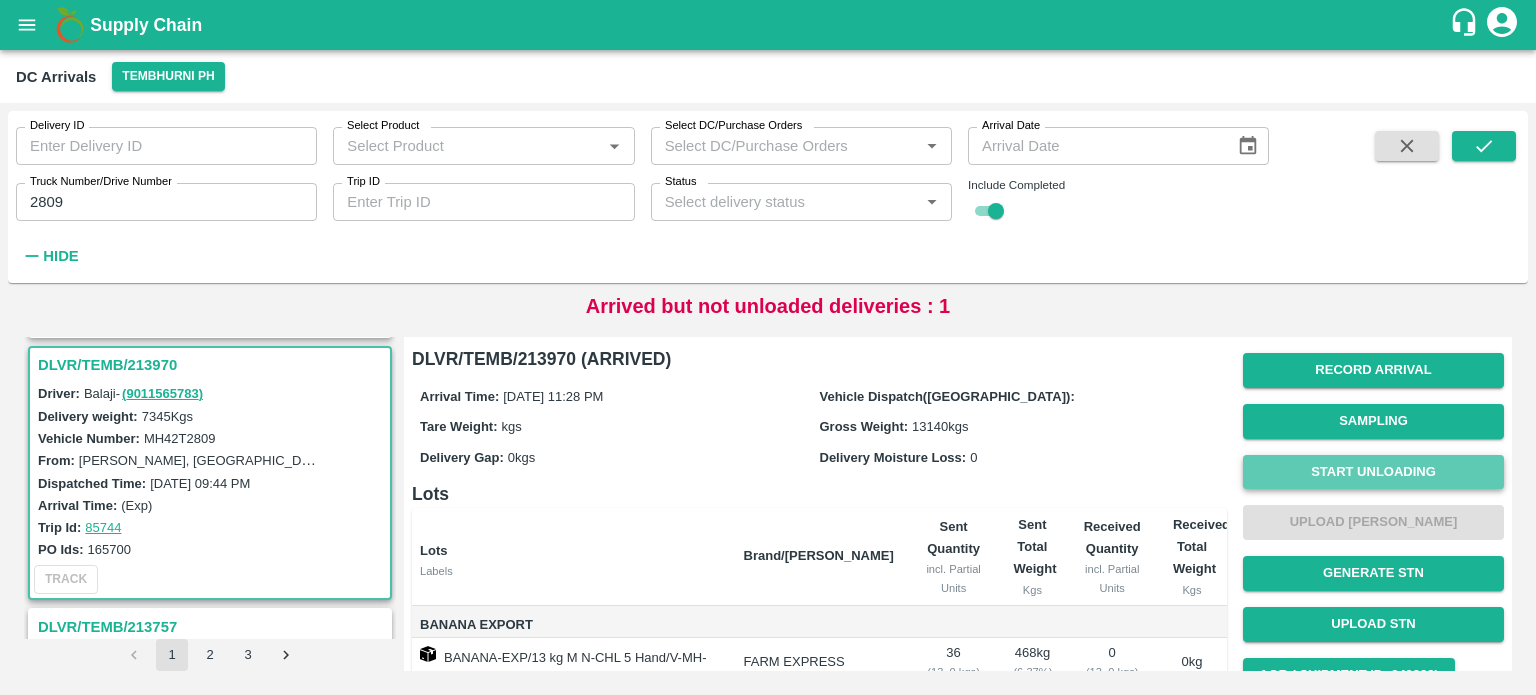 click on "Start Unloading" at bounding box center [1373, 472] 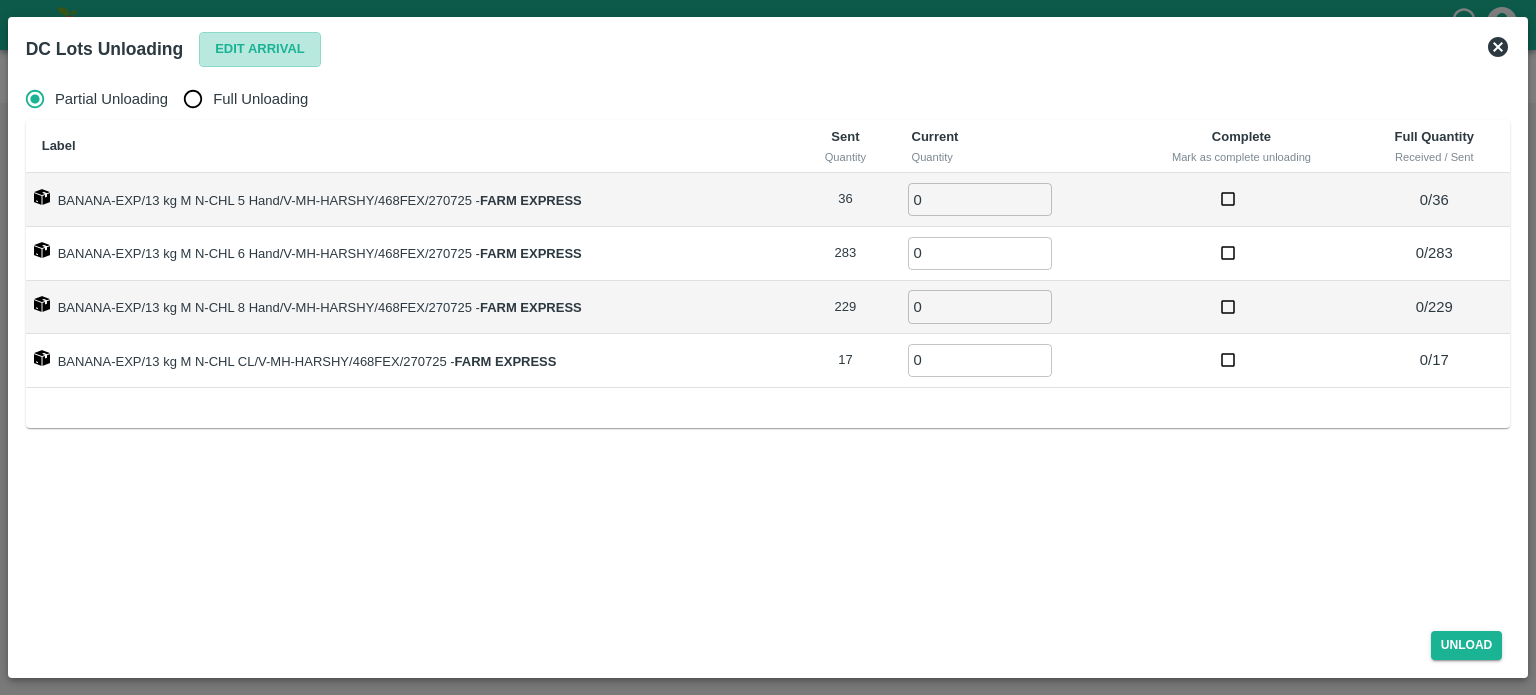 click on "Edit Arrival" at bounding box center (260, 49) 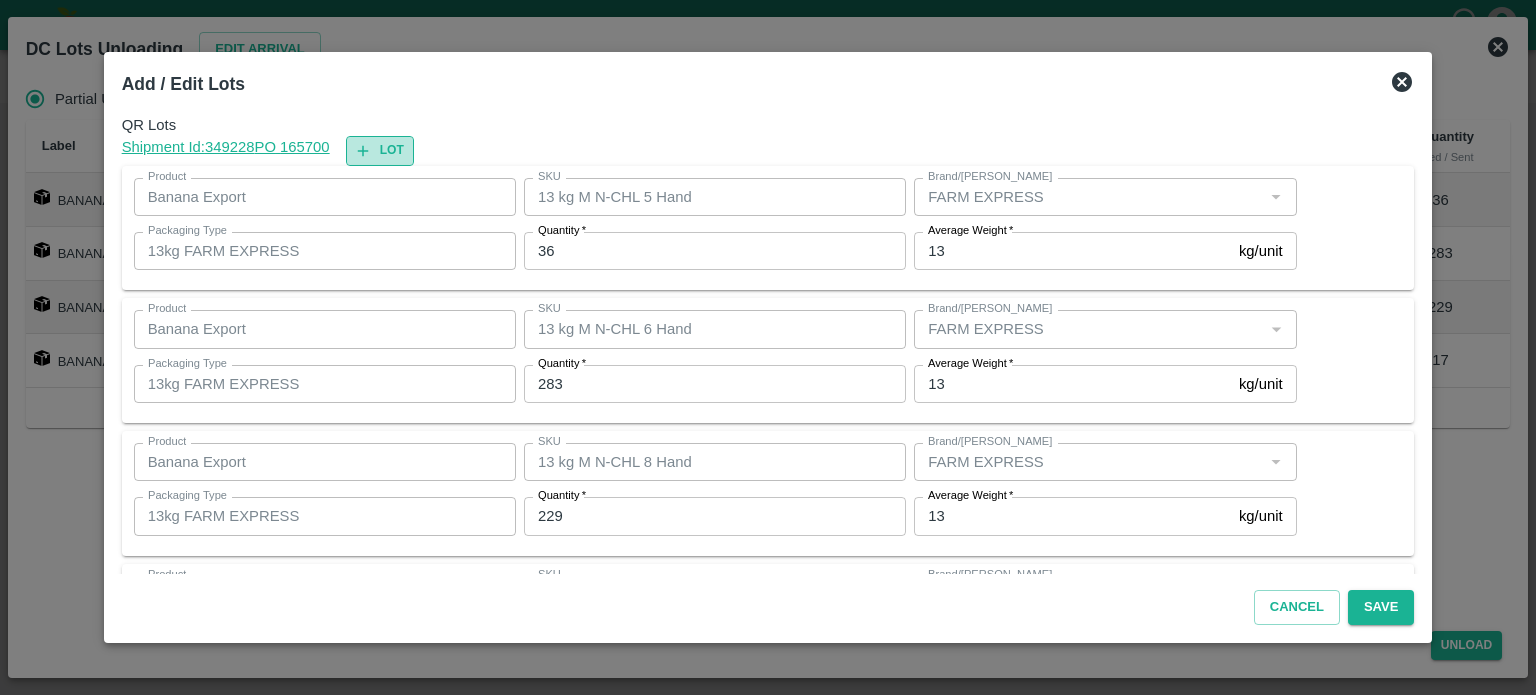 click 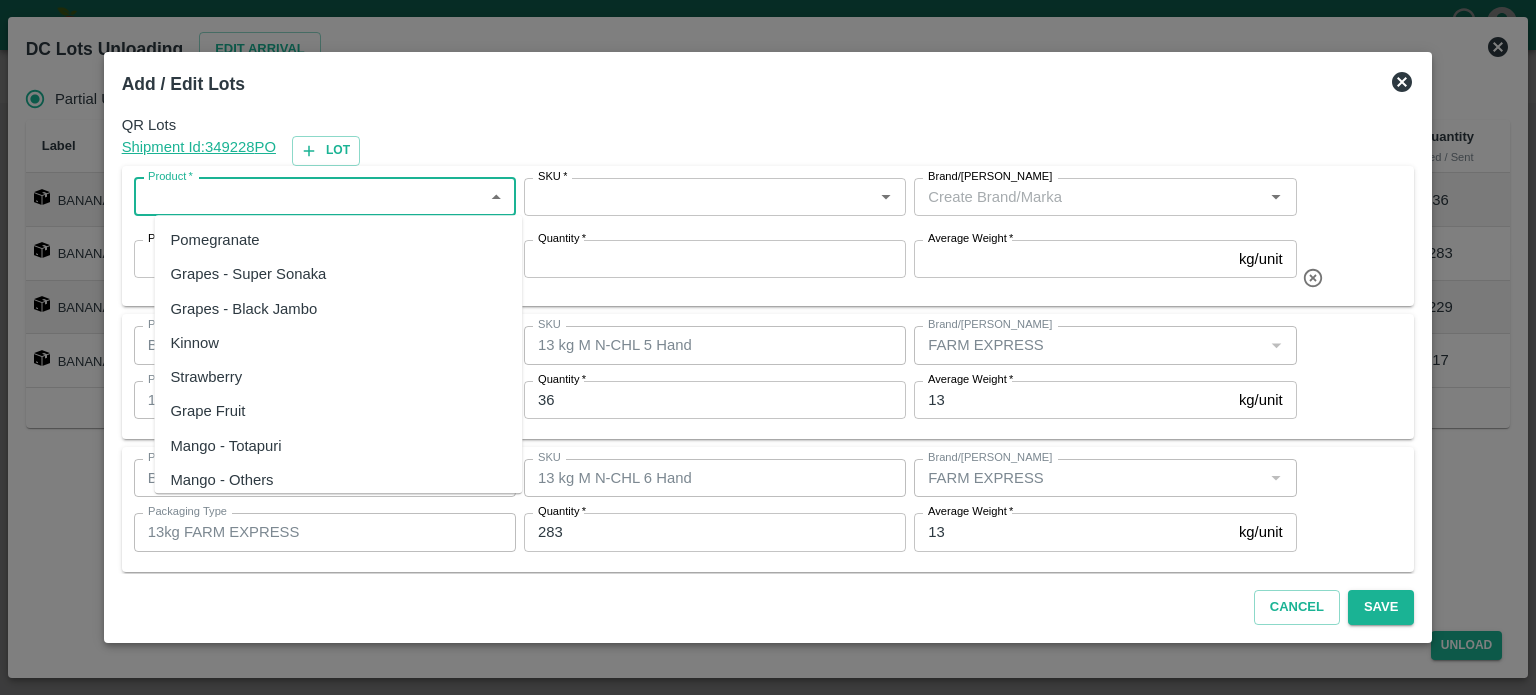 click on "Product   *" at bounding box center (308, 197) 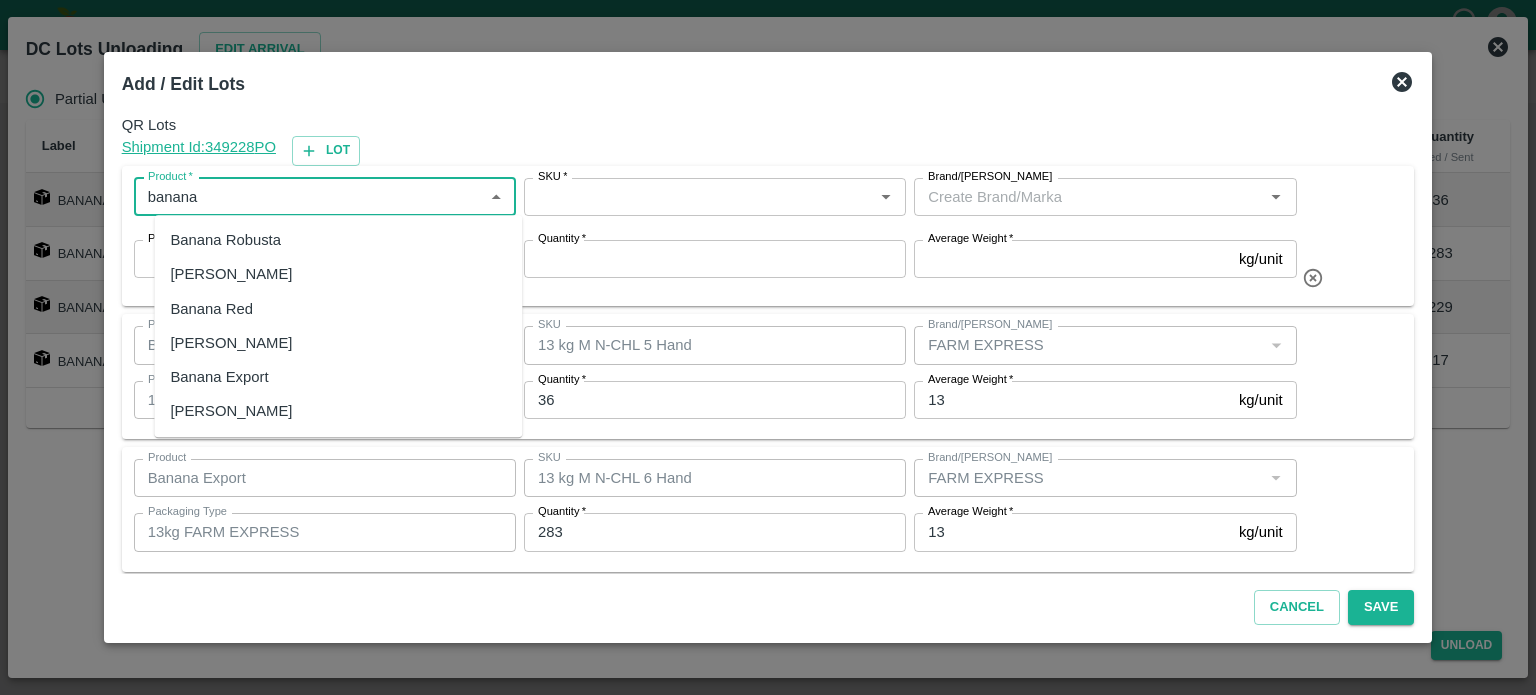 click on "Banana Export" at bounding box center (219, 377) 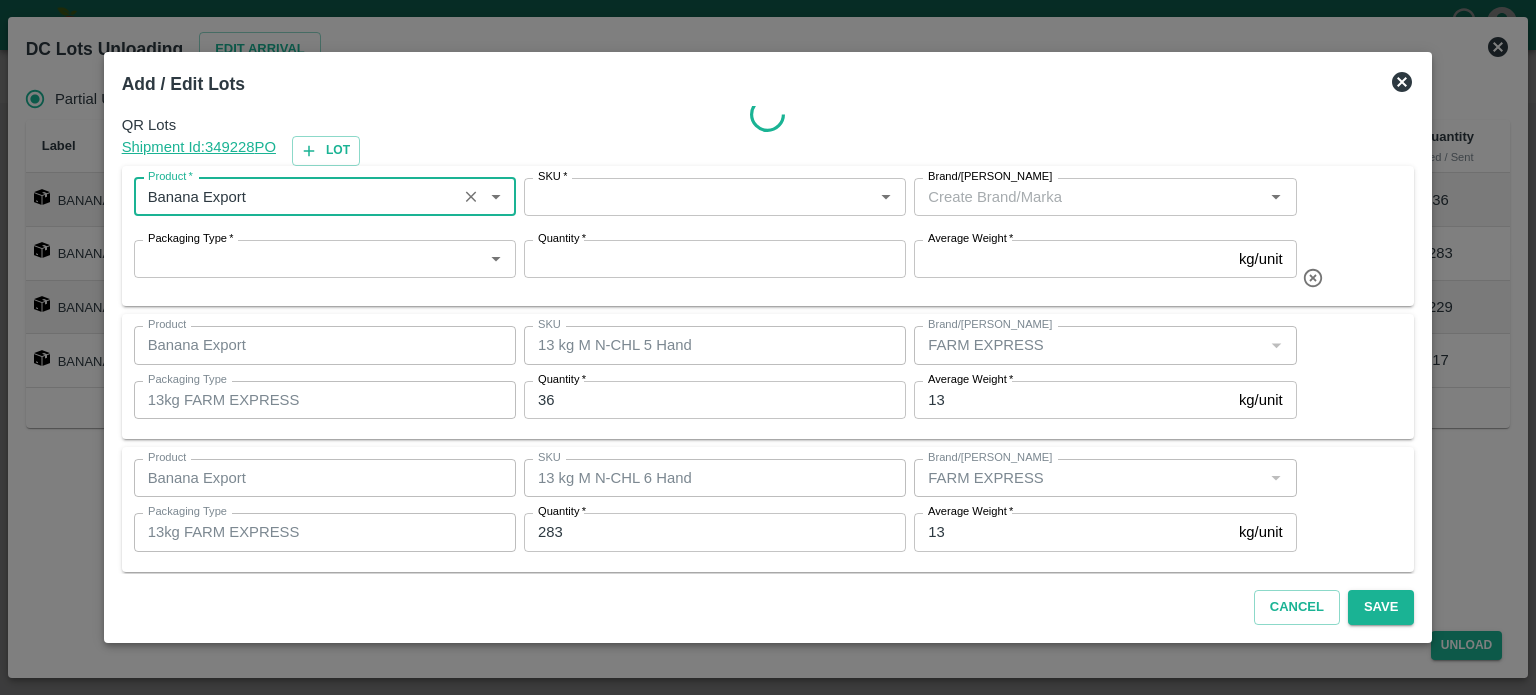 type on "Banana Export" 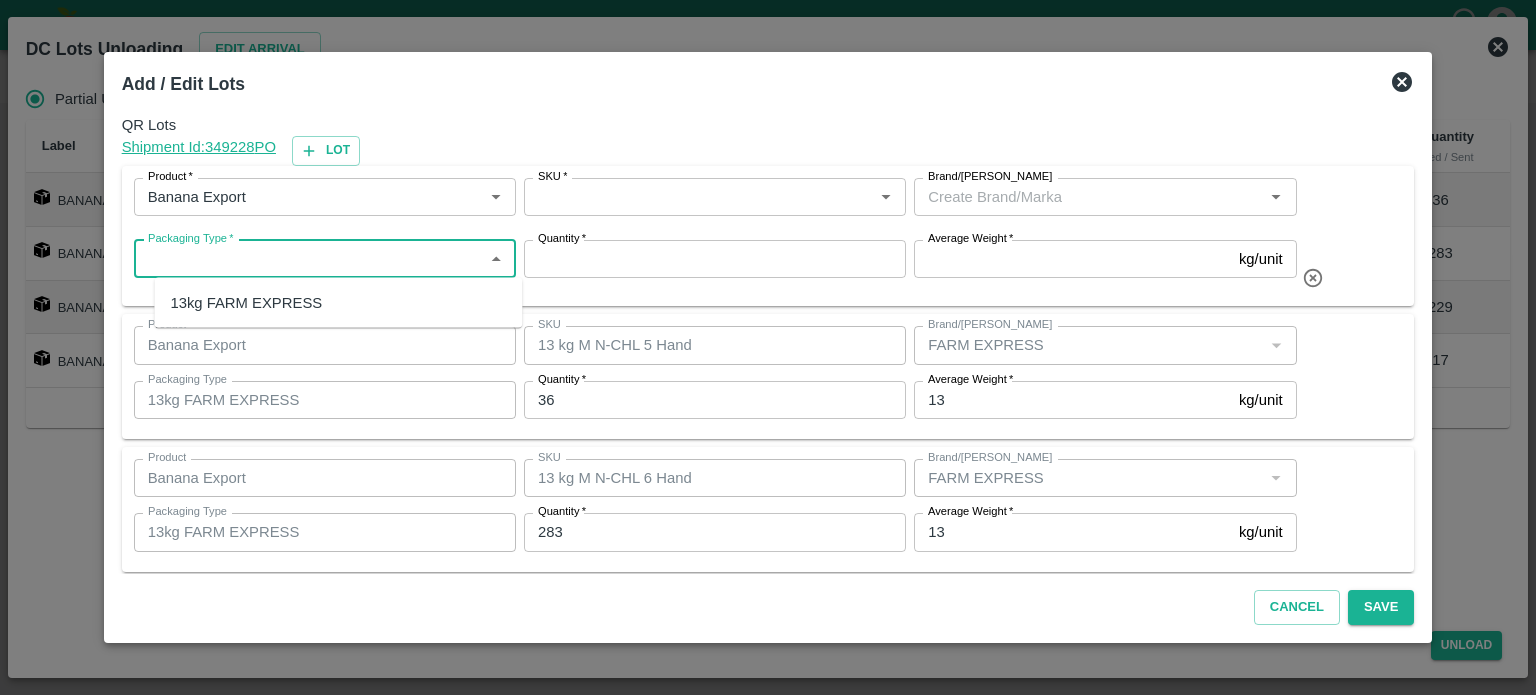 click on "13kg FARM EXPRESS" at bounding box center [246, 303] 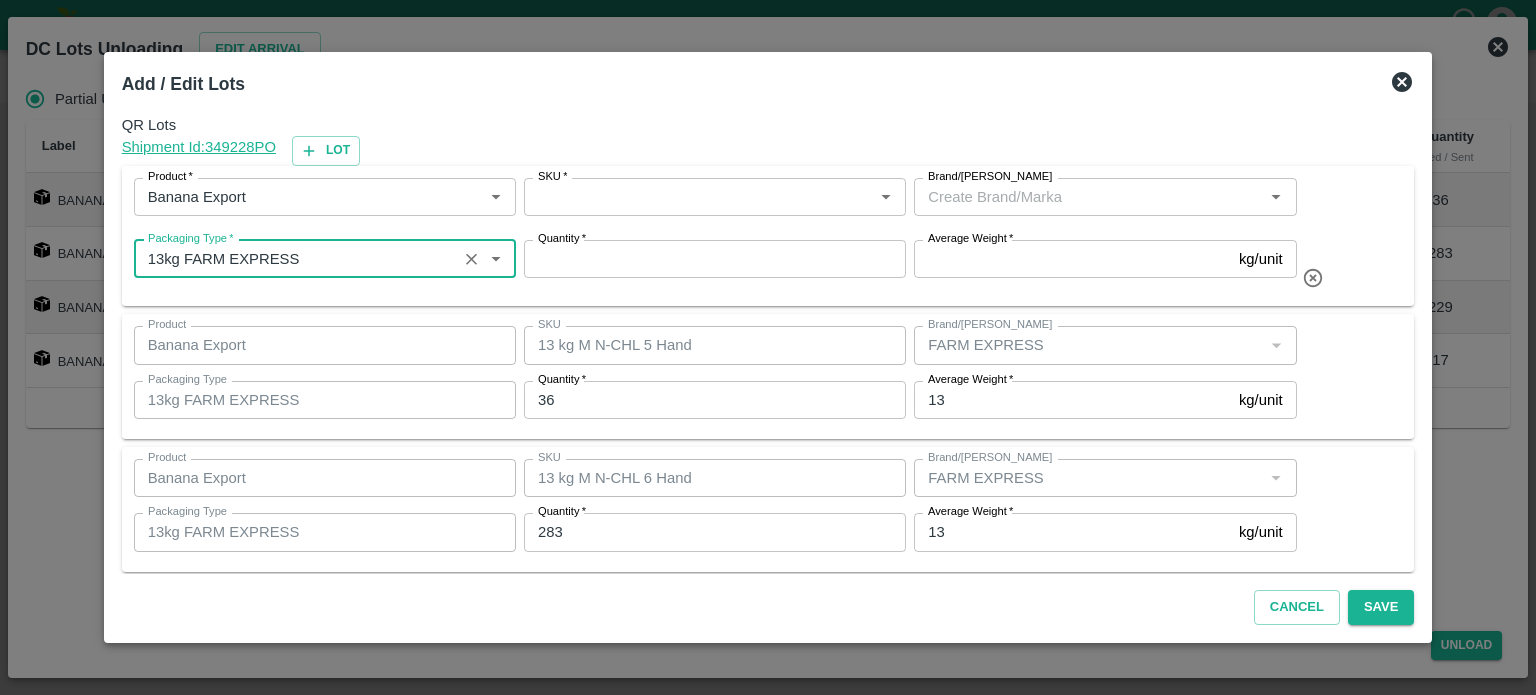 click on "SKU   *" at bounding box center [698, 197] 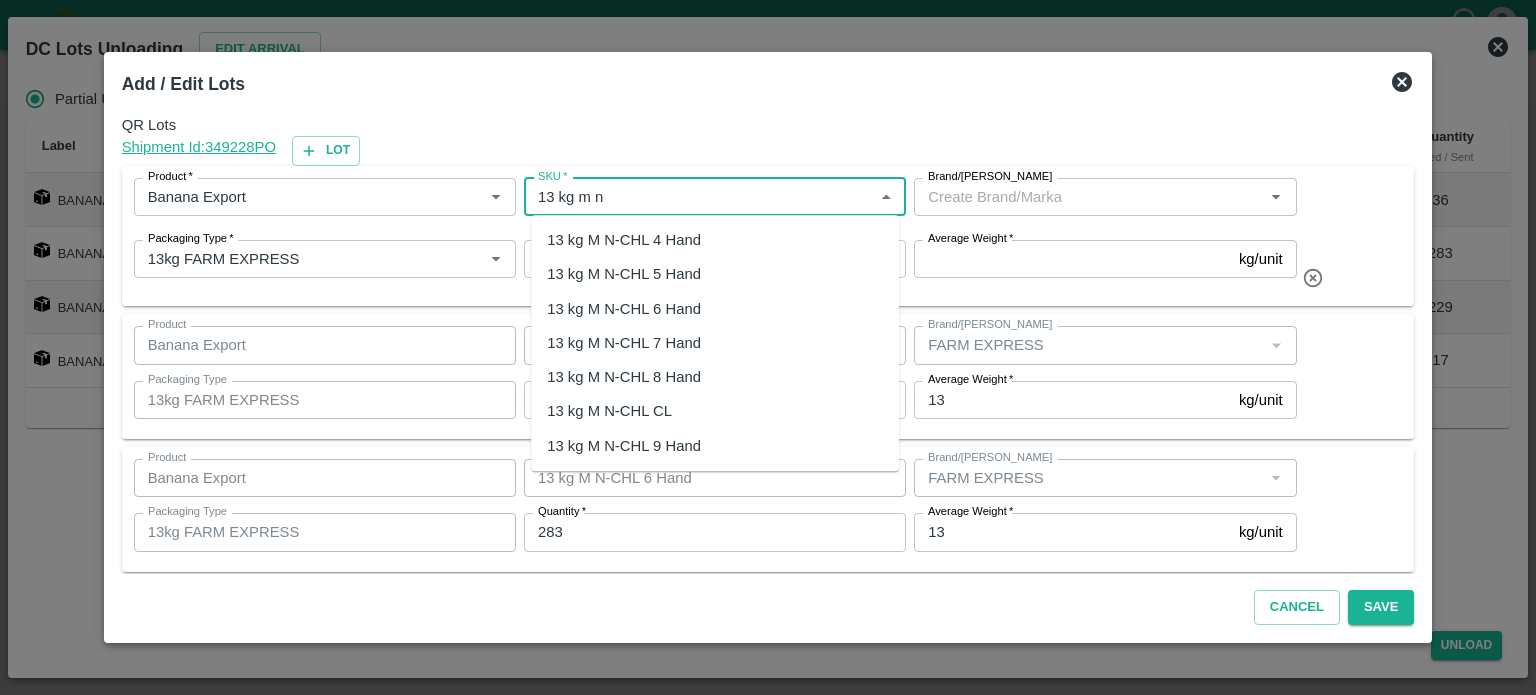 click on "13 kg M N-CHL 4 Hand" at bounding box center (624, 240) 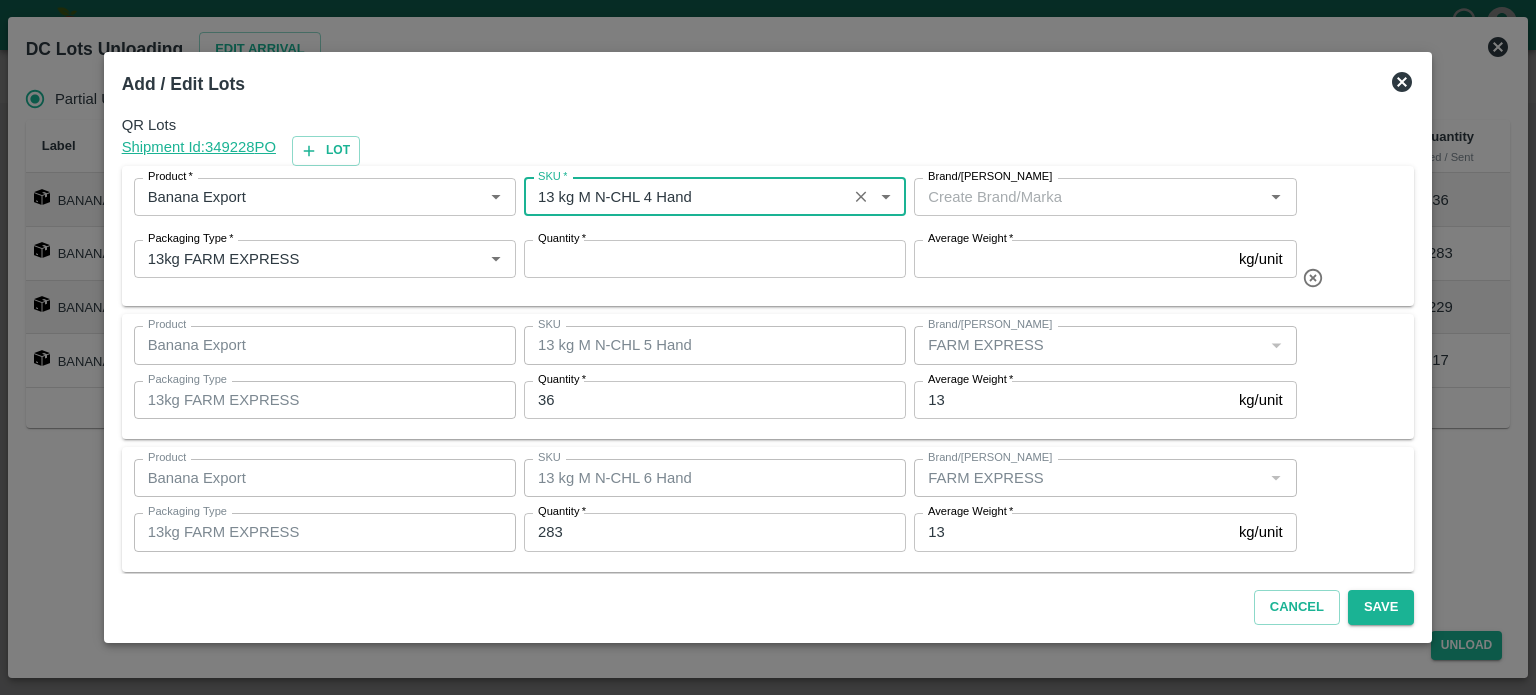 type on "13 kg M N-CHL 4 Hand" 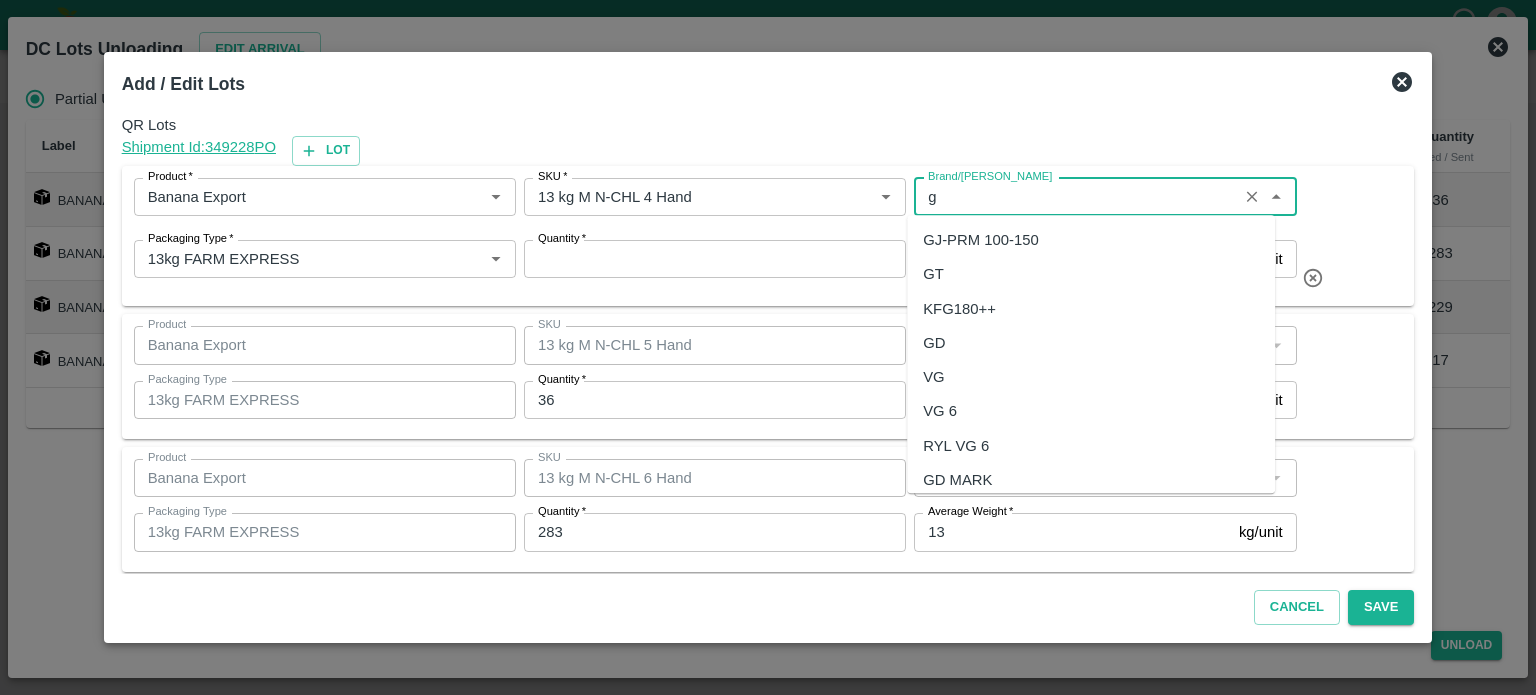 type on "G" 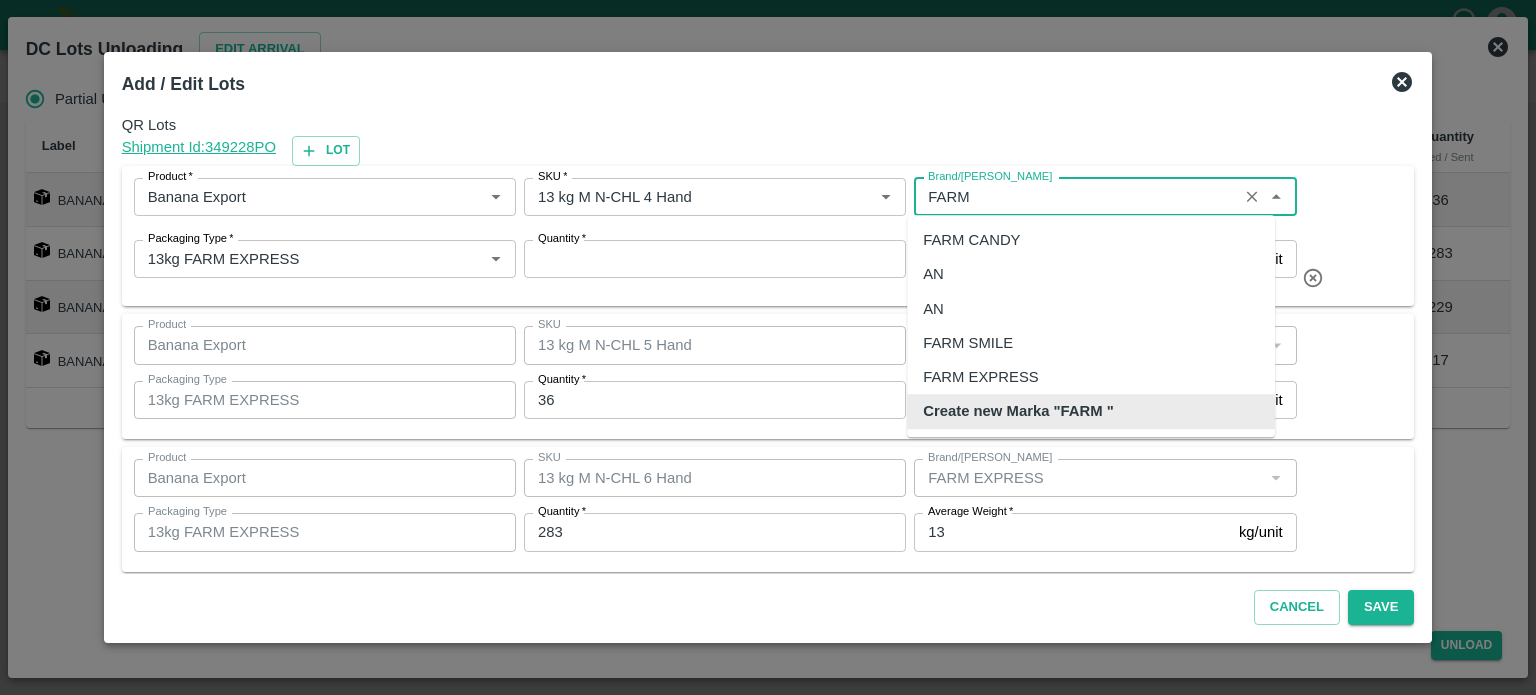 scroll, scrollTop: 0, scrollLeft: 0, axis: both 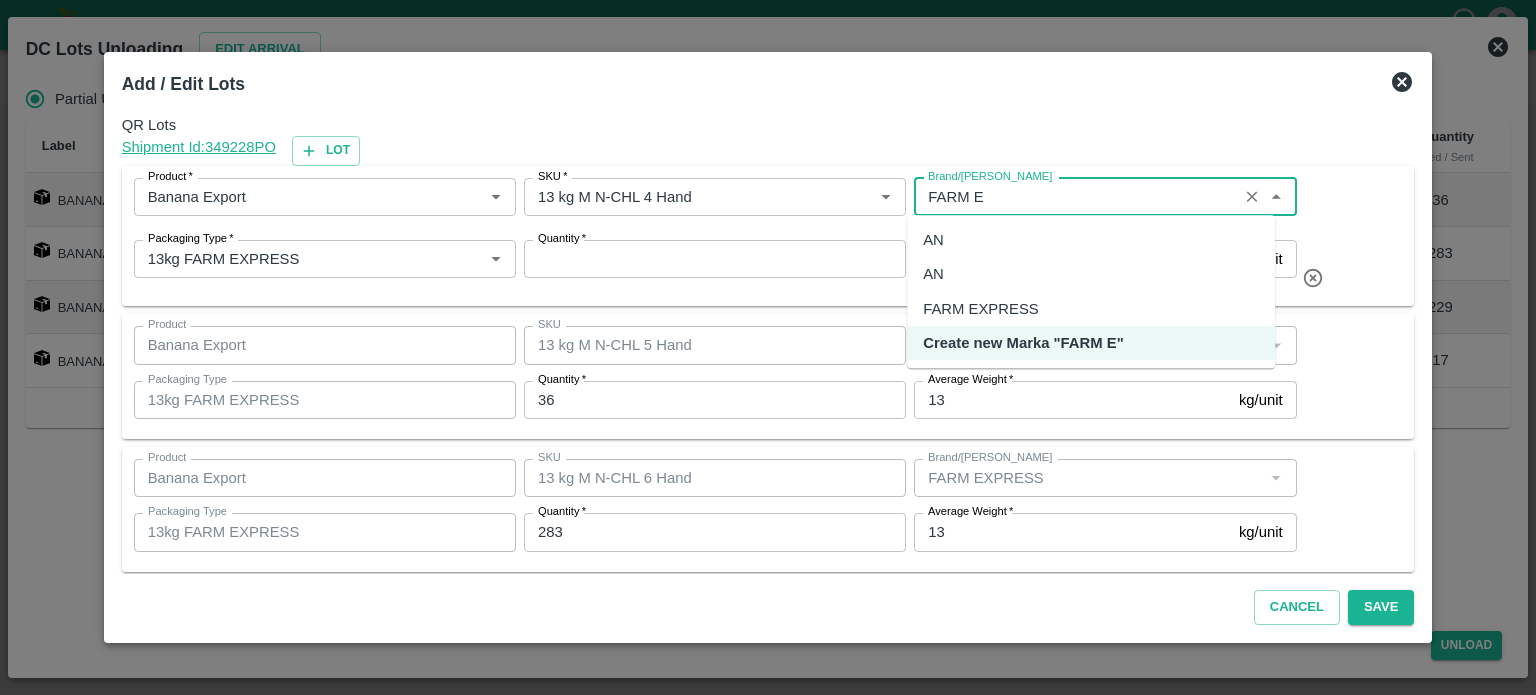 click on "FARM EXPRESS" at bounding box center (980, 309) 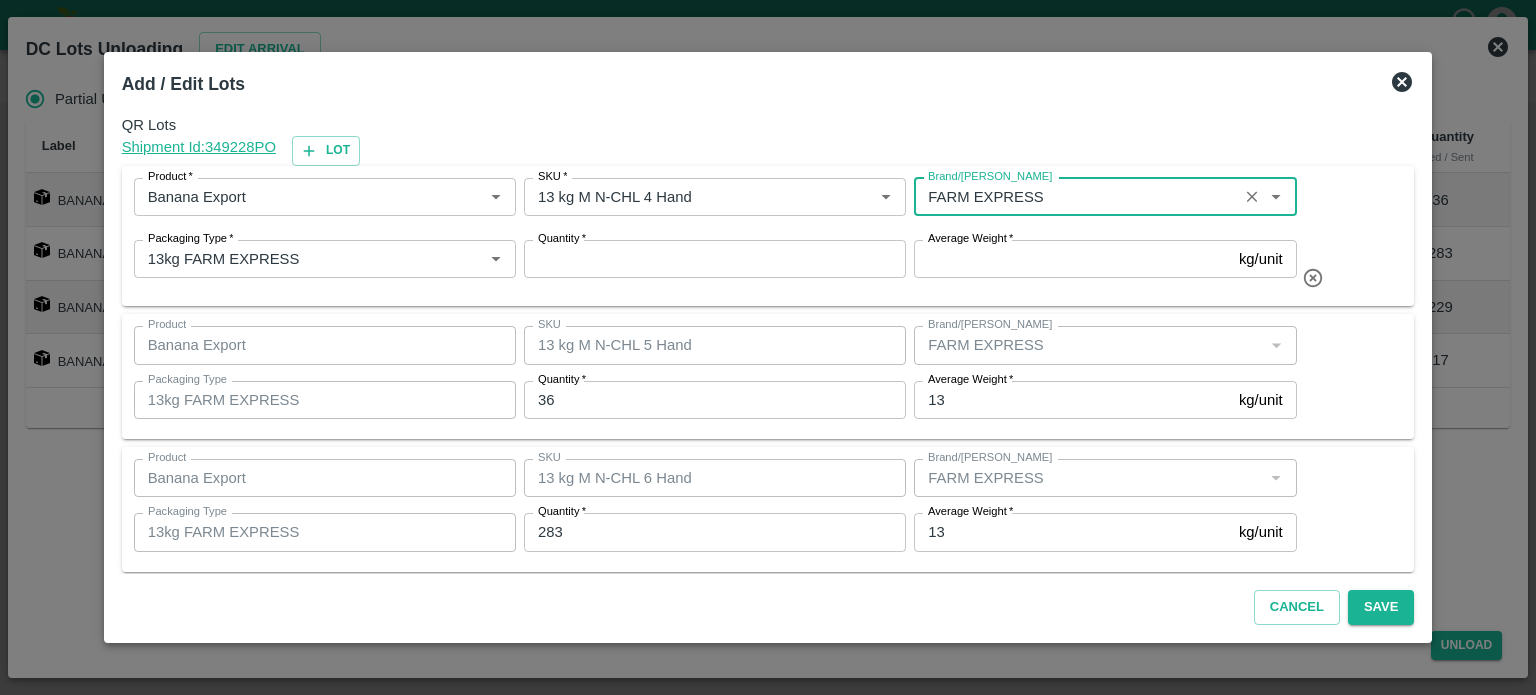 type on "FARM EXPRESS" 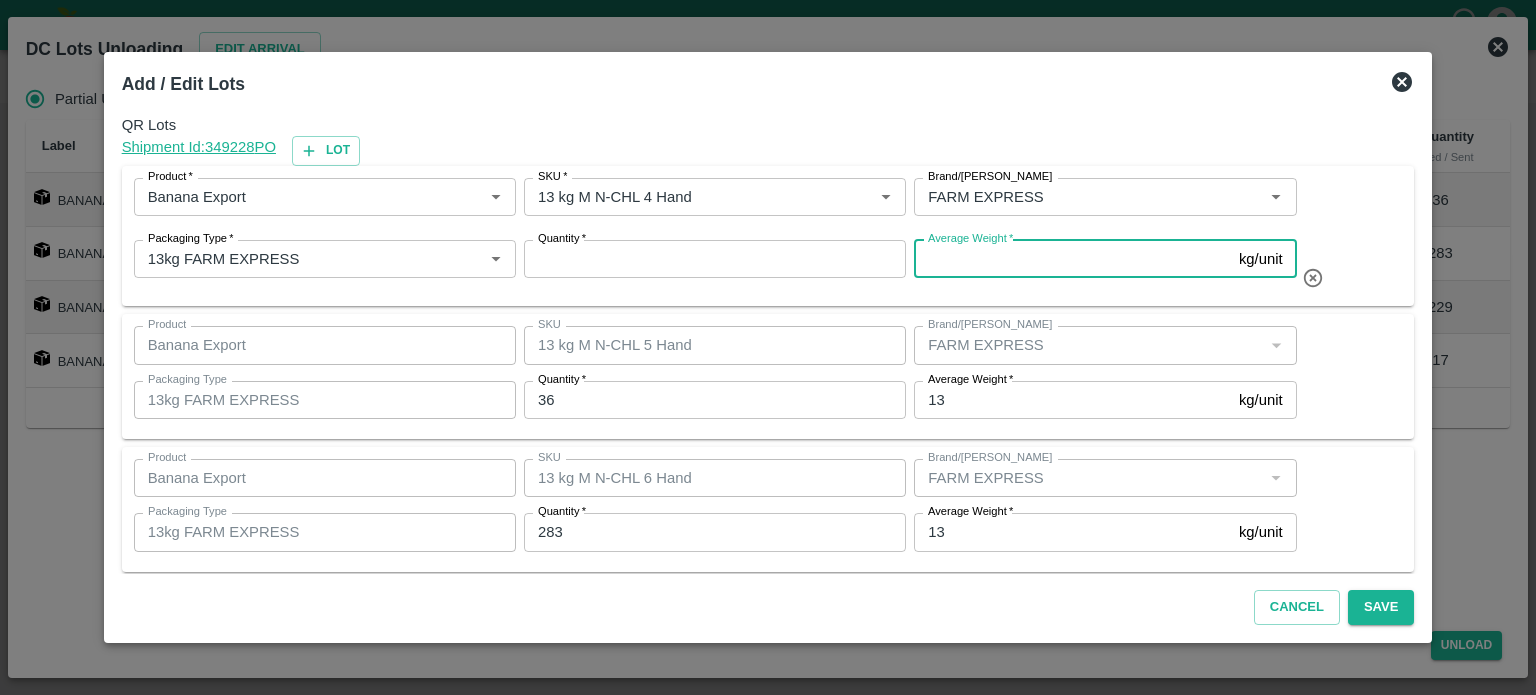 click on "Average Weight   *" at bounding box center (1072, 259) 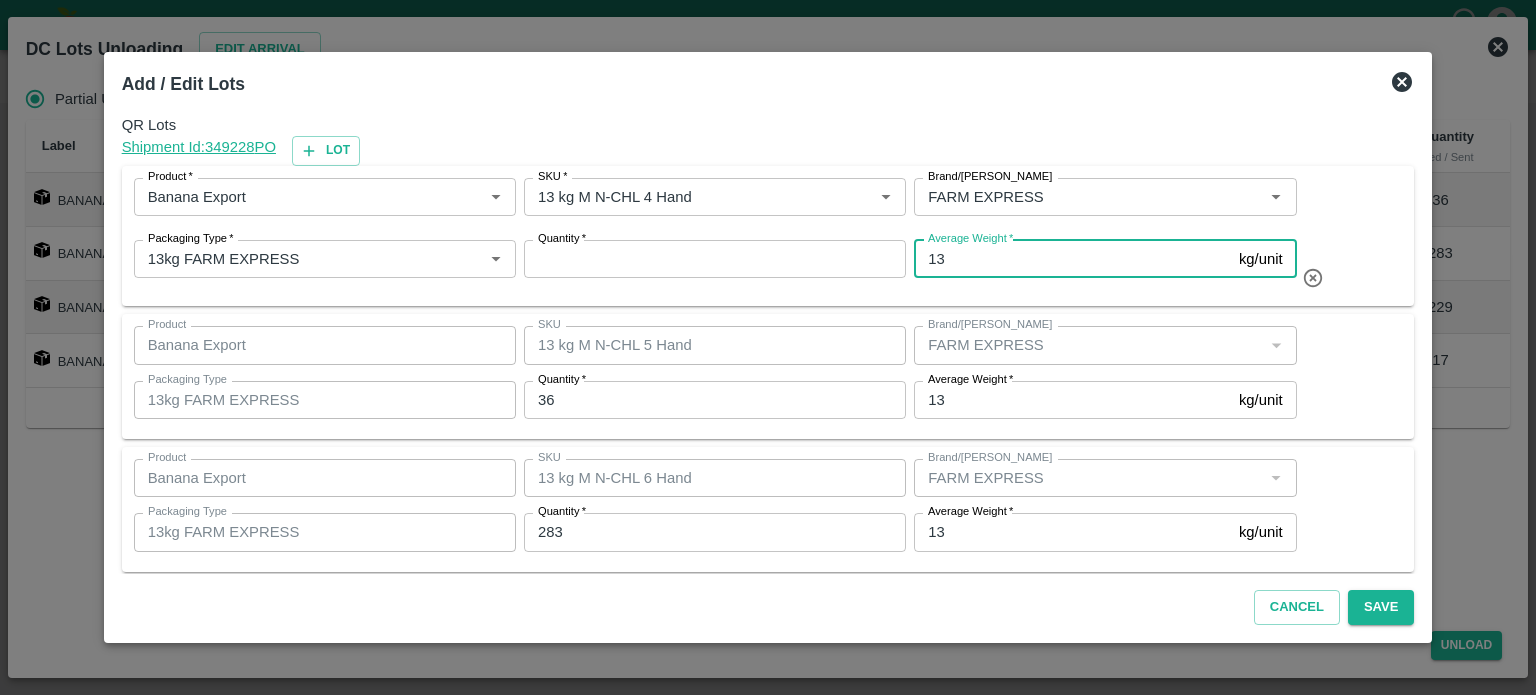 type on "13" 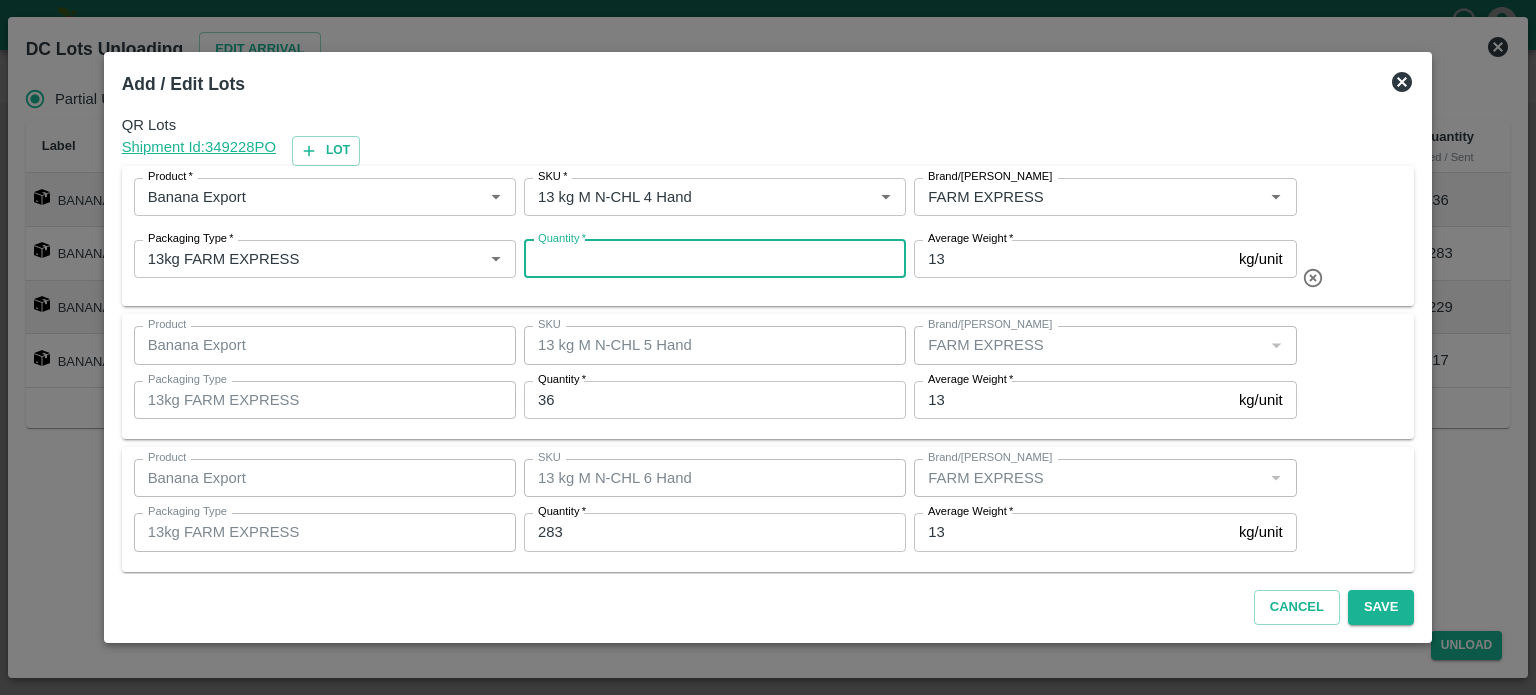 click on "Quantity   *" at bounding box center (715, 259) 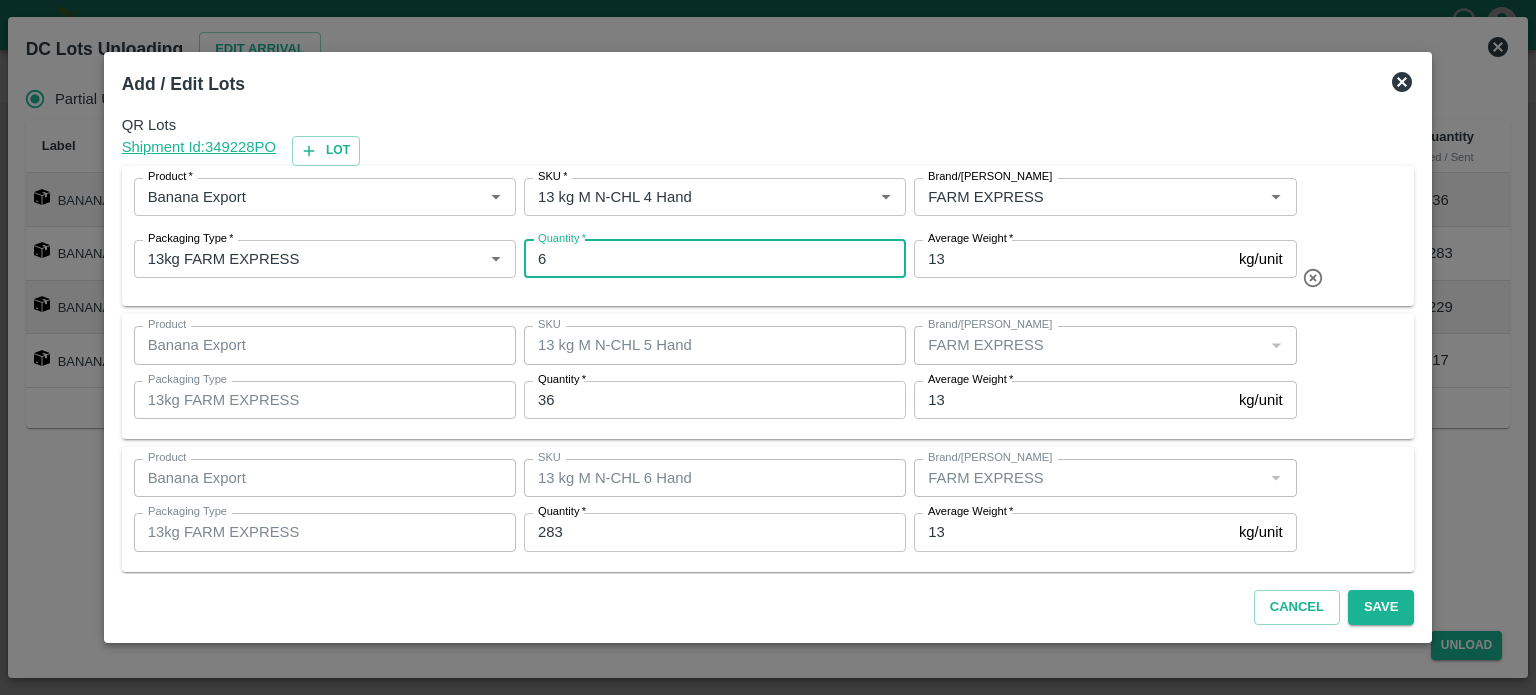 type on "6" 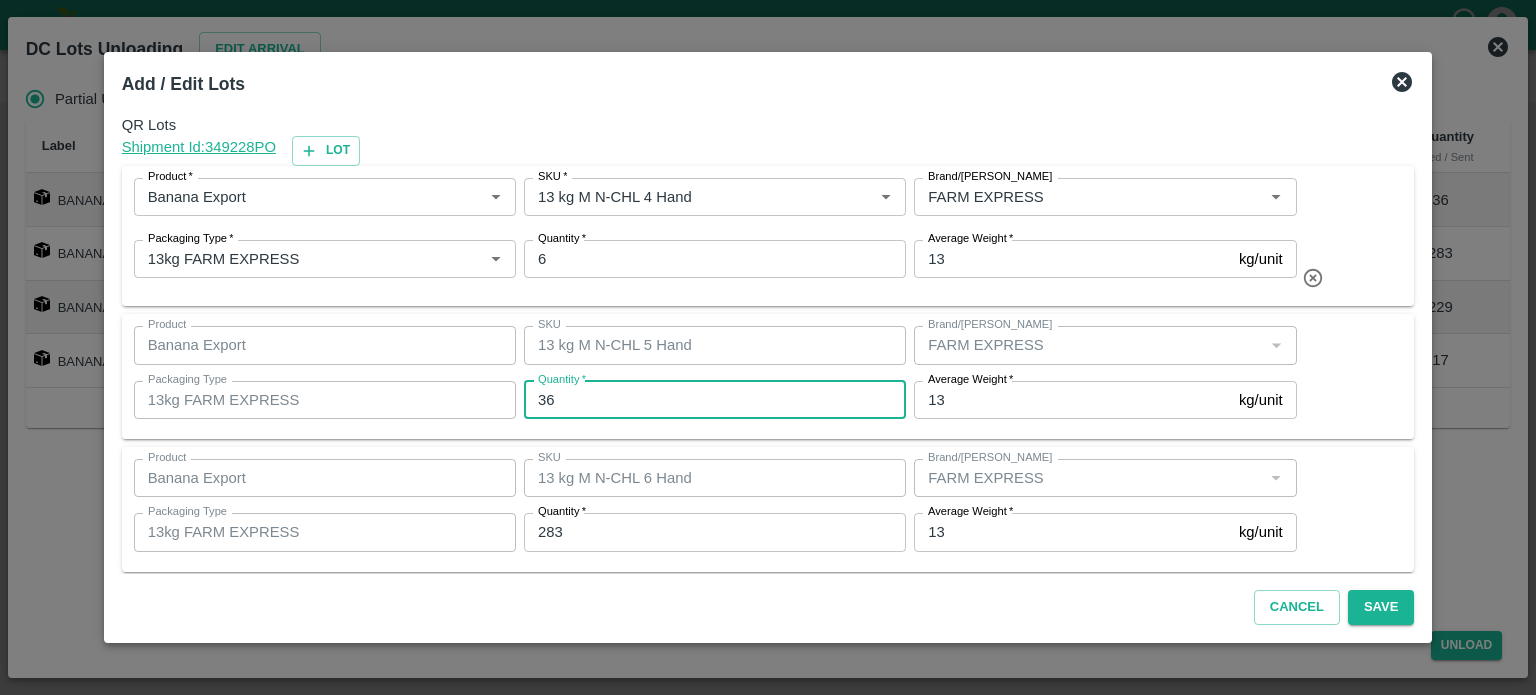 click on "36" at bounding box center [715, 400] 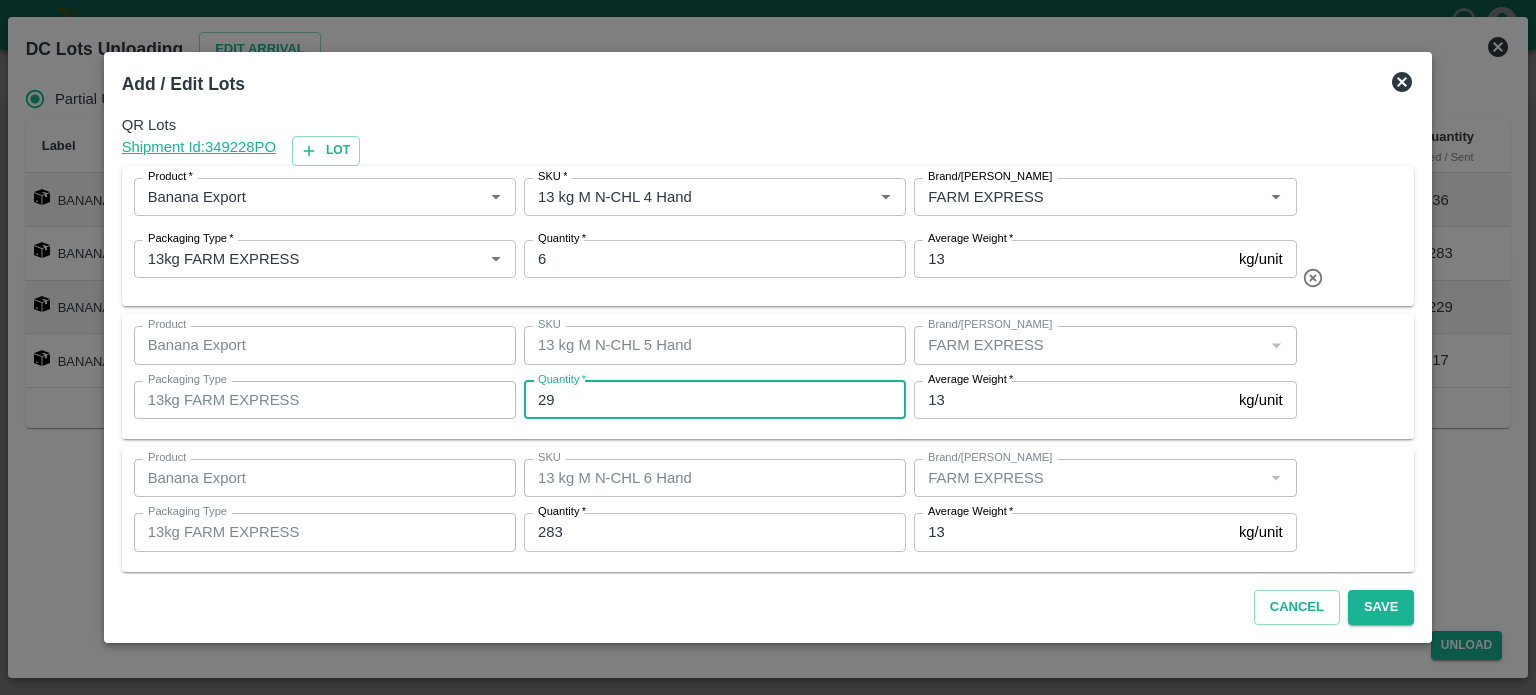 type on "29" 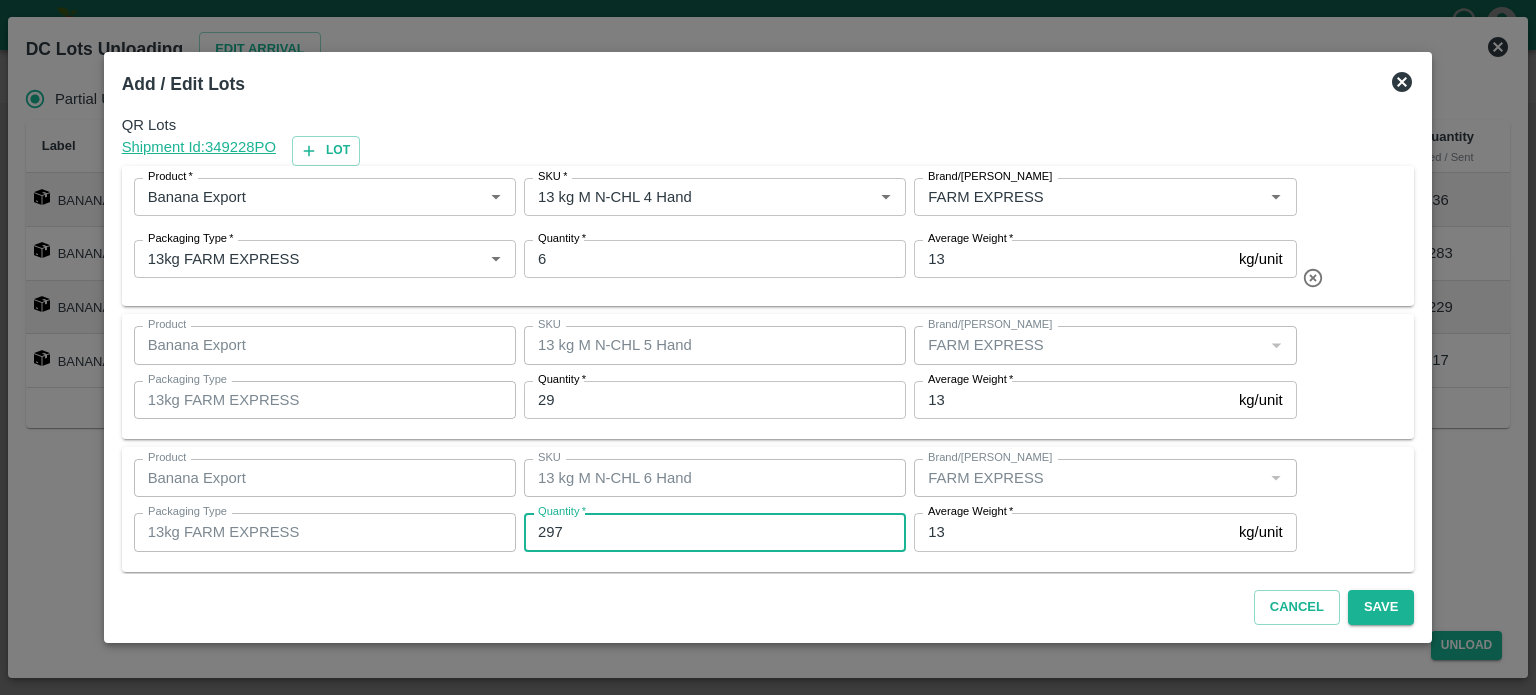 type on "297" 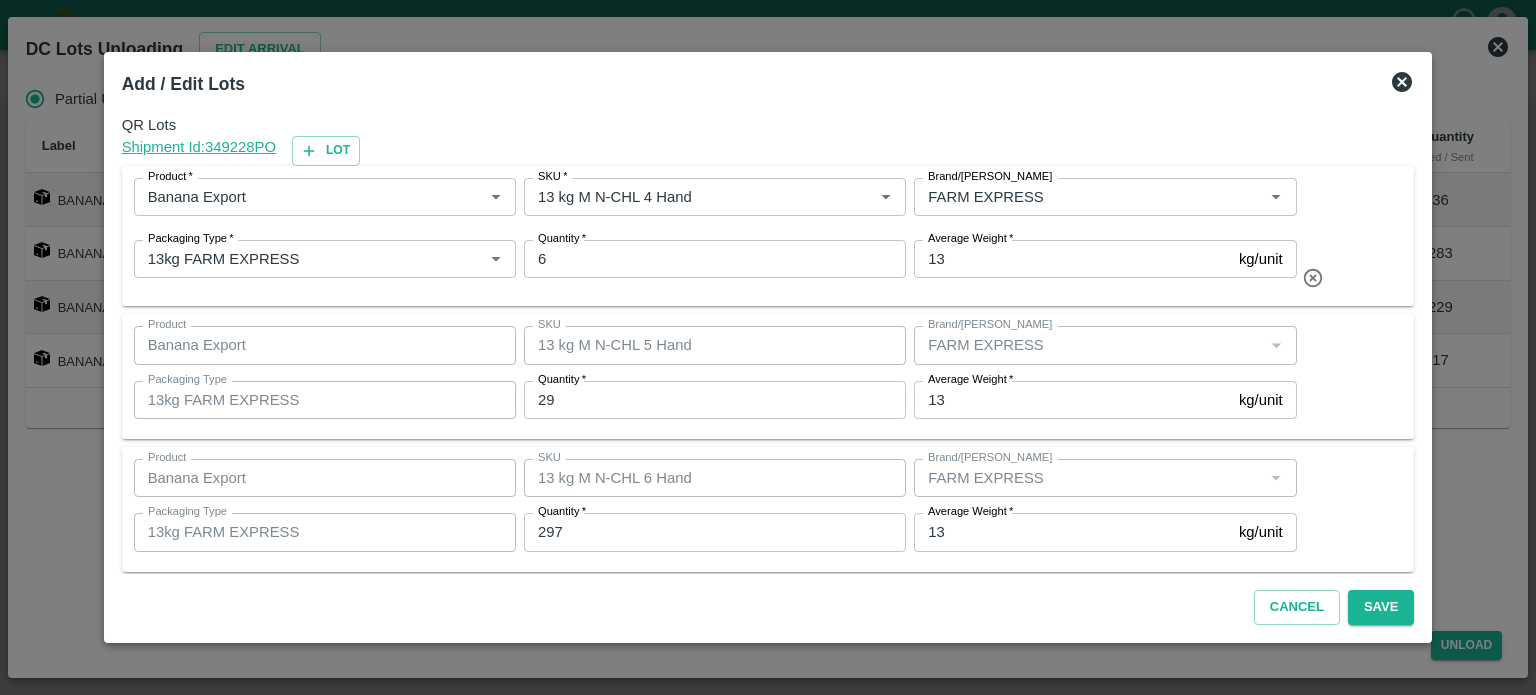 scroll, scrollTop: 278, scrollLeft: 0, axis: vertical 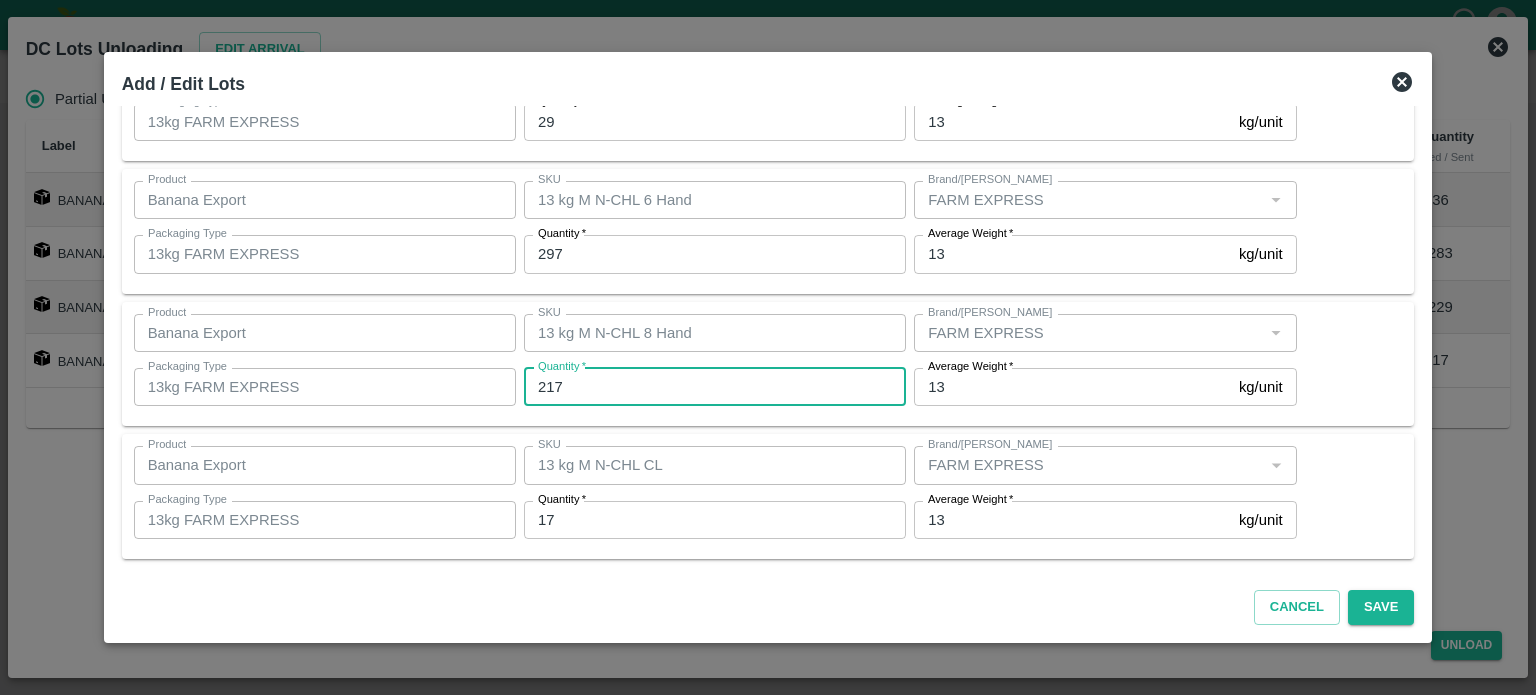 type on "217" 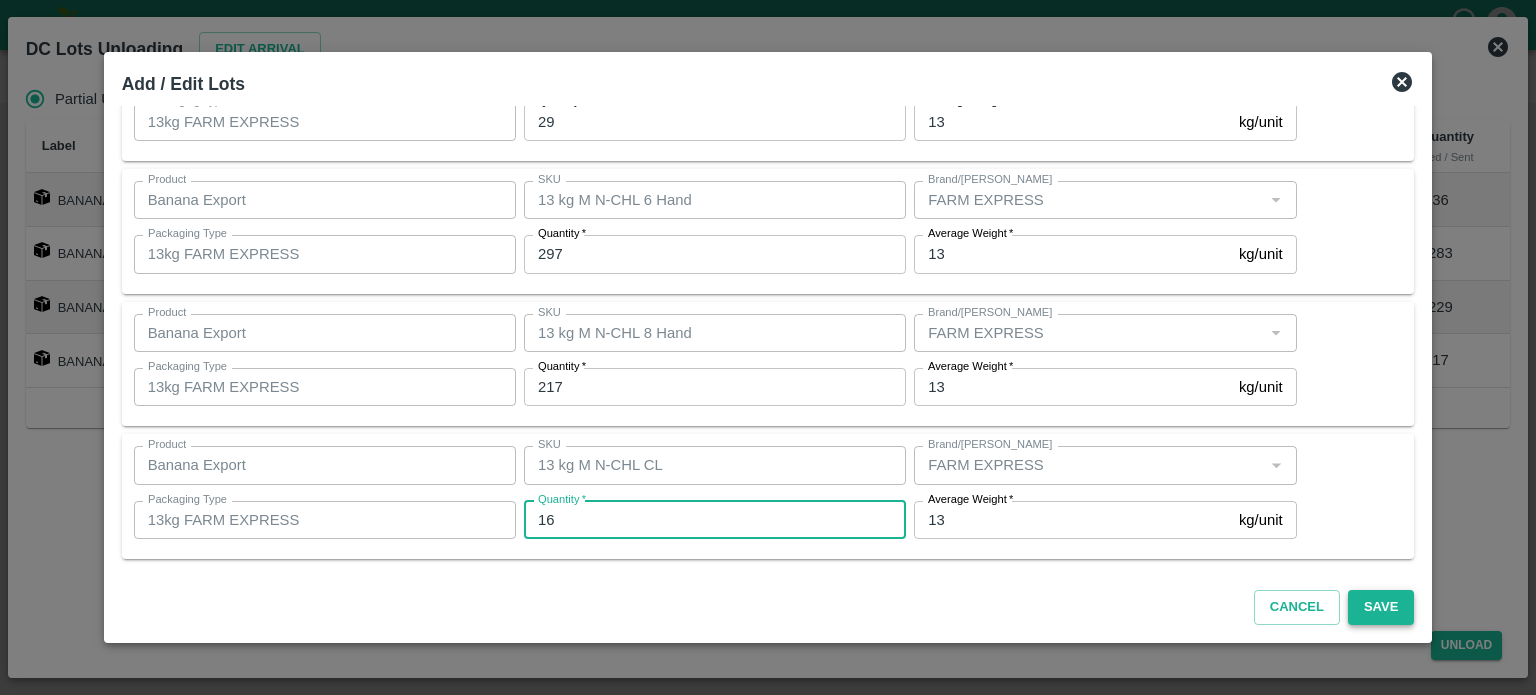 type on "16" 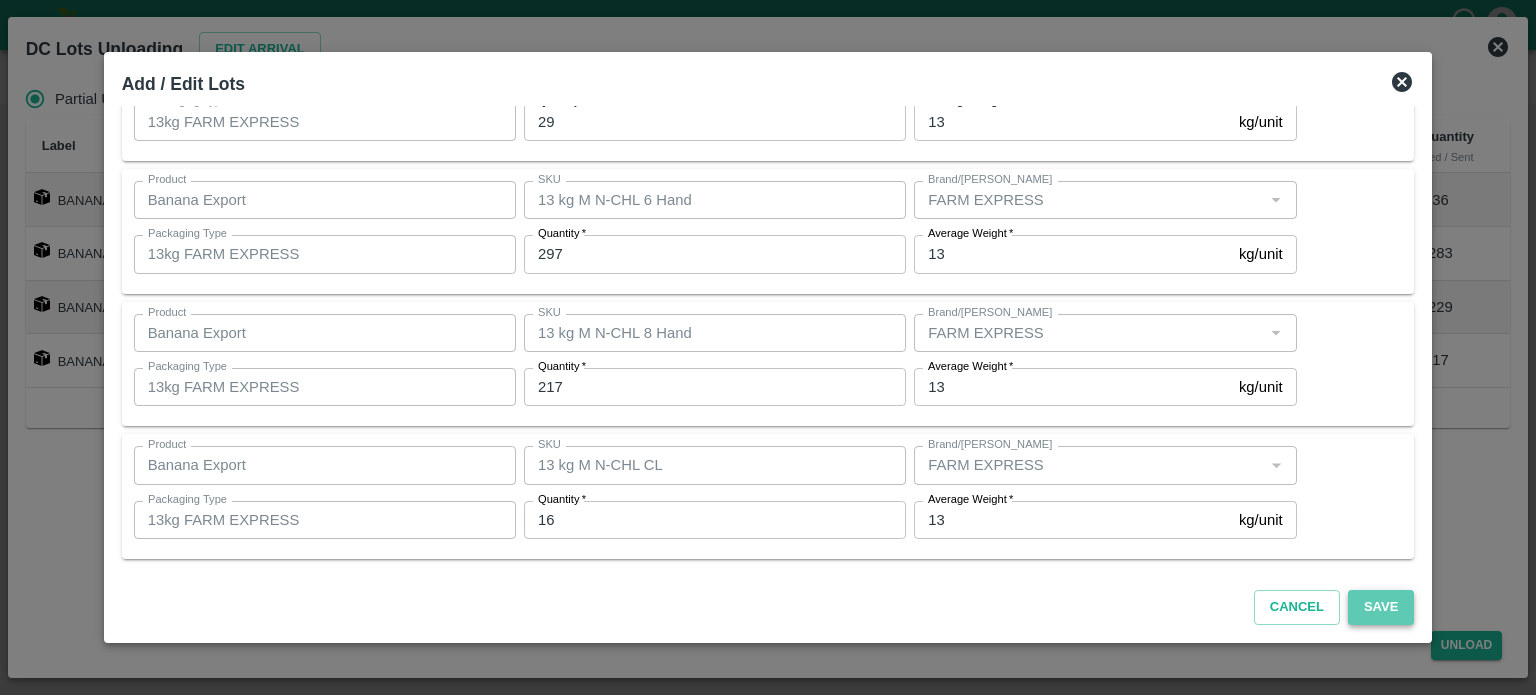 click on "Save" at bounding box center (1381, 607) 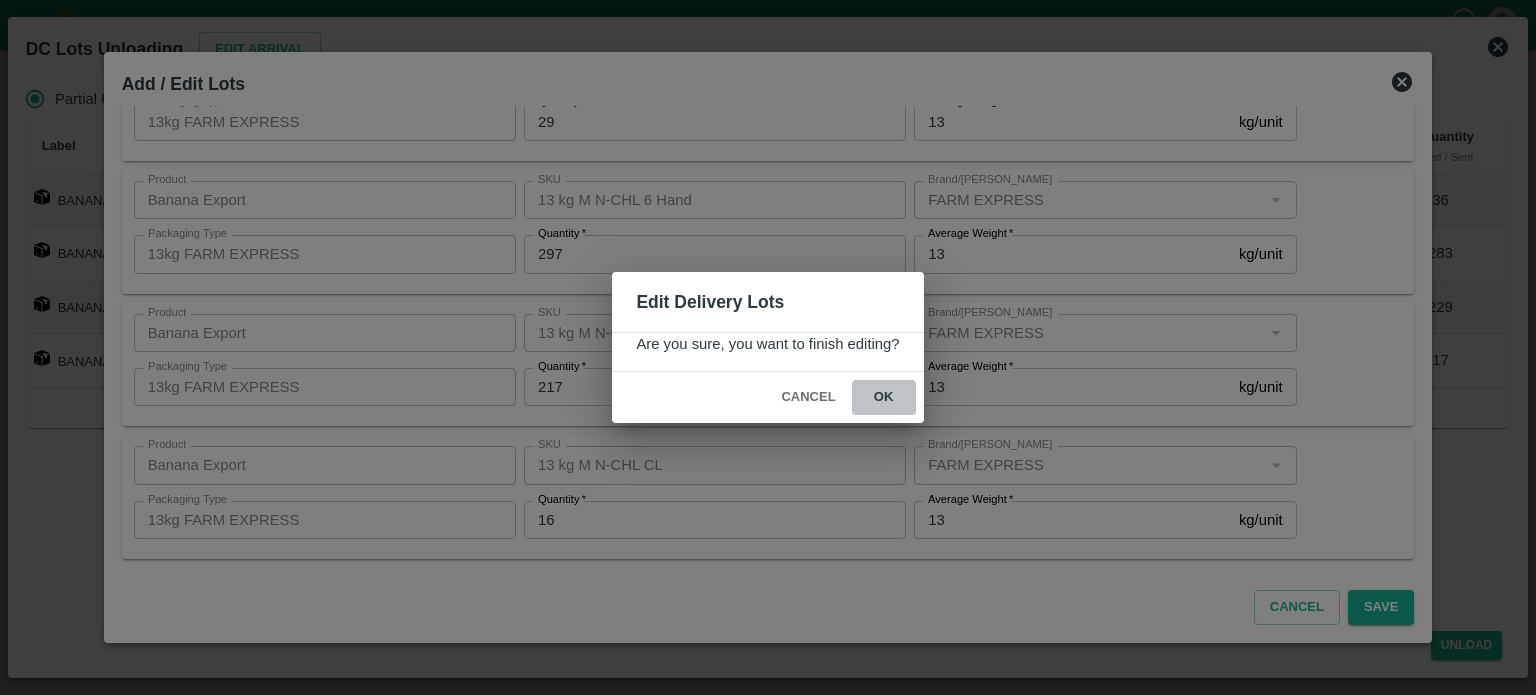 click on "ok" at bounding box center (884, 397) 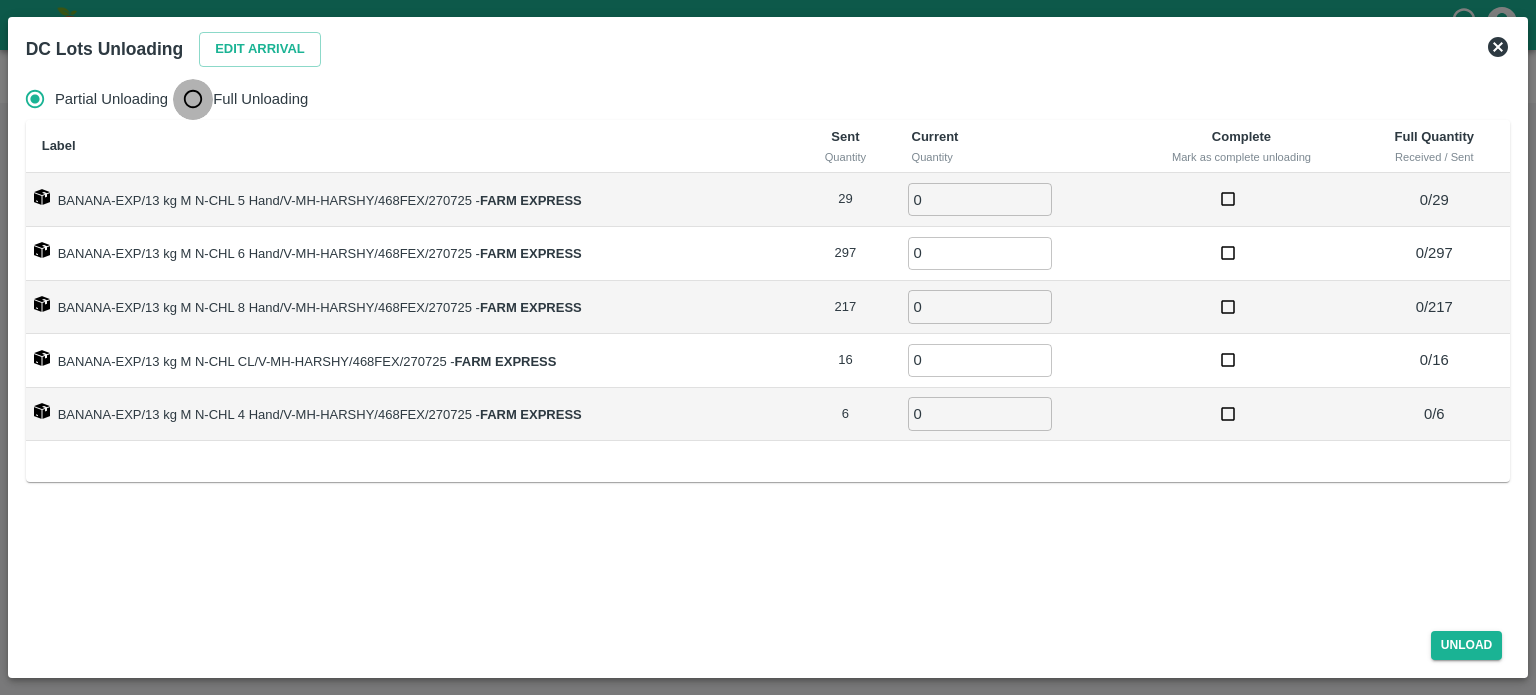 click on "Full Unloading" at bounding box center (193, 99) 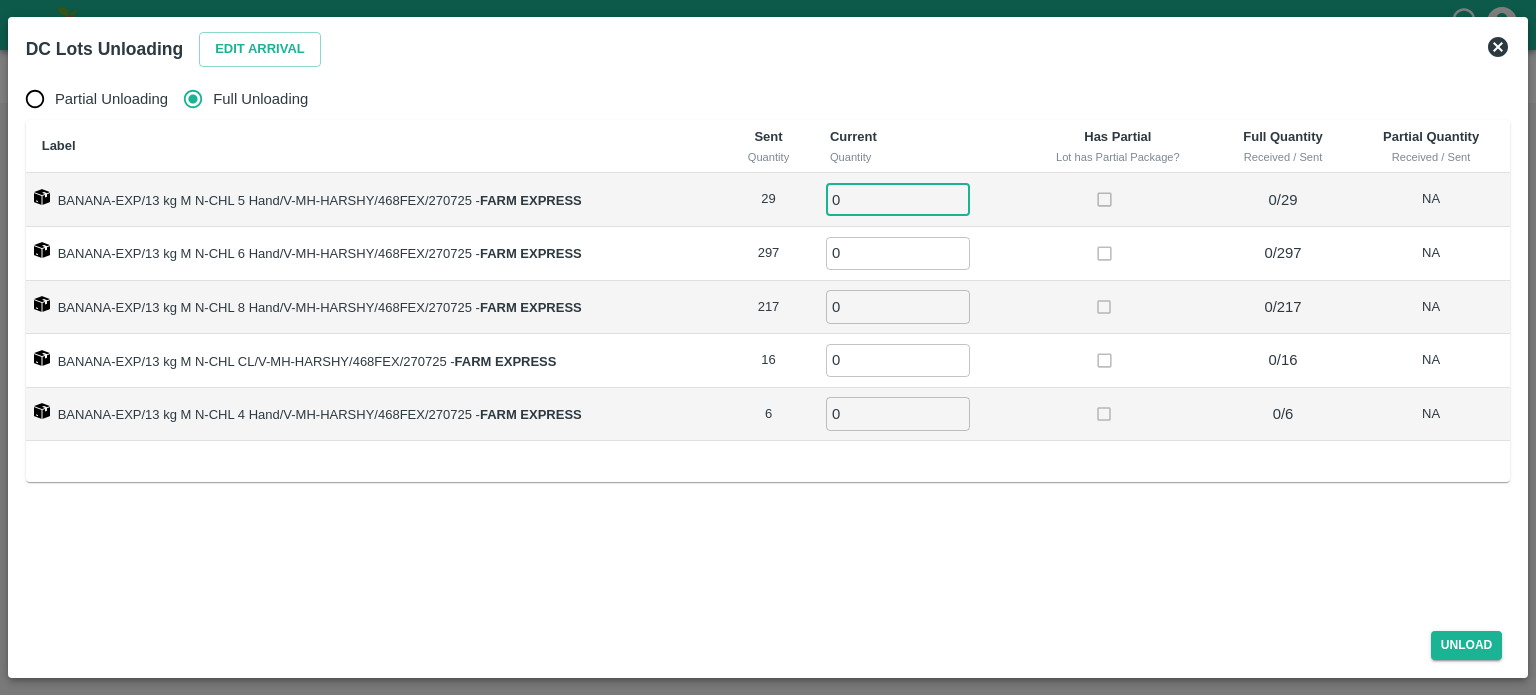 click on "0" at bounding box center [898, 199] 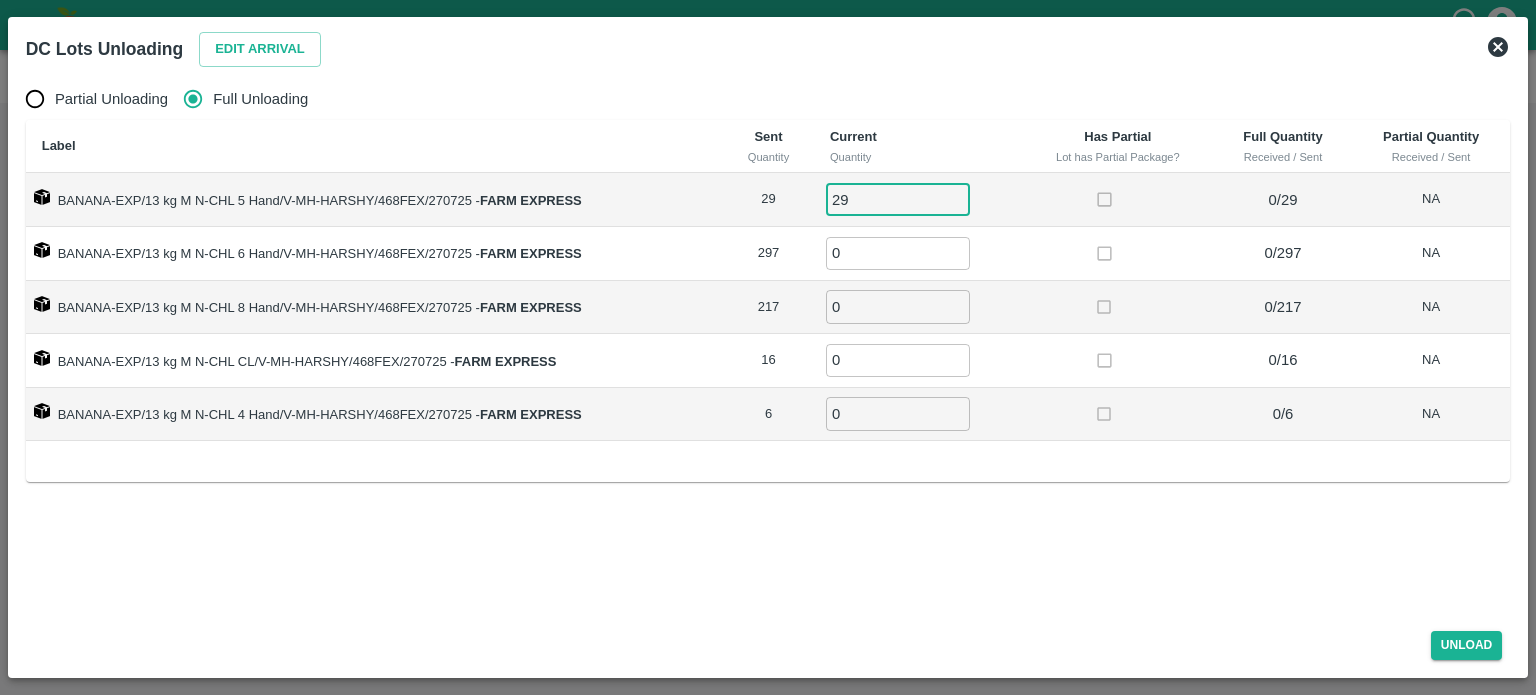 type on "29" 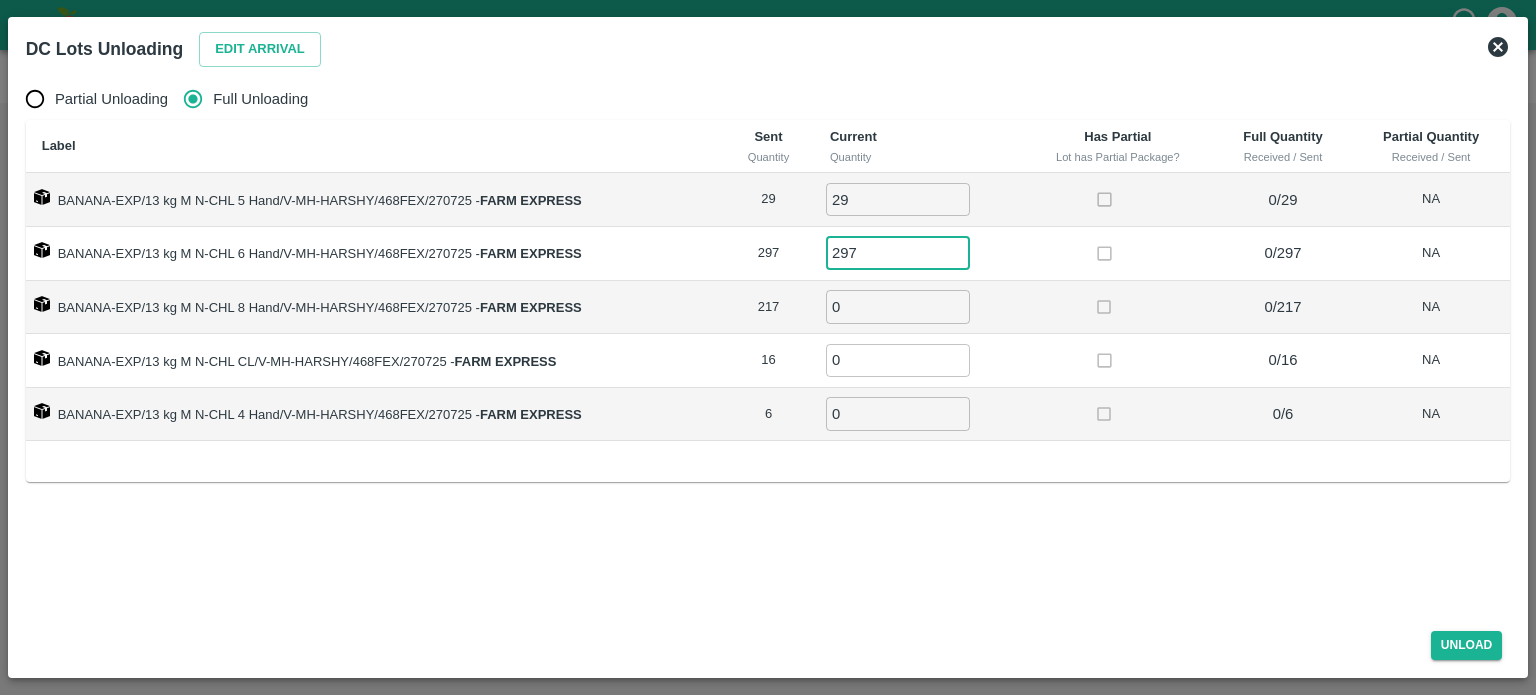 type on "297" 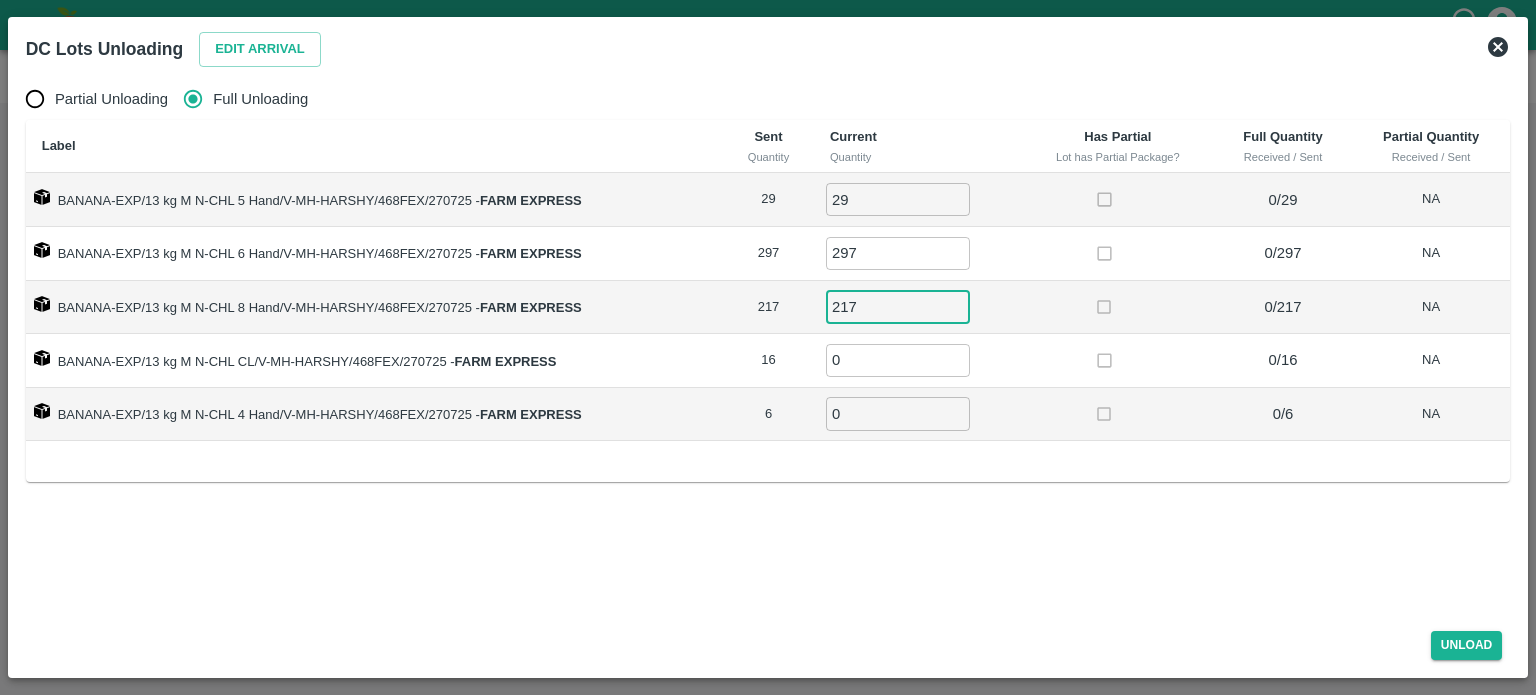 type on "217" 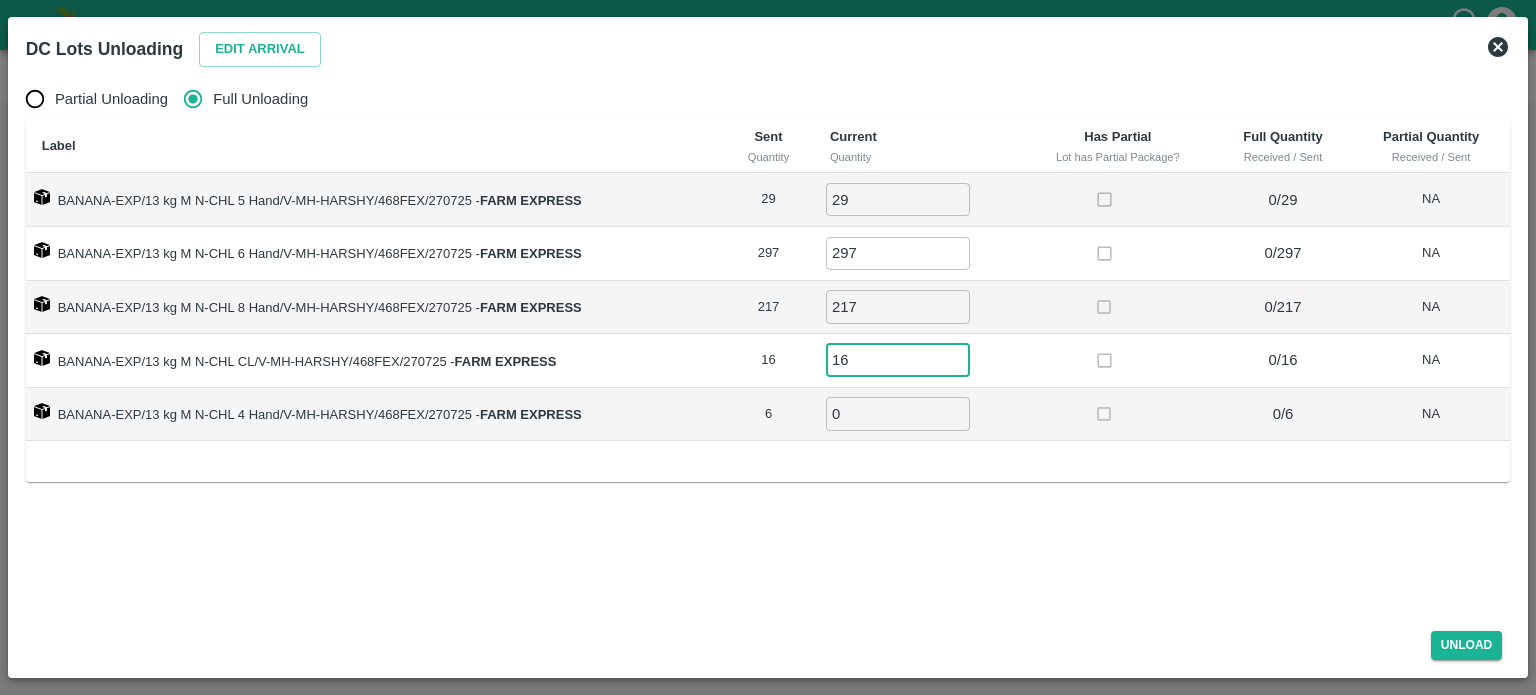 type on "16" 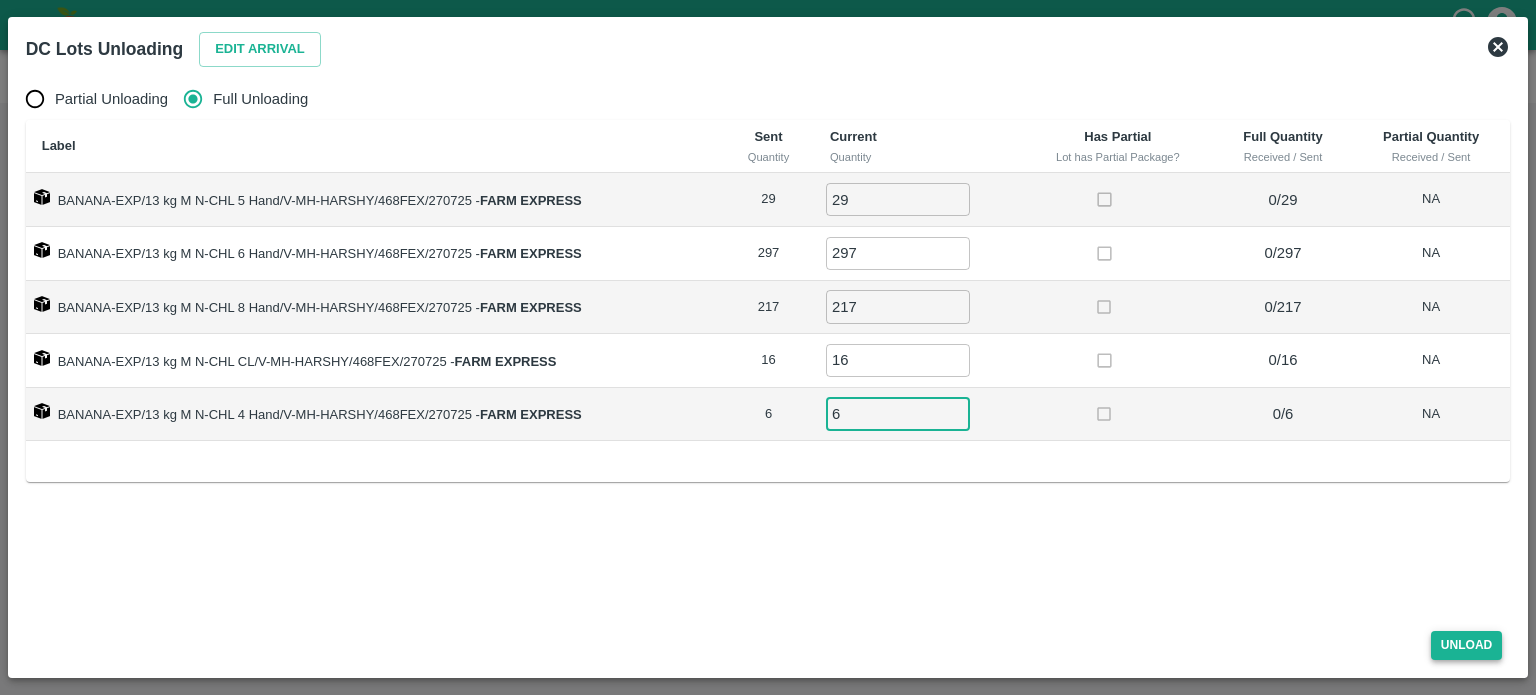 type on "6" 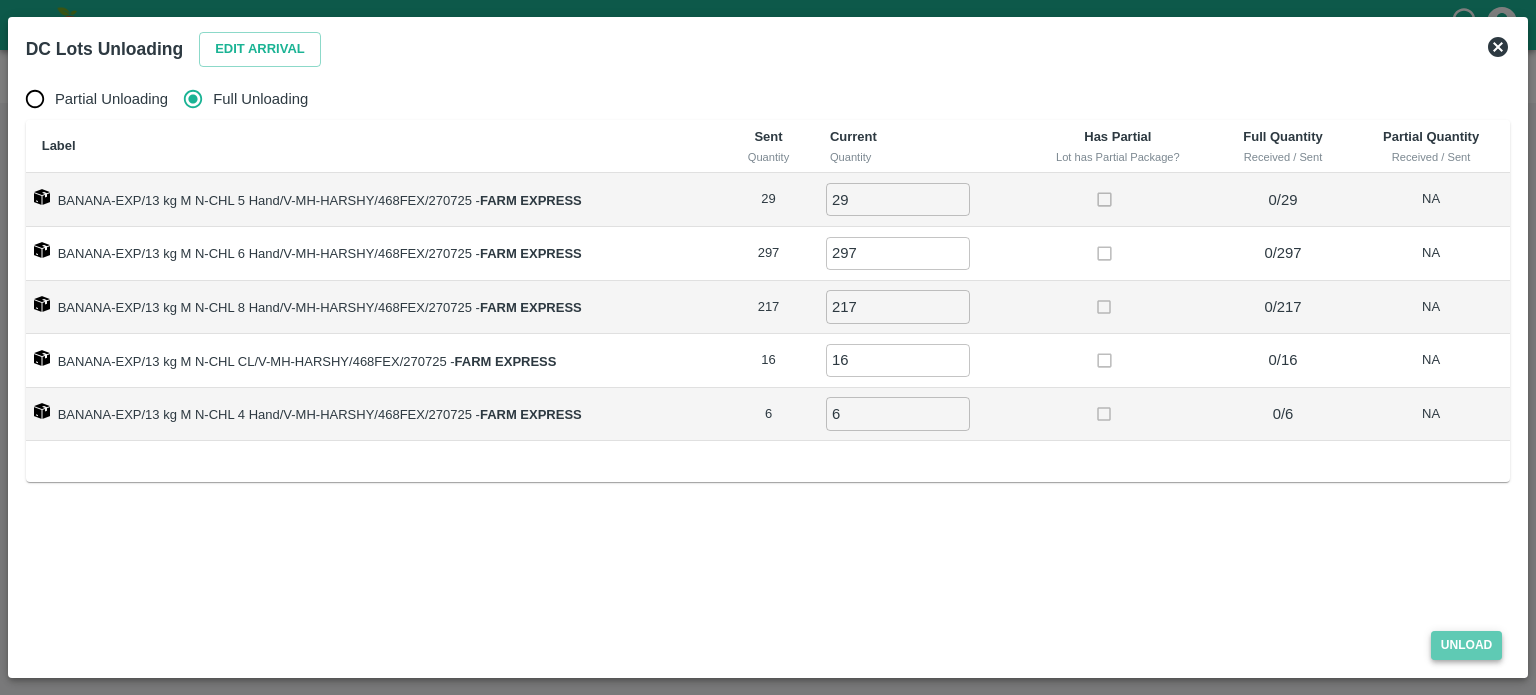 click on "Unload" at bounding box center [1467, 645] 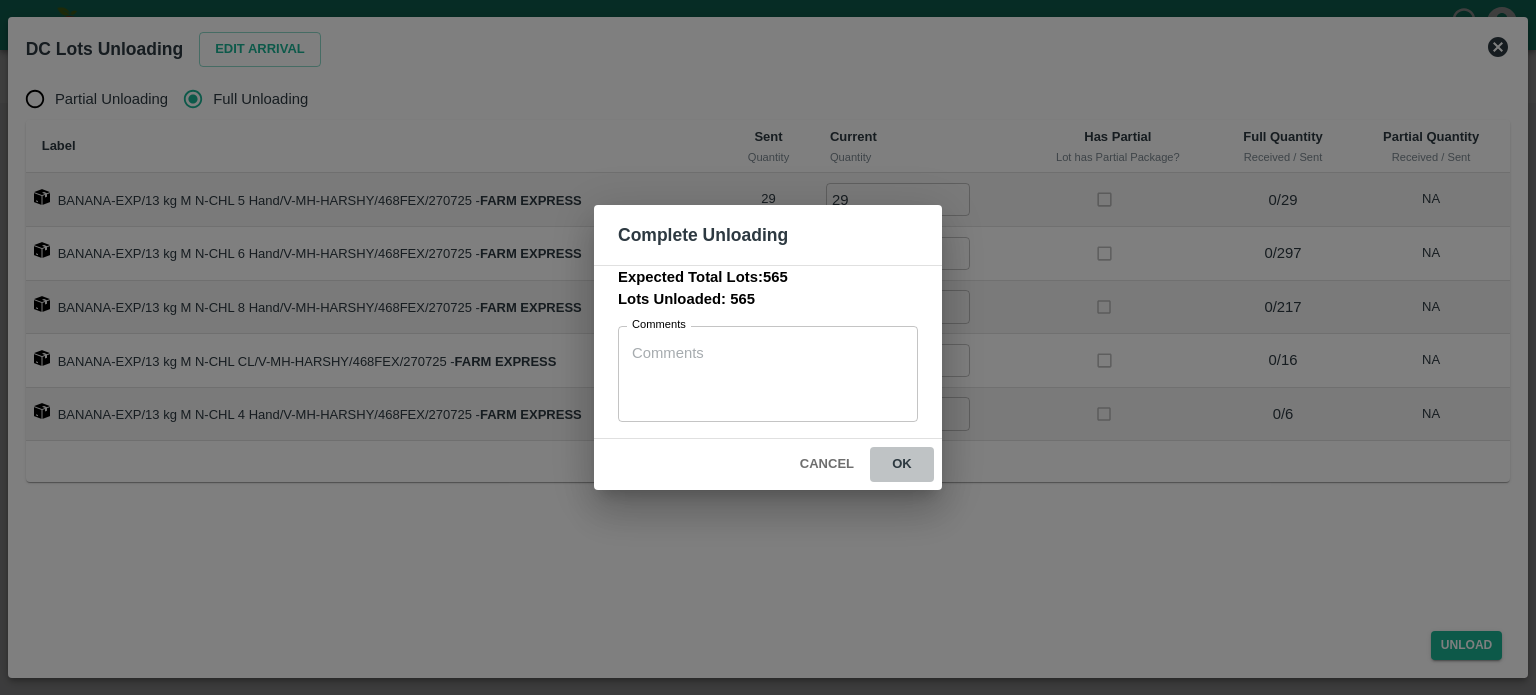 click on "ok" at bounding box center (902, 464) 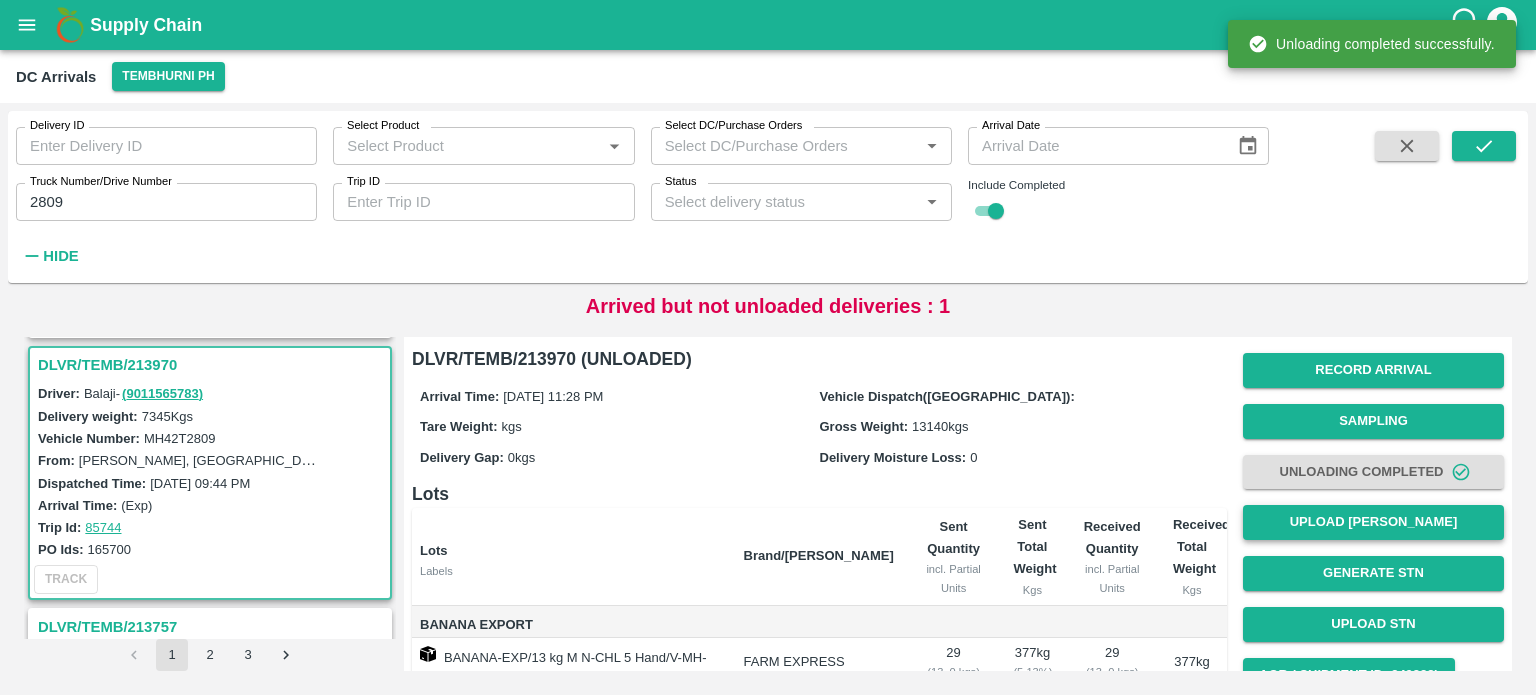 click on "Upload Tare Weight" at bounding box center (1373, 522) 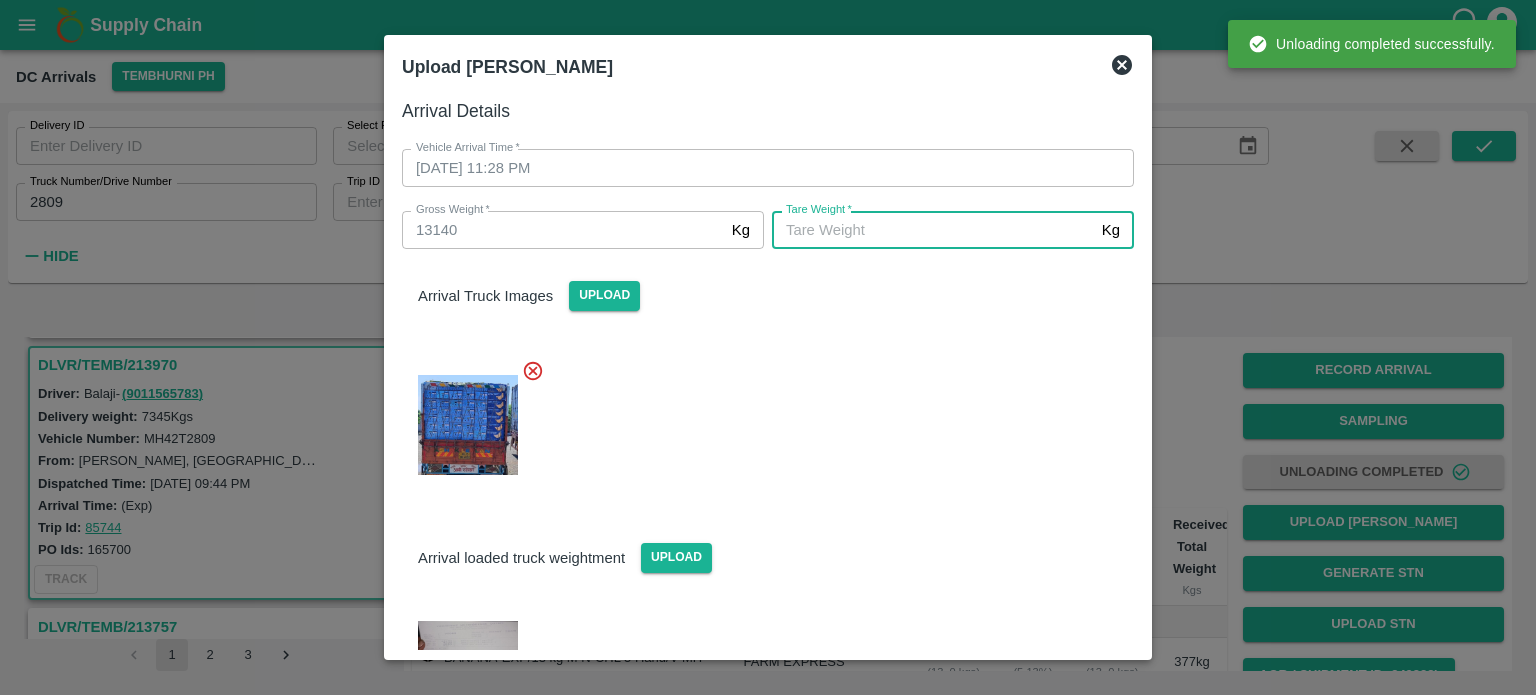 click on "Tare Weight   *" at bounding box center (933, 230) 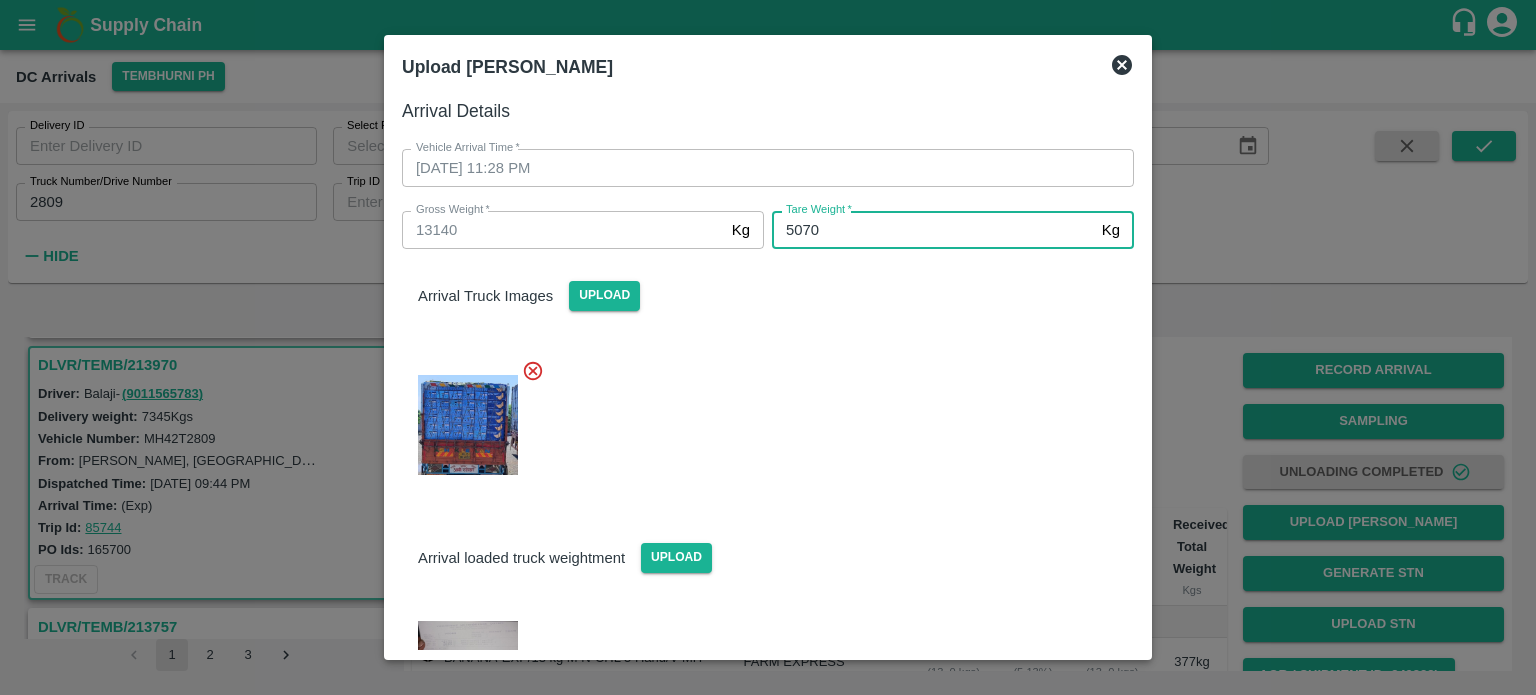 type on "5070" 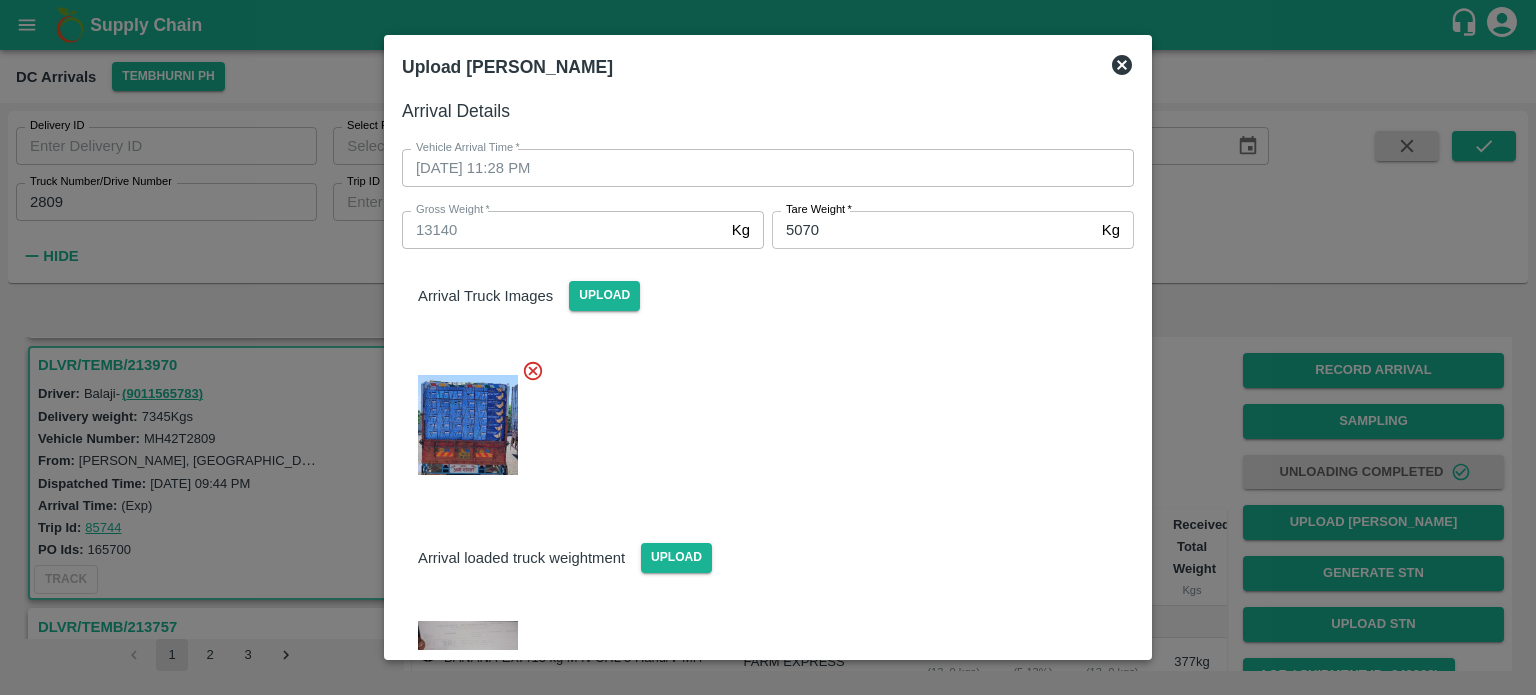 click at bounding box center [760, 419] 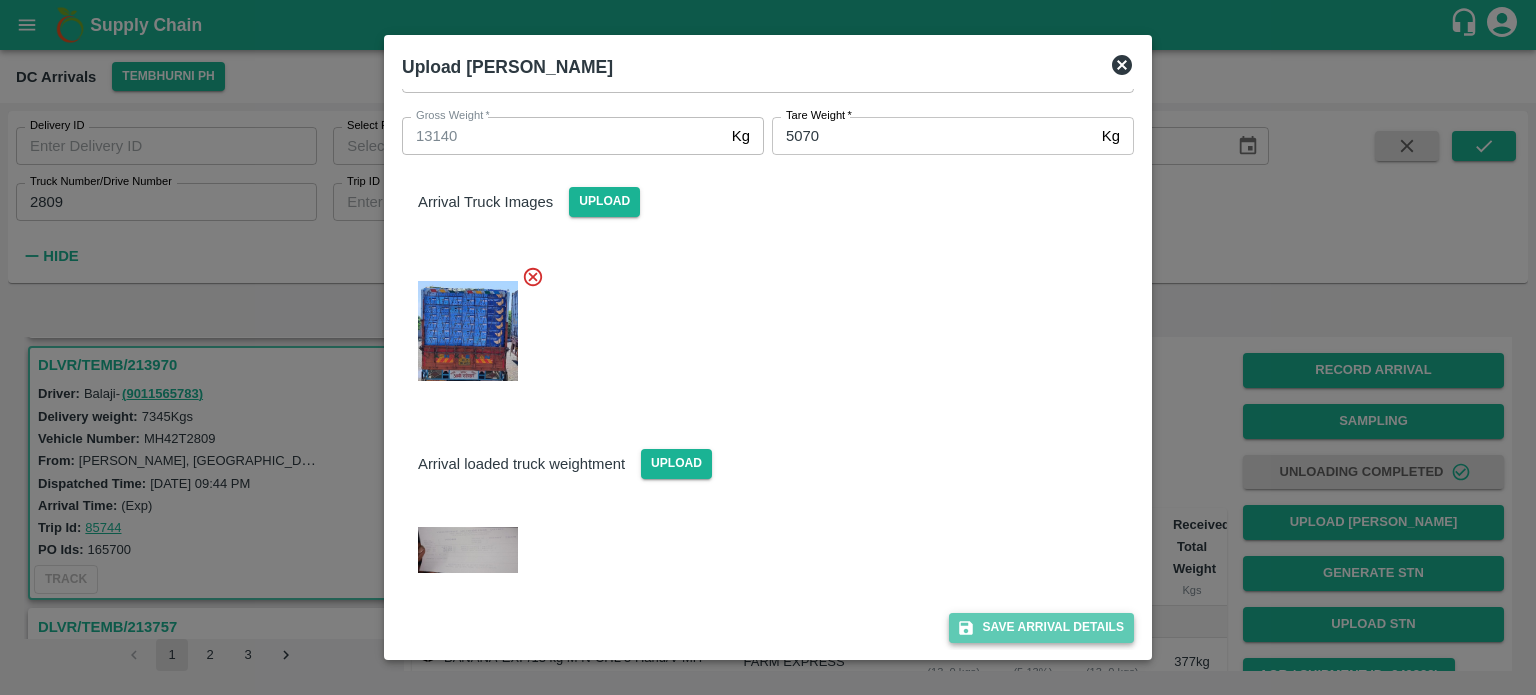 click on "Save Arrival Details" at bounding box center [1041, 627] 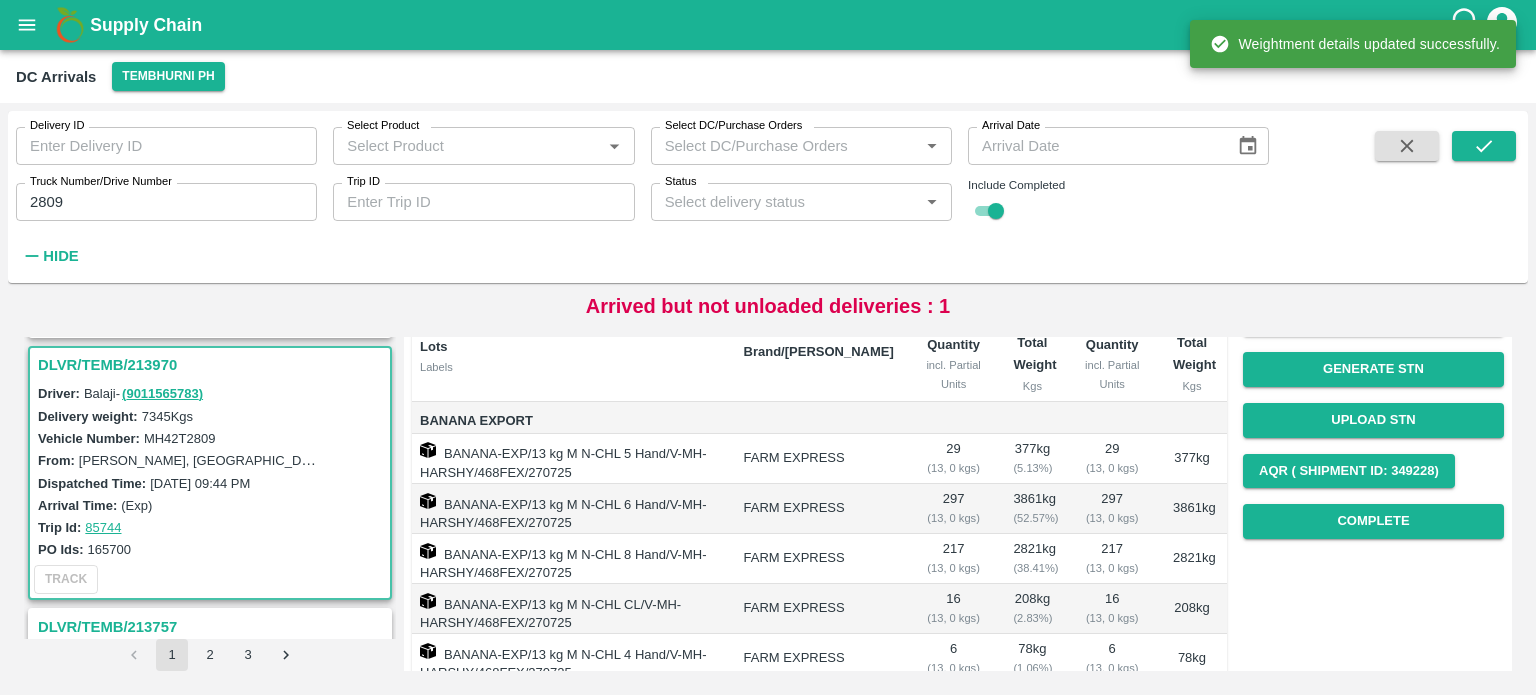 scroll, scrollTop: 208, scrollLeft: 0, axis: vertical 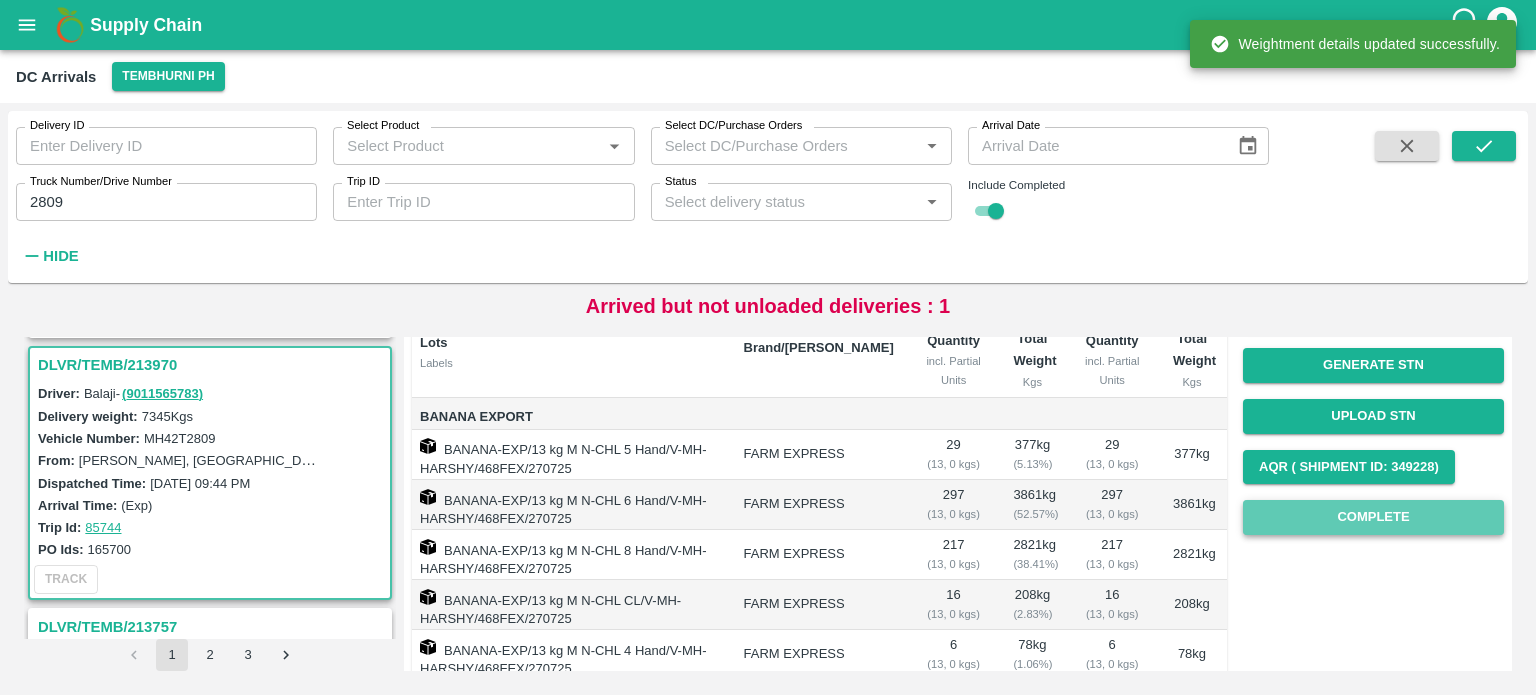 click on "Complete" at bounding box center [1373, 517] 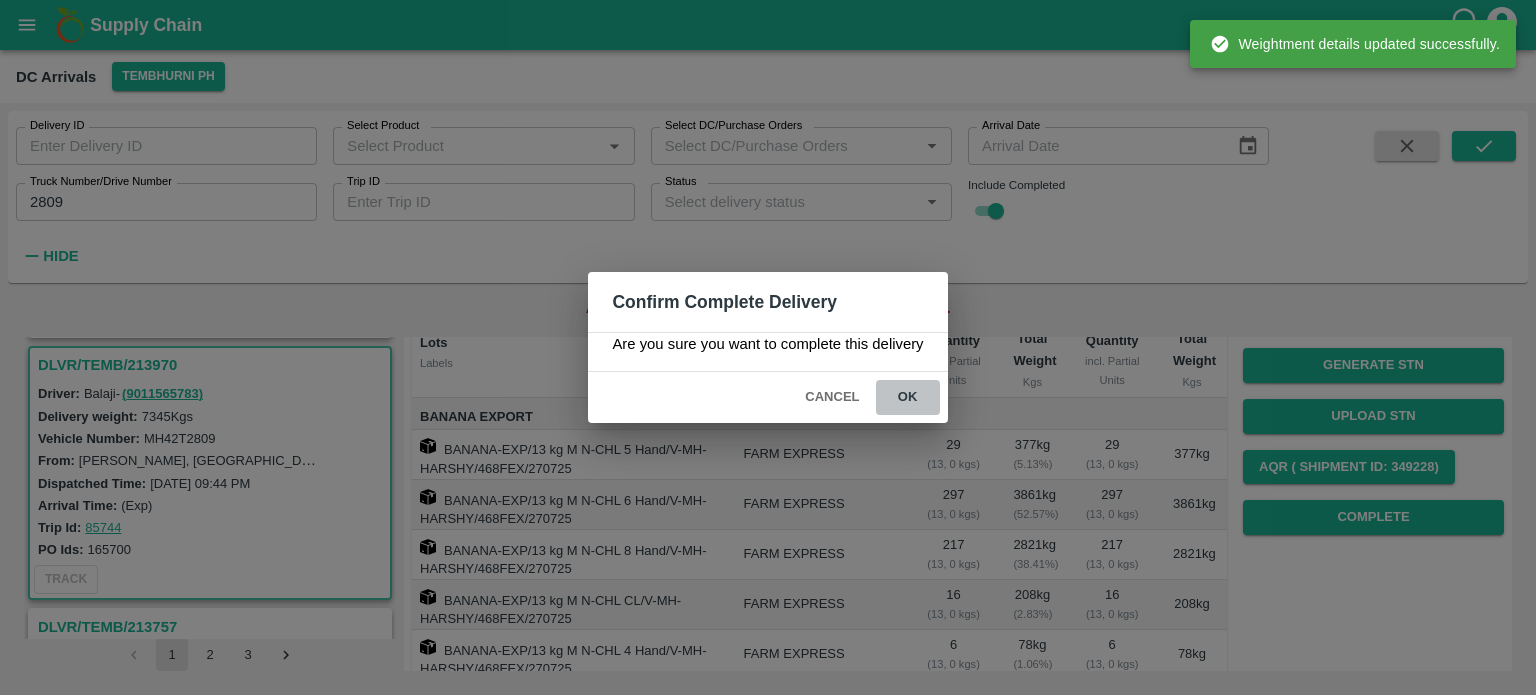 click on "ok" at bounding box center (908, 397) 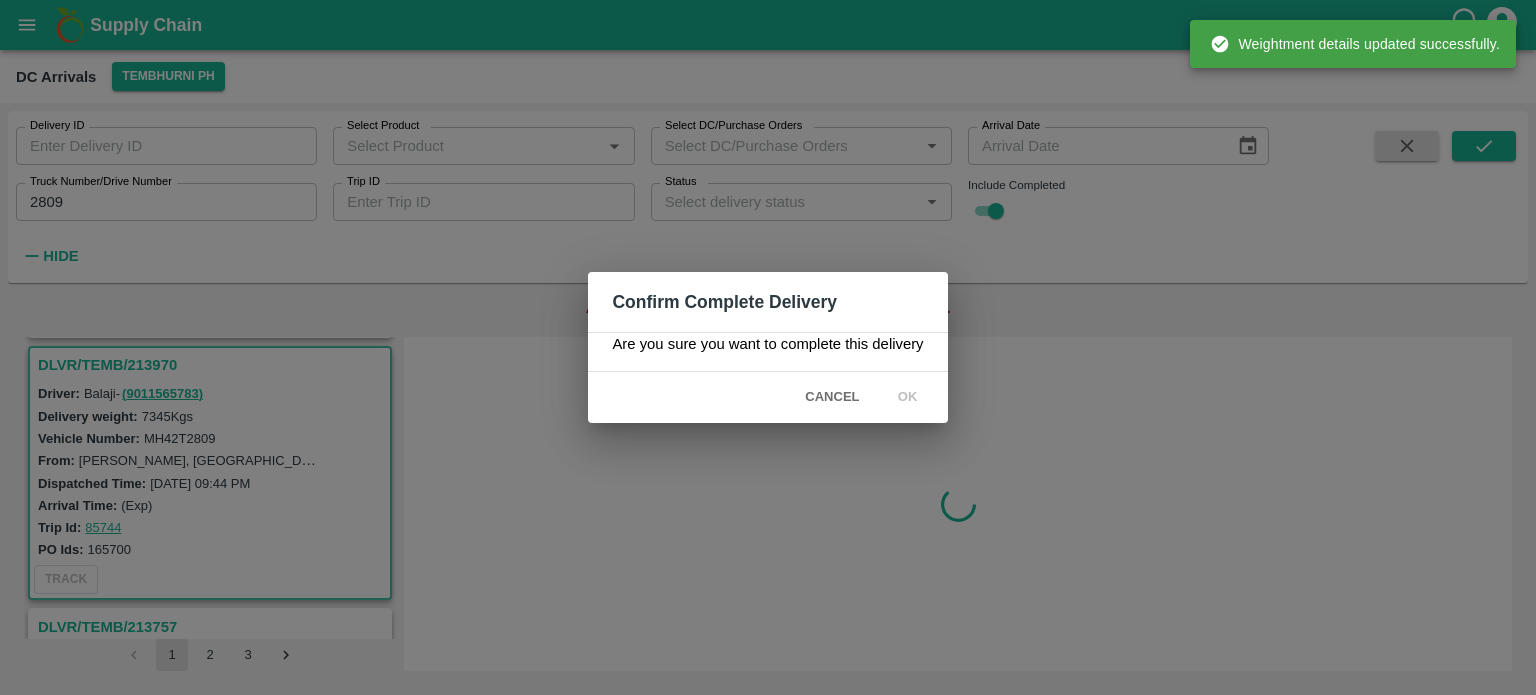 scroll, scrollTop: 0, scrollLeft: 0, axis: both 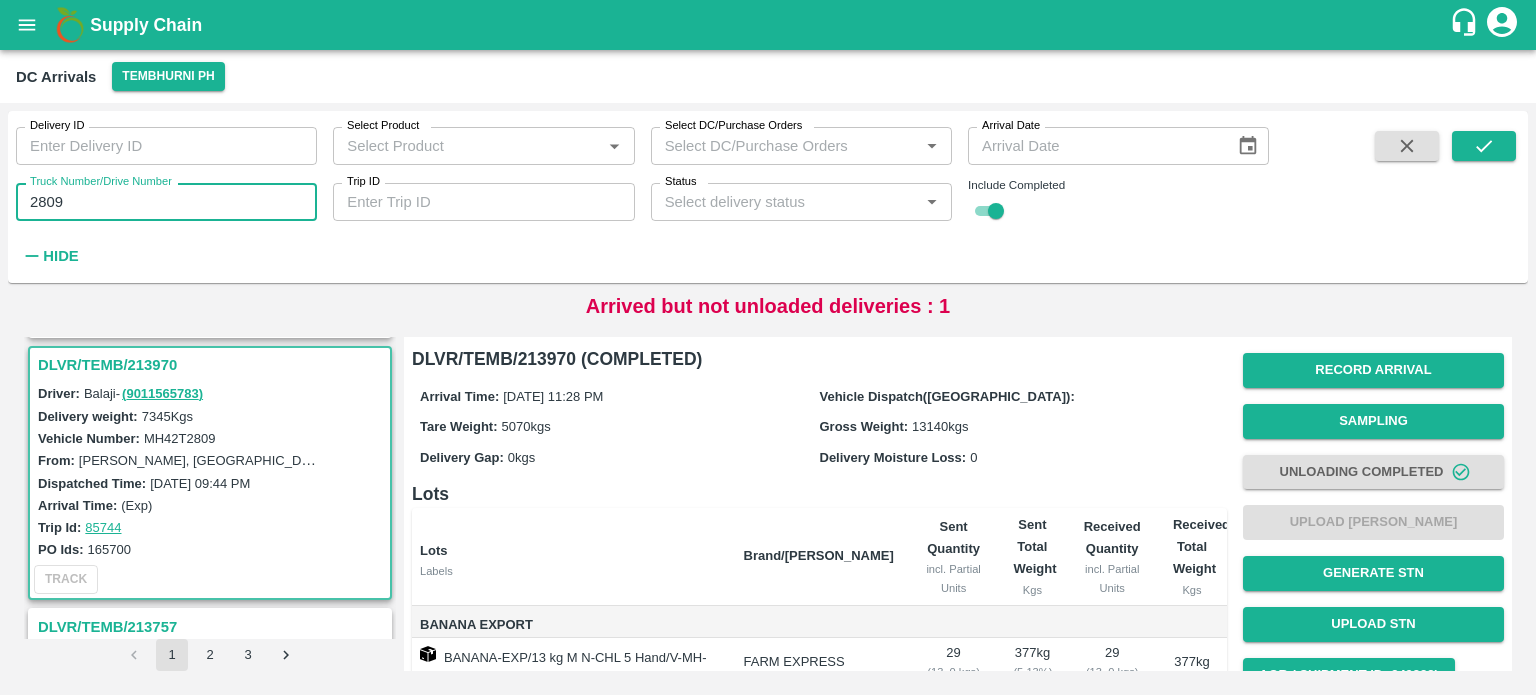 click on "2809" at bounding box center (166, 202) 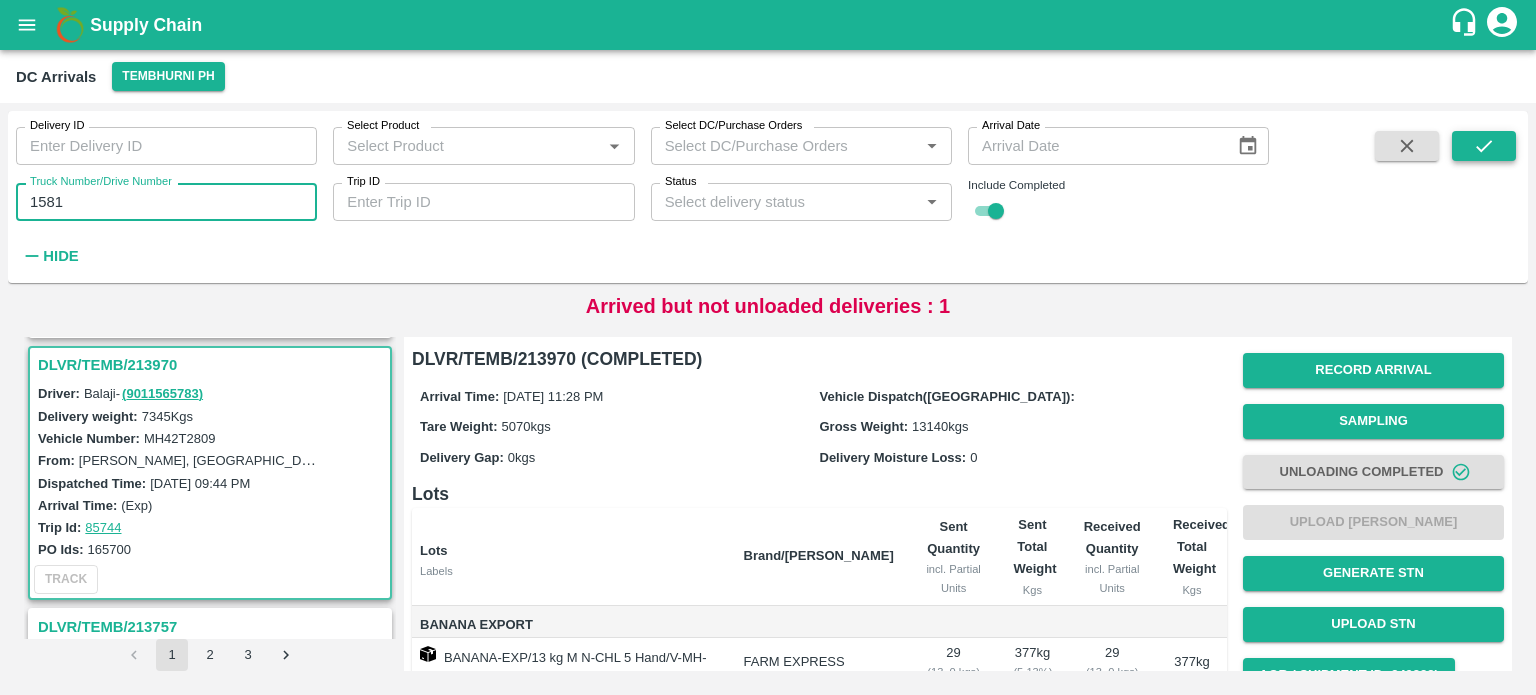 type on "1581" 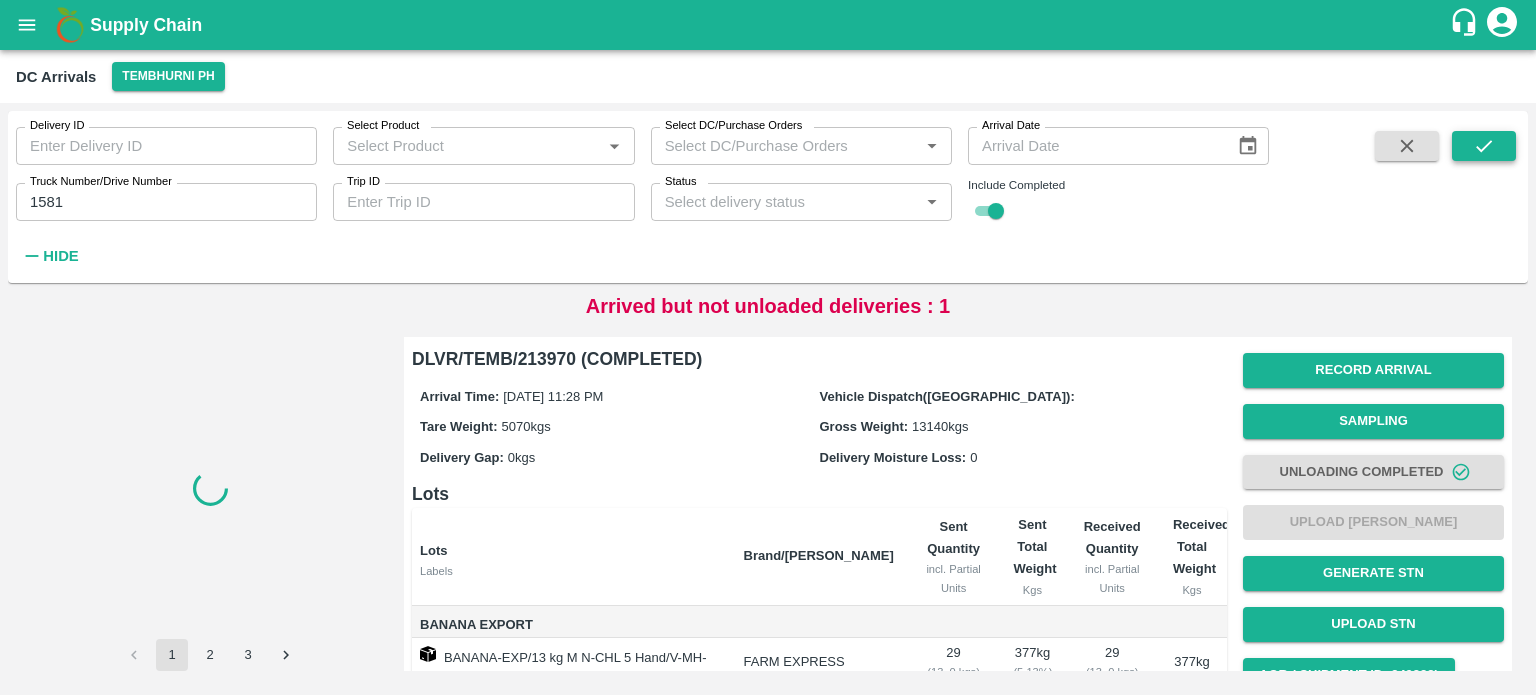 scroll, scrollTop: 0, scrollLeft: 0, axis: both 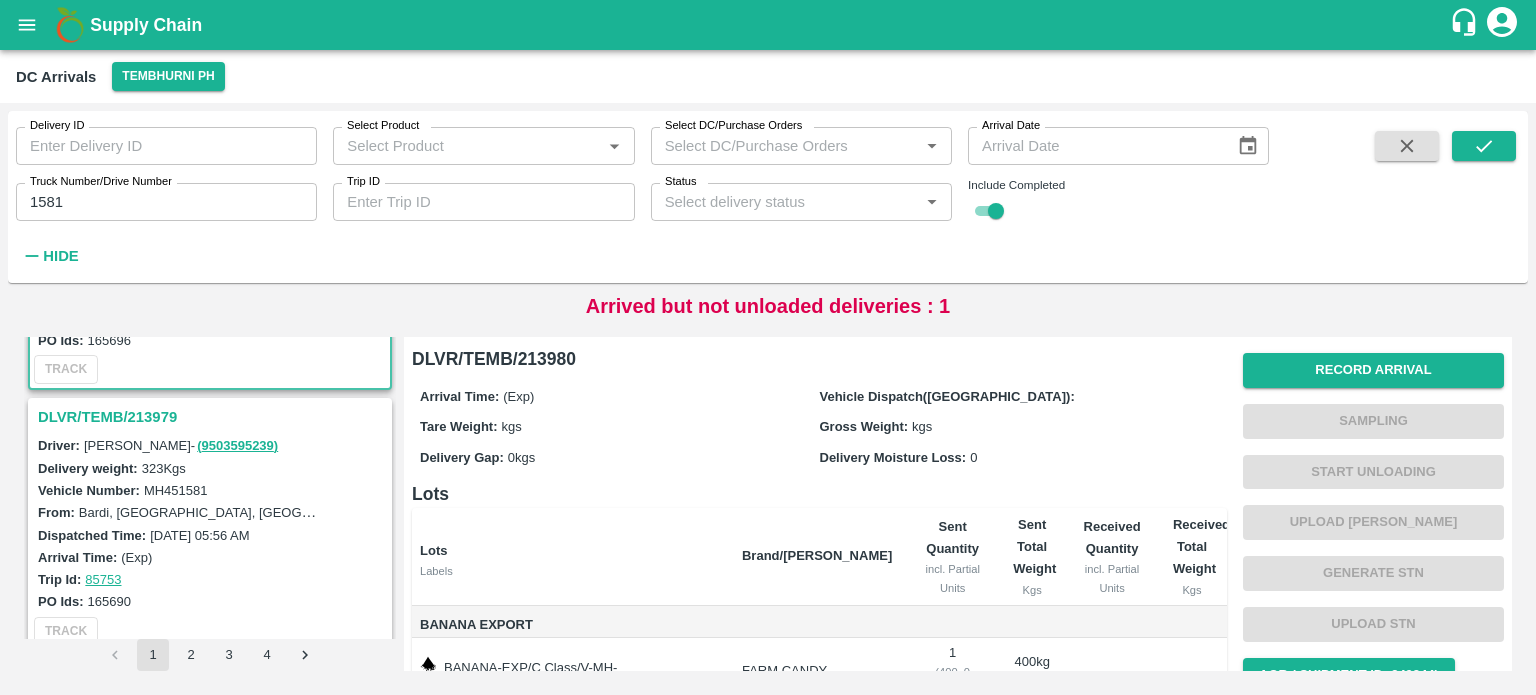 click on "DLVR/TEMB/213979" at bounding box center (213, 417) 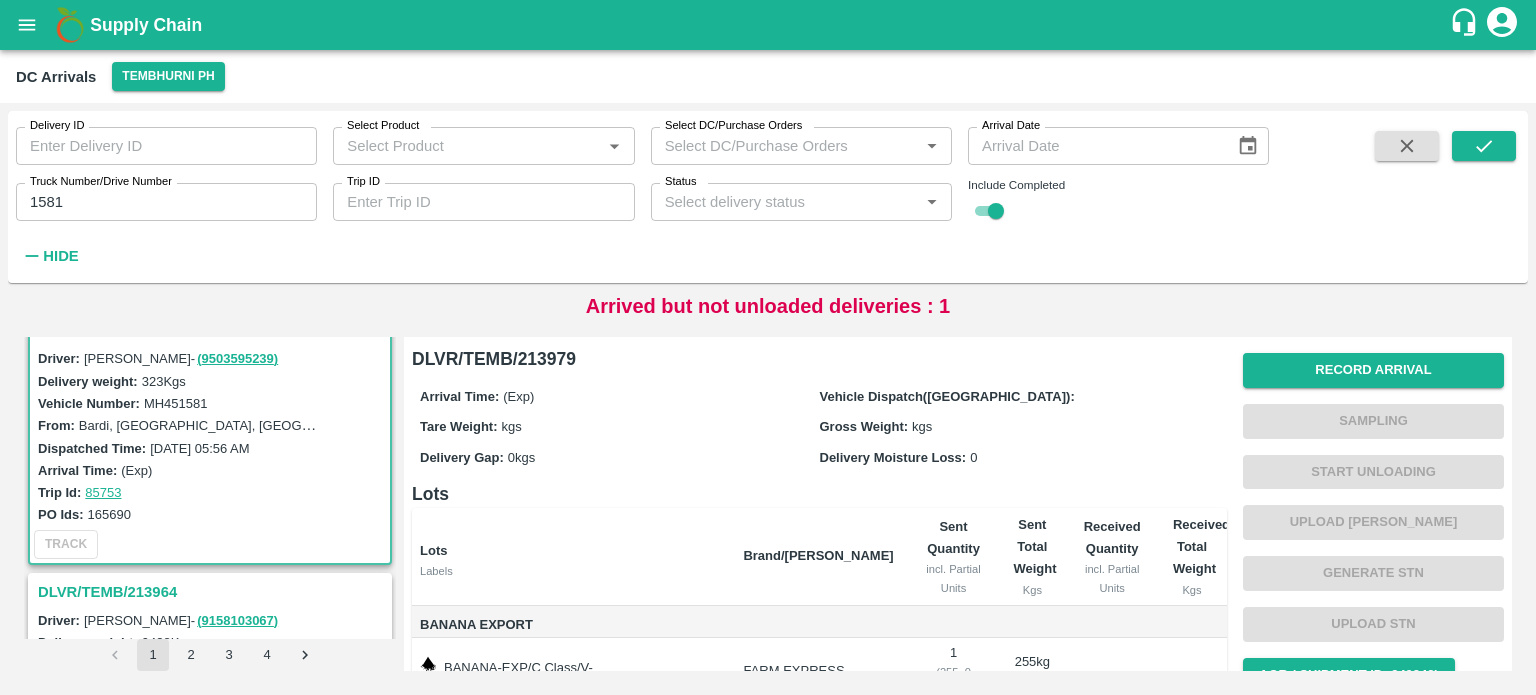 scroll, scrollTop: 266, scrollLeft: 0, axis: vertical 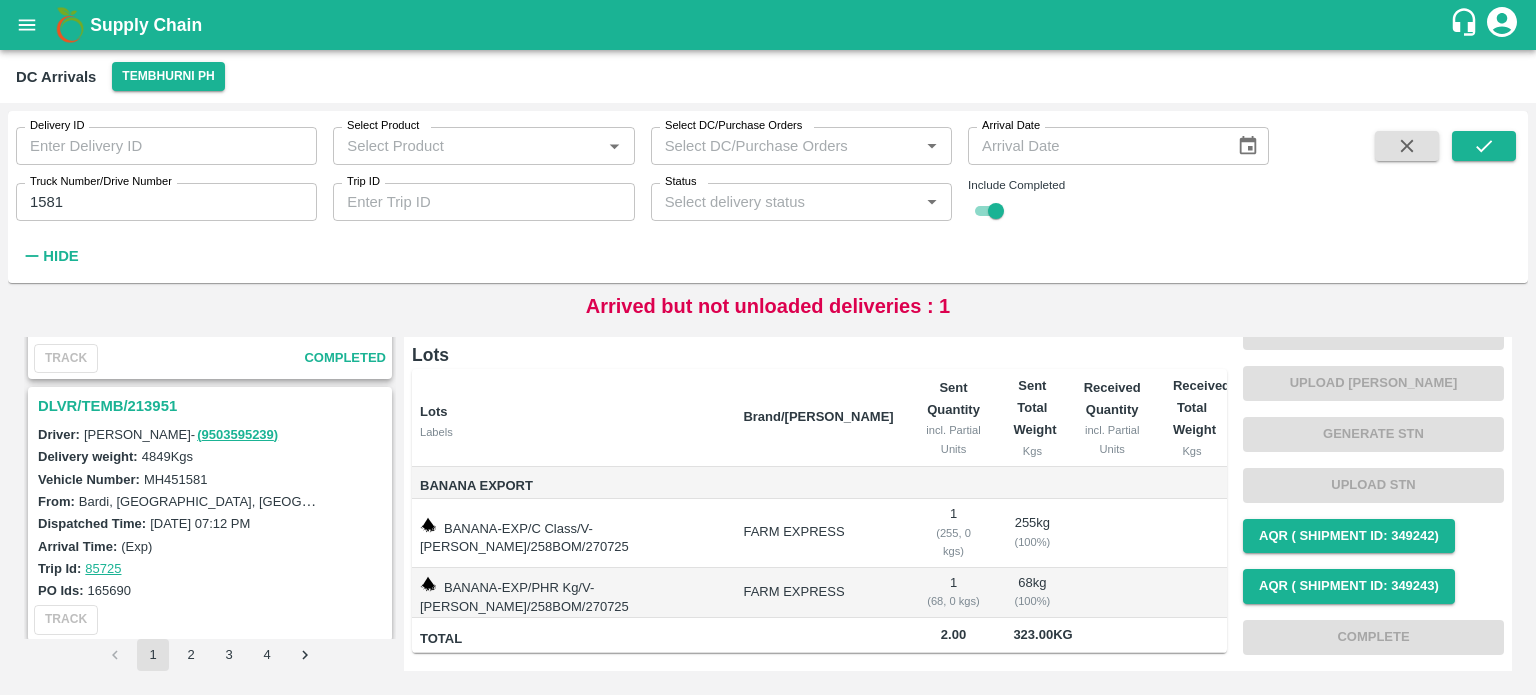 click on "DLVR/TEMB/213951" at bounding box center (213, 406) 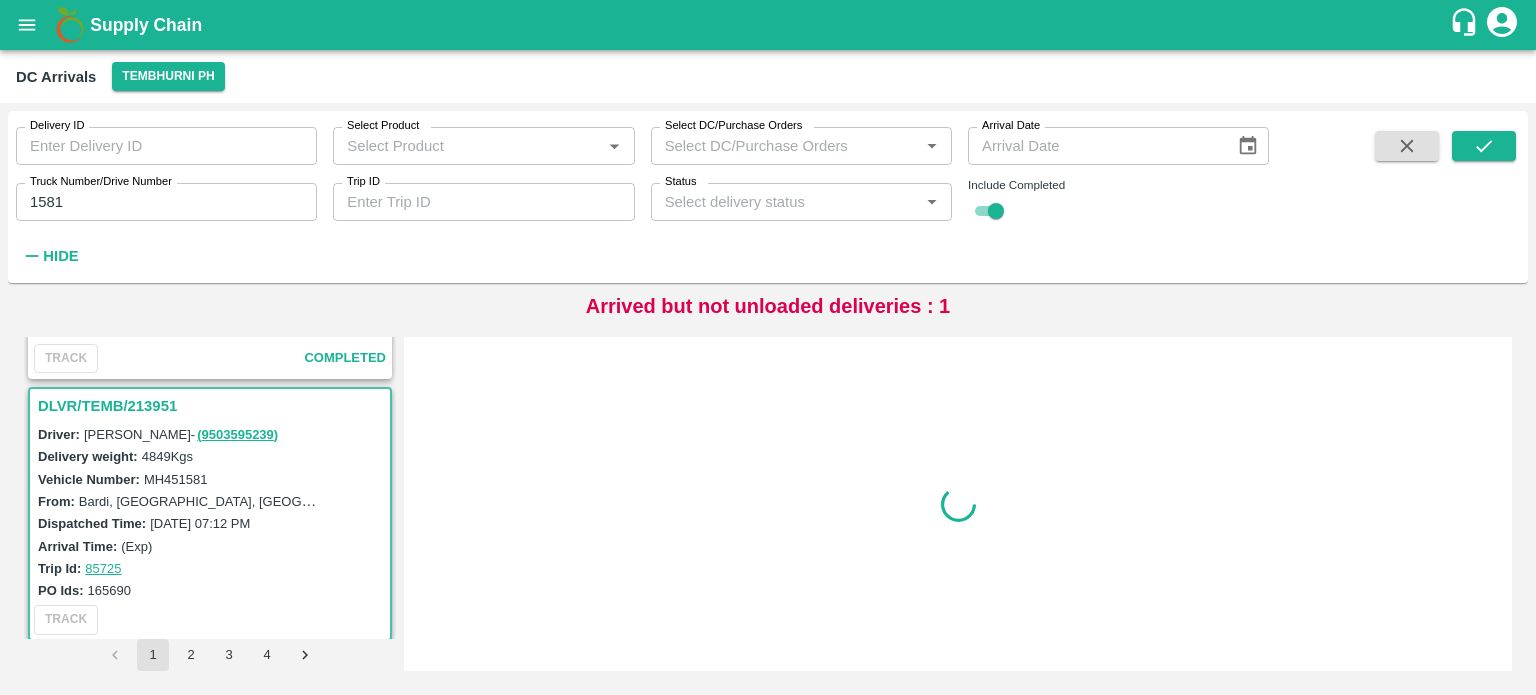 scroll, scrollTop: 0, scrollLeft: 0, axis: both 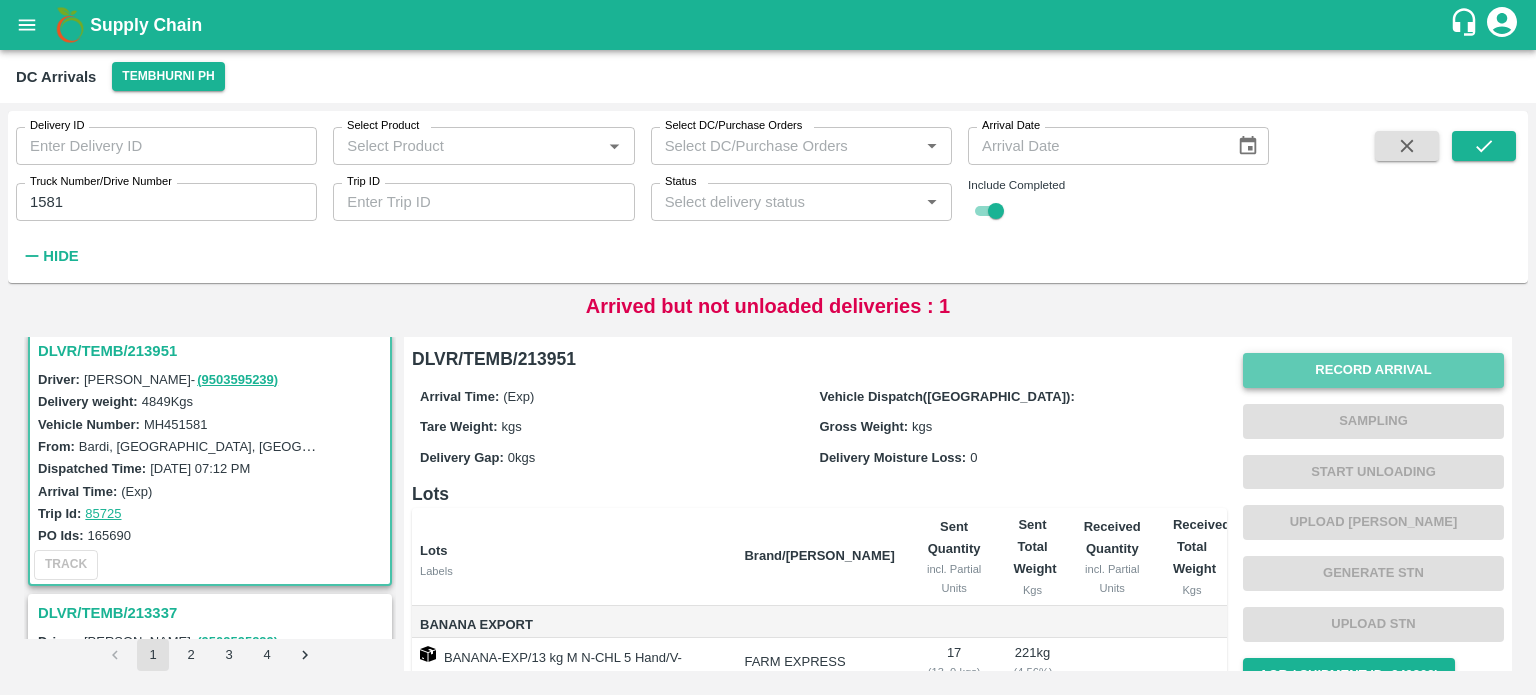 click on "Record Arrival" at bounding box center (1373, 370) 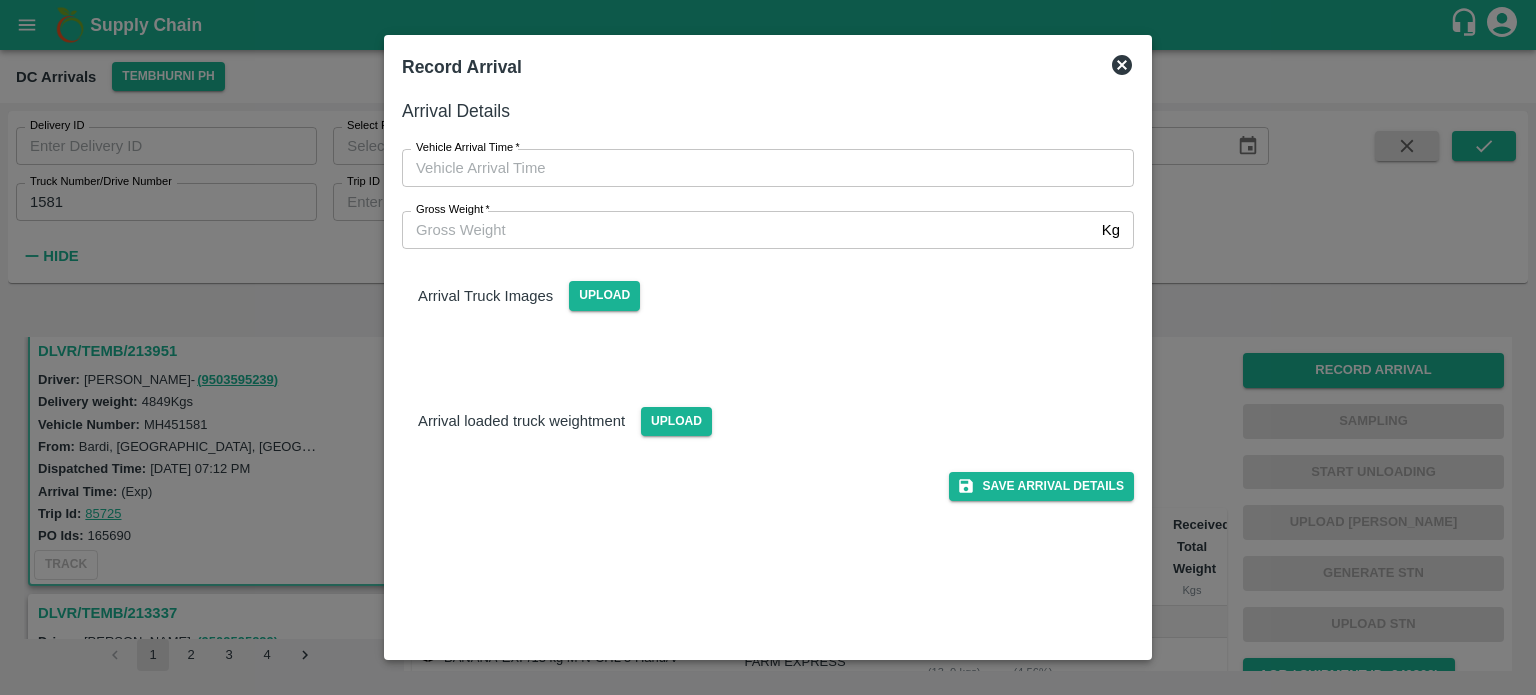 type on "DD/MM/YYYY hh:mm aa" 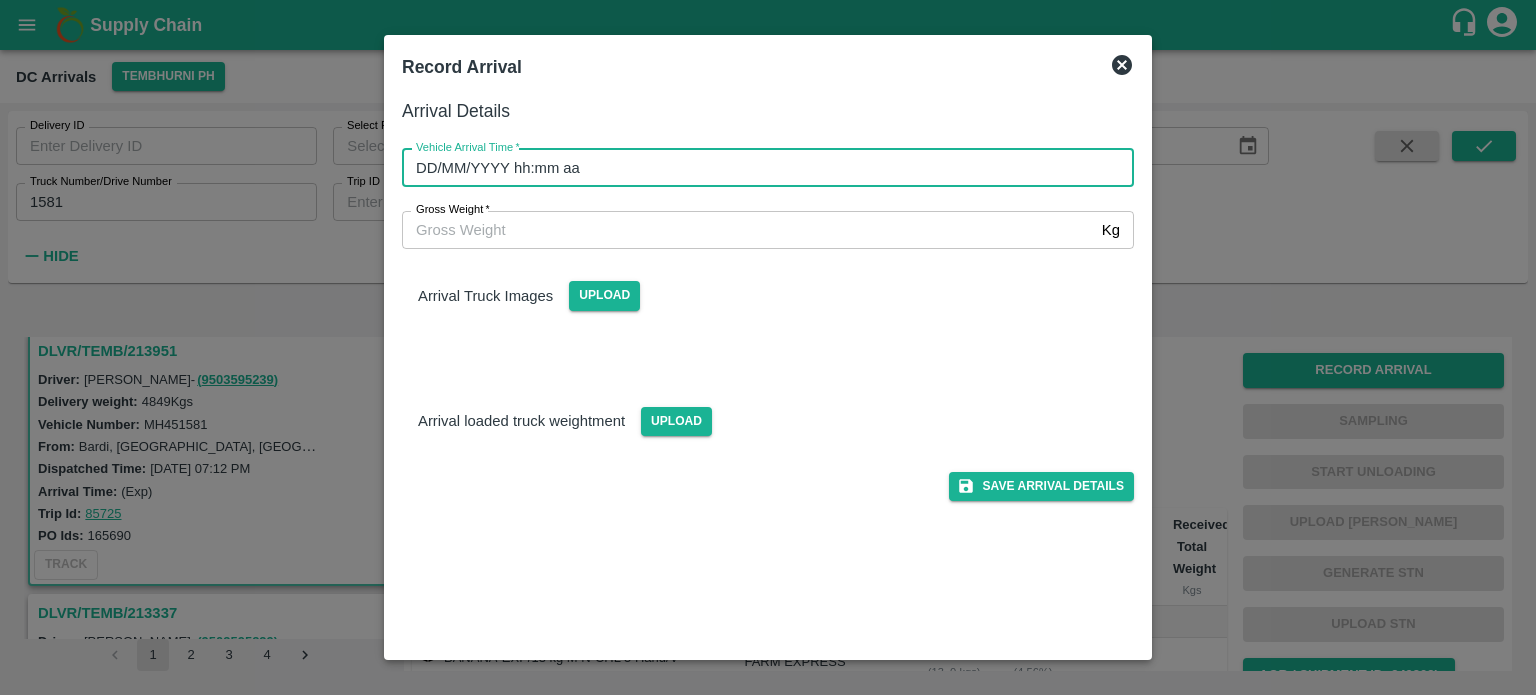 click on "DD/MM/YYYY hh:mm aa" at bounding box center (761, 168) 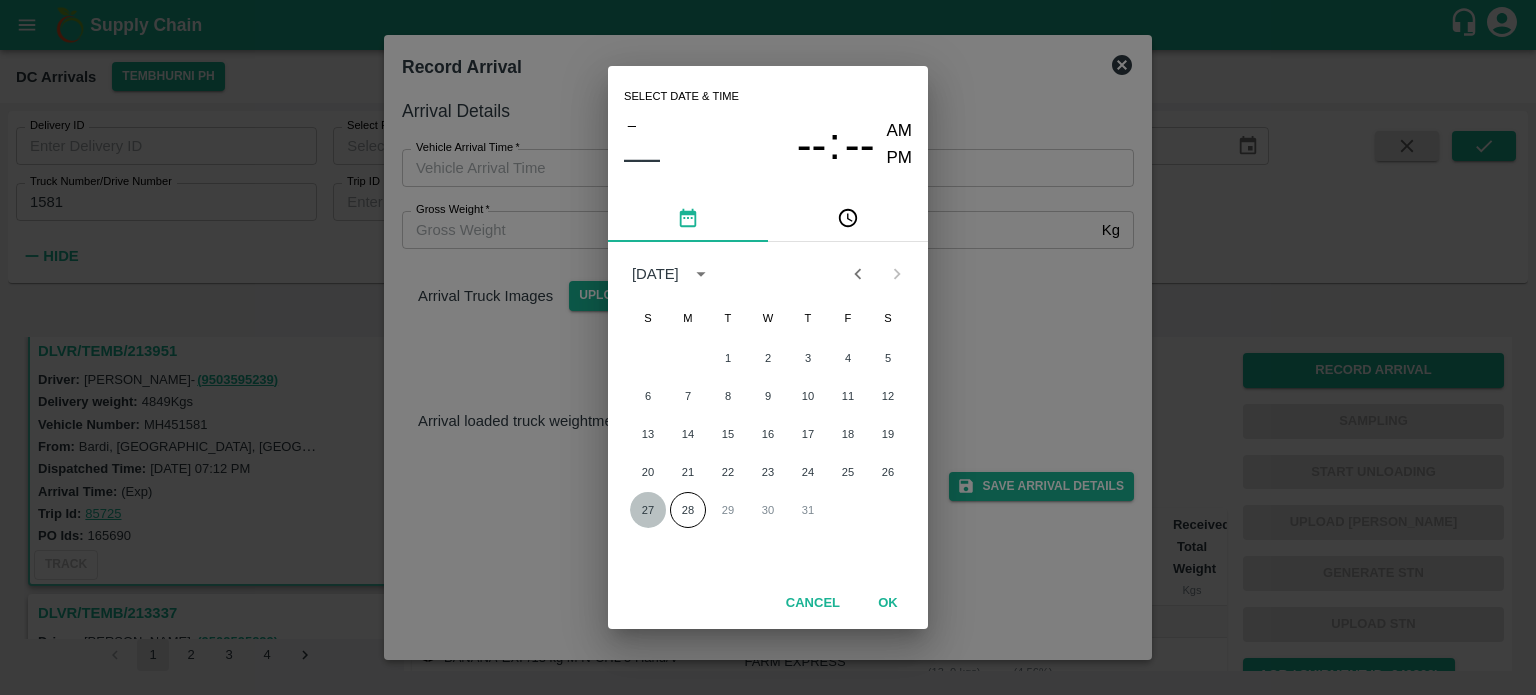 click on "27" at bounding box center (648, 510) 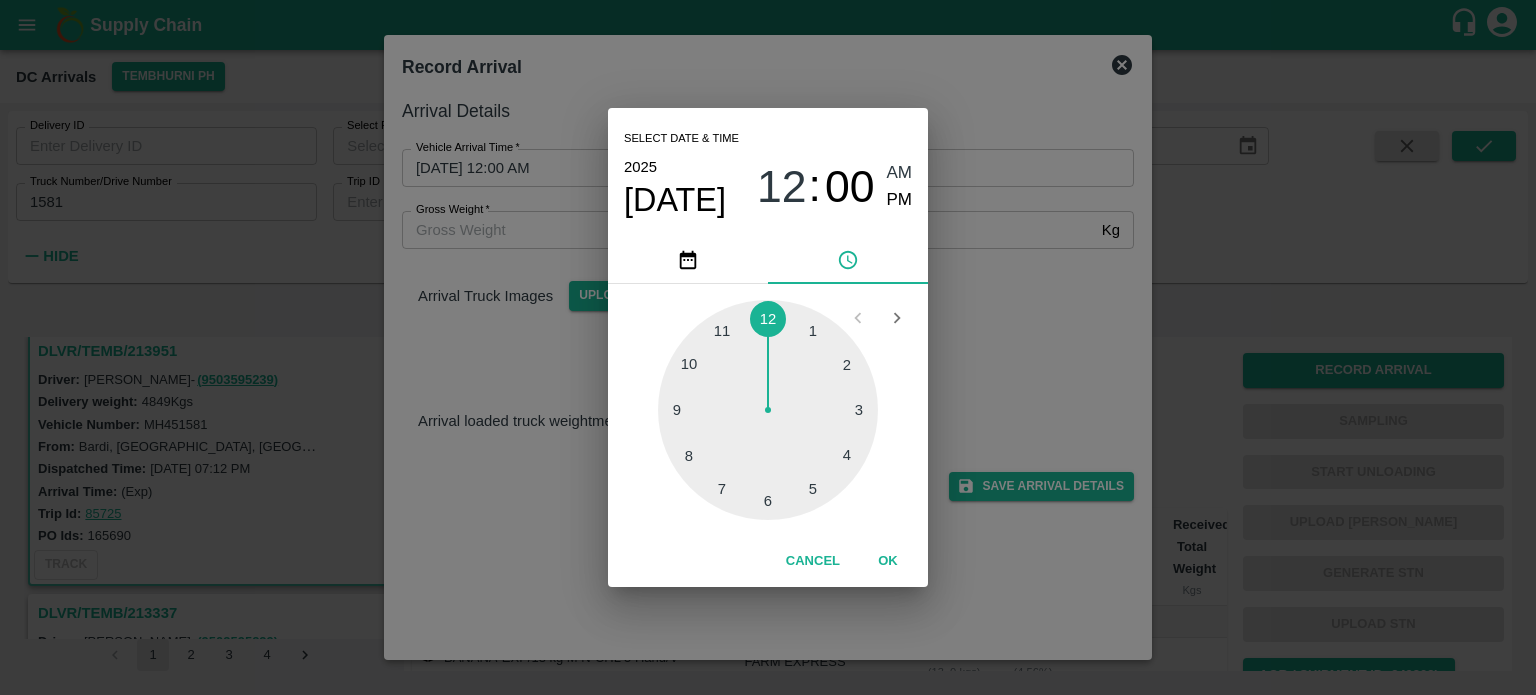click at bounding box center [768, 410] 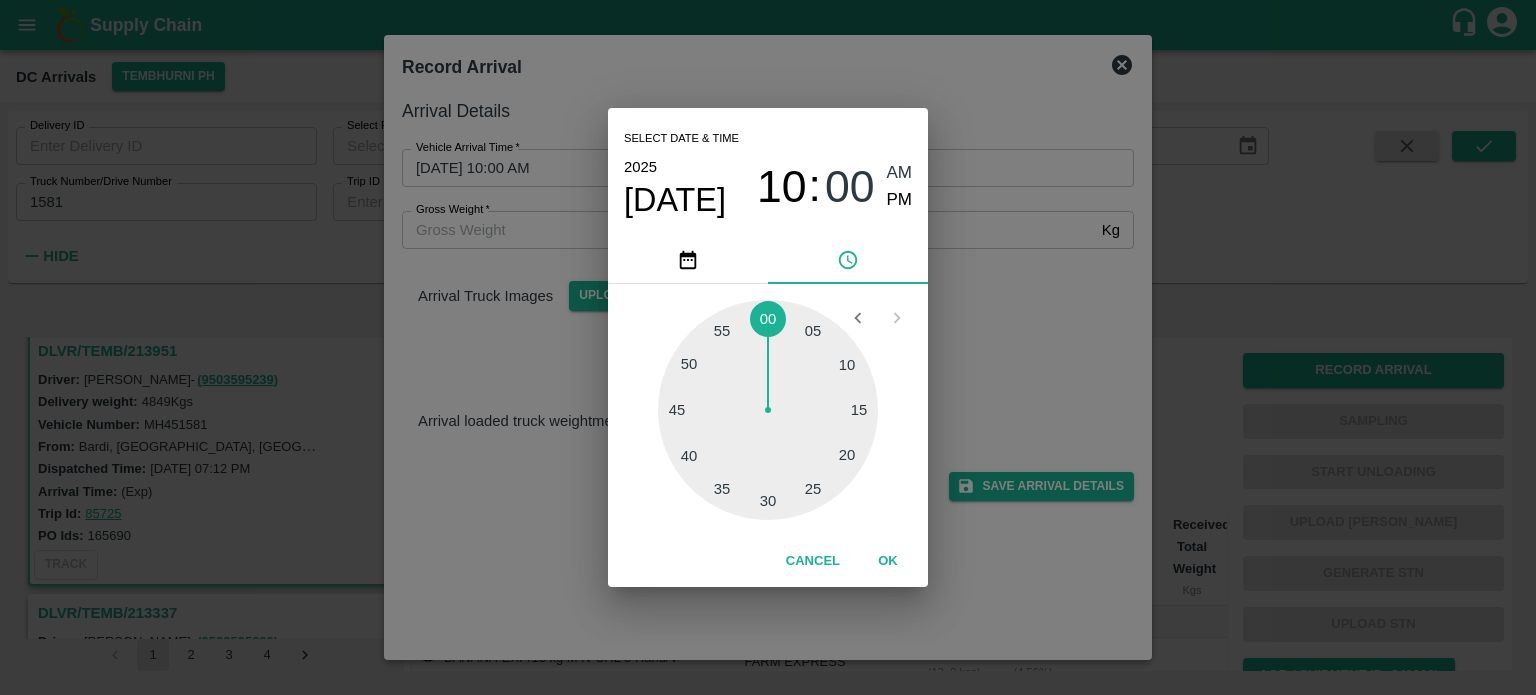 click at bounding box center (768, 410) 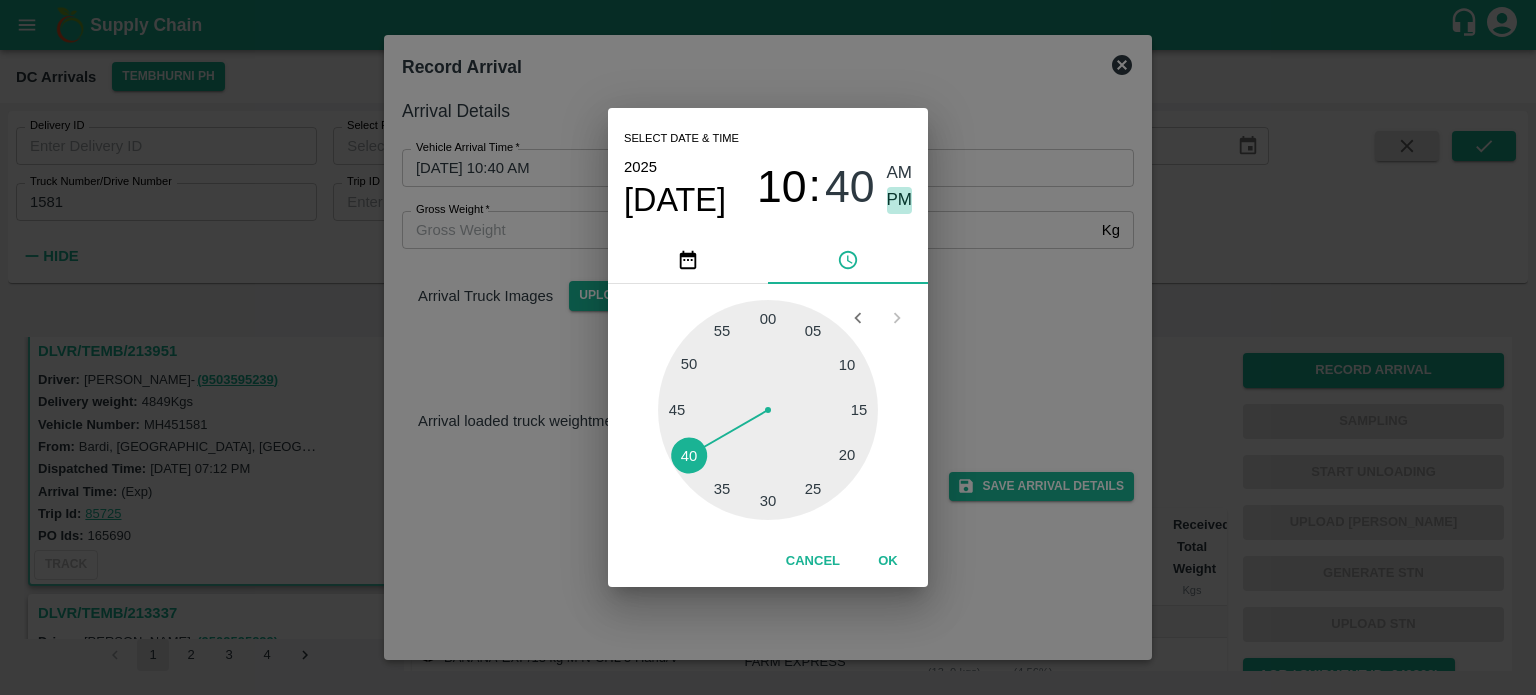 click on "PM" at bounding box center (900, 200) 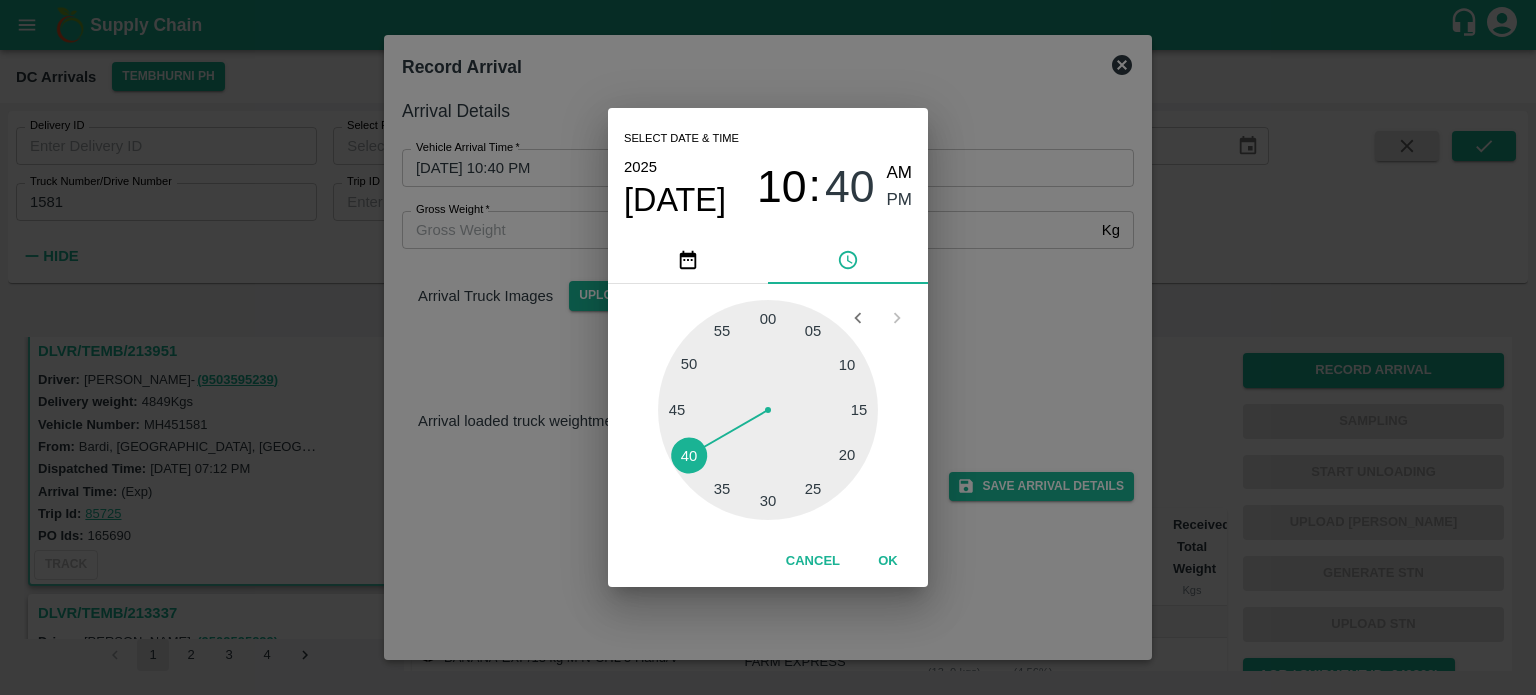 click on "Select date & time 2025 Jul 27 10 : 40 AM PM 05 10 15 20 25 30 35 40 45 50 55 00 Cancel OK" at bounding box center [768, 347] 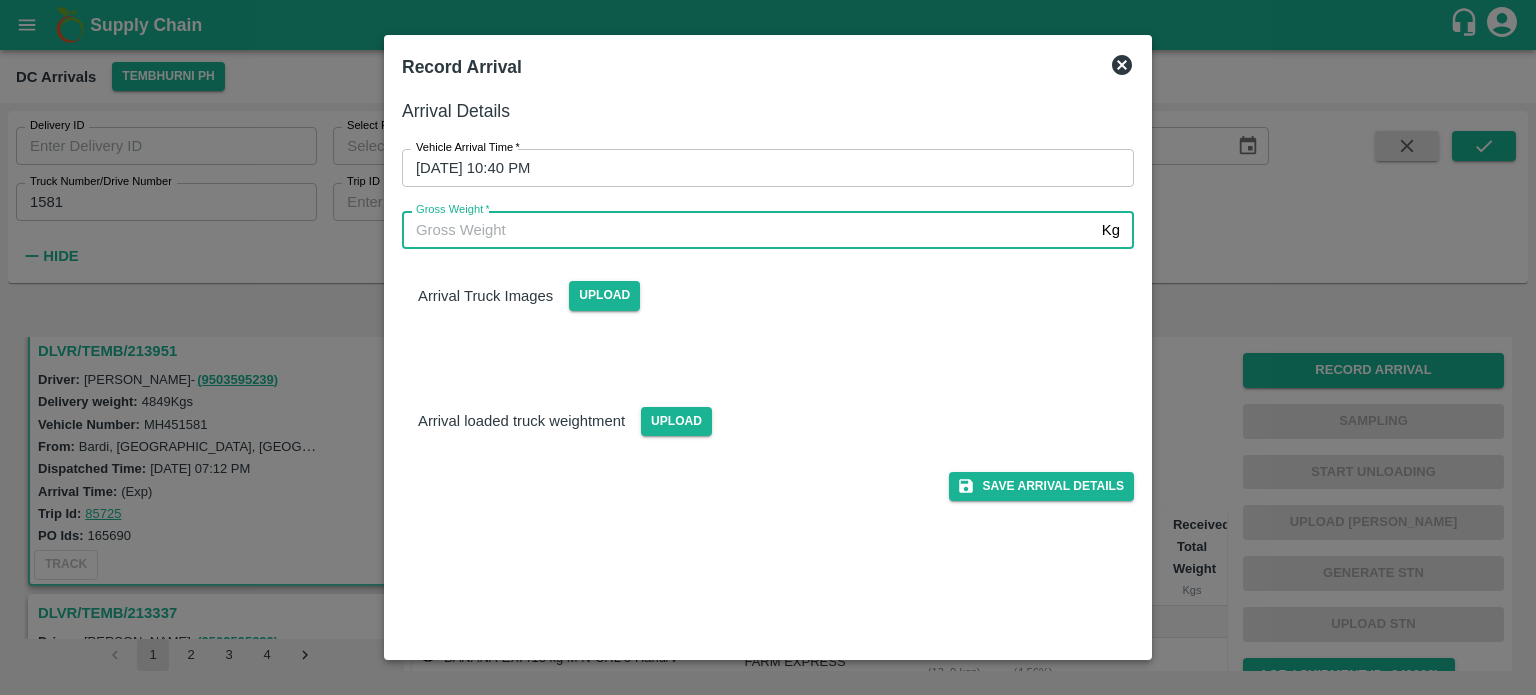 click on "Gross Weight   *" at bounding box center [748, 230] 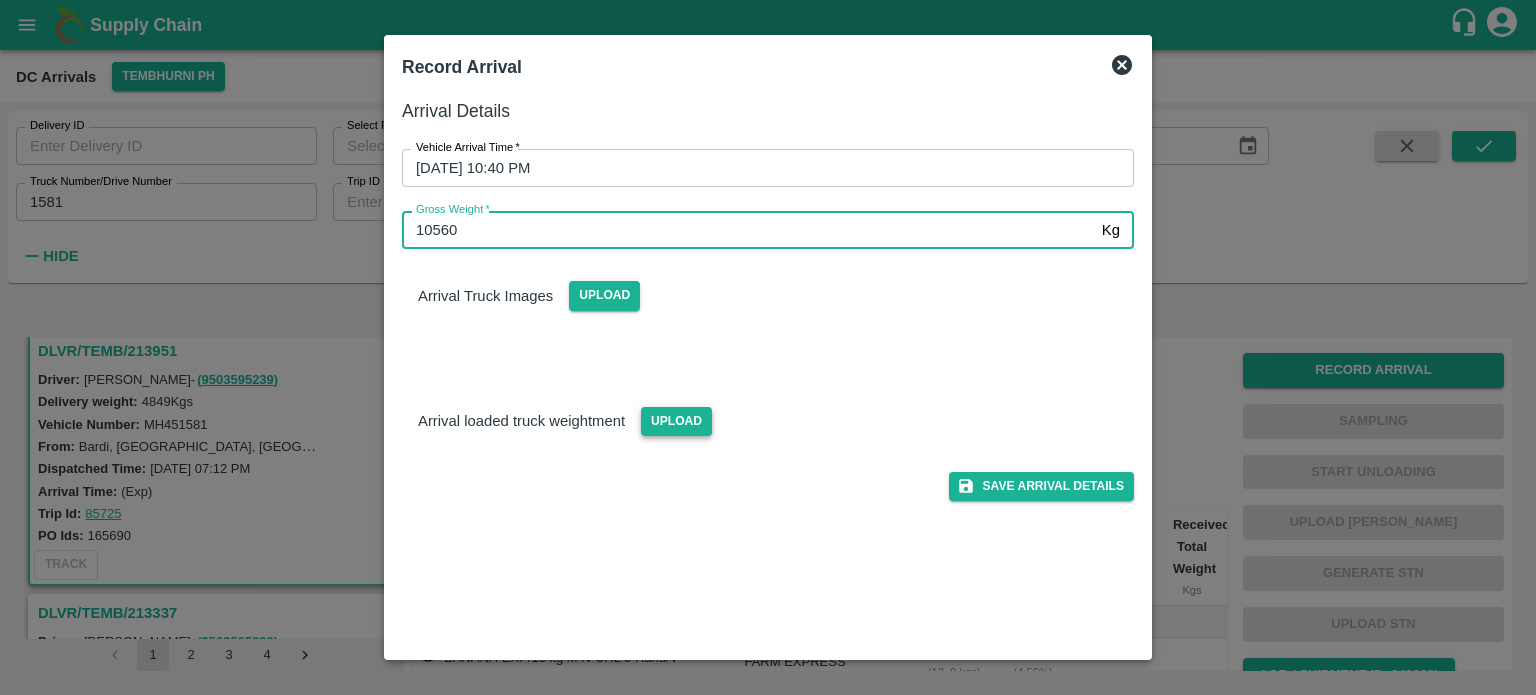 type on "10560" 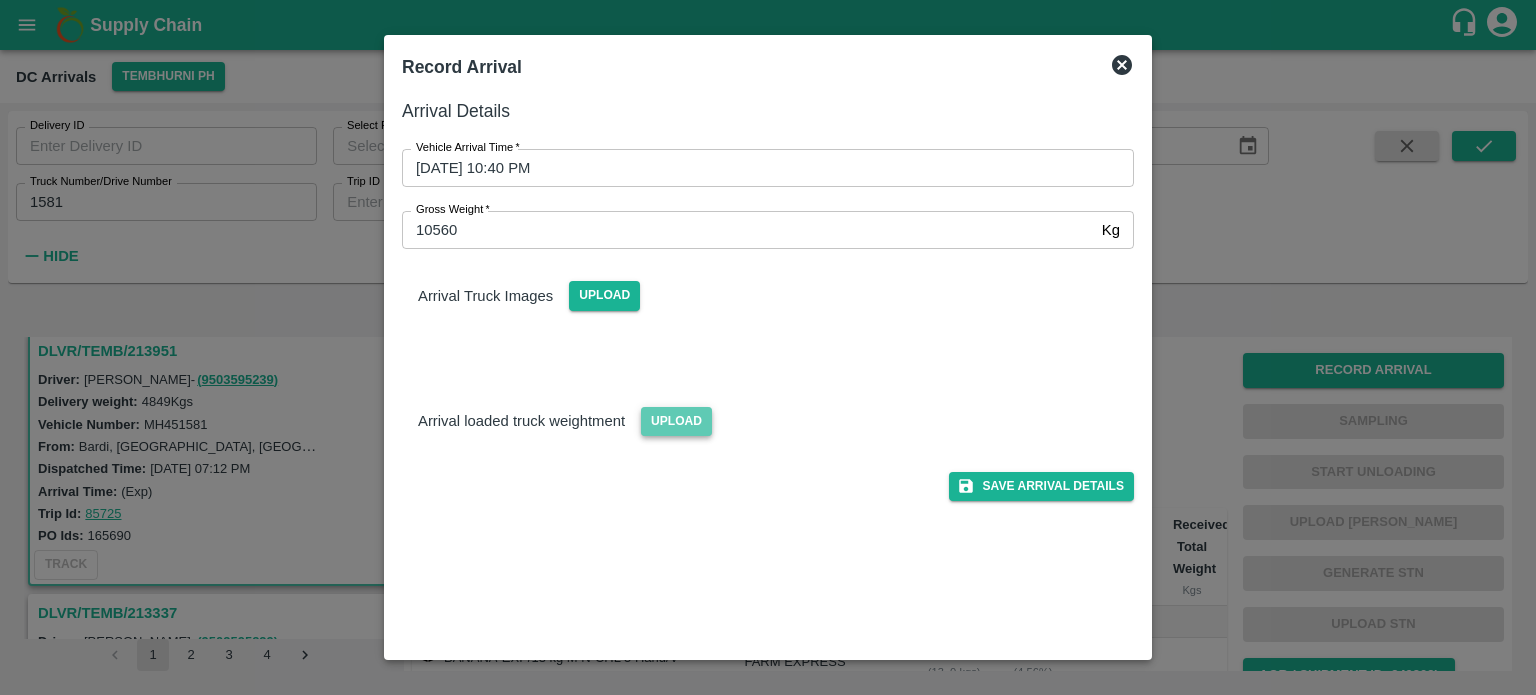 click on "Upload" at bounding box center [676, 421] 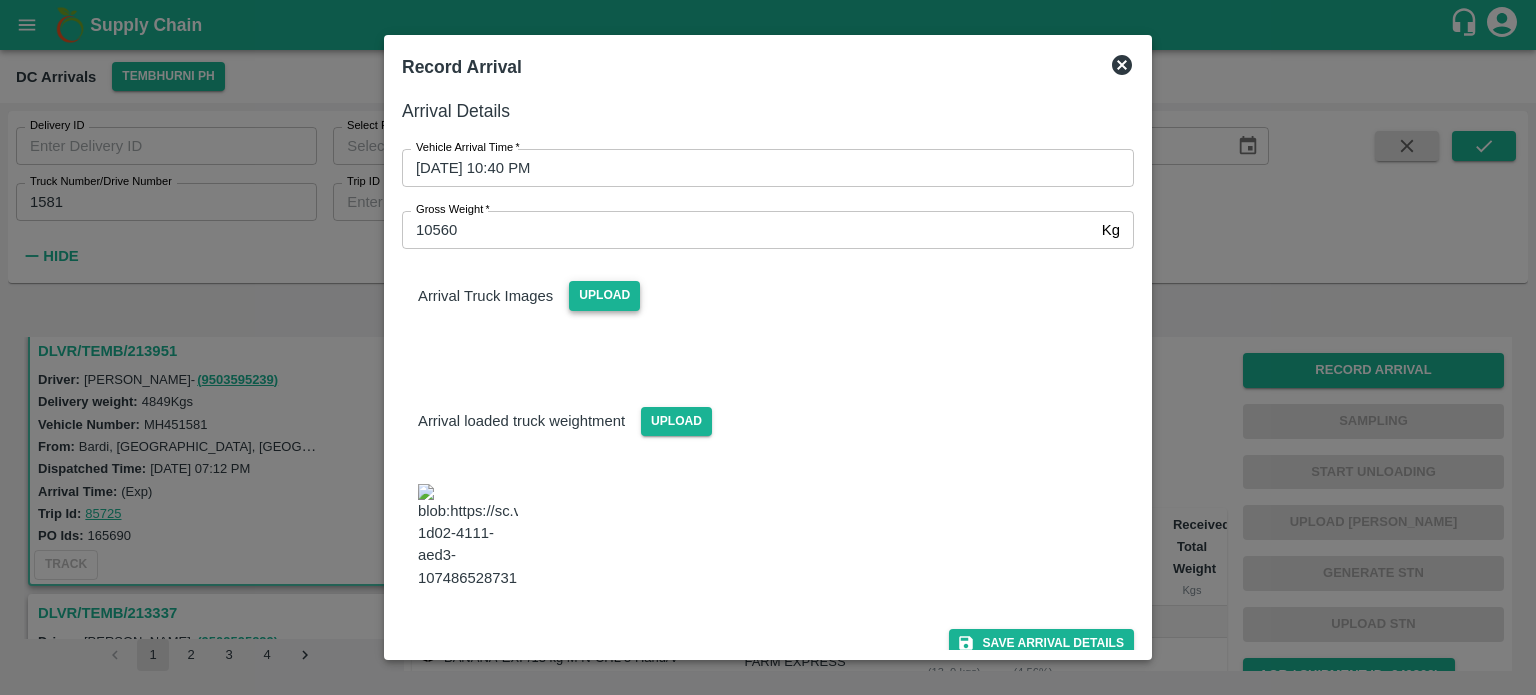 click on "Upload" at bounding box center (604, 295) 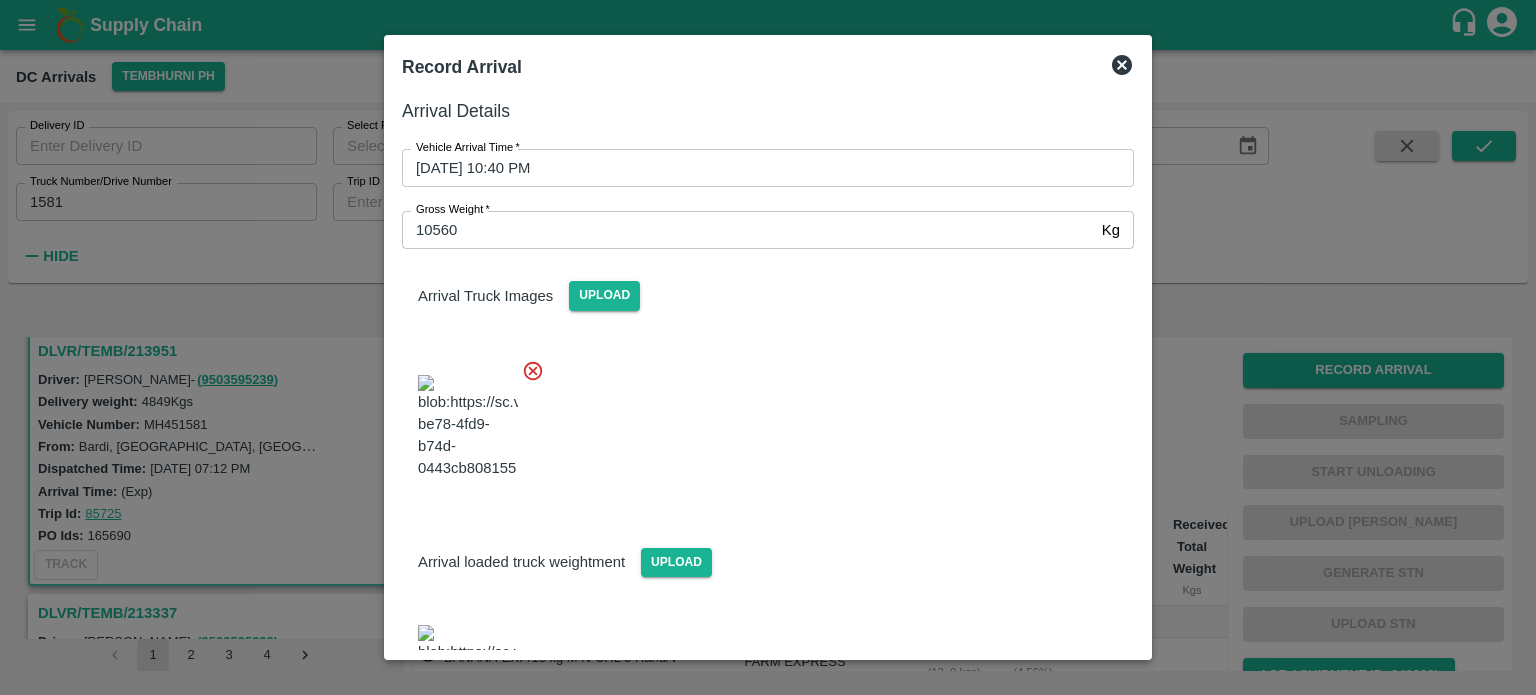 click at bounding box center (760, 421) 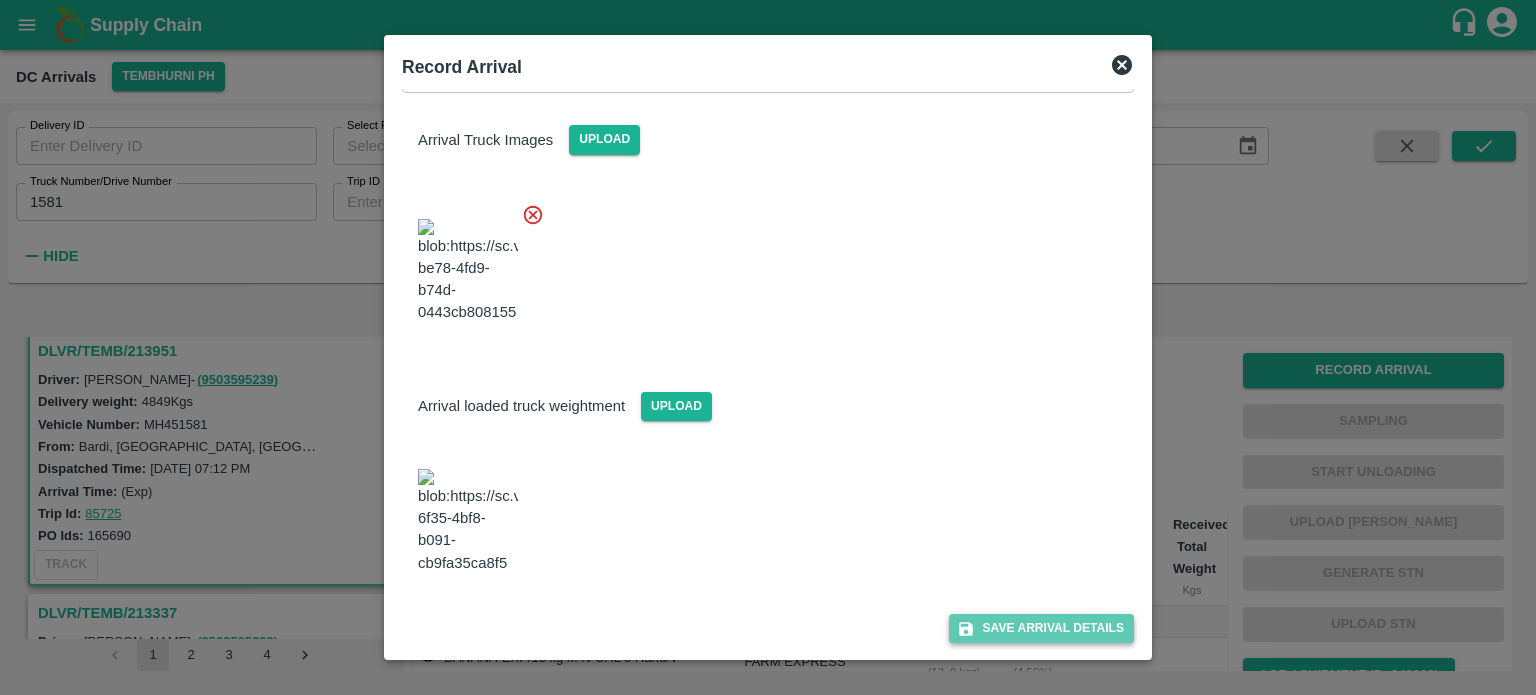 click on "Save Arrival Details" at bounding box center [1041, 628] 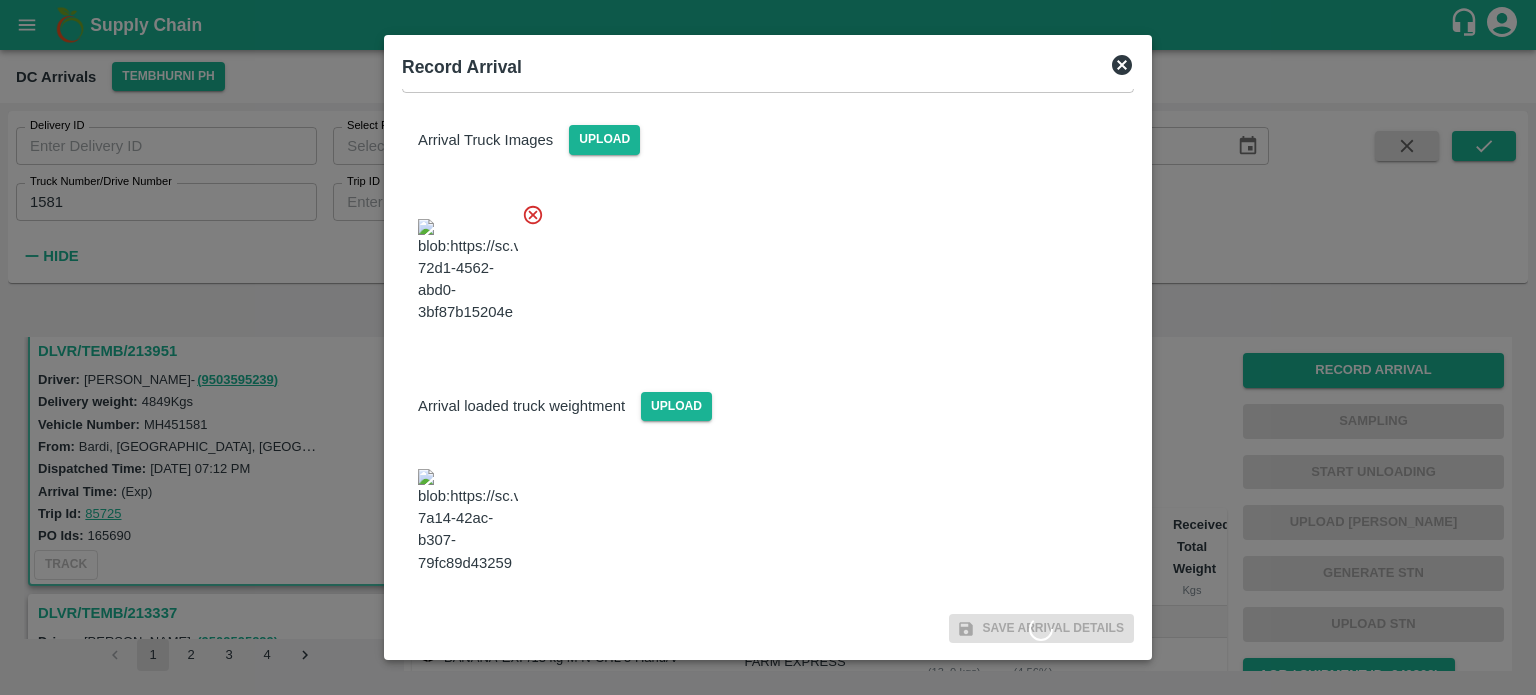 click 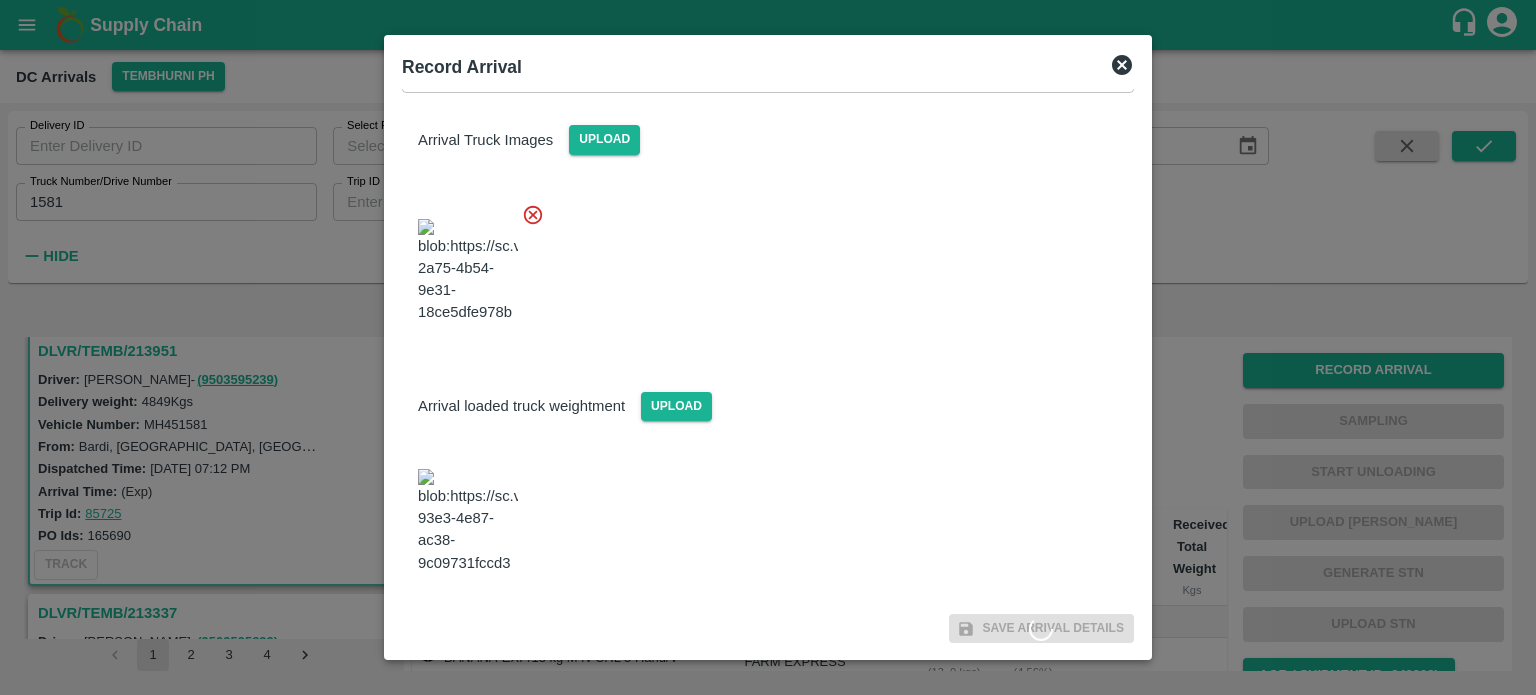 click 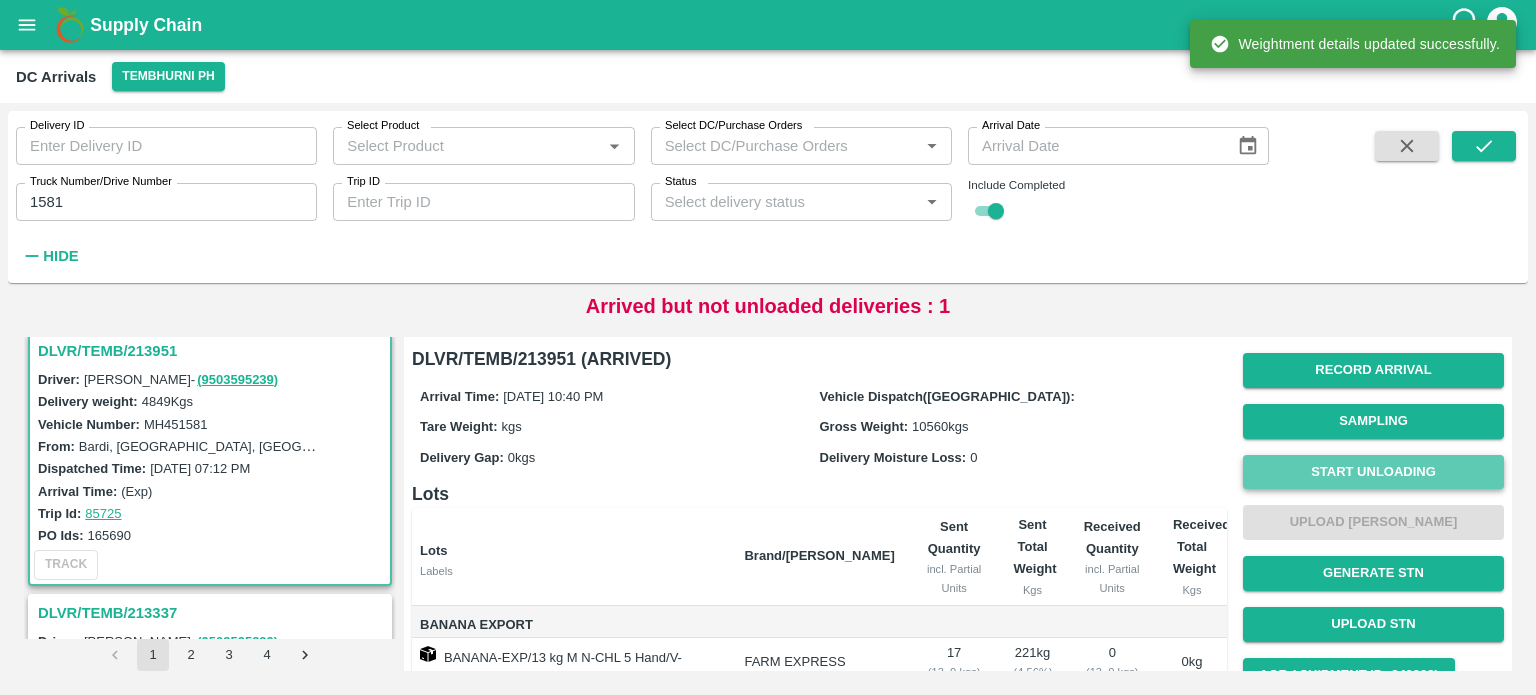 click on "Start Unloading" at bounding box center [1373, 472] 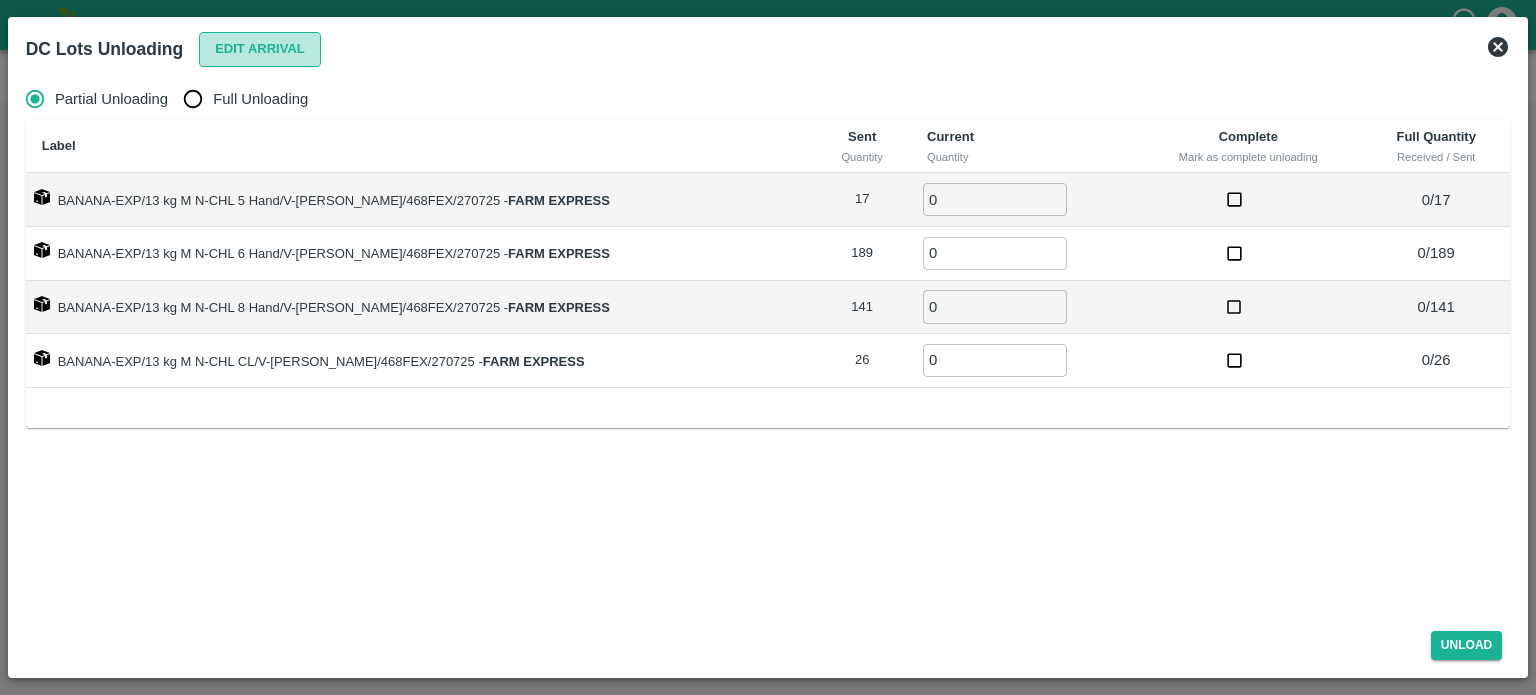 click on "Edit Arrival" at bounding box center (260, 49) 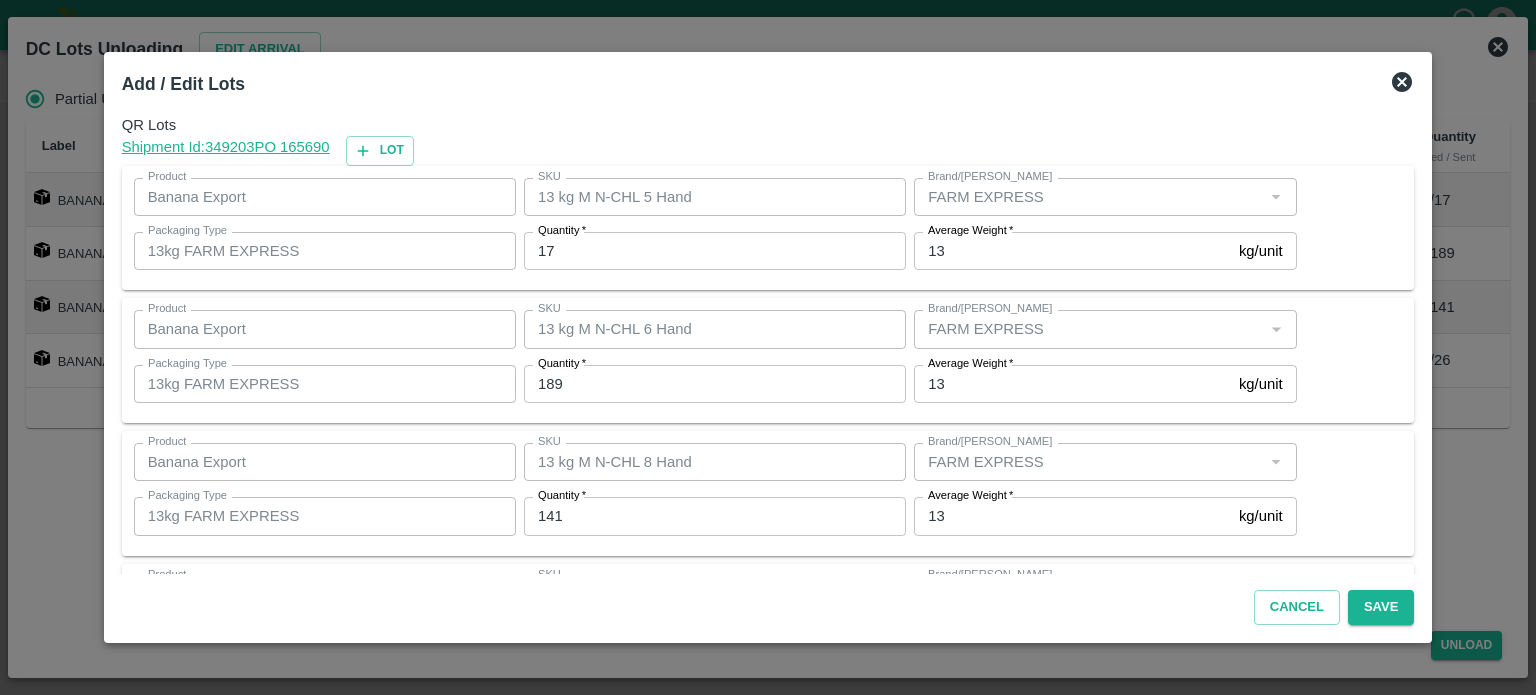 click on "17" at bounding box center [715, 251] 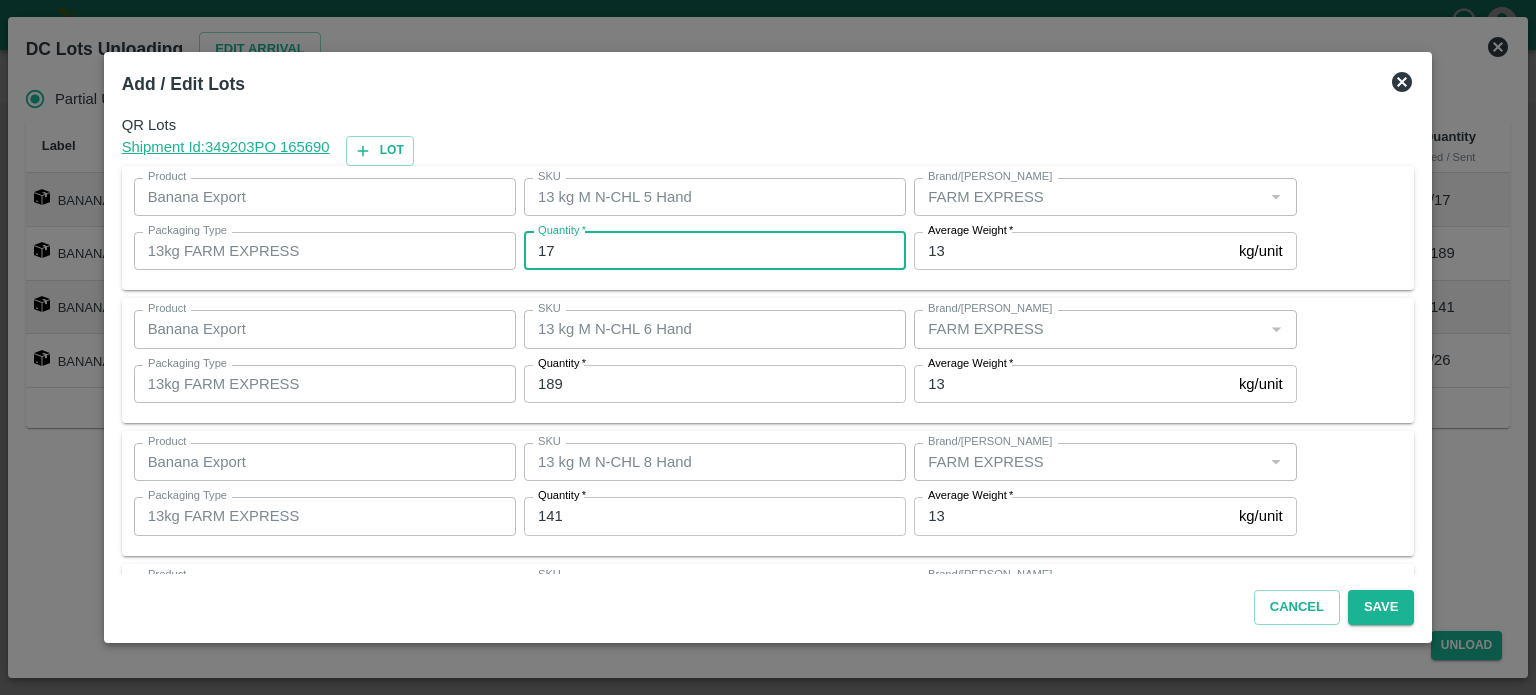click on "17" at bounding box center (715, 251) 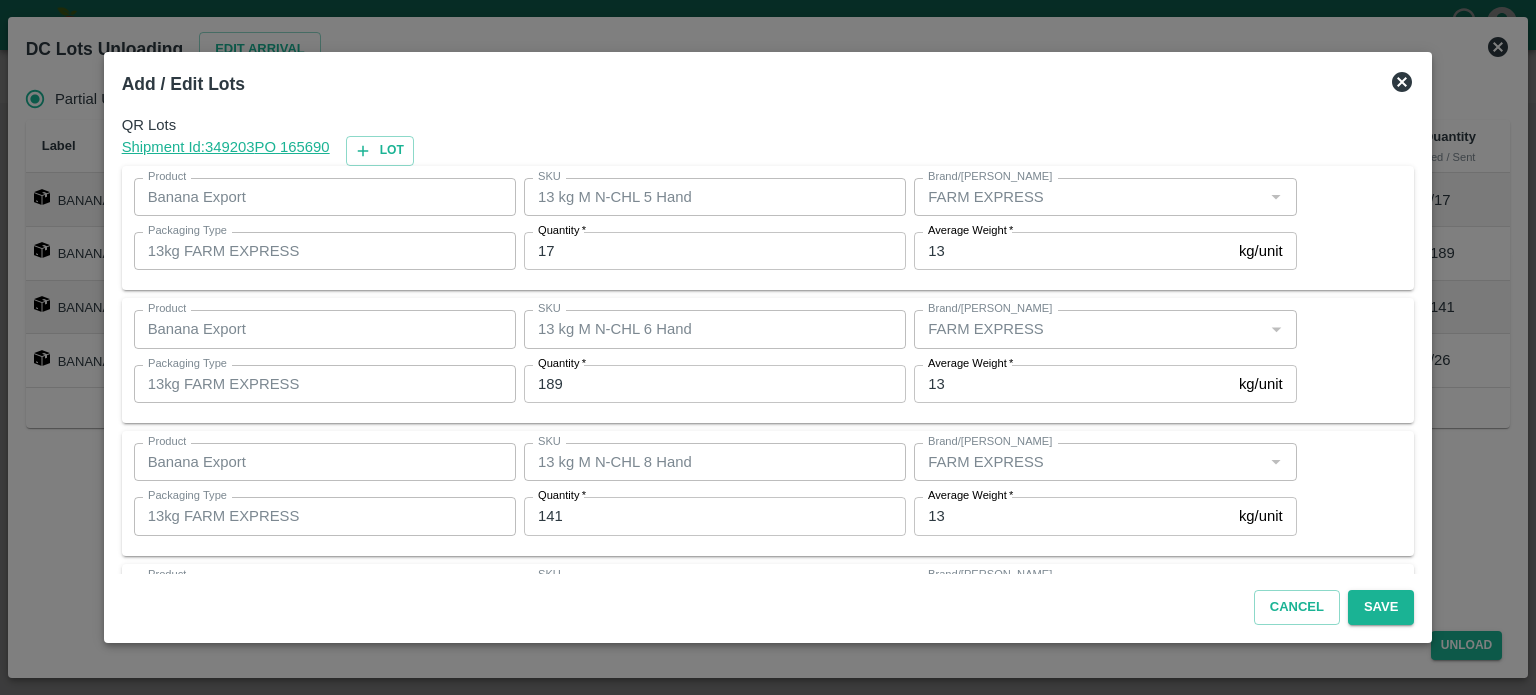 click 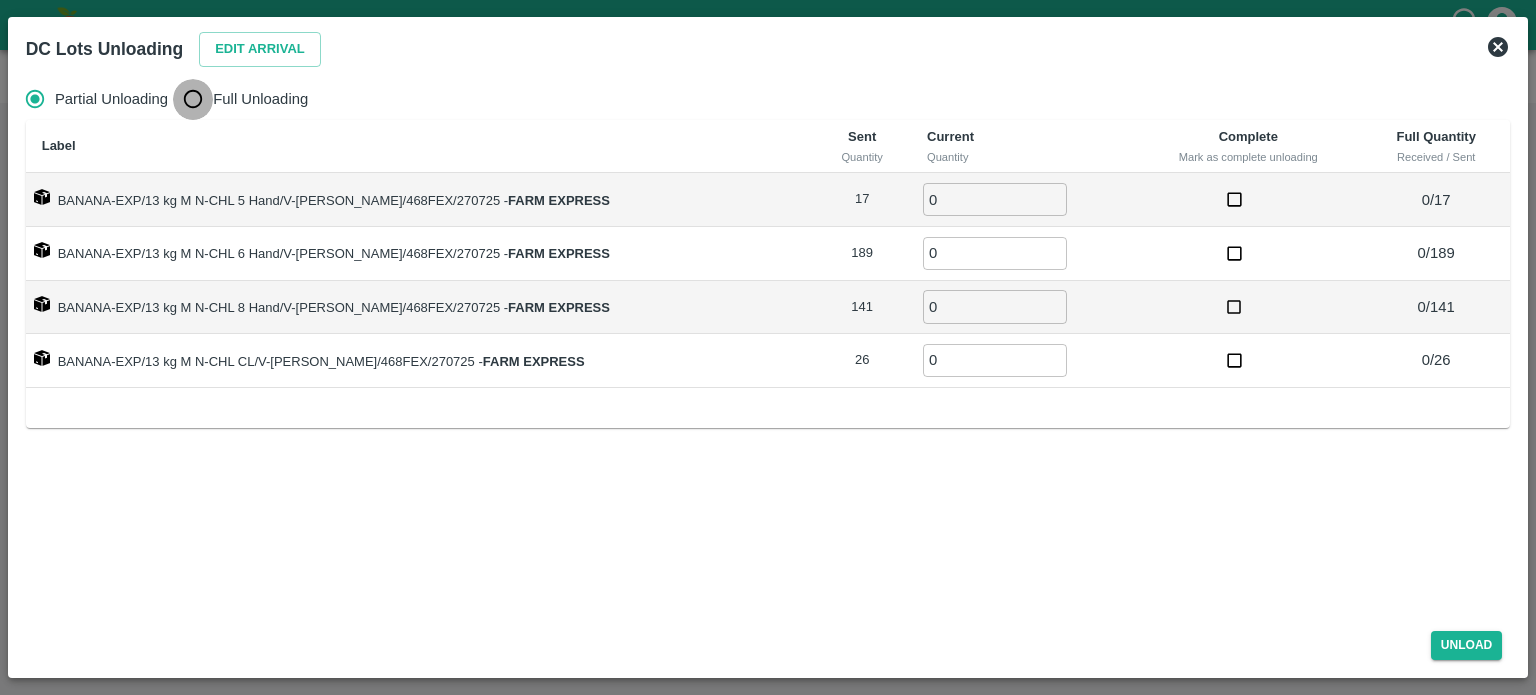 click on "Full Unloading" at bounding box center [193, 99] 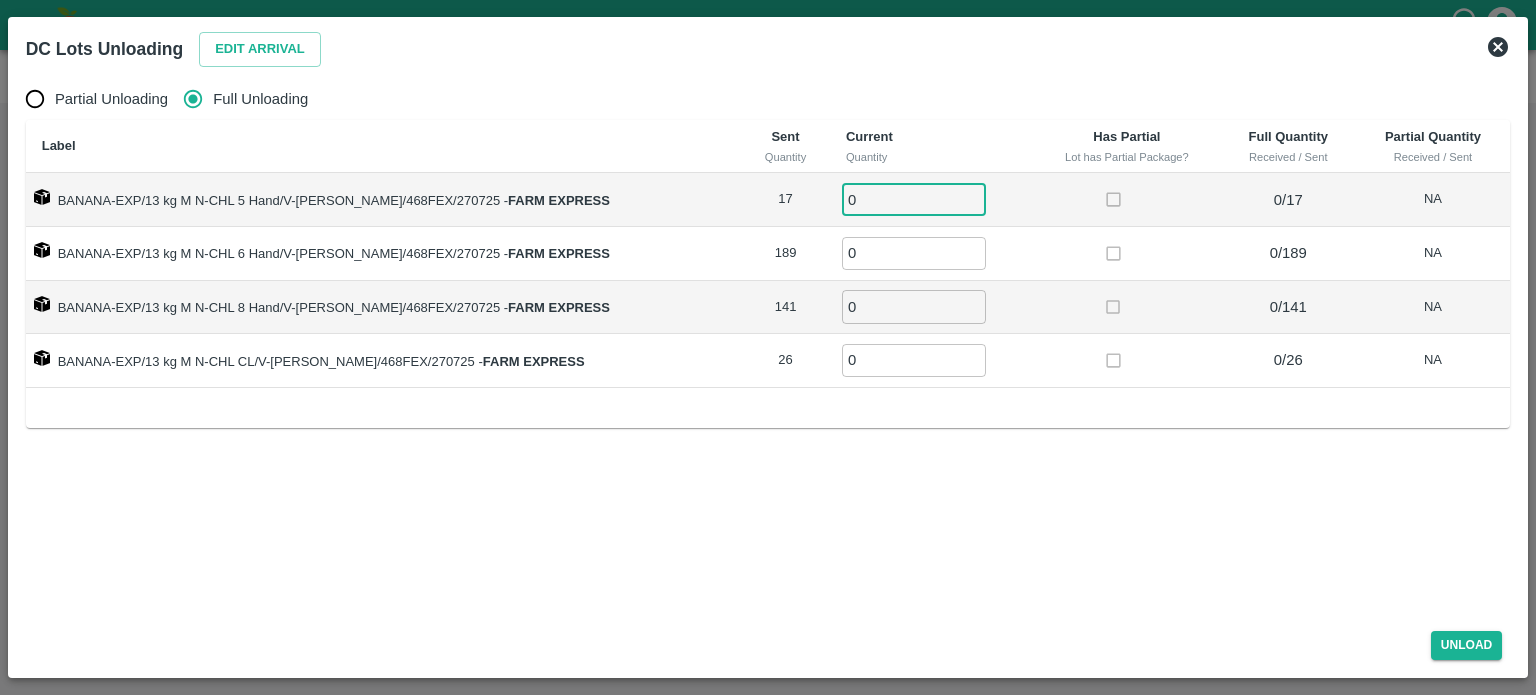 click on "0" at bounding box center (914, 199) 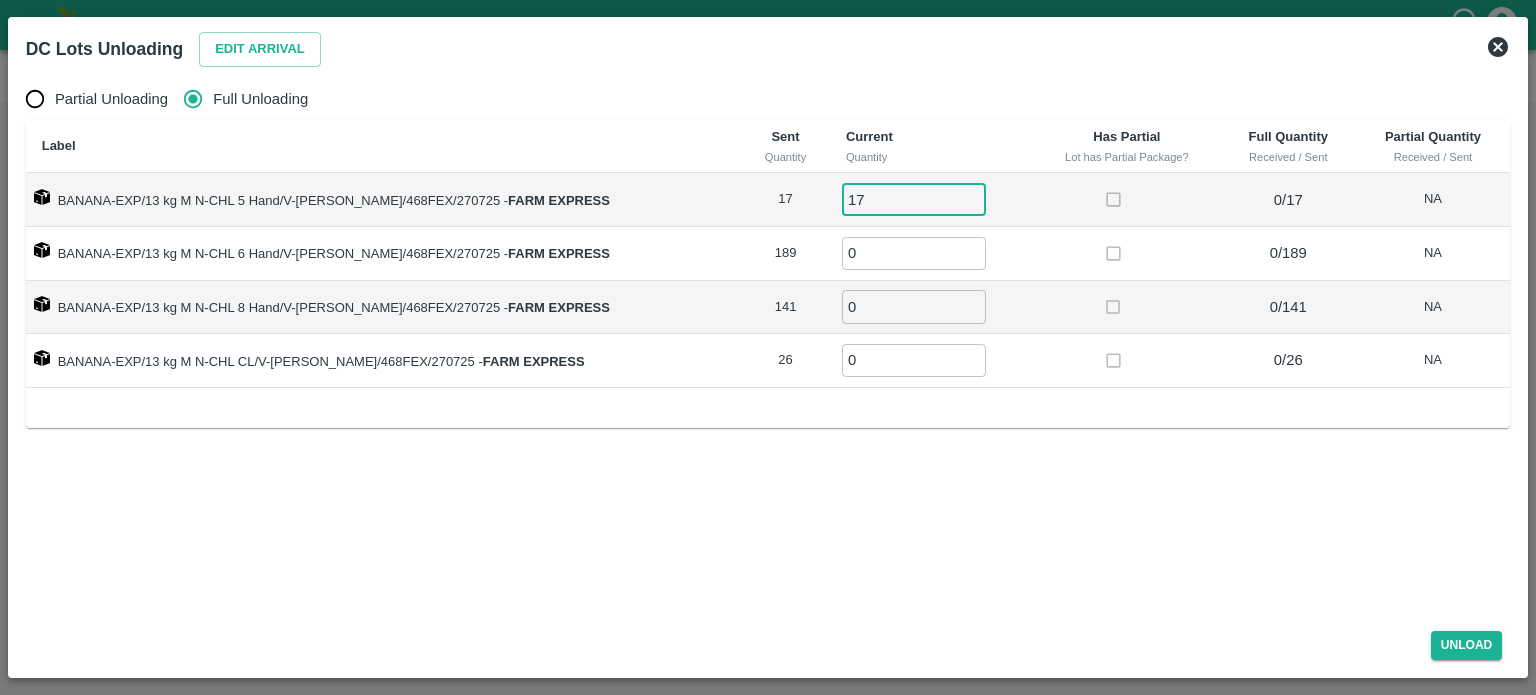 type on "17" 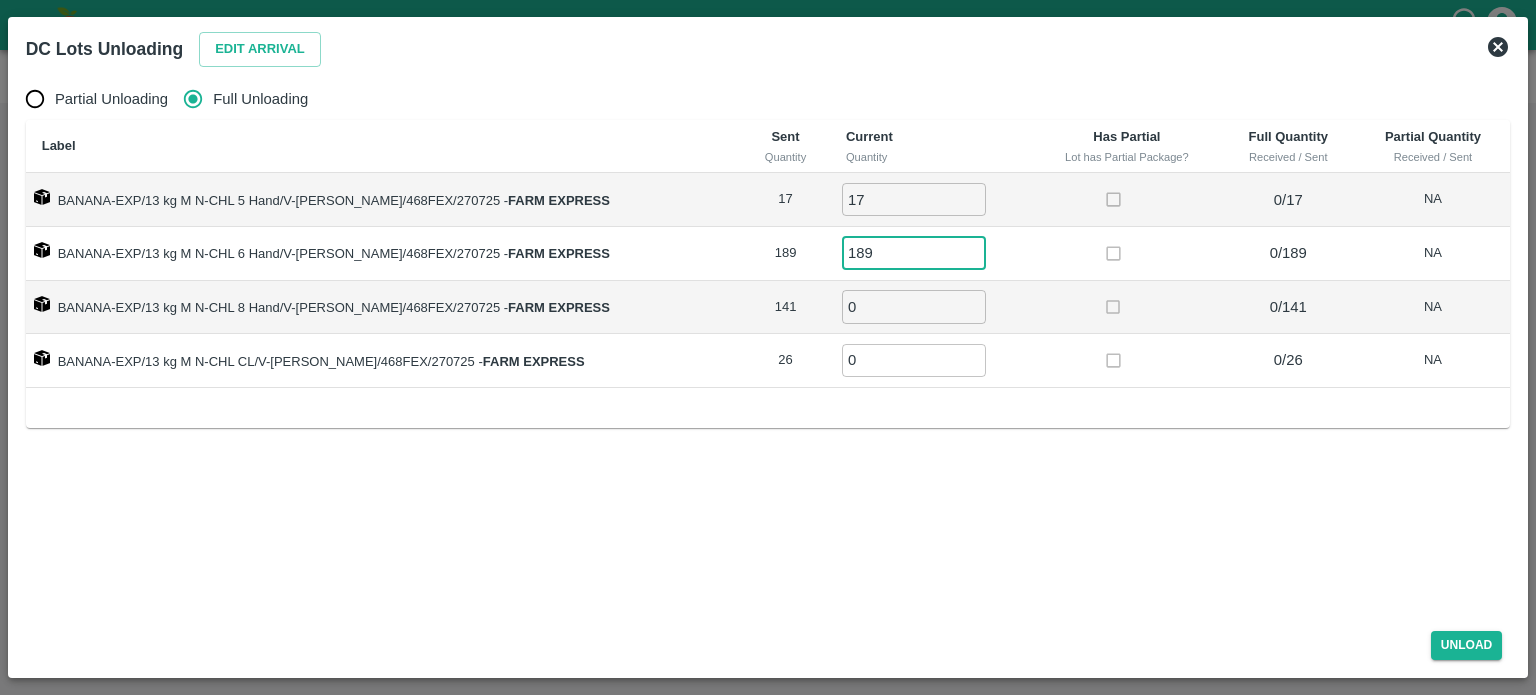 type on "189" 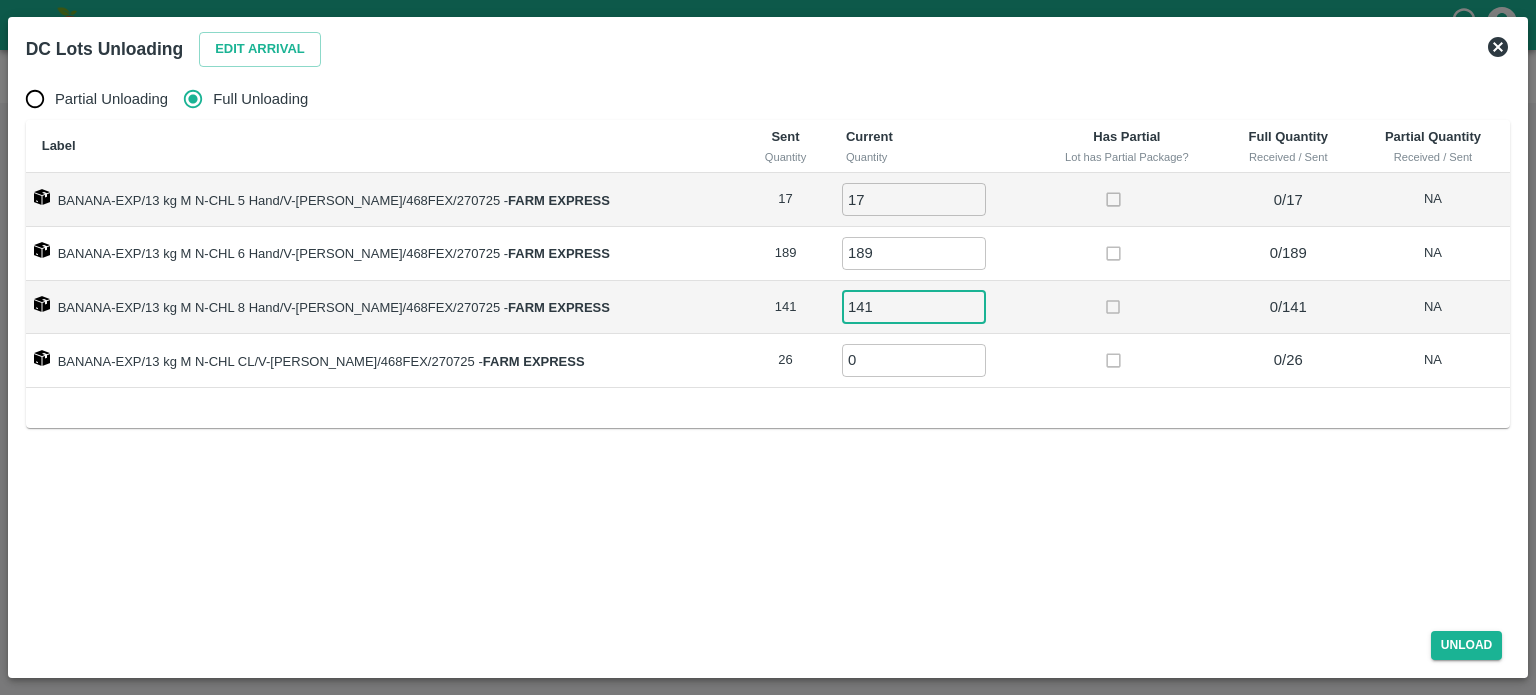 type on "141" 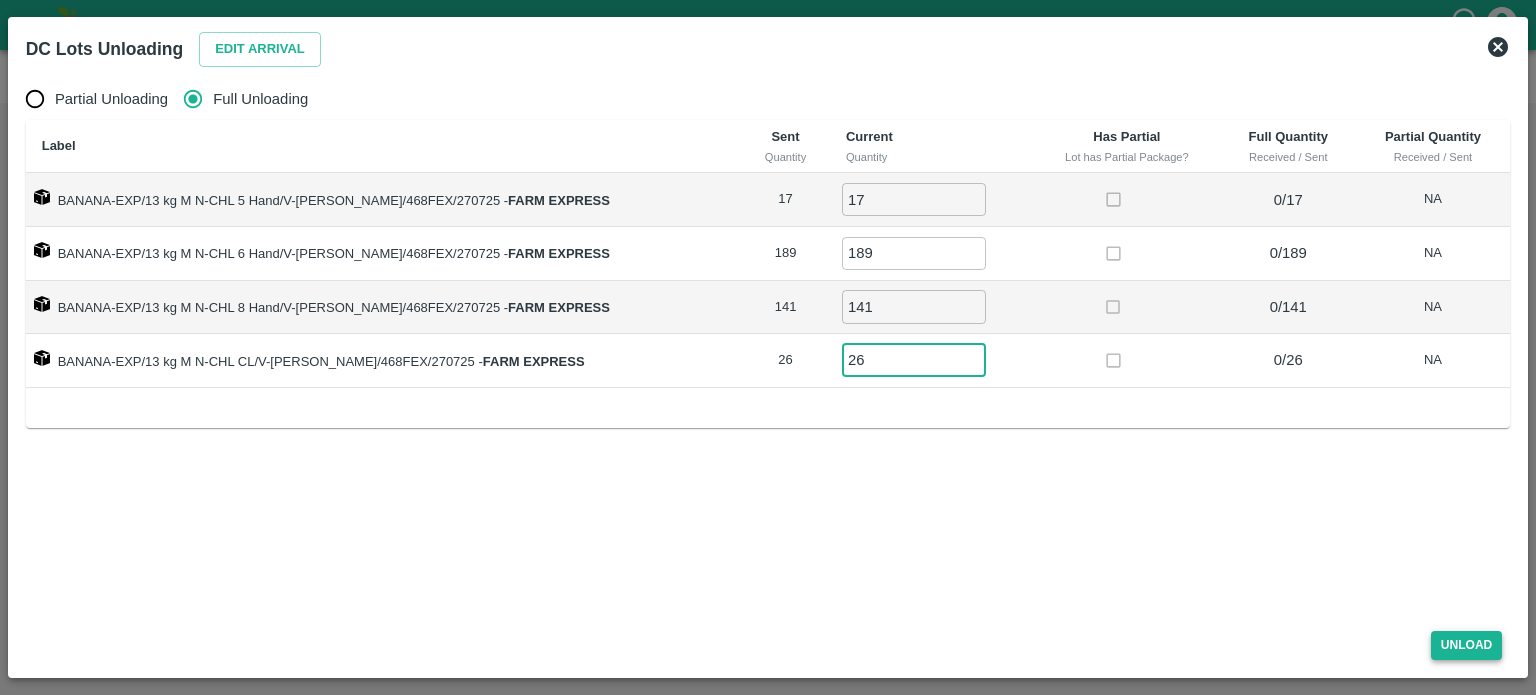 type on "26" 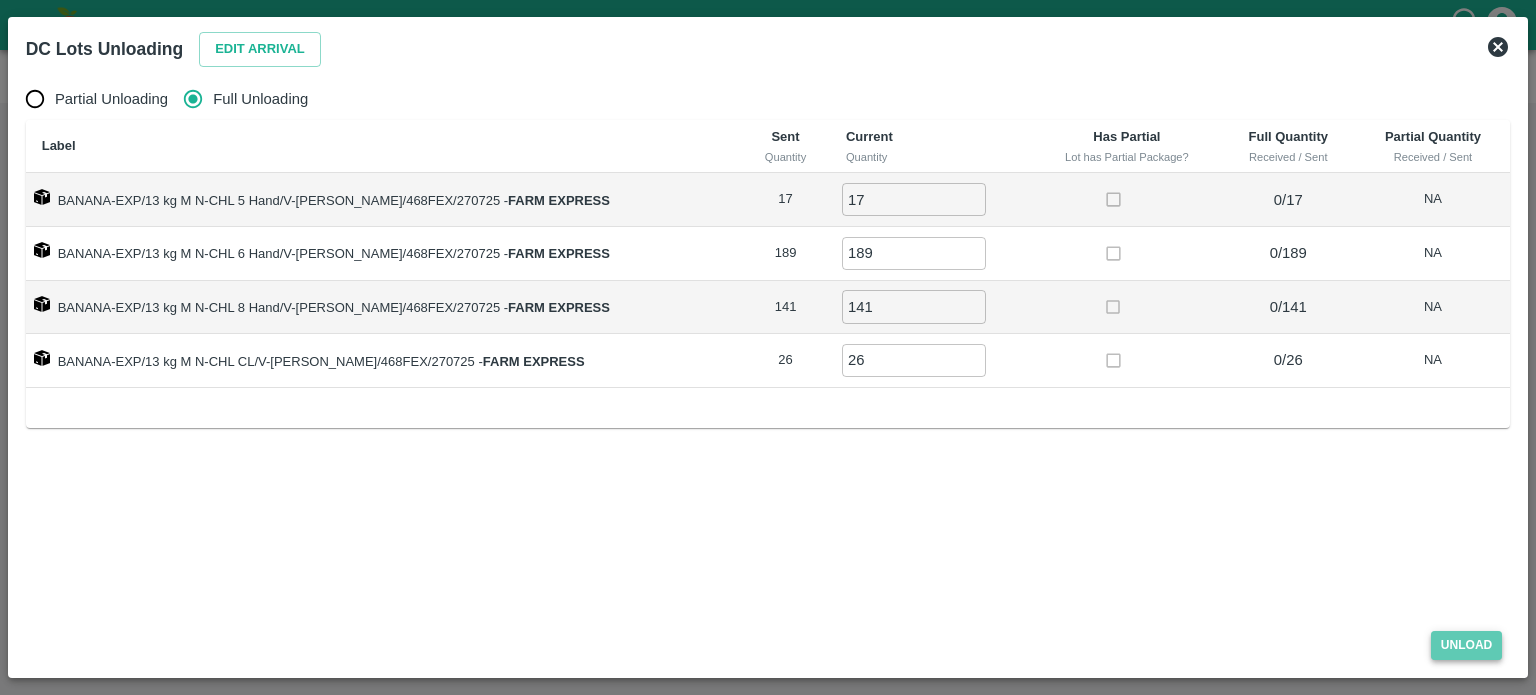click on "Unload" at bounding box center [1467, 645] 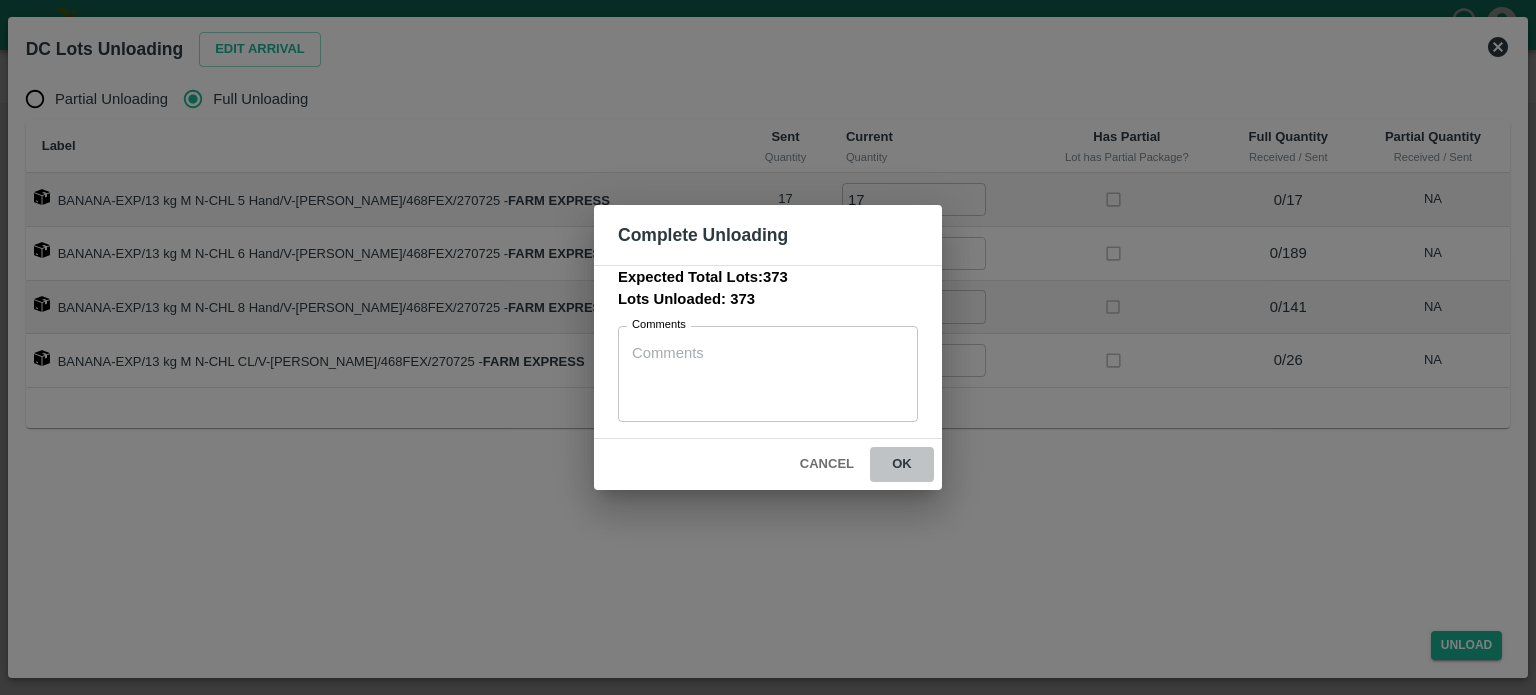 click on "ok" at bounding box center [902, 464] 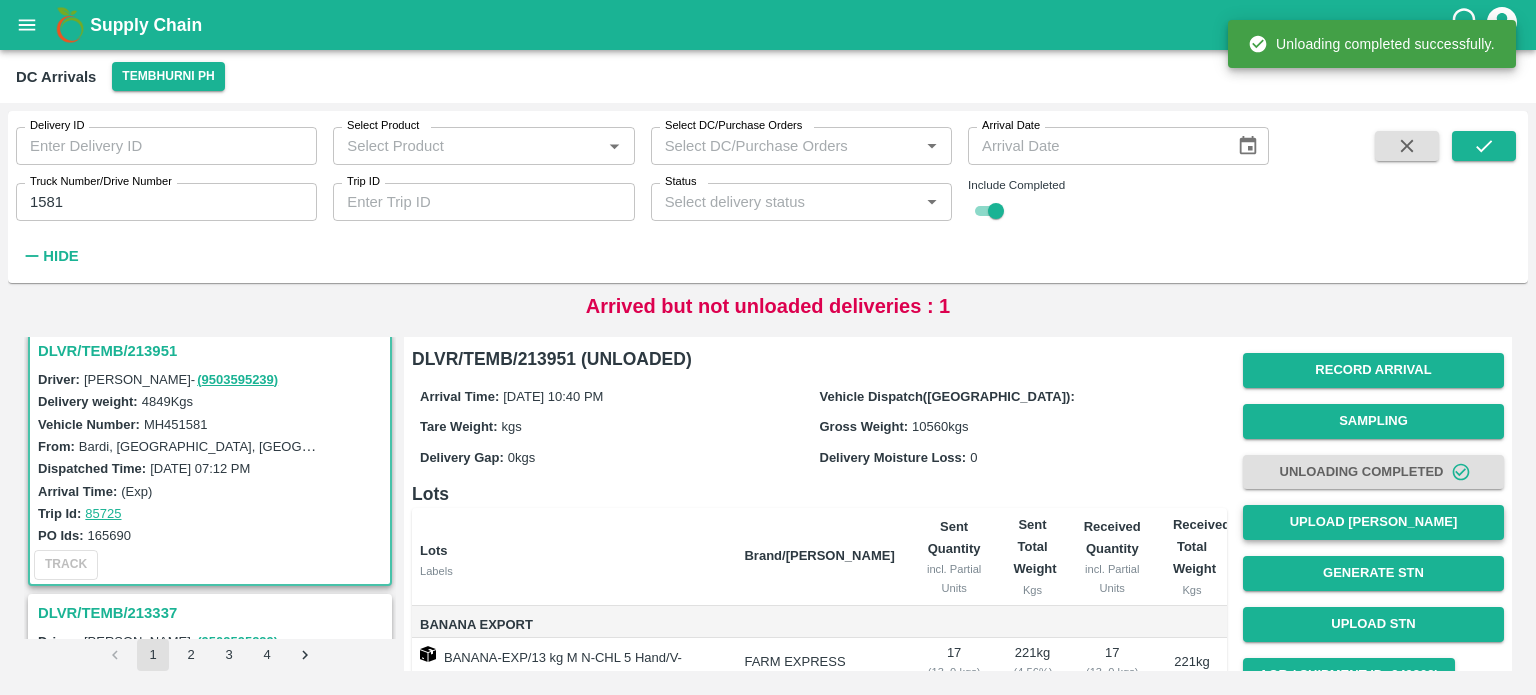 click on "Upload Tare Weight" at bounding box center [1373, 522] 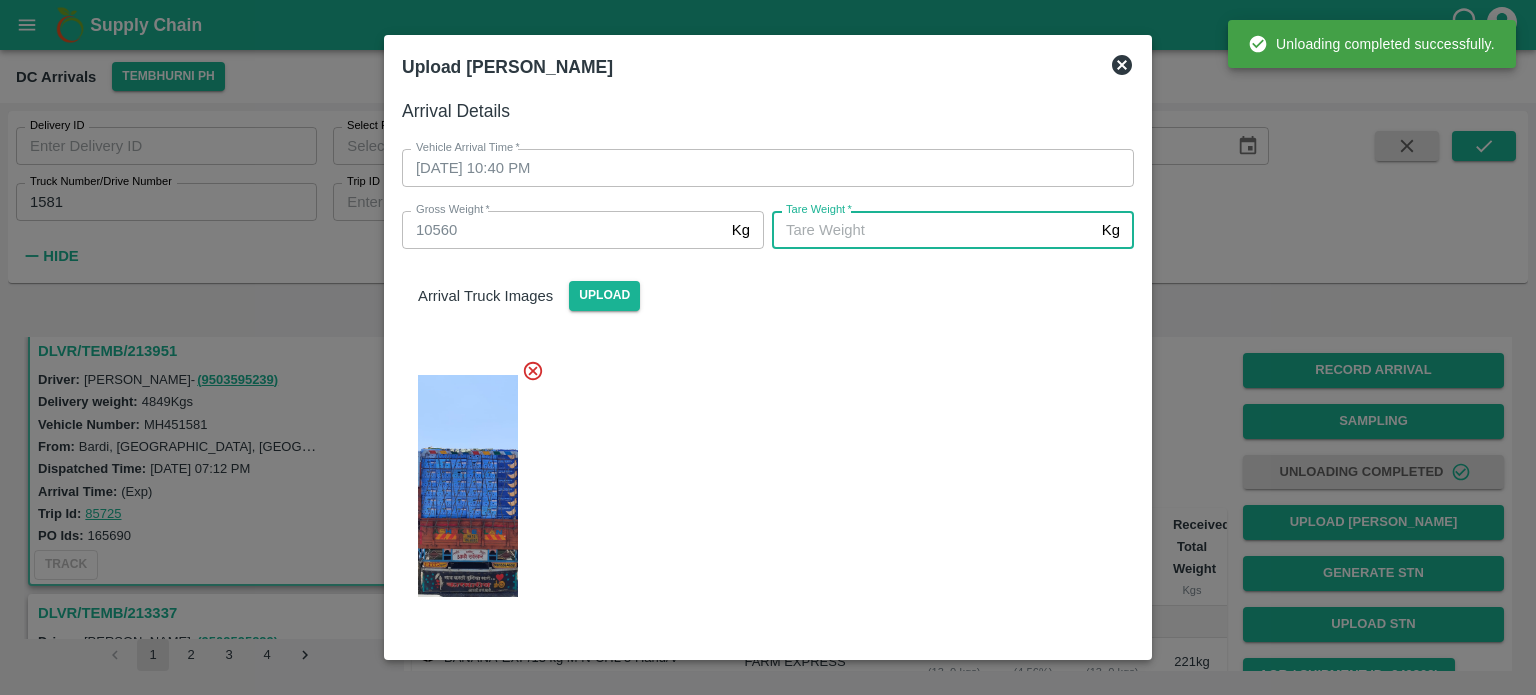 click on "Tare Weight   *" at bounding box center [933, 230] 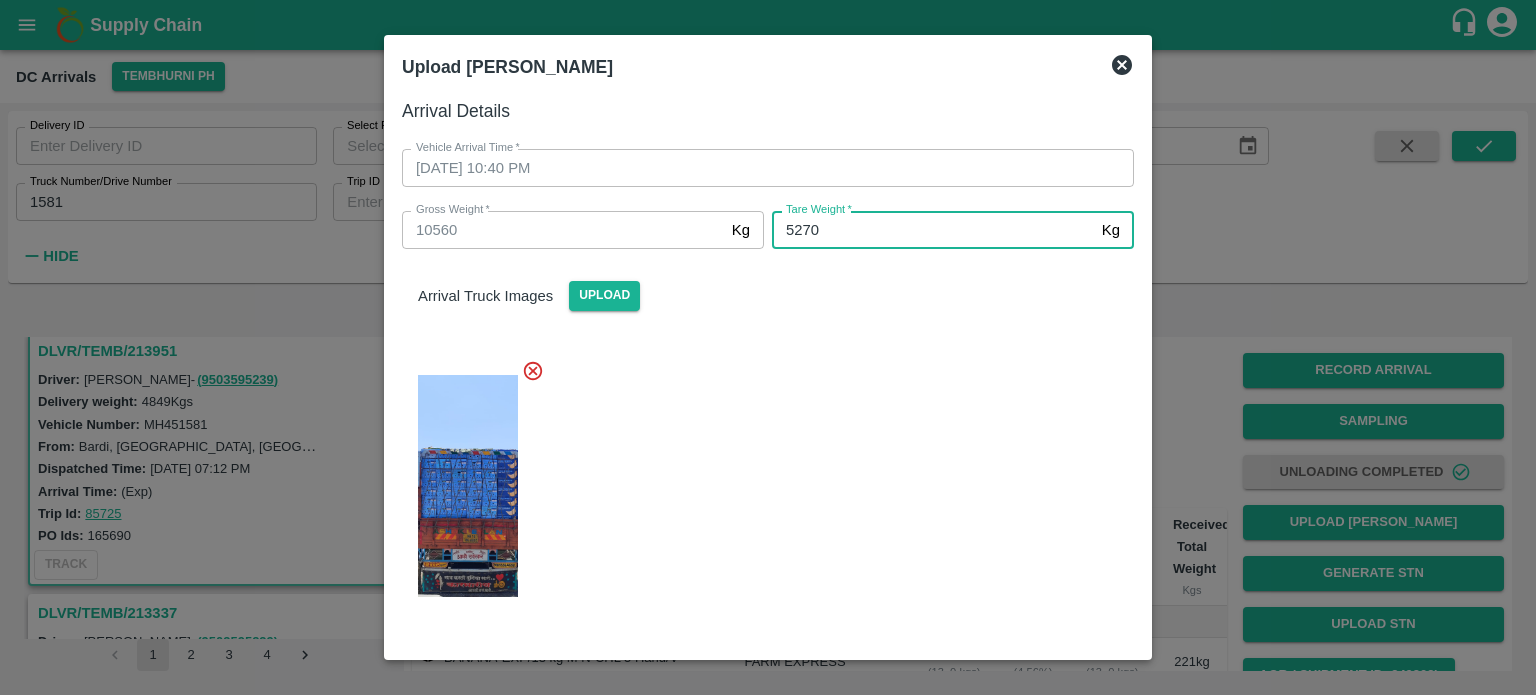 type on "5270" 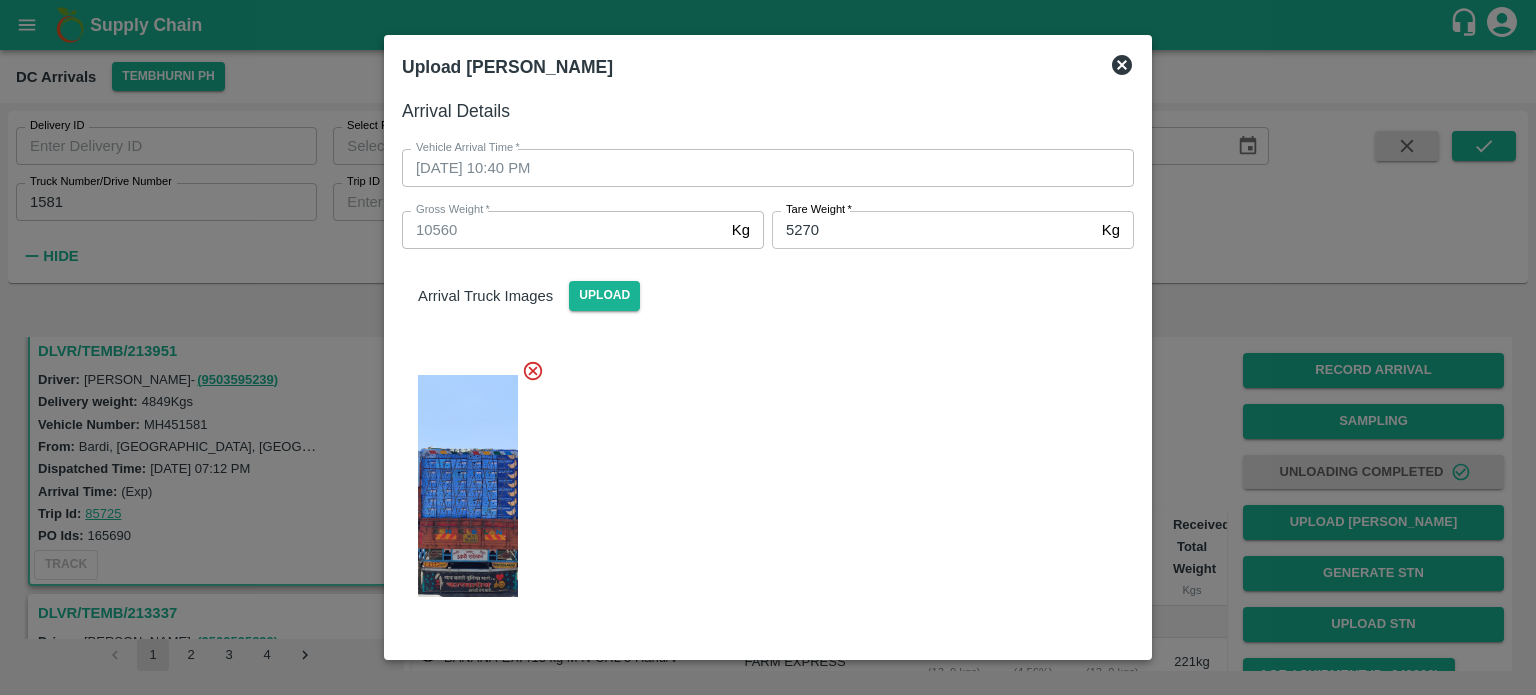 click at bounding box center [760, 480] 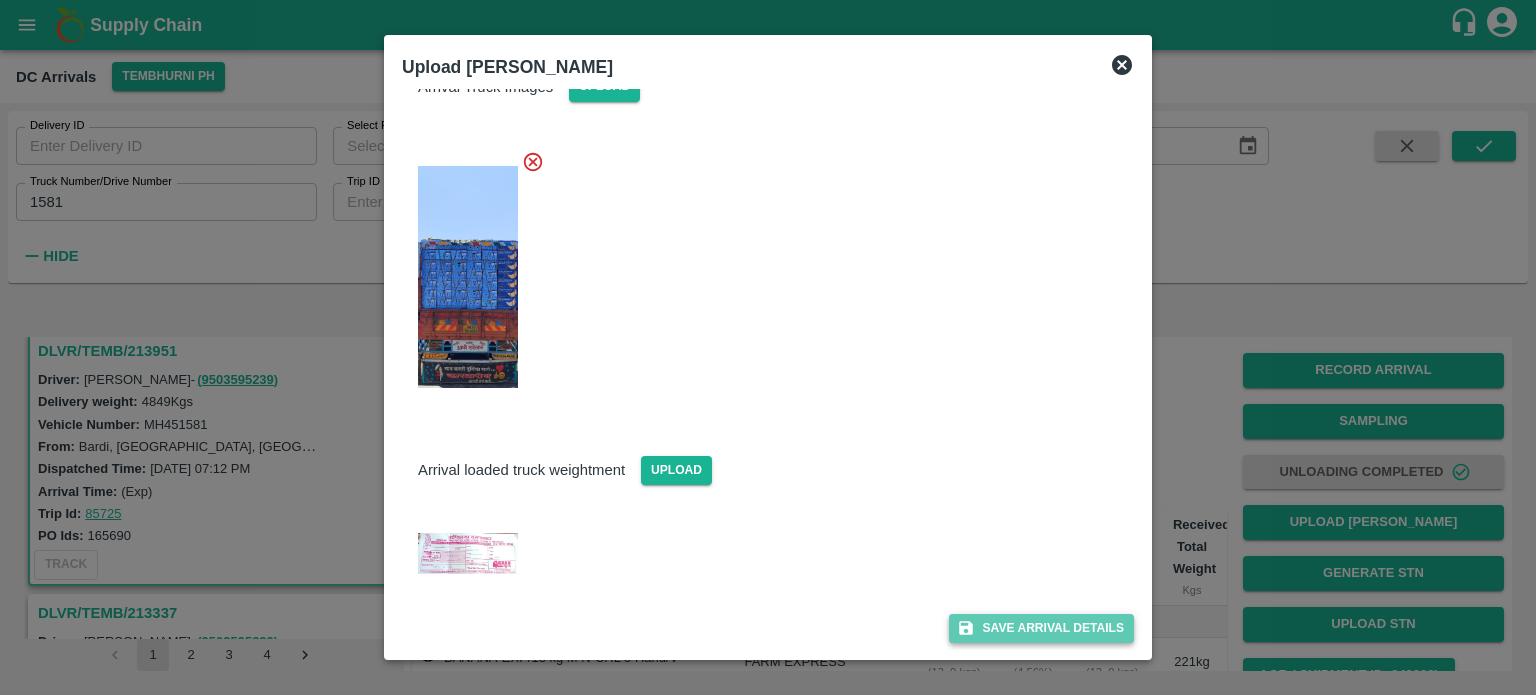 click on "Save Arrival Details" at bounding box center [1041, 628] 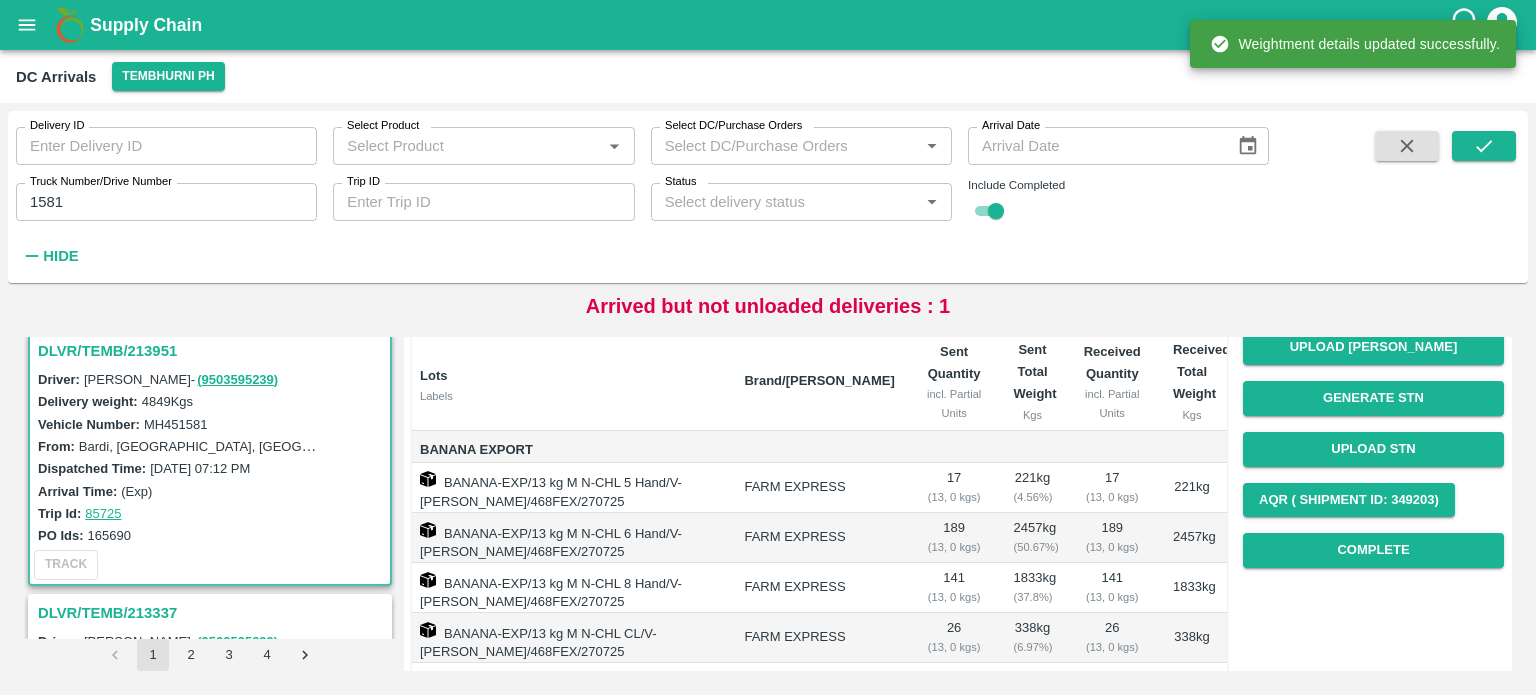scroll, scrollTop: 178, scrollLeft: 0, axis: vertical 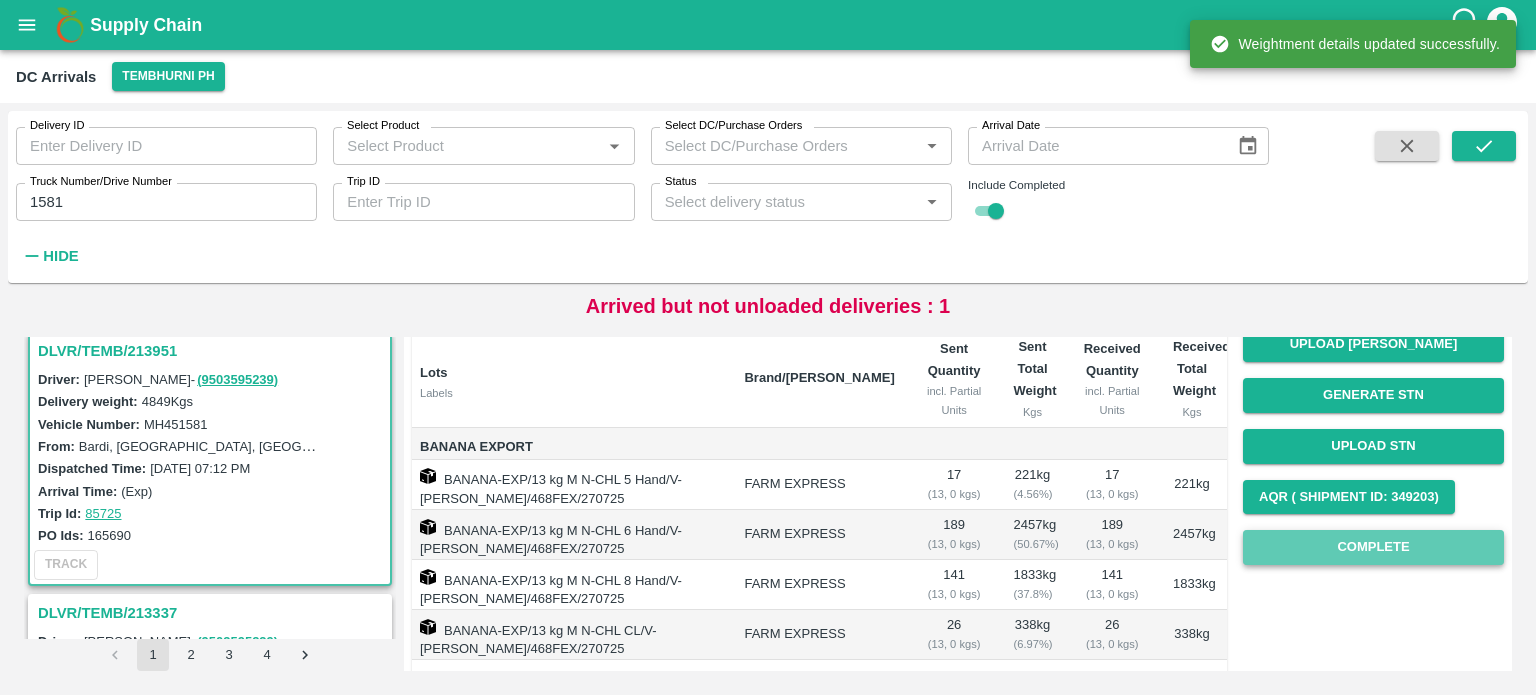 click on "Complete" at bounding box center (1373, 547) 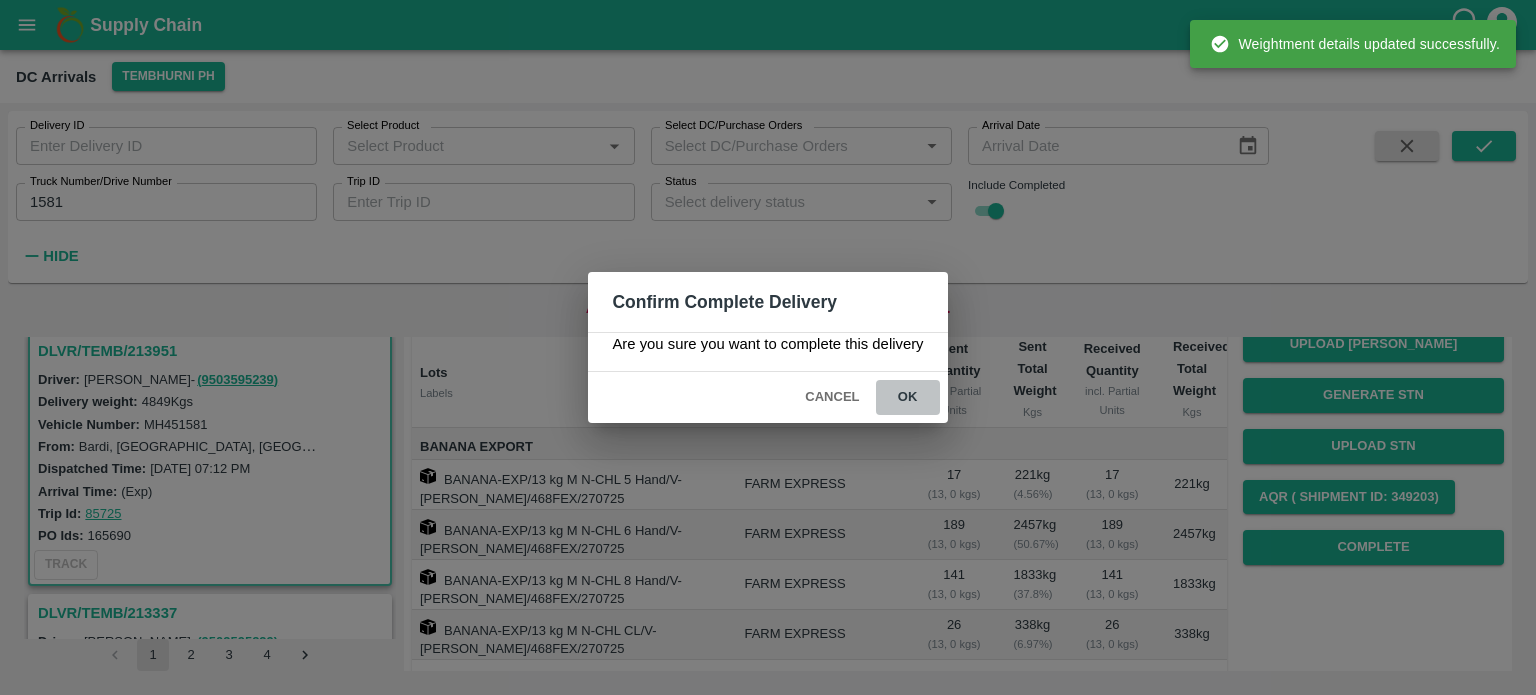 click on "ok" at bounding box center [908, 397] 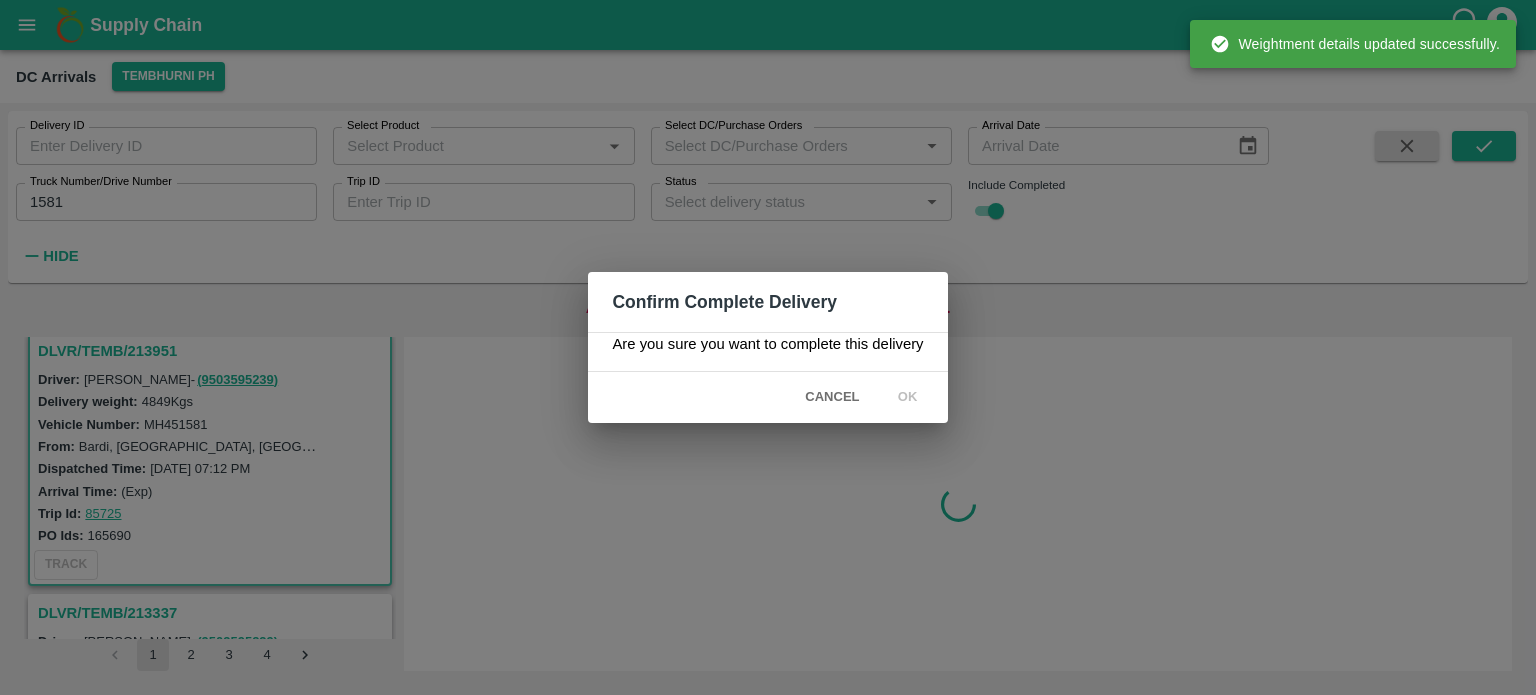 scroll, scrollTop: 0, scrollLeft: 0, axis: both 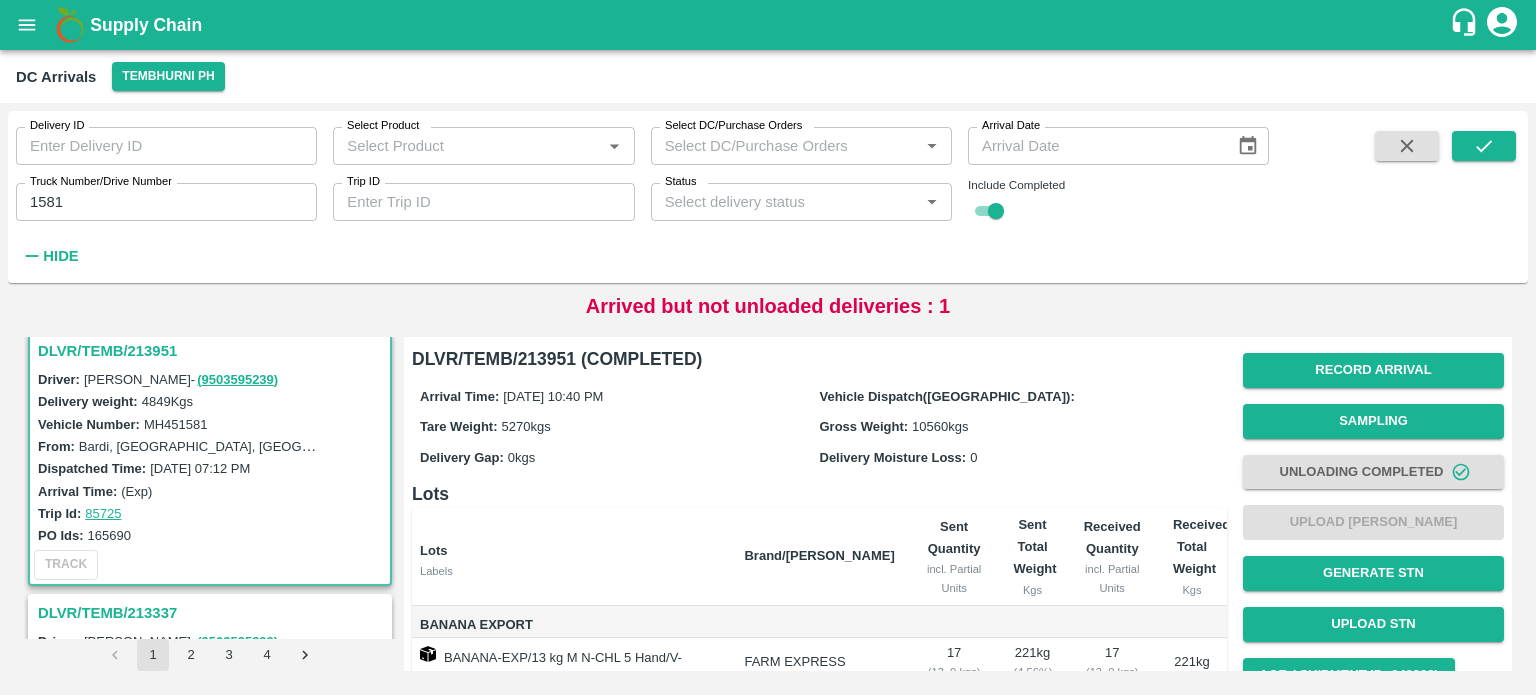 click on "1581" at bounding box center (166, 202) 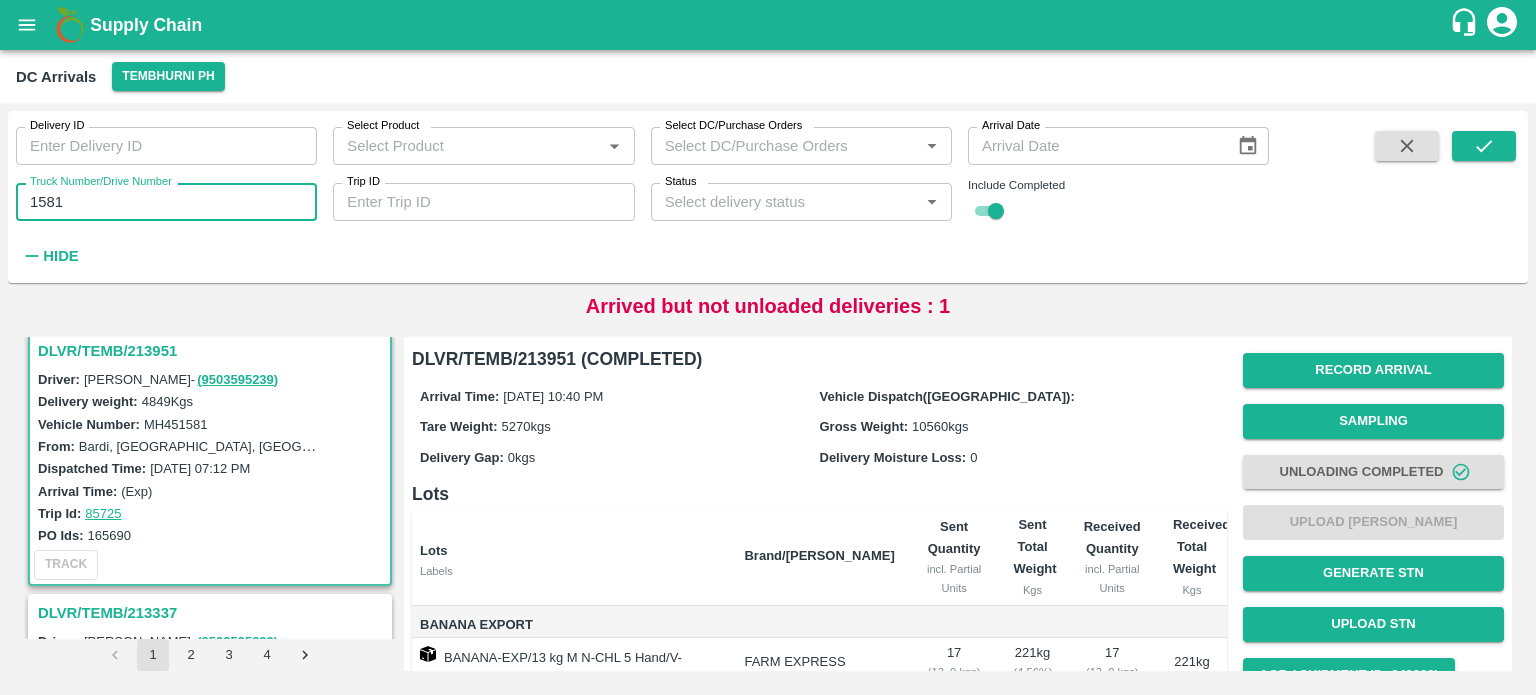 click on "1581" at bounding box center (166, 202) 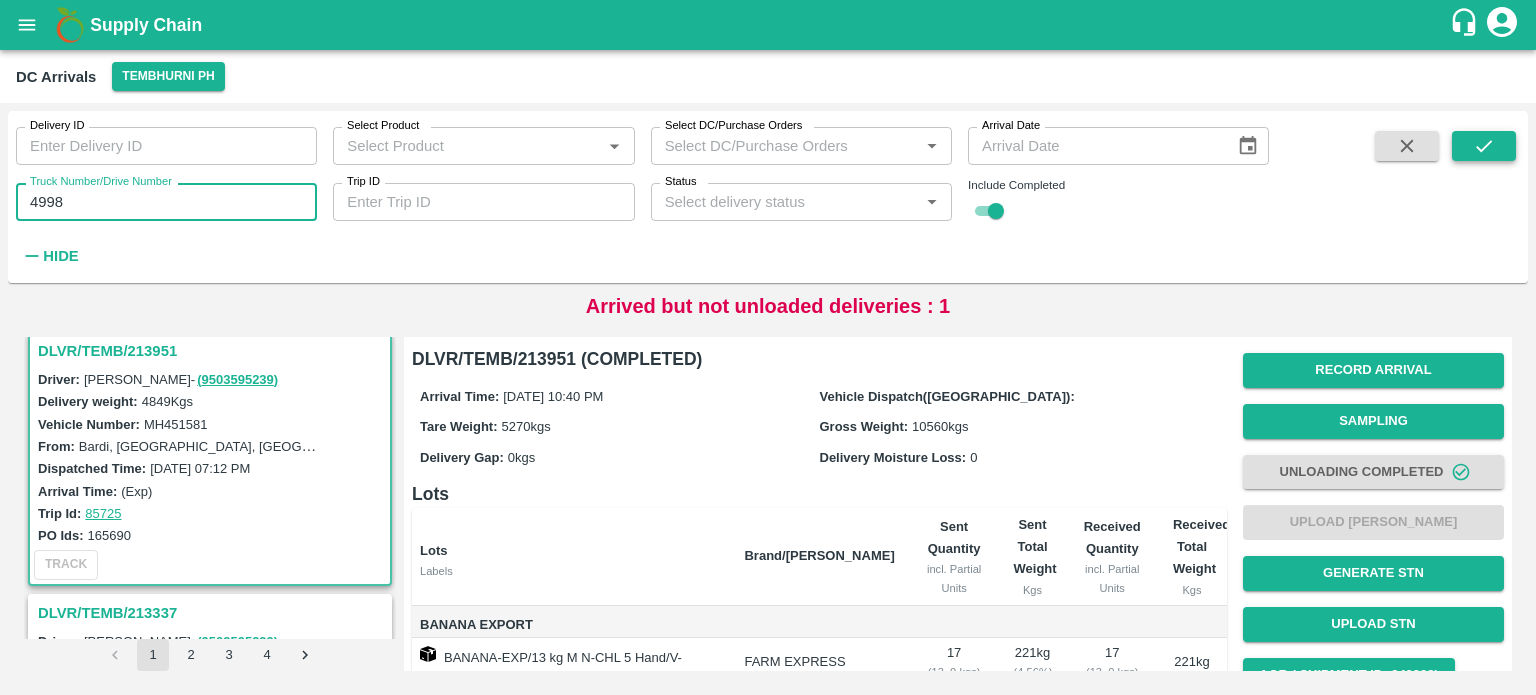type on "4998" 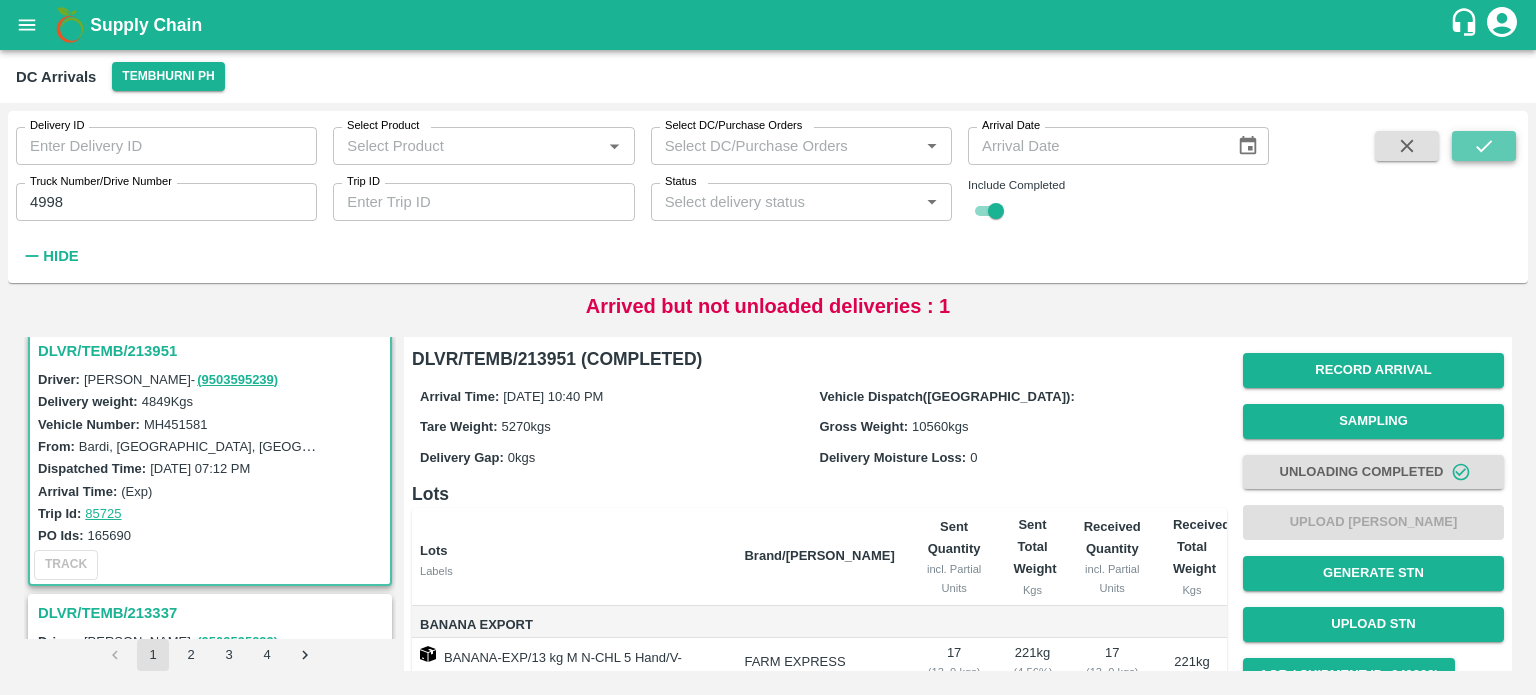 click 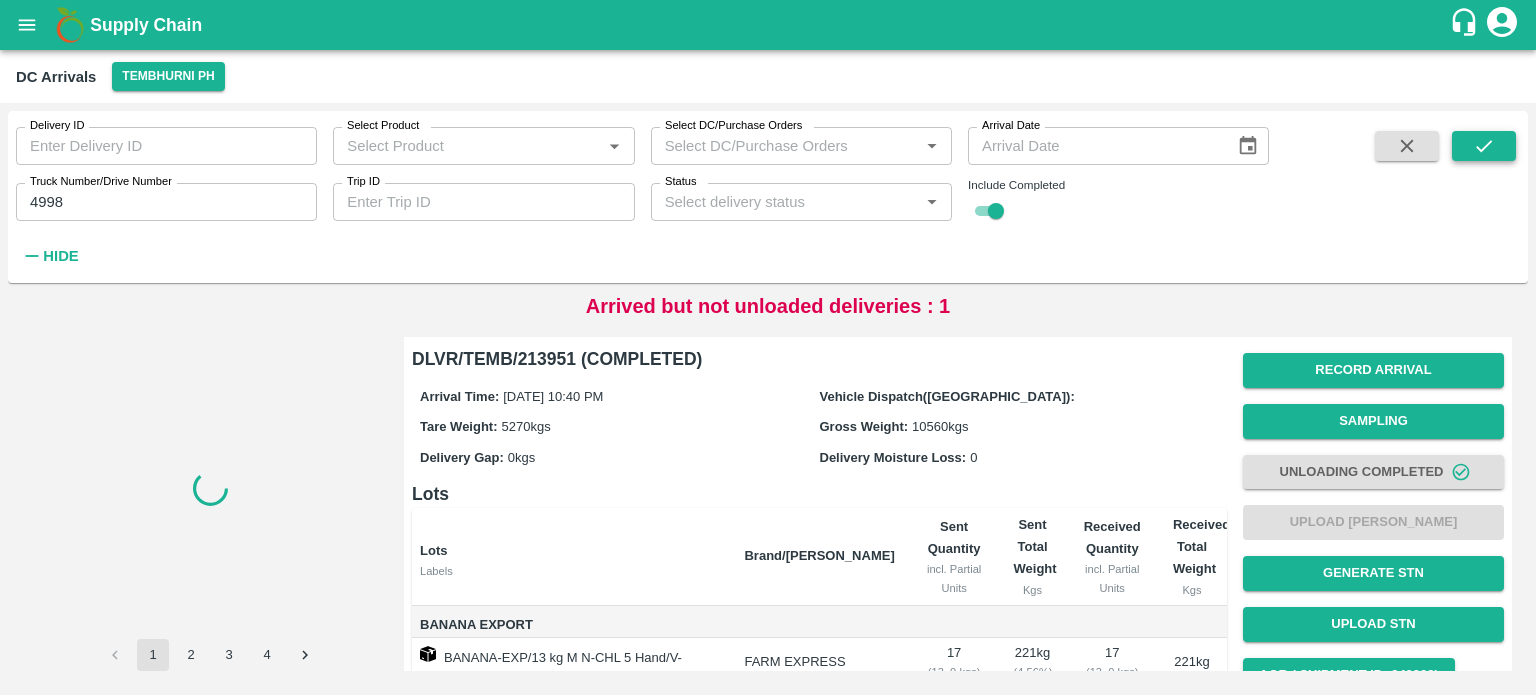 scroll, scrollTop: 0, scrollLeft: 0, axis: both 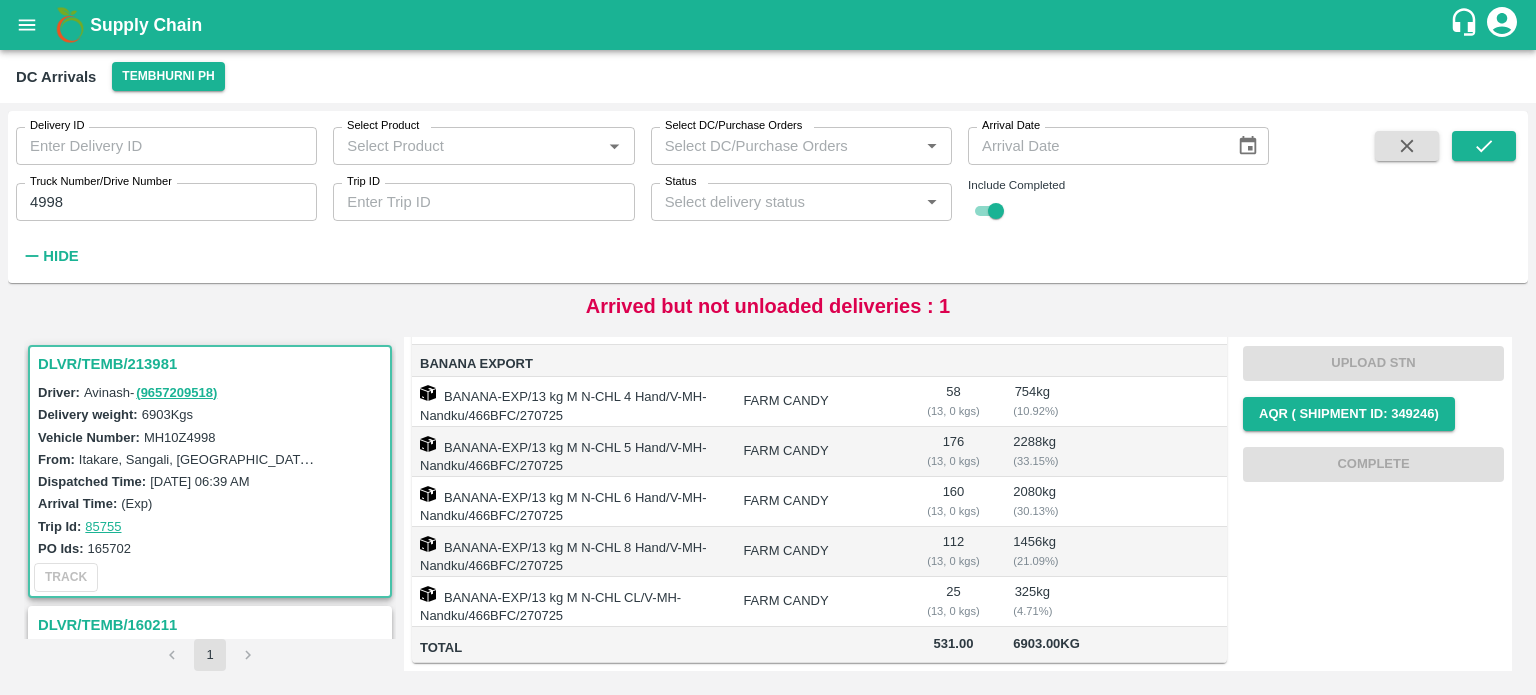 click at bounding box center [1112, 502] 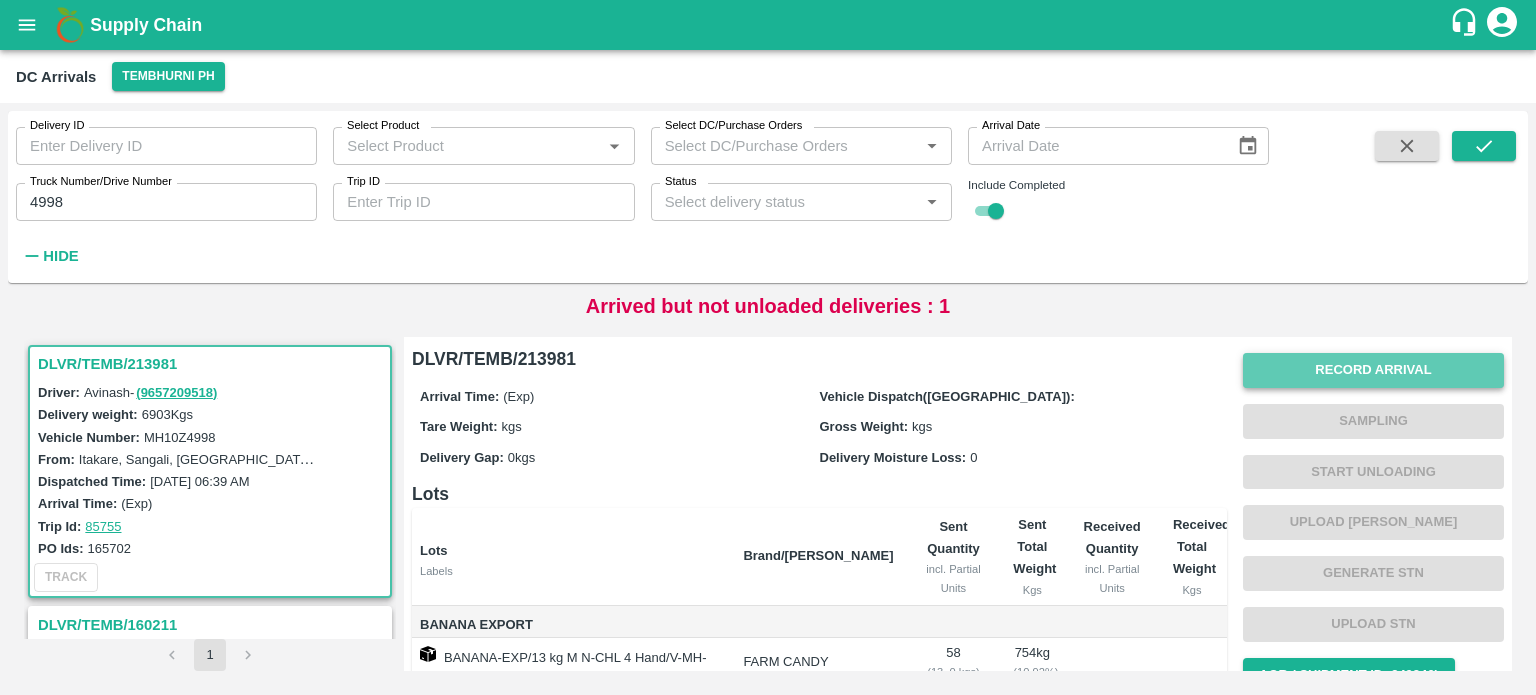 click on "Record Arrival" at bounding box center [1373, 370] 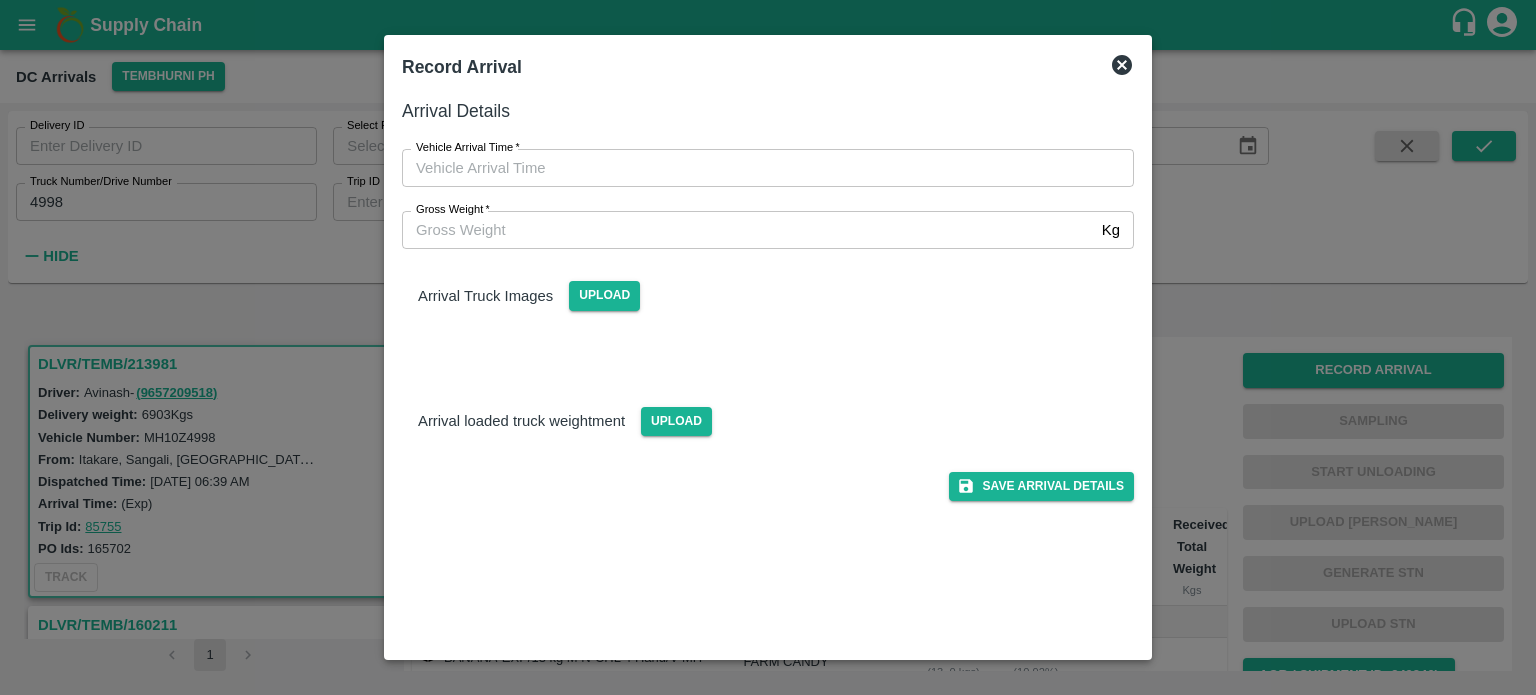 type on "DD/MM/YYYY hh:mm aa" 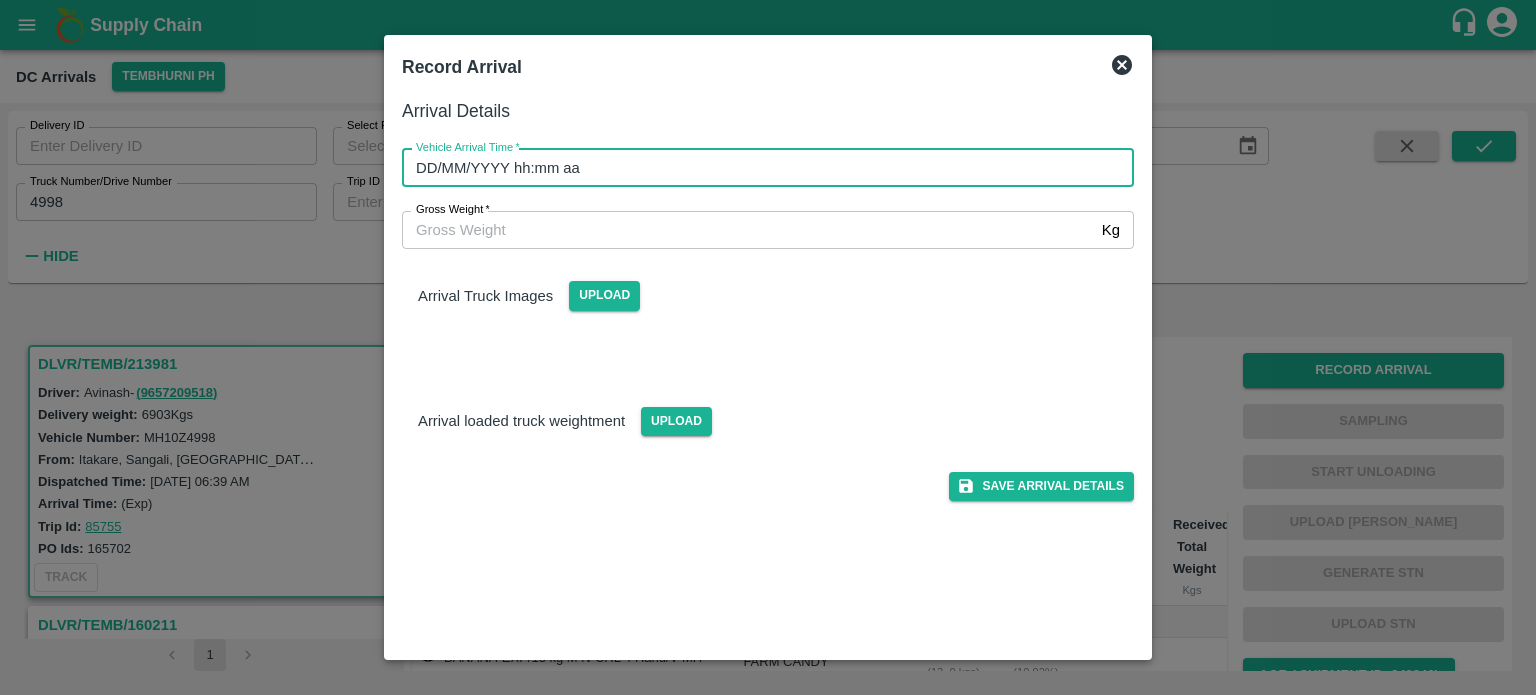 click on "DD/MM/YYYY hh:mm aa" at bounding box center [761, 168] 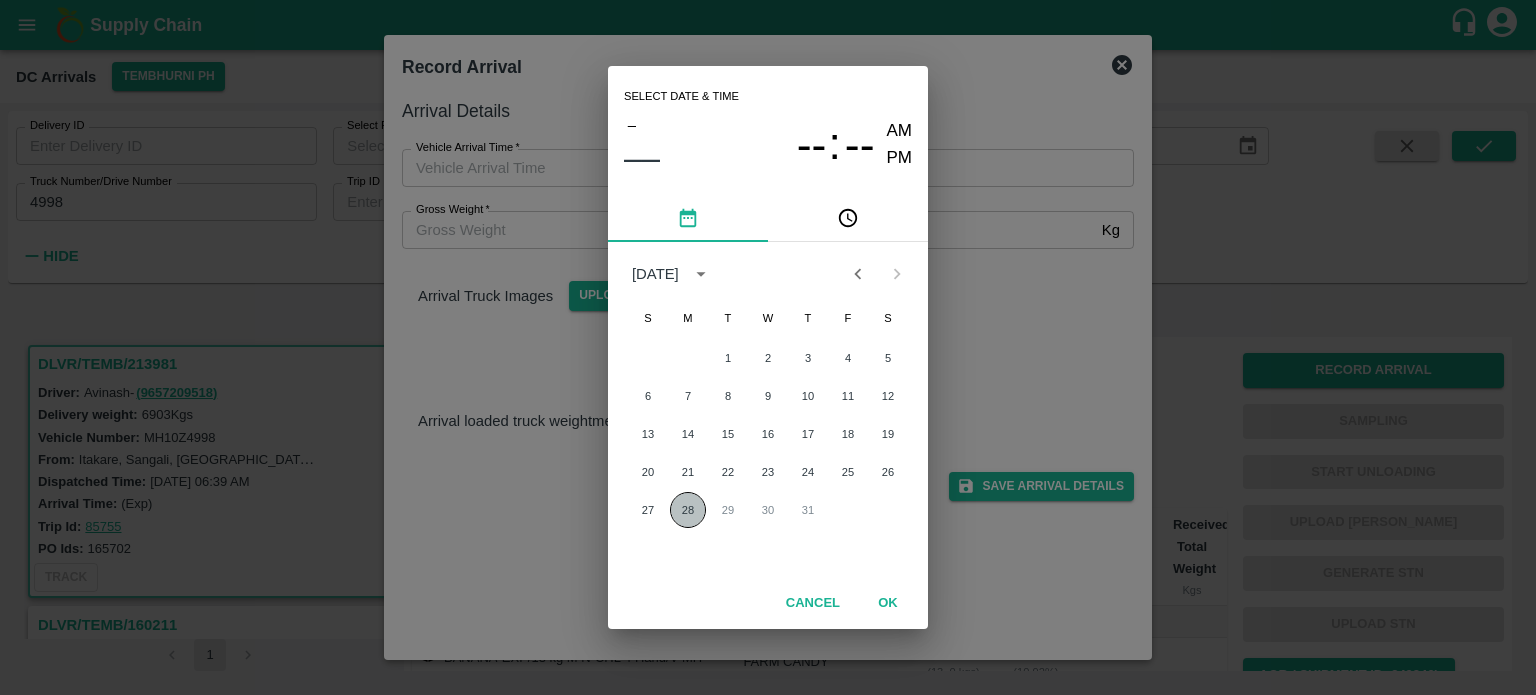 click on "28" at bounding box center (688, 510) 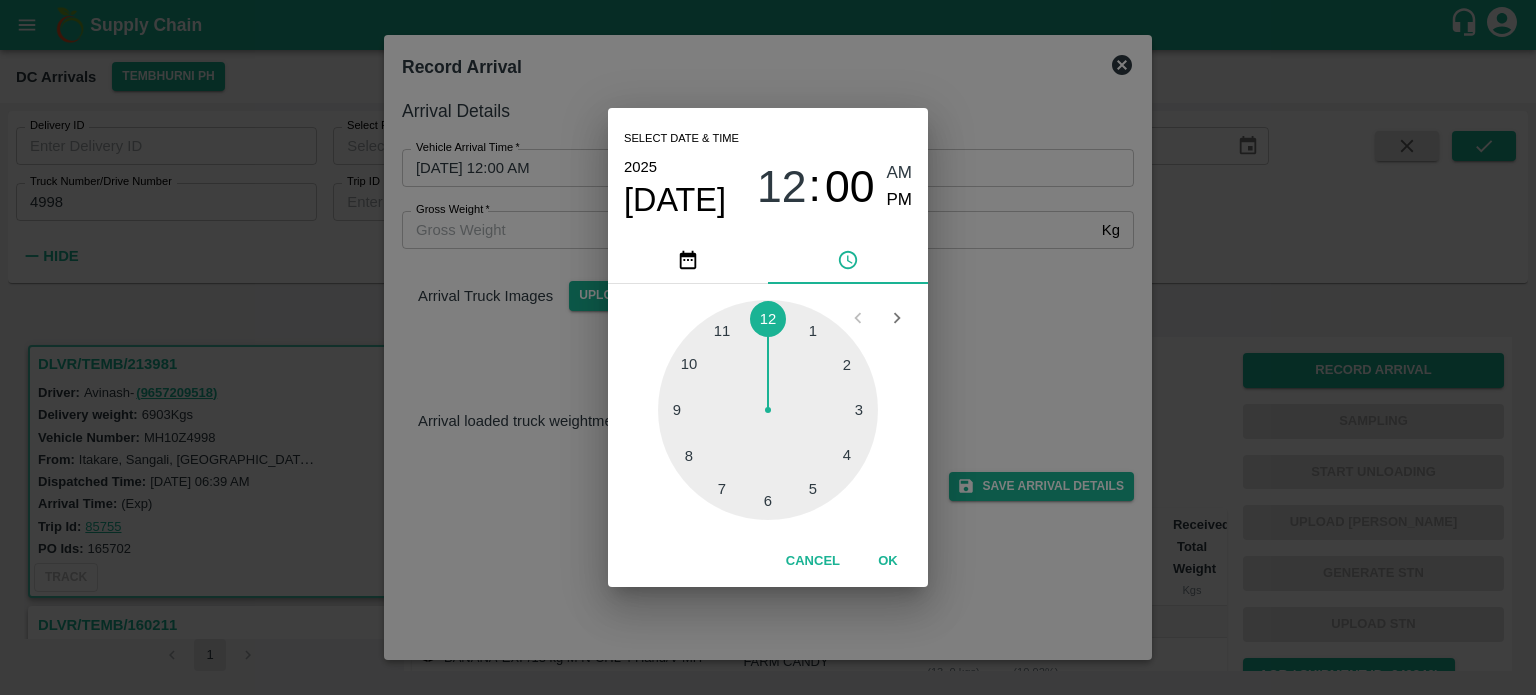 click at bounding box center (768, 410) 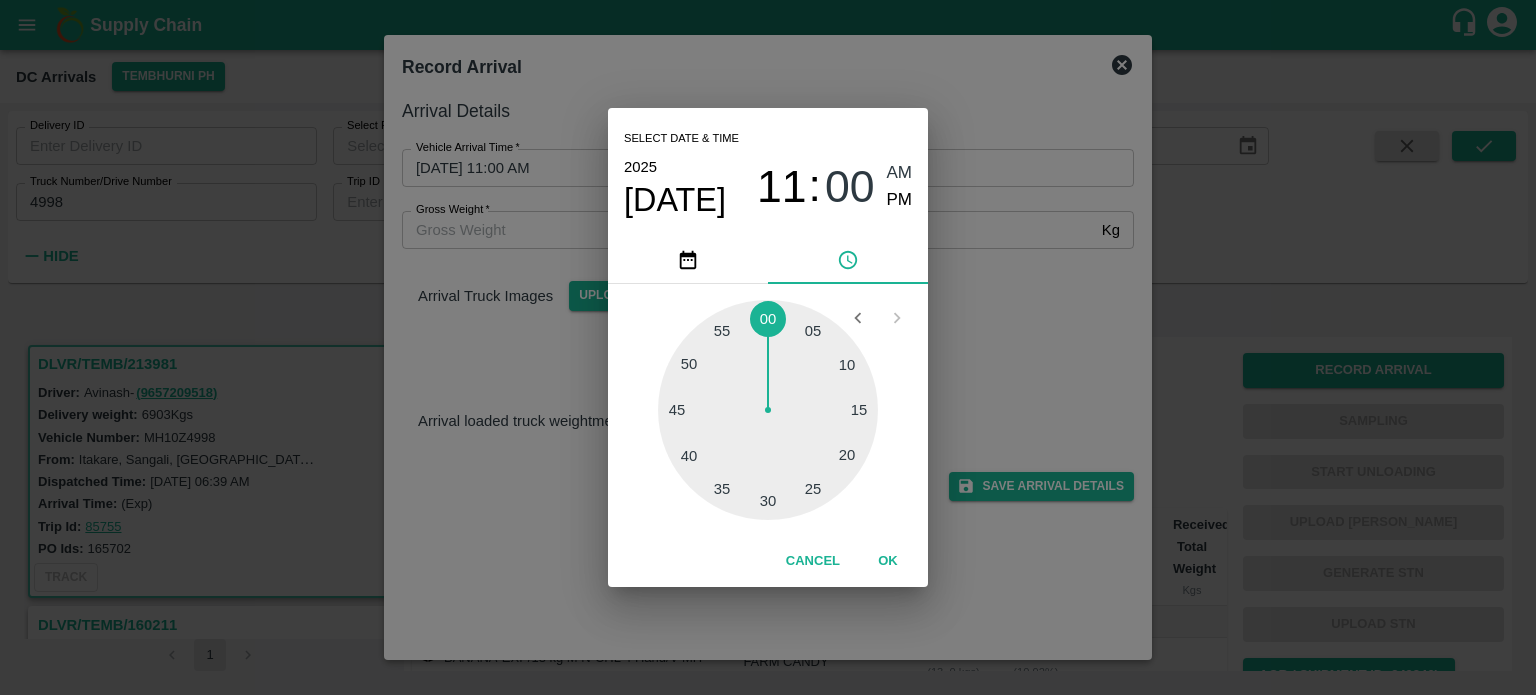 click at bounding box center (768, 410) 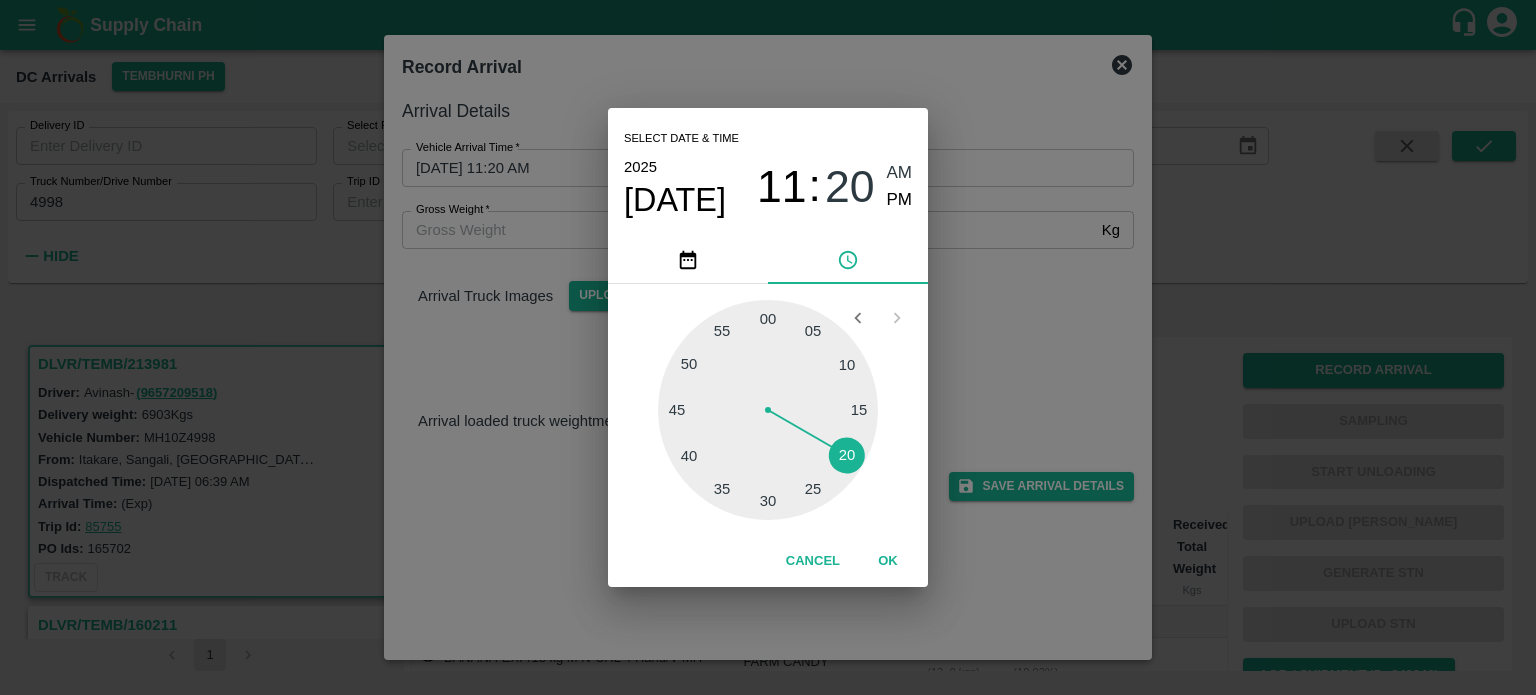 click on "Select date & time 2025 Jul 28 11 : 20 AM PM 05 10 15 20 25 30 35 40 45 50 55 00 Cancel OK" at bounding box center (768, 347) 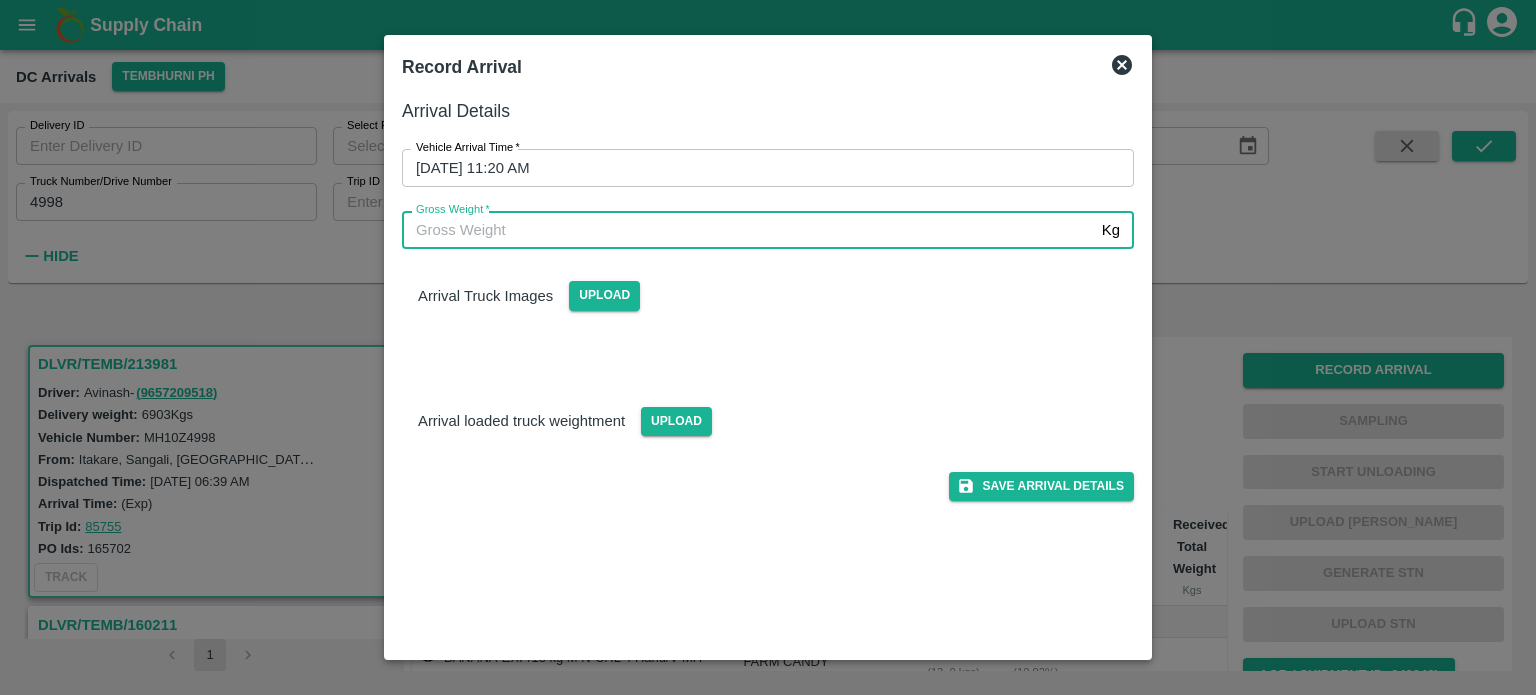 click on "Gross Weight   *" at bounding box center (748, 230) 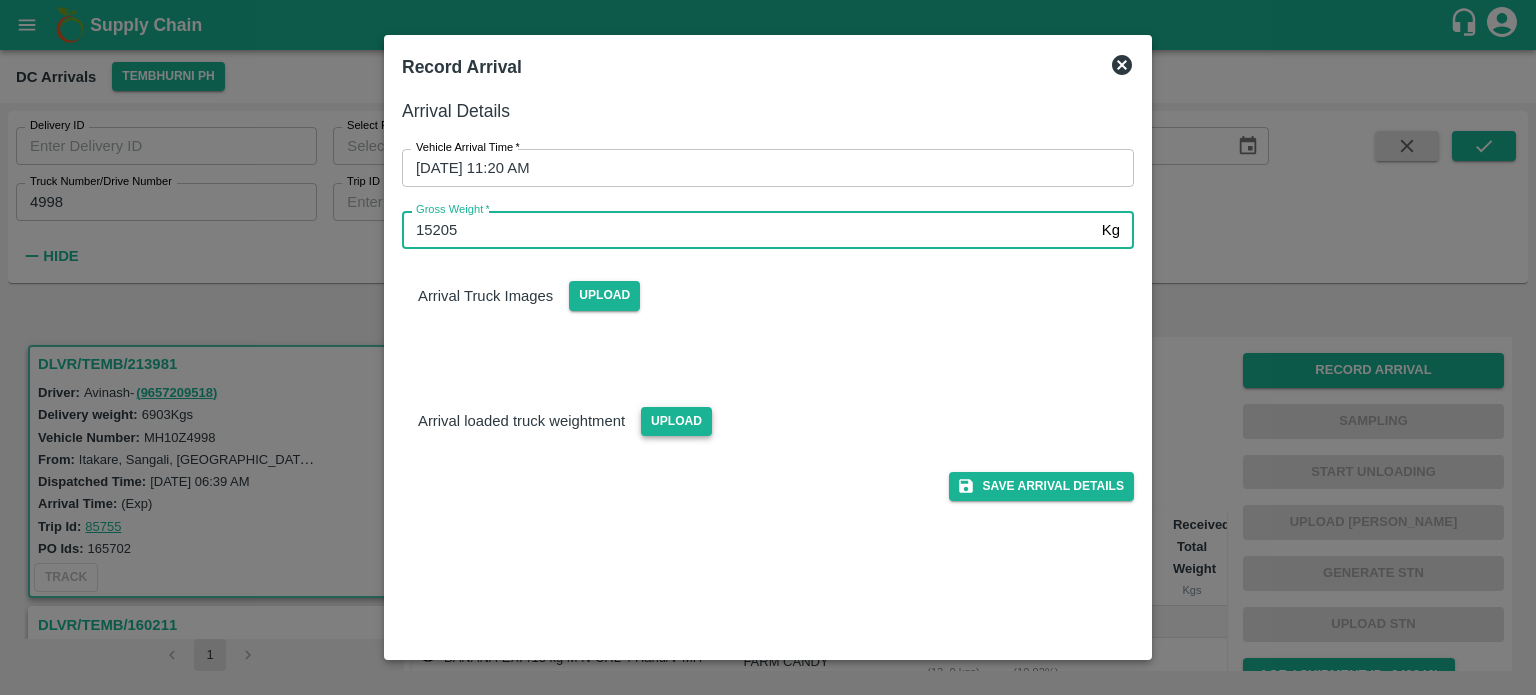 type on "15205" 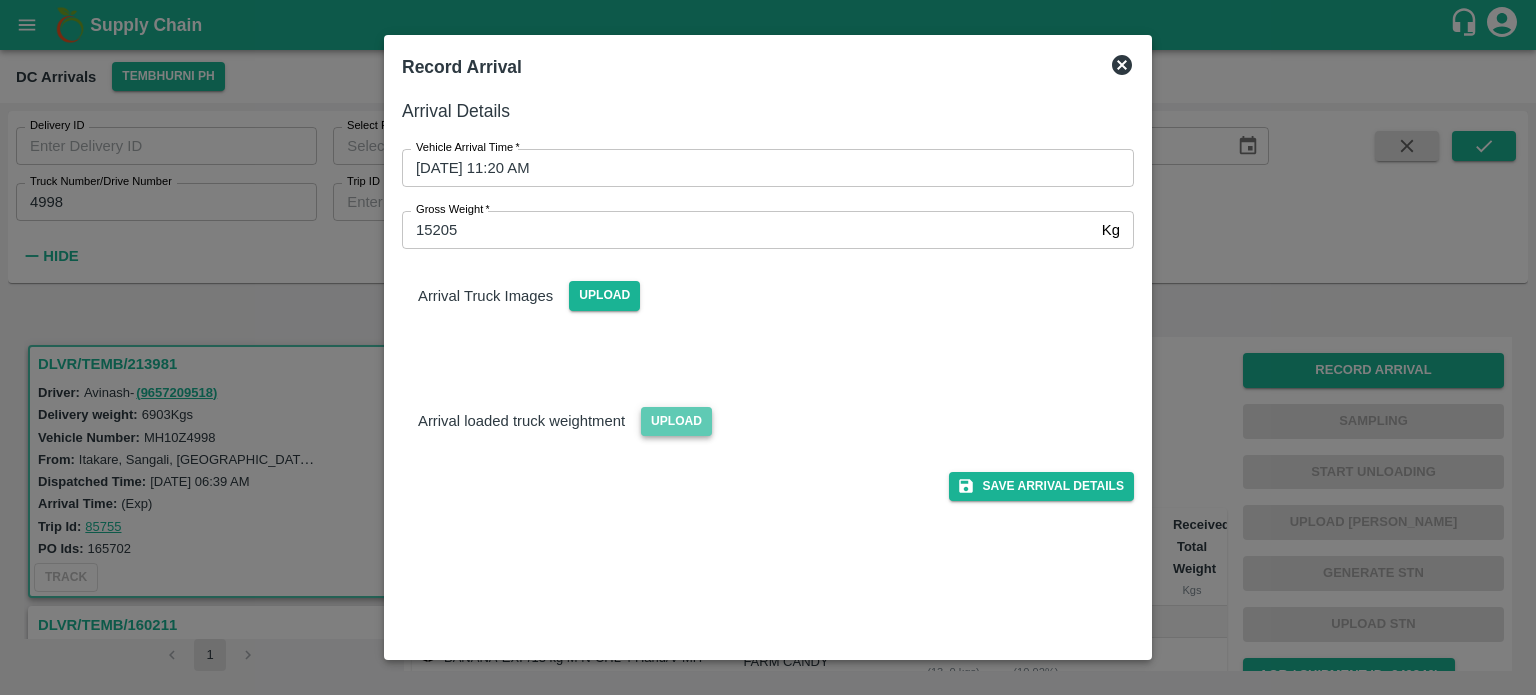 click on "Upload" at bounding box center [676, 421] 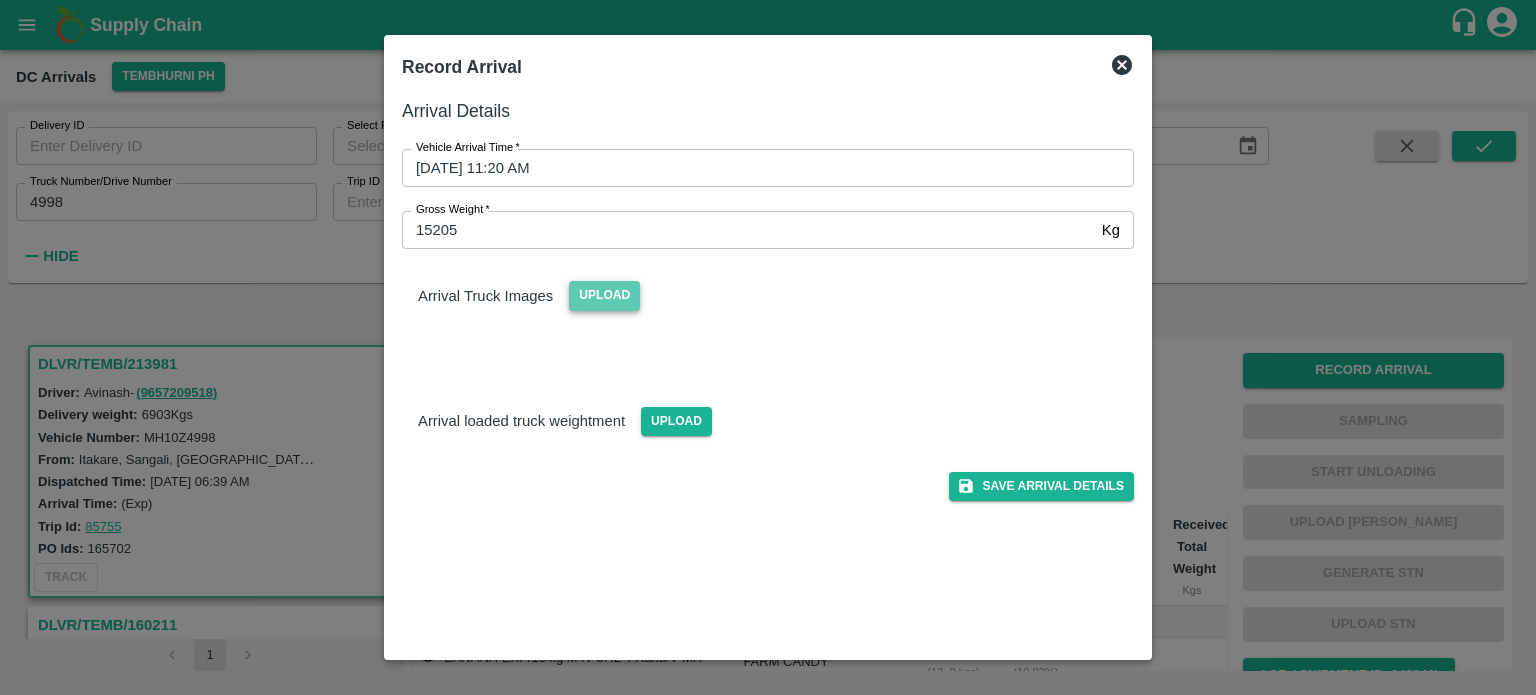 click on "Upload" at bounding box center [604, 295] 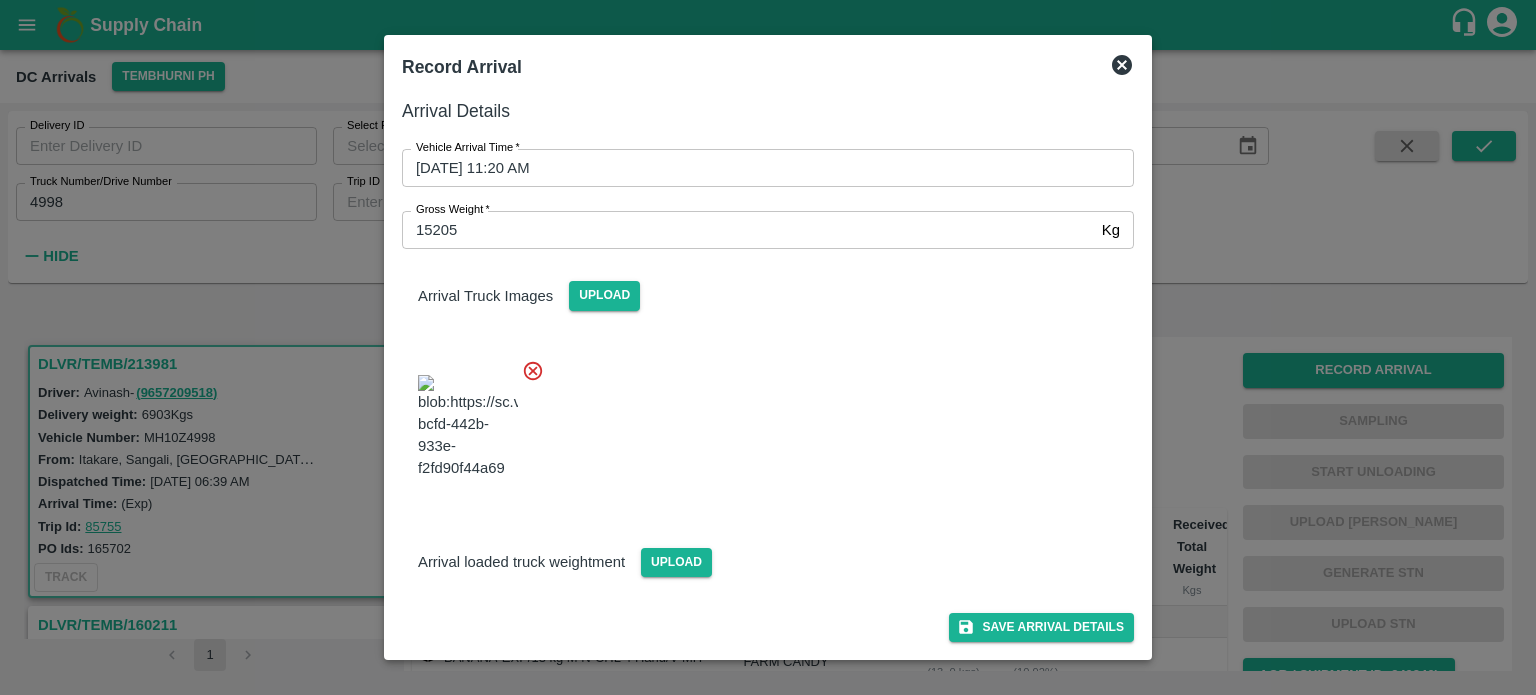 scroll, scrollTop: 72, scrollLeft: 0, axis: vertical 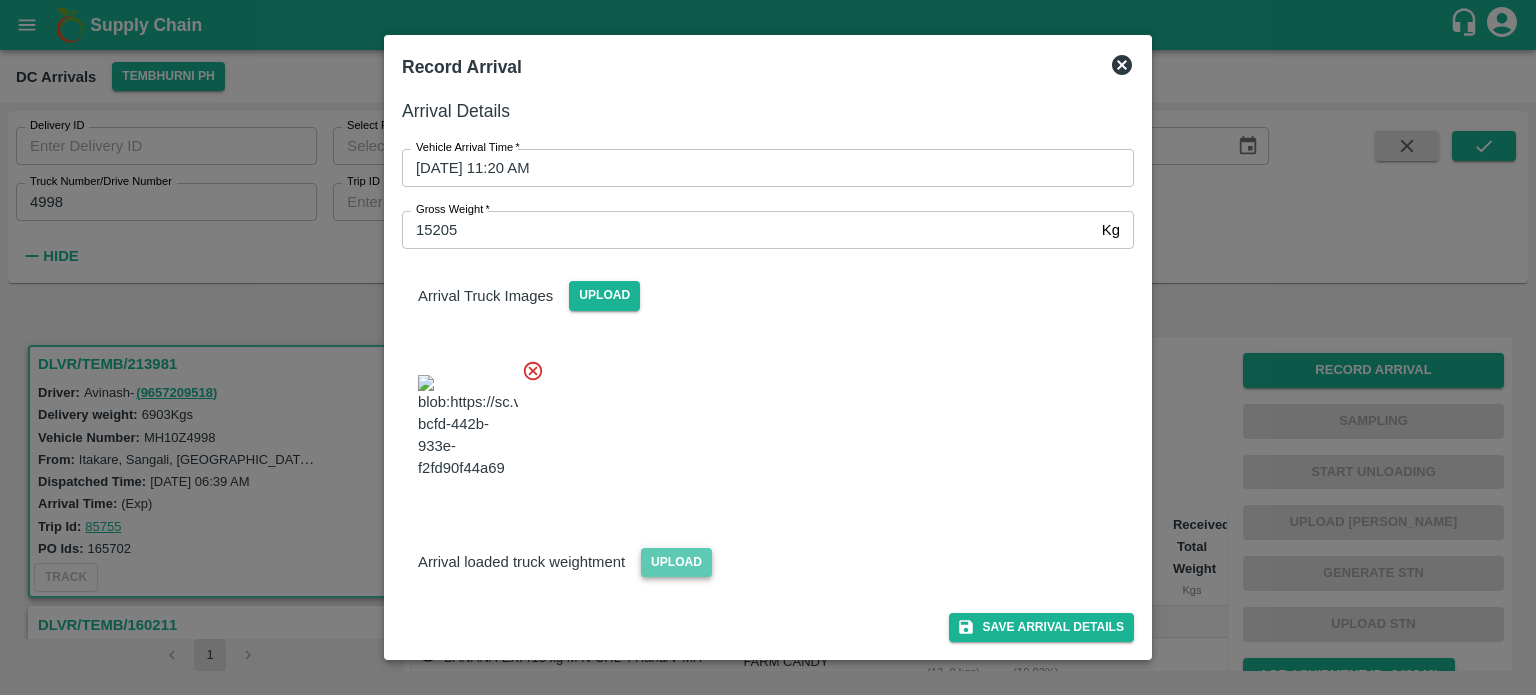 click on "Upload" at bounding box center [676, 562] 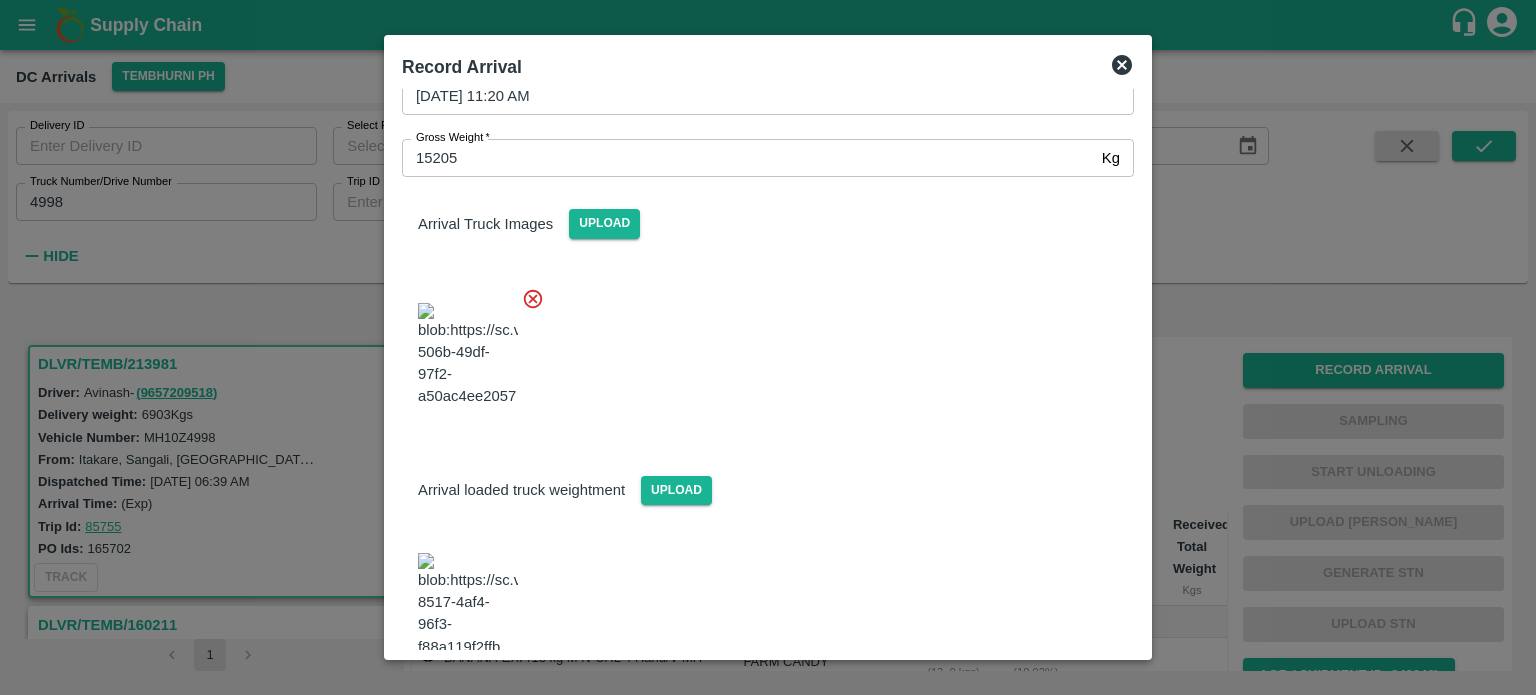 scroll, scrollTop: 224, scrollLeft: 0, axis: vertical 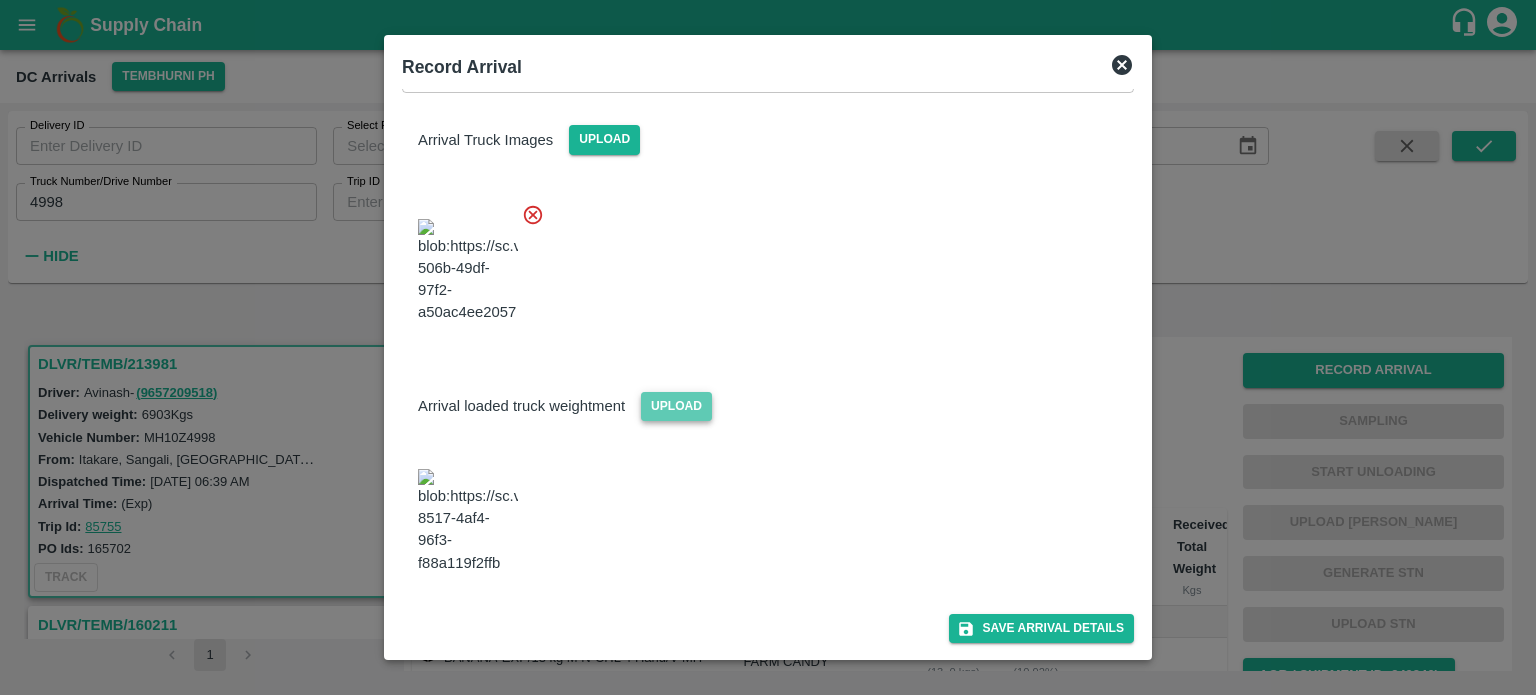 click on "Upload" at bounding box center [676, 406] 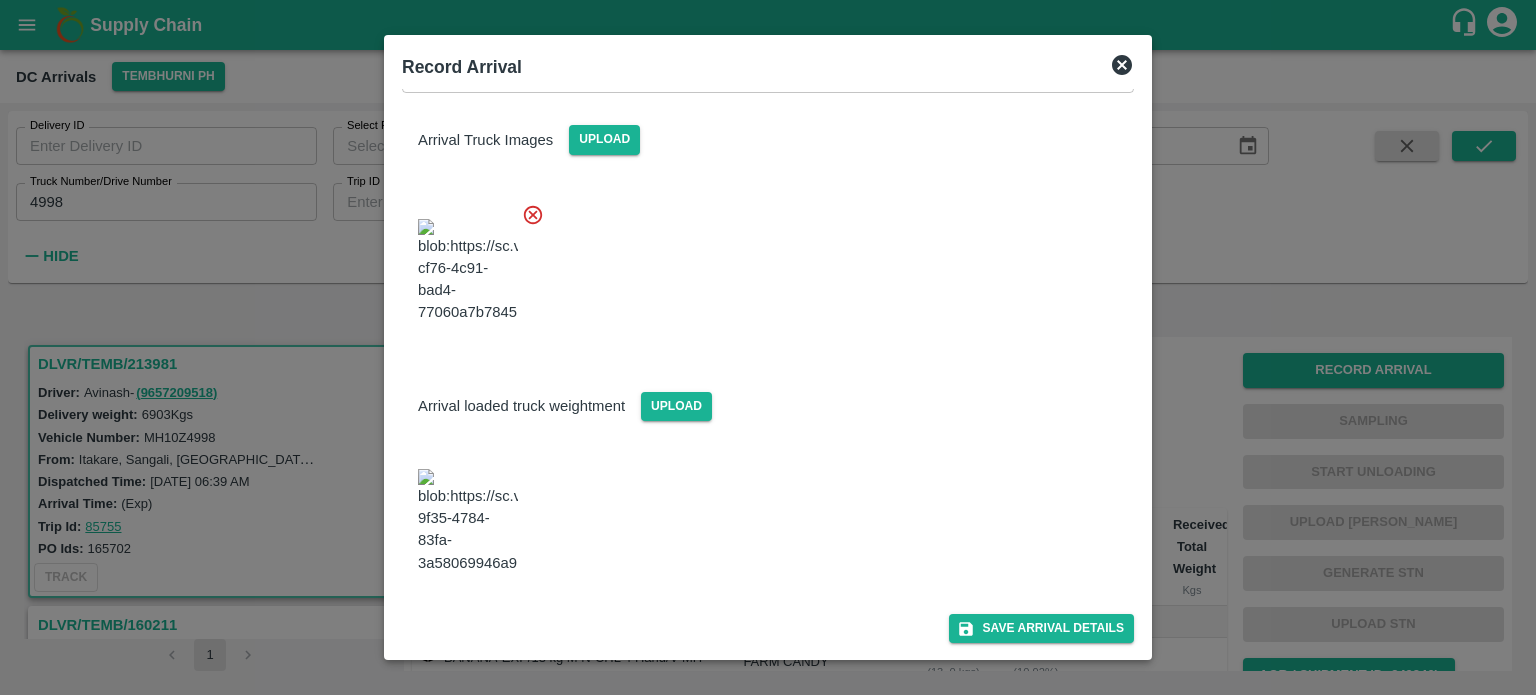click at bounding box center (760, 515) 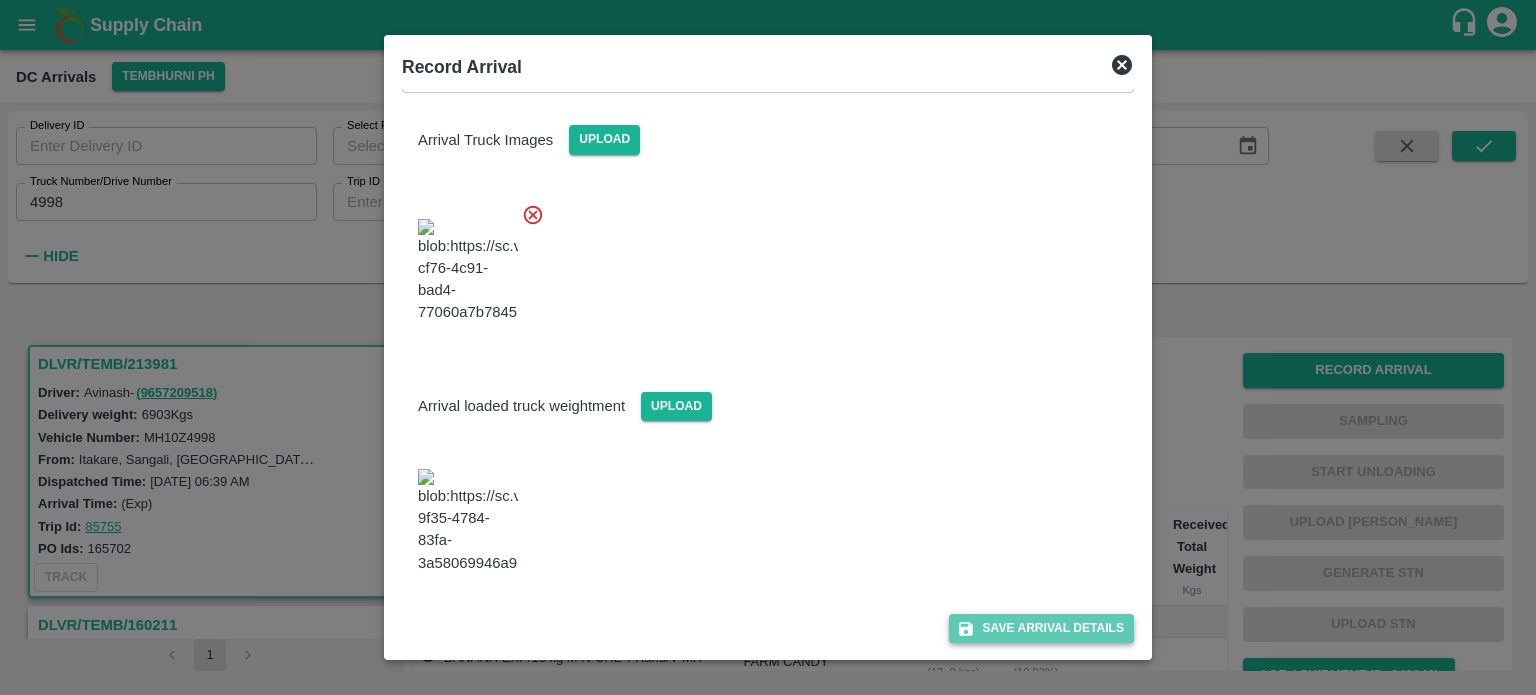 click on "Save Arrival Details" at bounding box center [1041, 628] 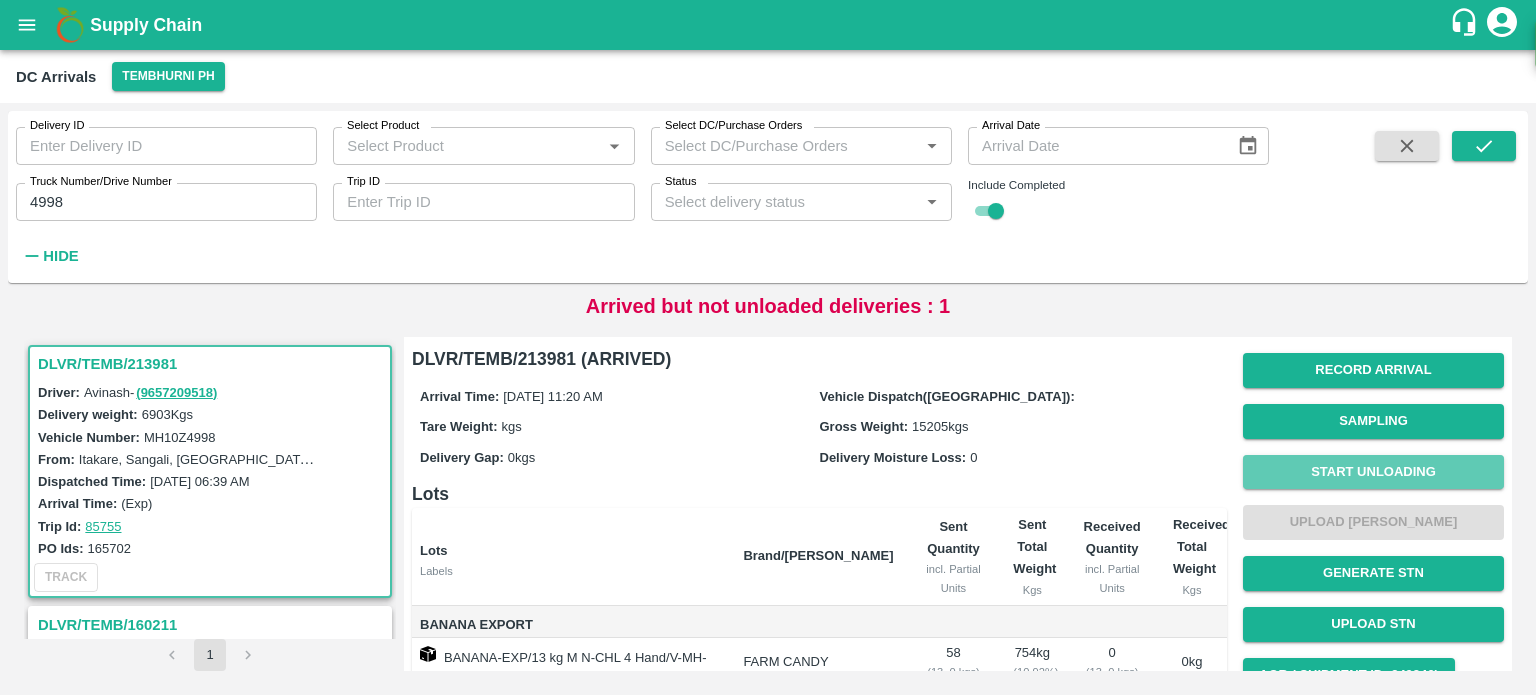click on "Start Unloading" at bounding box center [1373, 472] 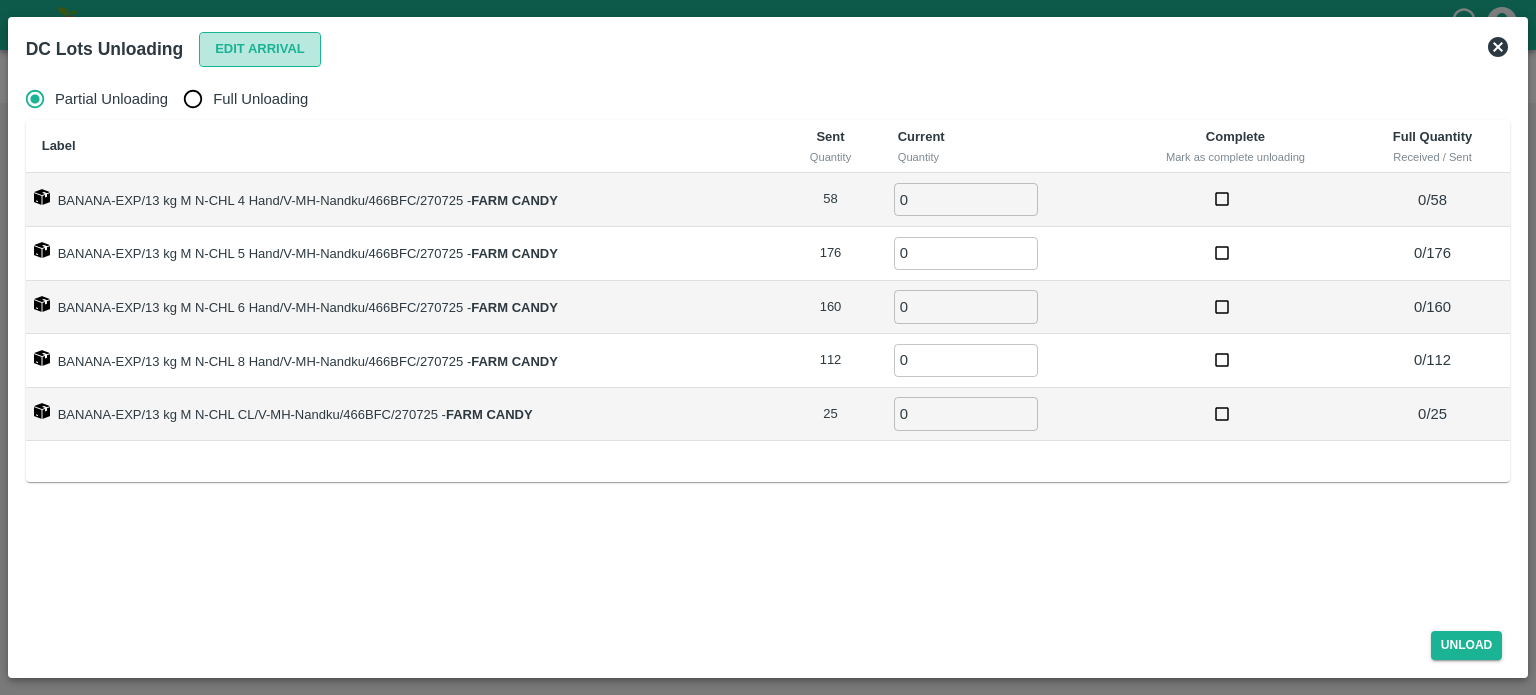 click on "Edit Arrival" at bounding box center (260, 49) 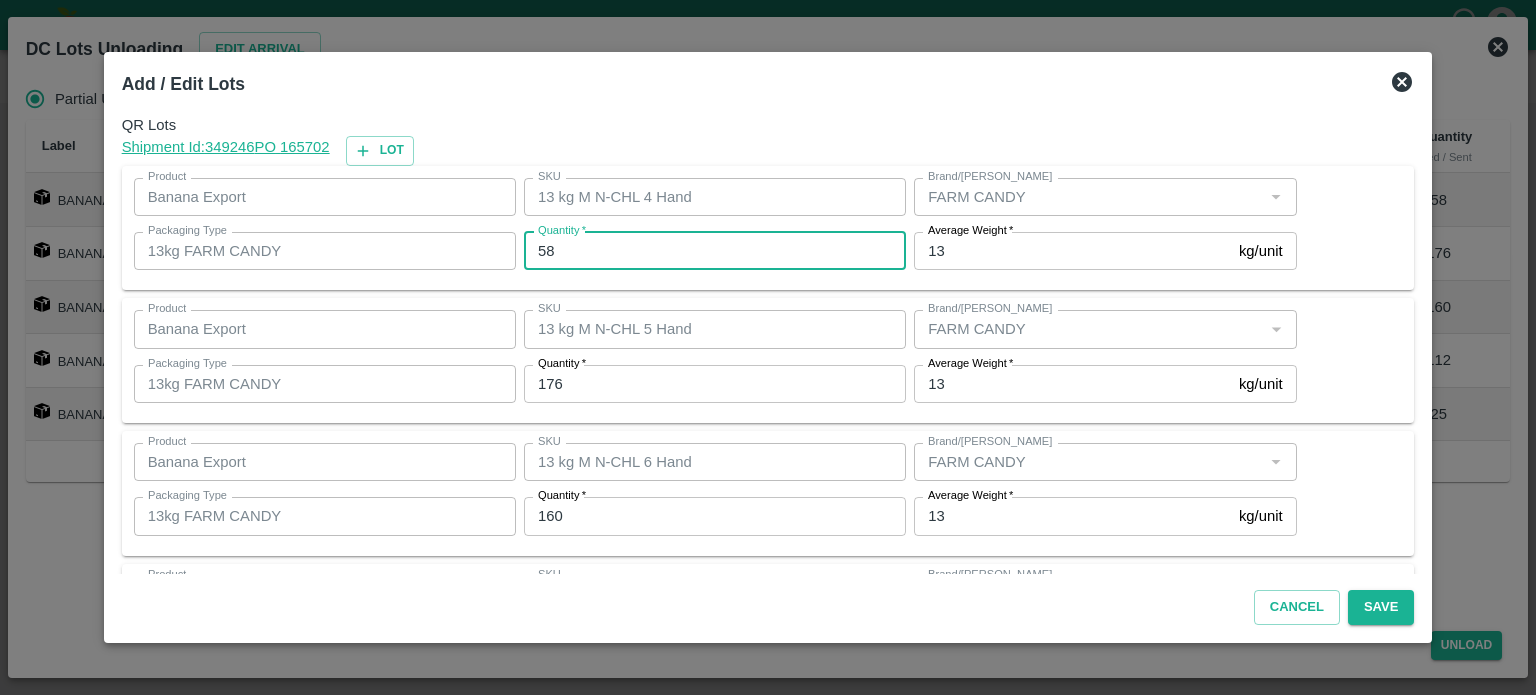 click on "58" at bounding box center [715, 251] 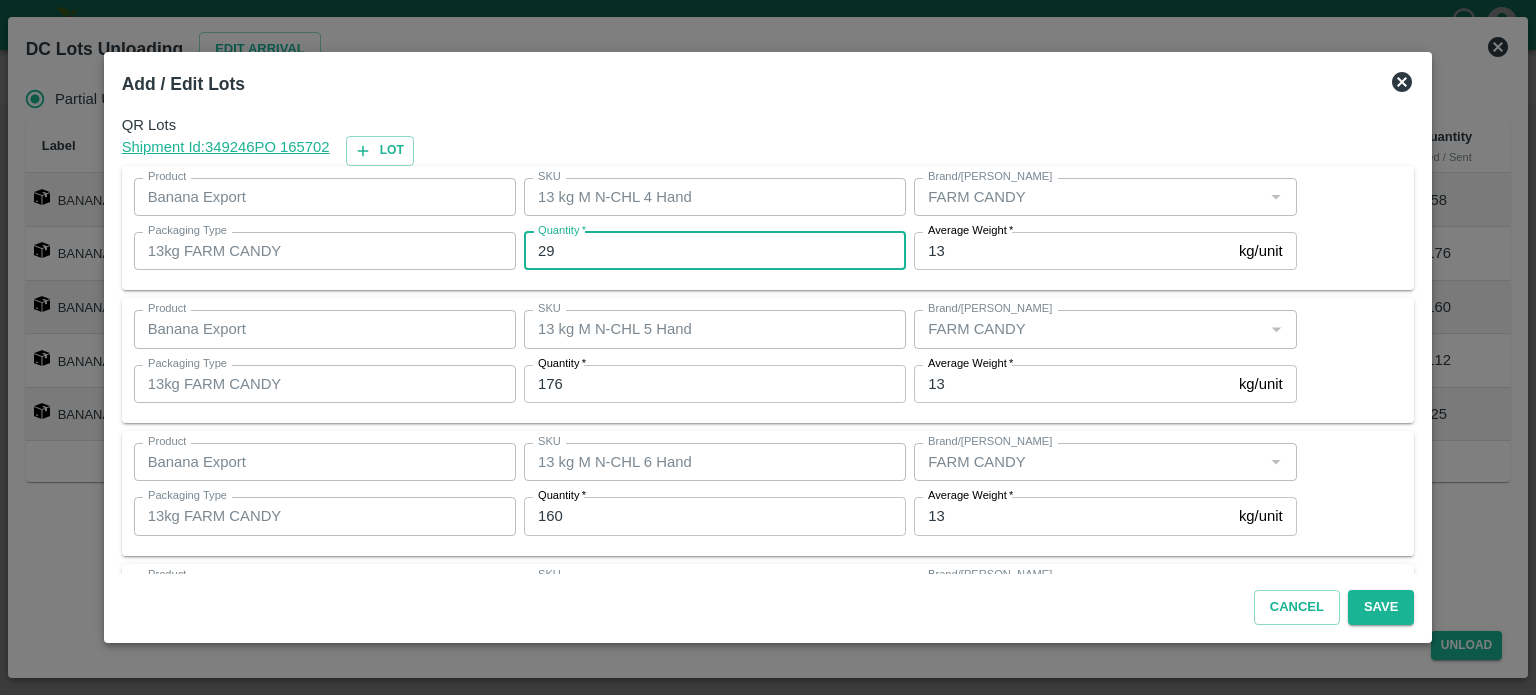 type on "29" 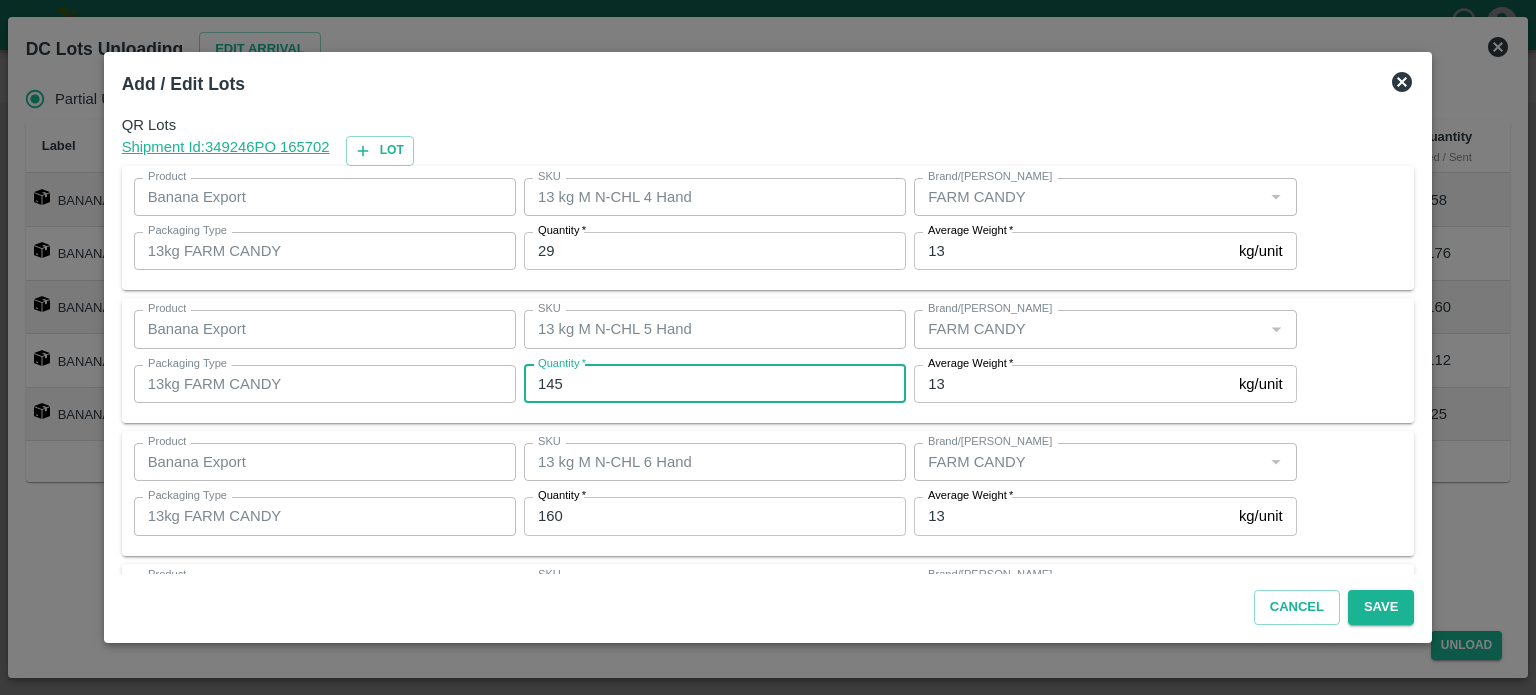 type on "145" 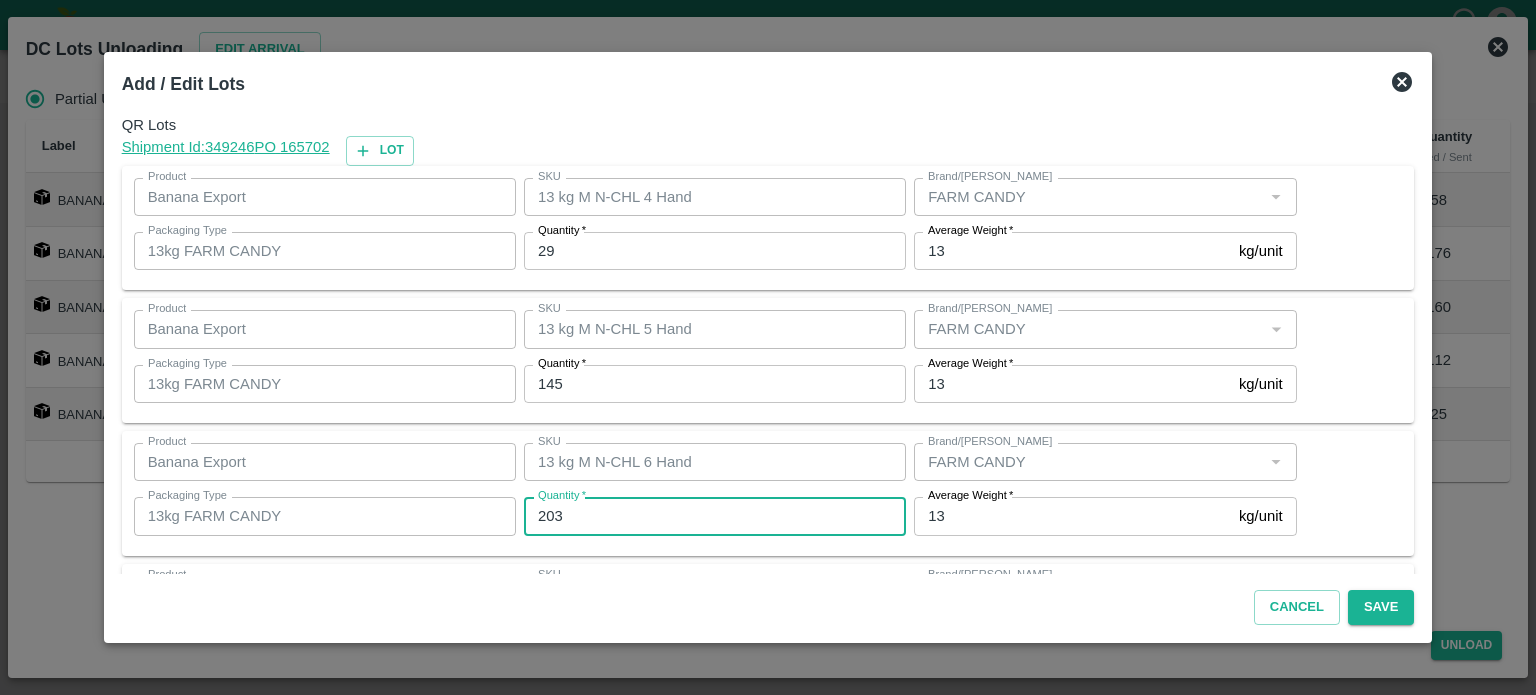 type on "203" 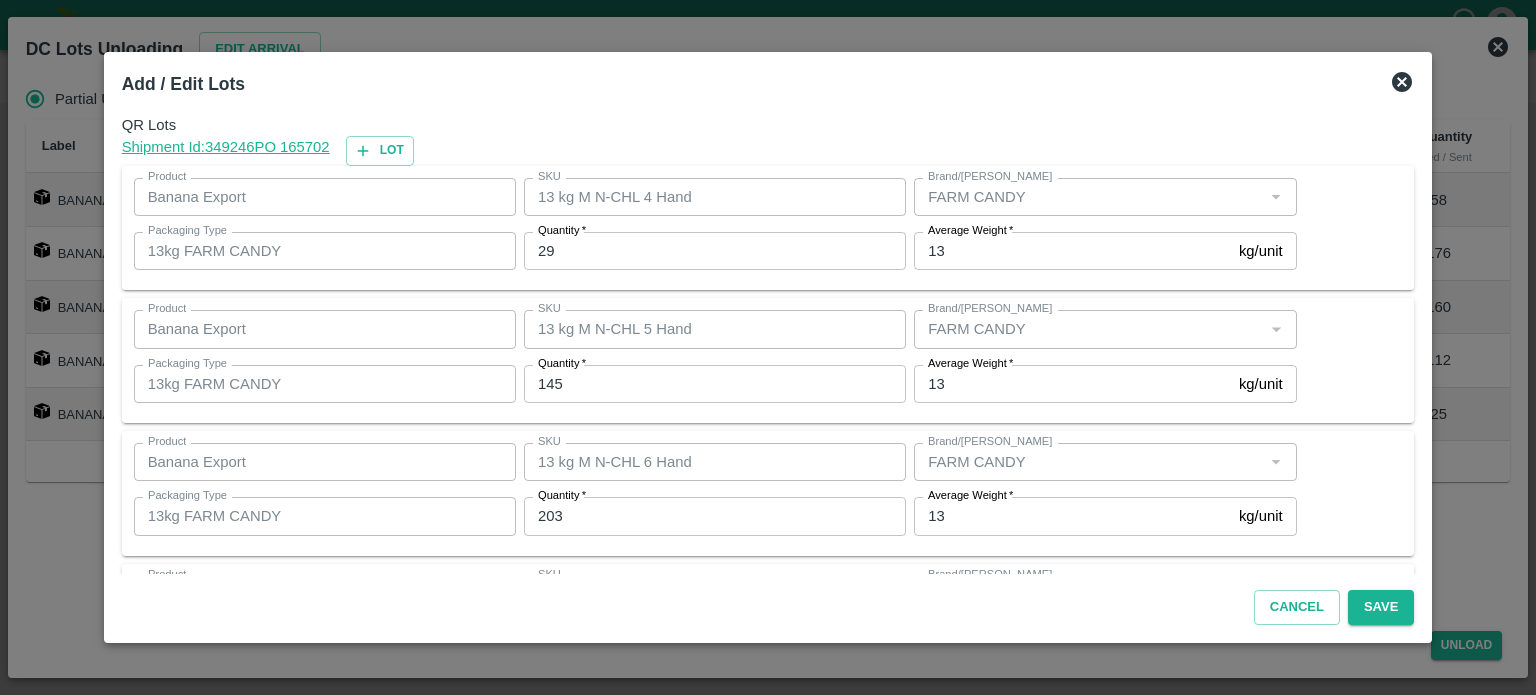 scroll, scrollTop: 262, scrollLeft: 0, axis: vertical 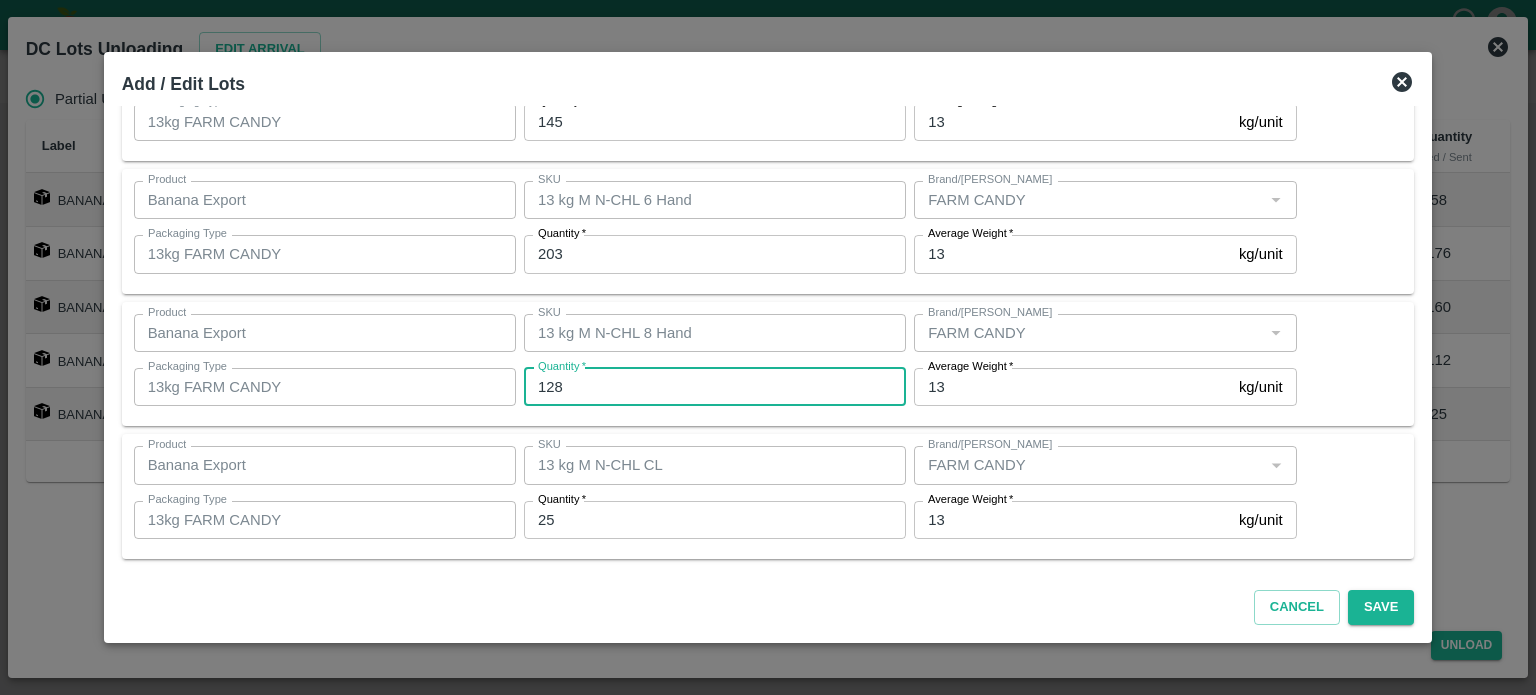 type on "128" 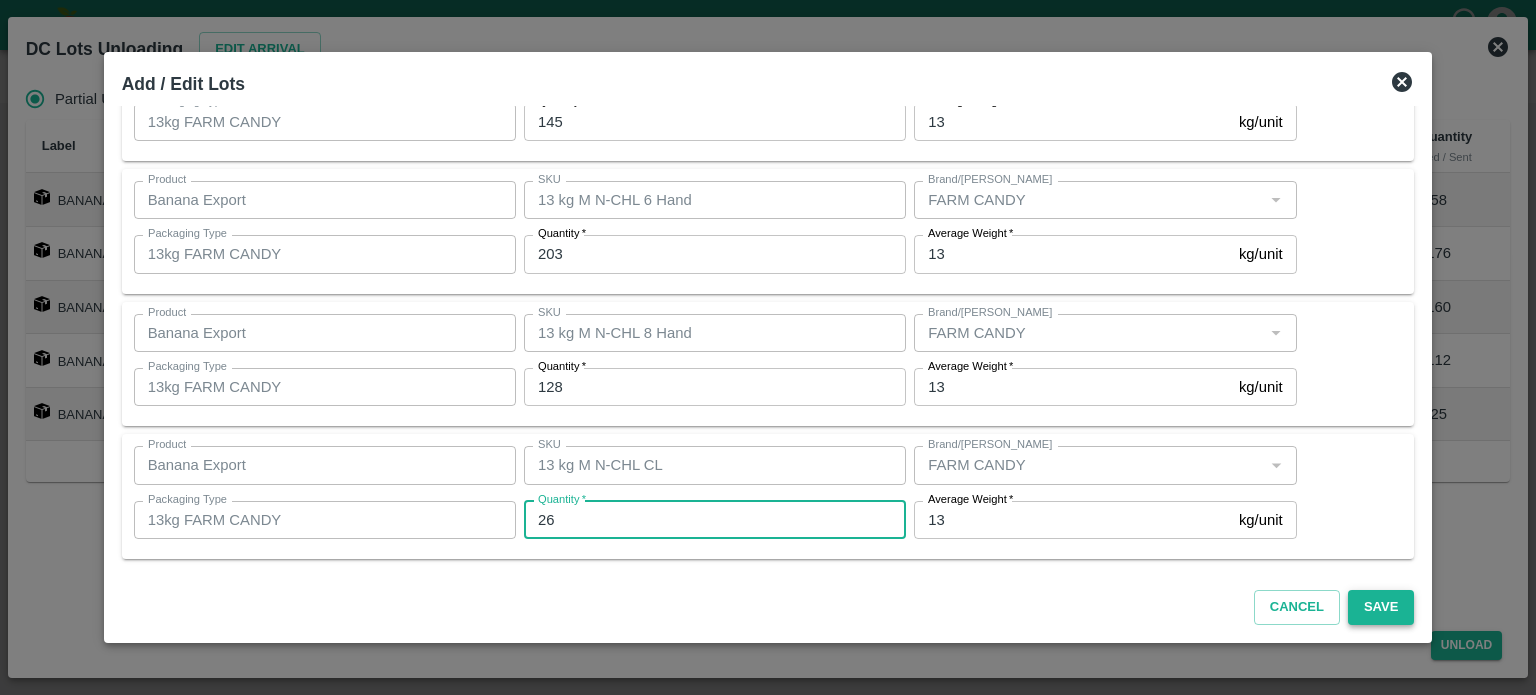 type on "26" 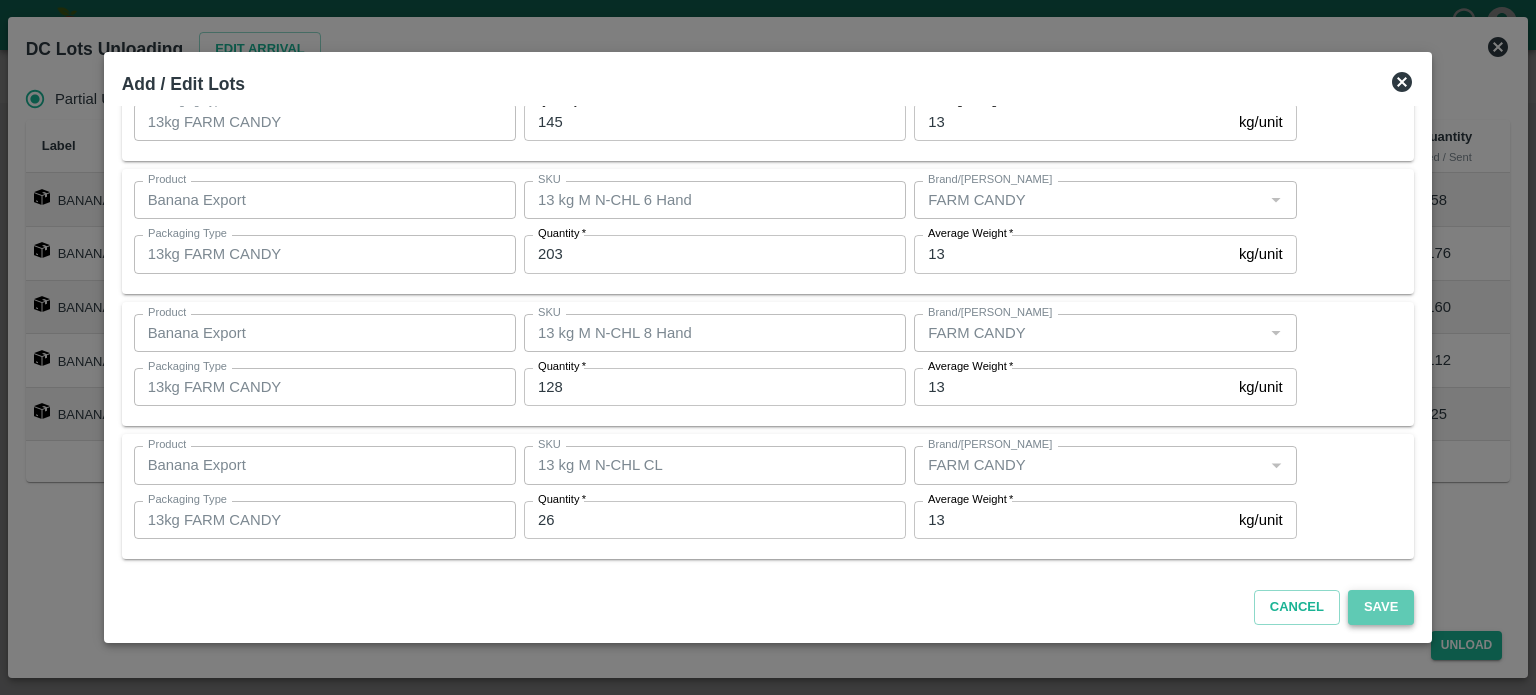 click on "Save" at bounding box center (1381, 607) 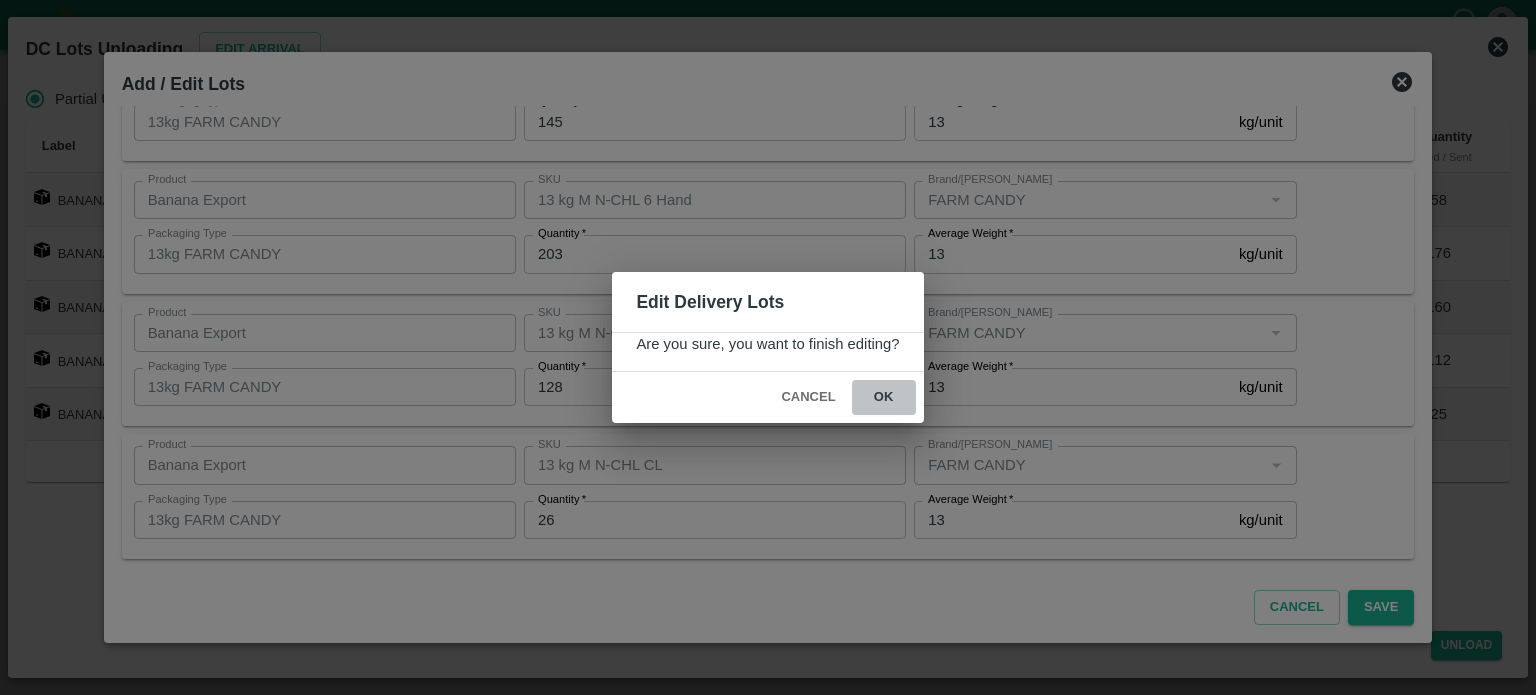 click on "ok" at bounding box center [884, 397] 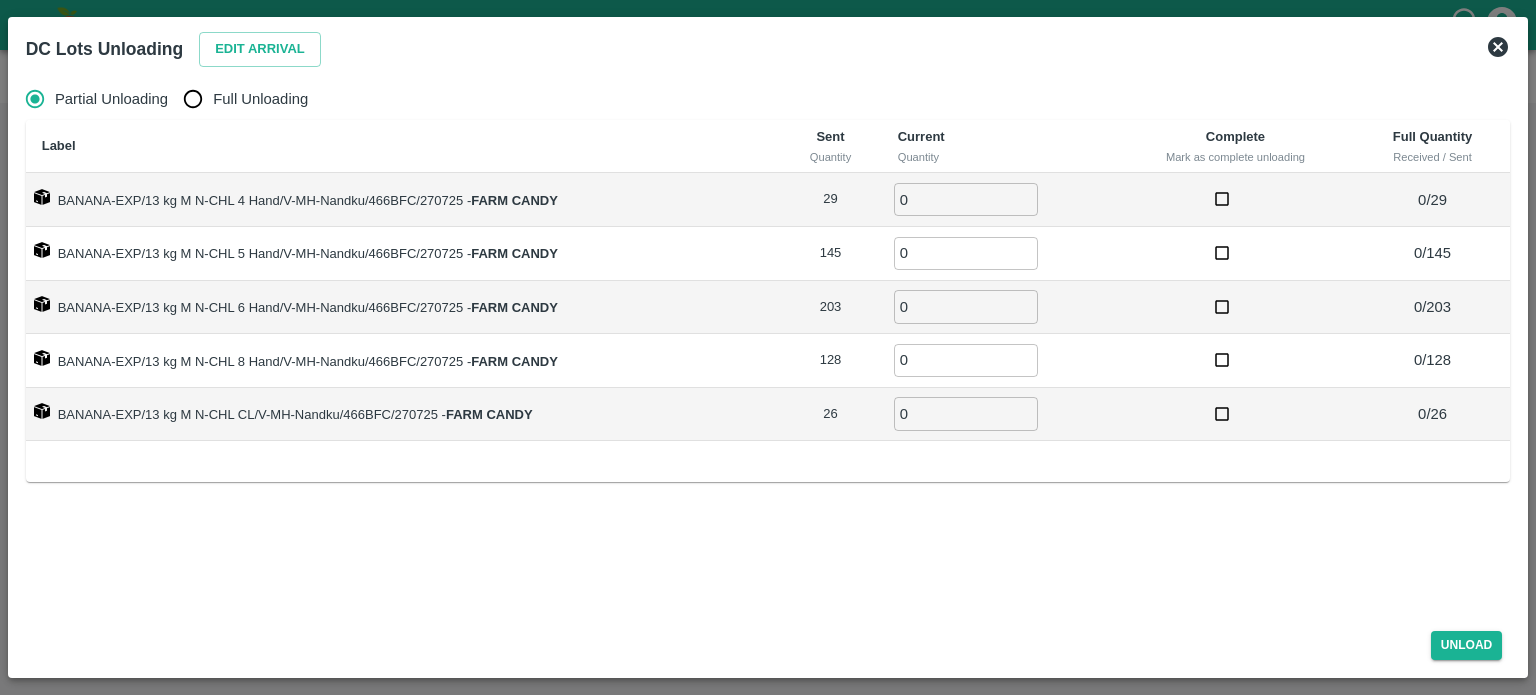 click on "Full Unloading" at bounding box center (193, 99) 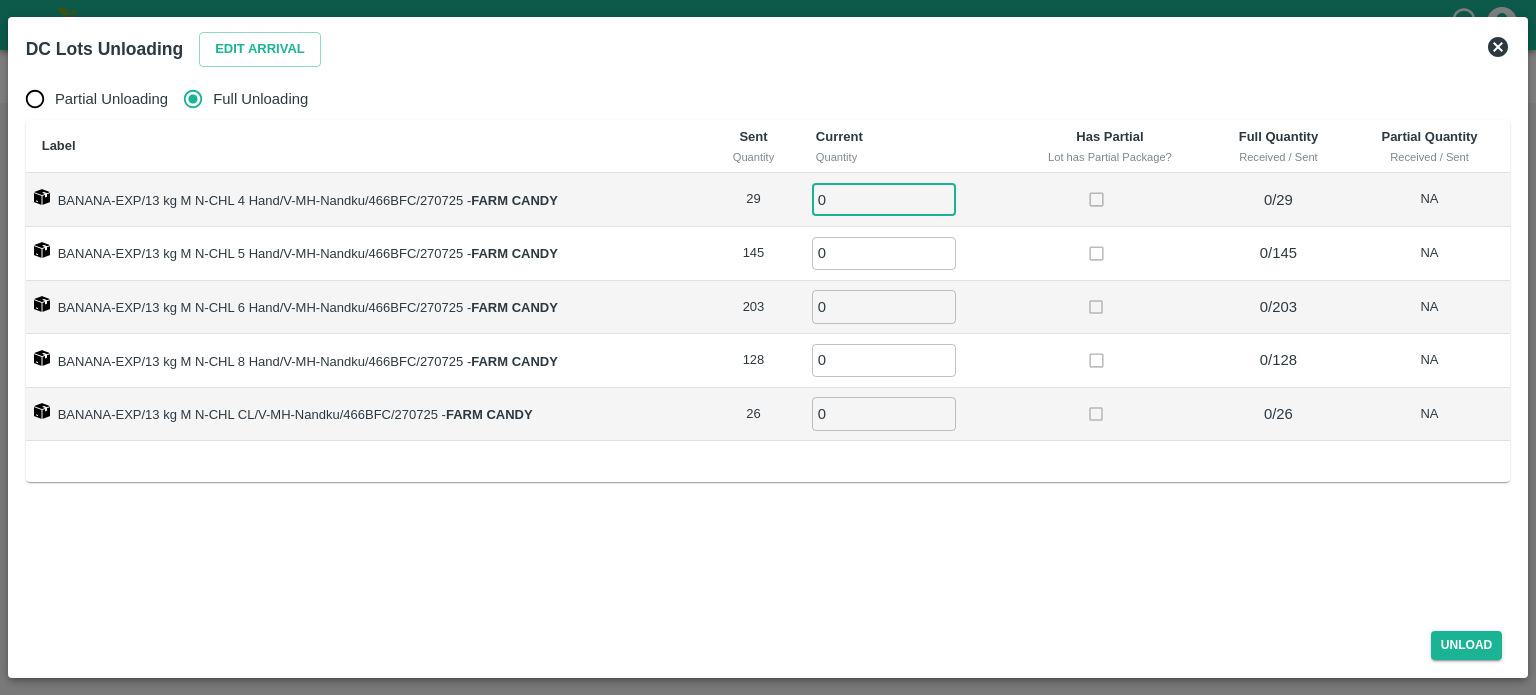 click on "0" at bounding box center [884, 199] 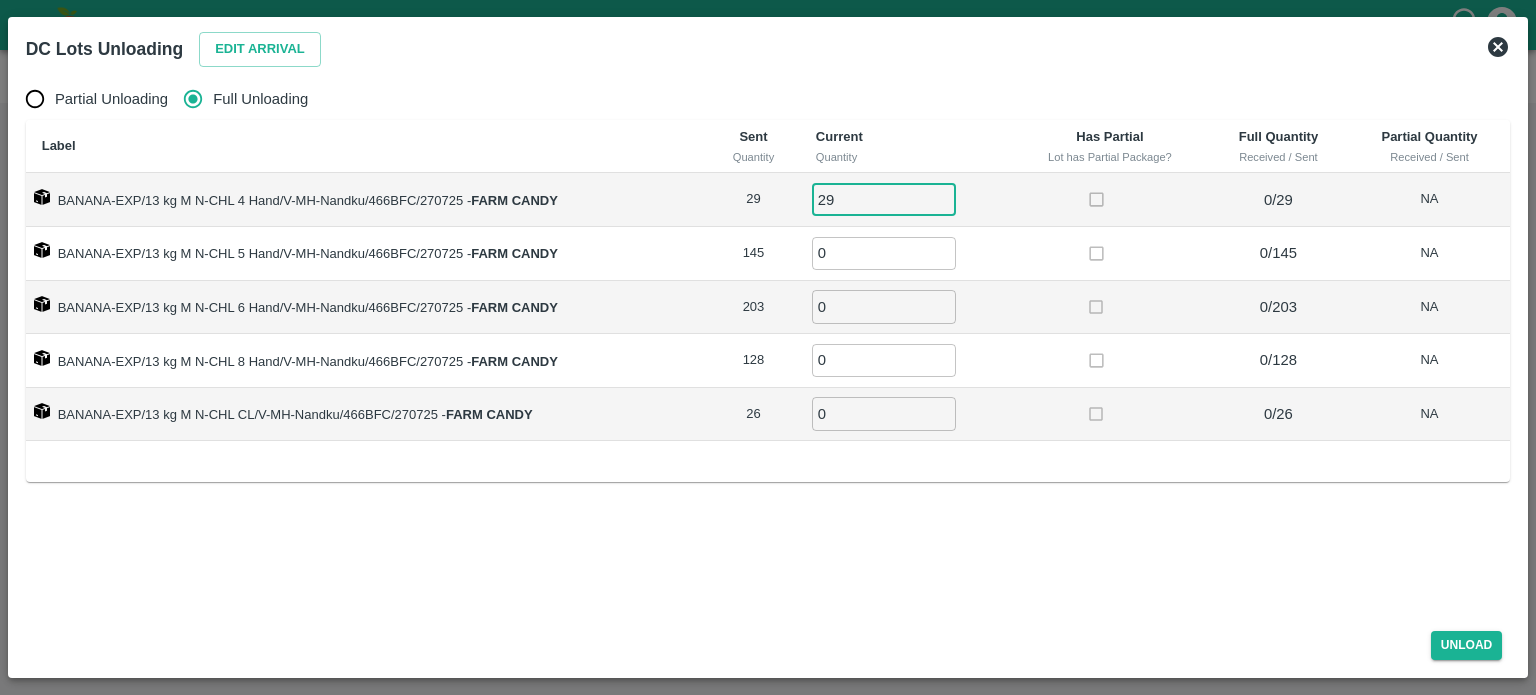 type on "29" 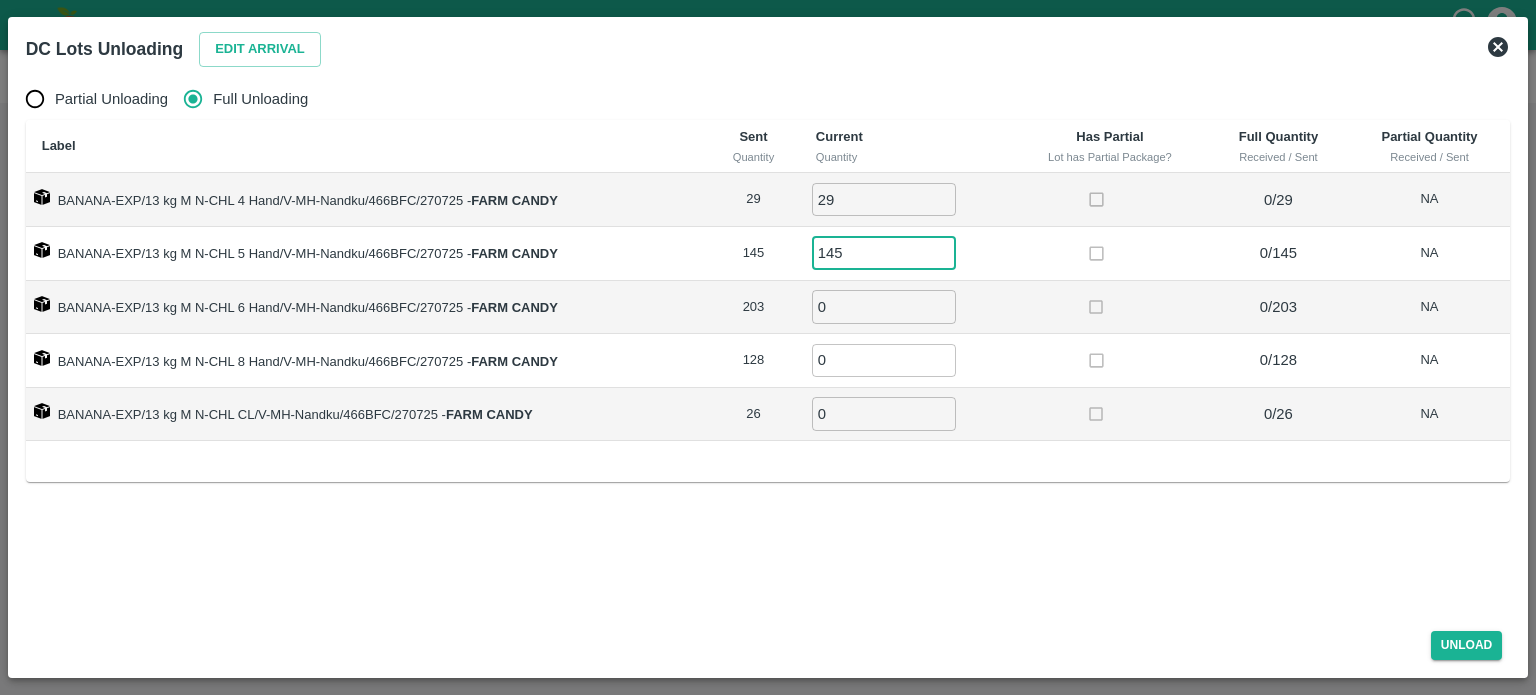 type on "145" 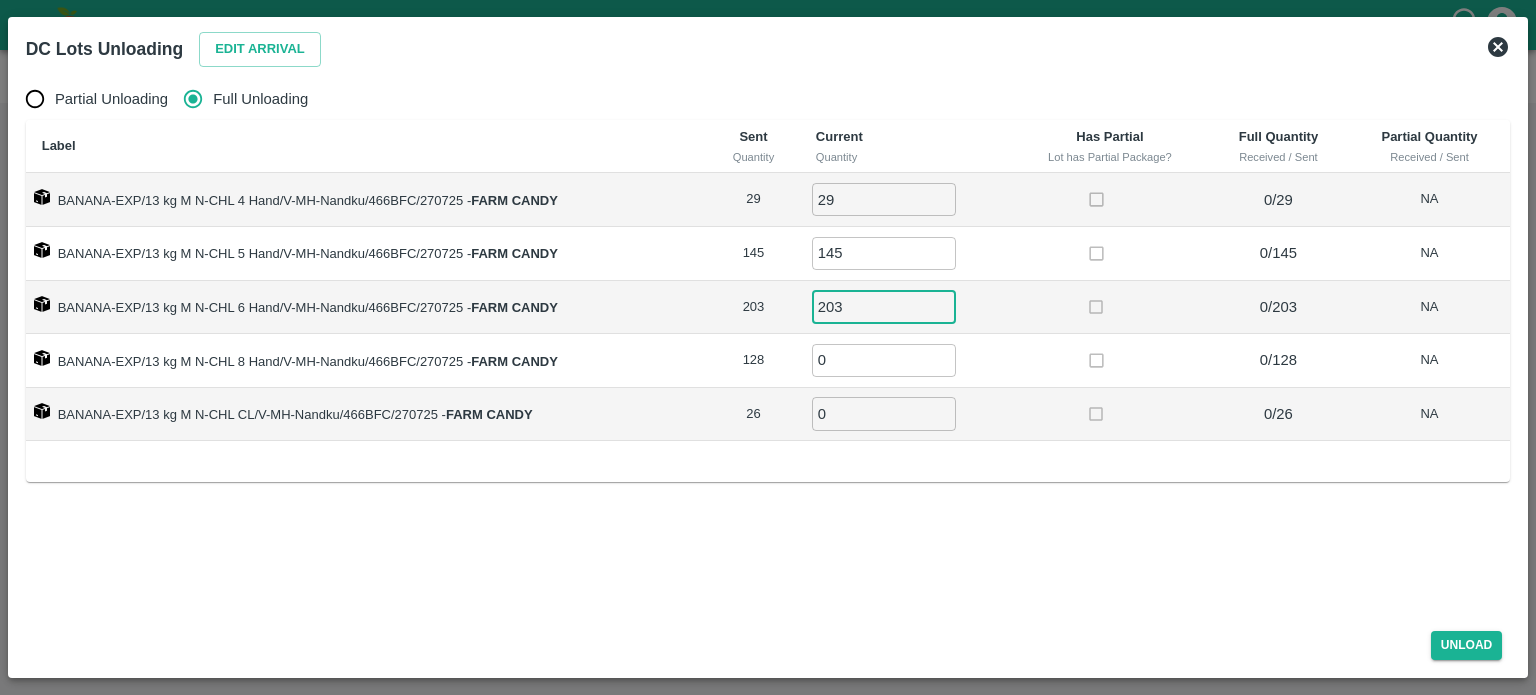 type on "203" 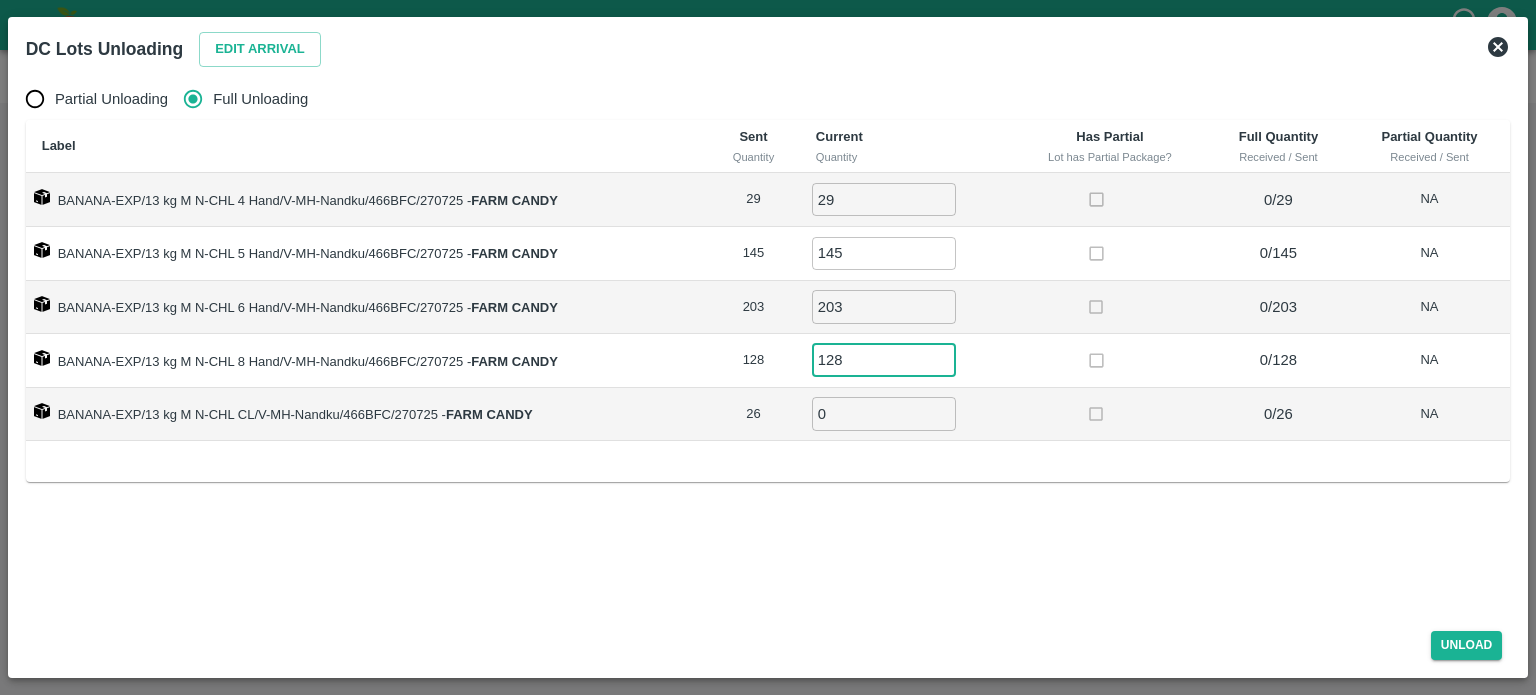 type on "128" 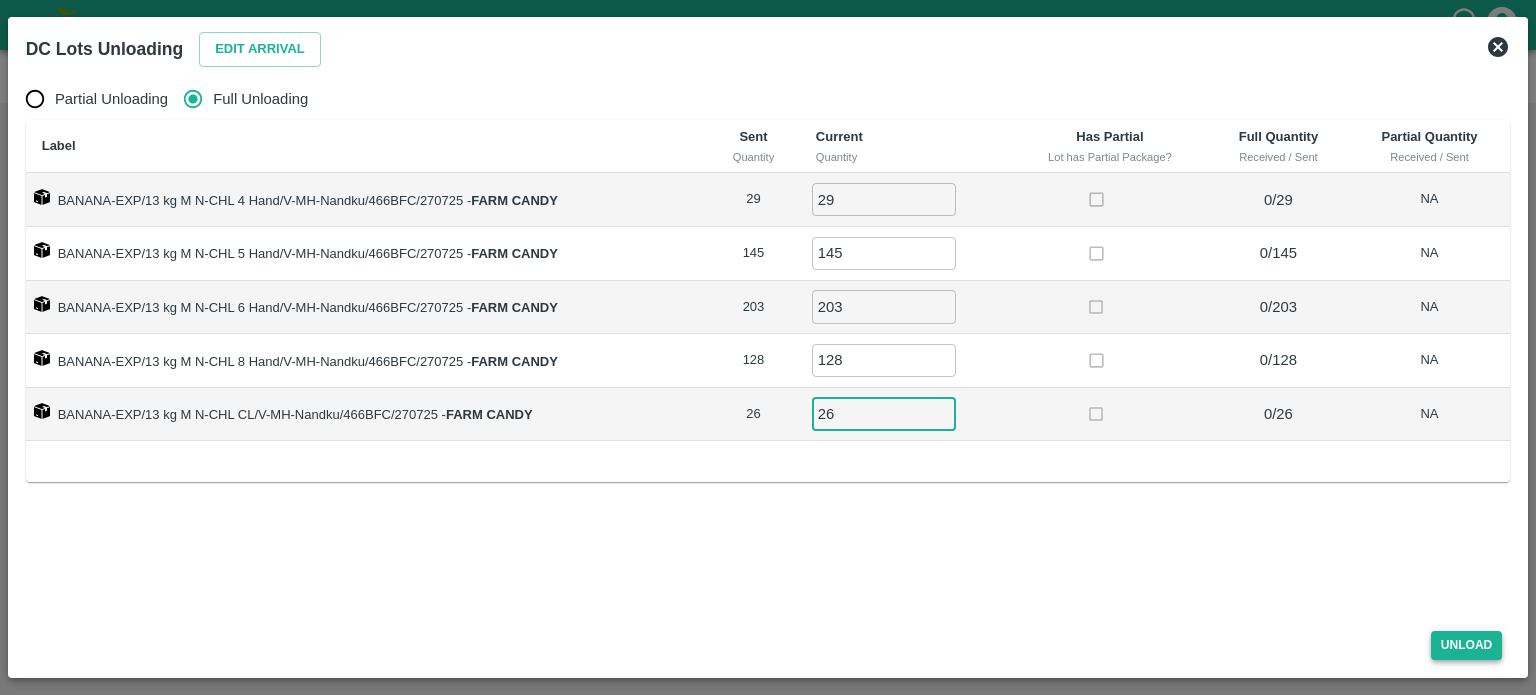 type on "26" 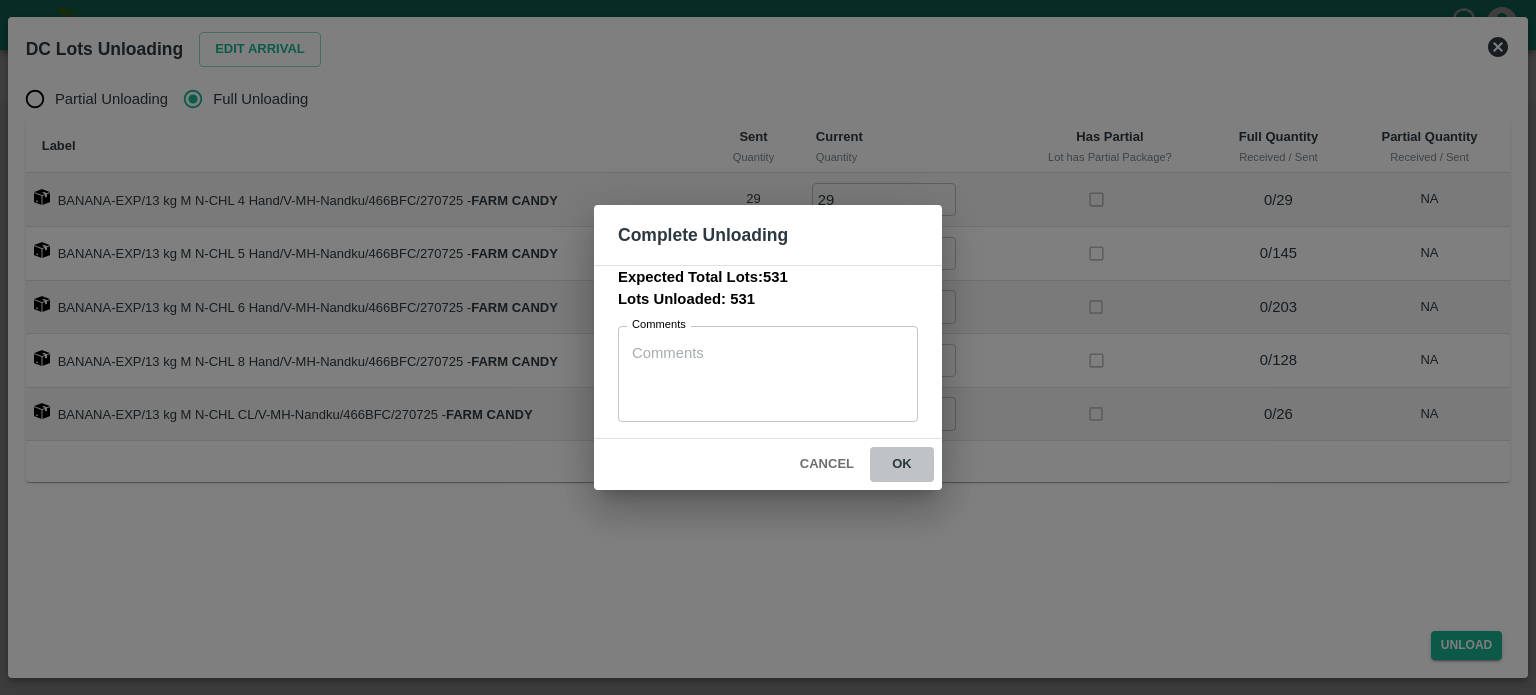 click on "ok" at bounding box center [902, 464] 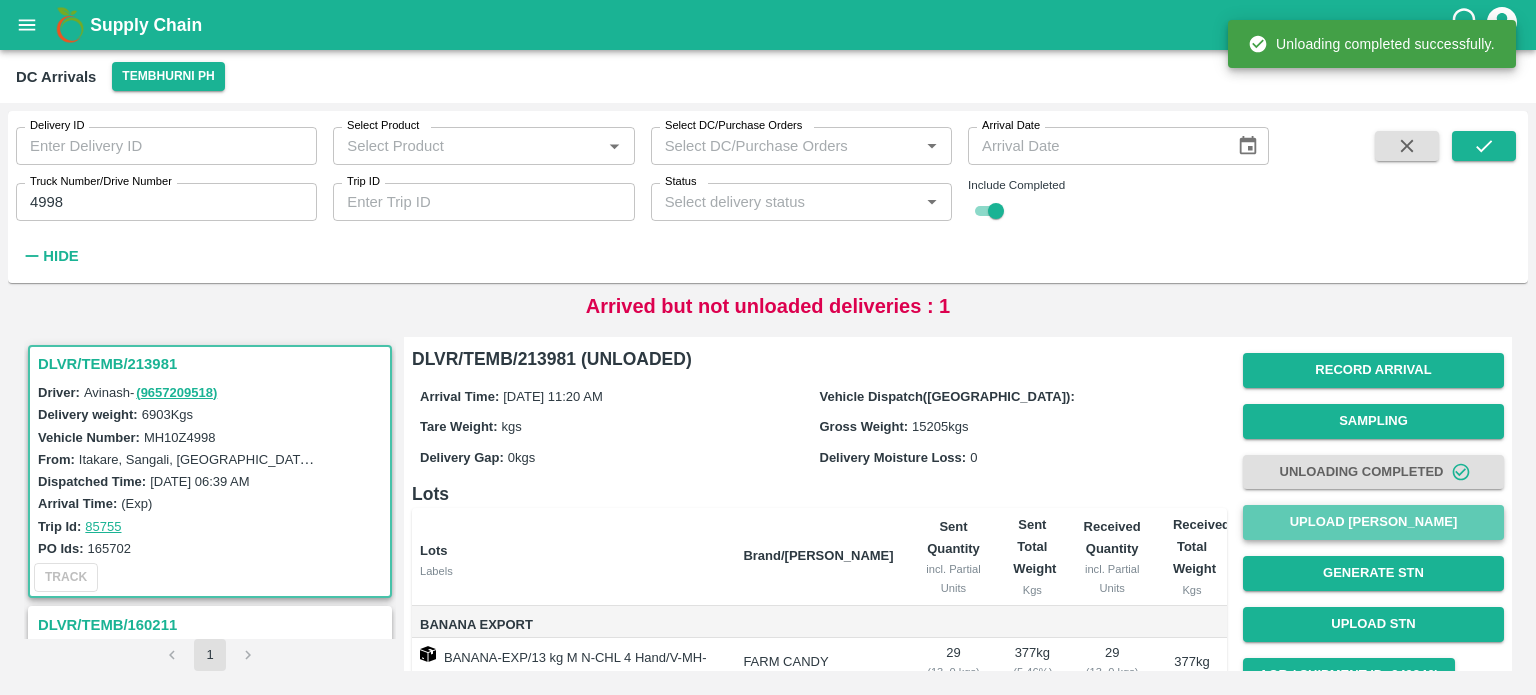click on "Upload Tare Weight" at bounding box center (1373, 522) 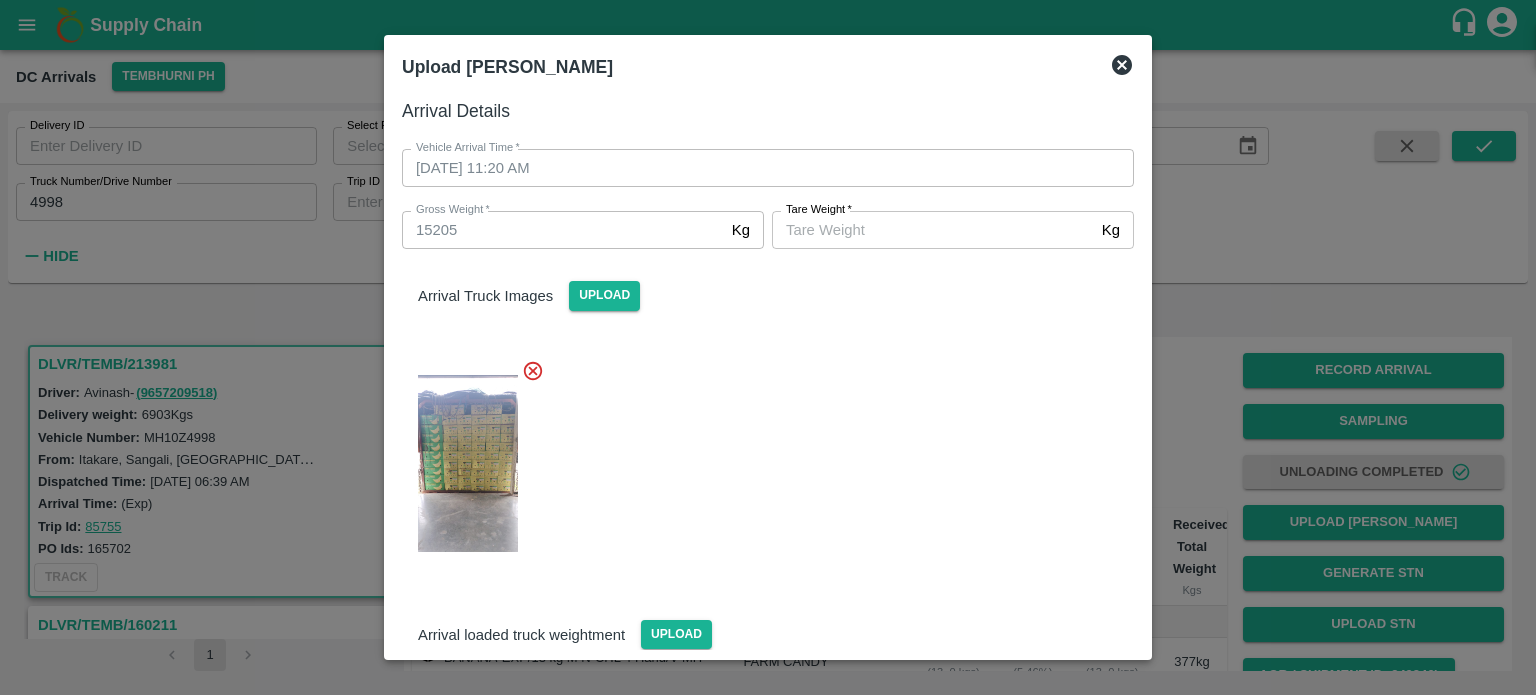 click 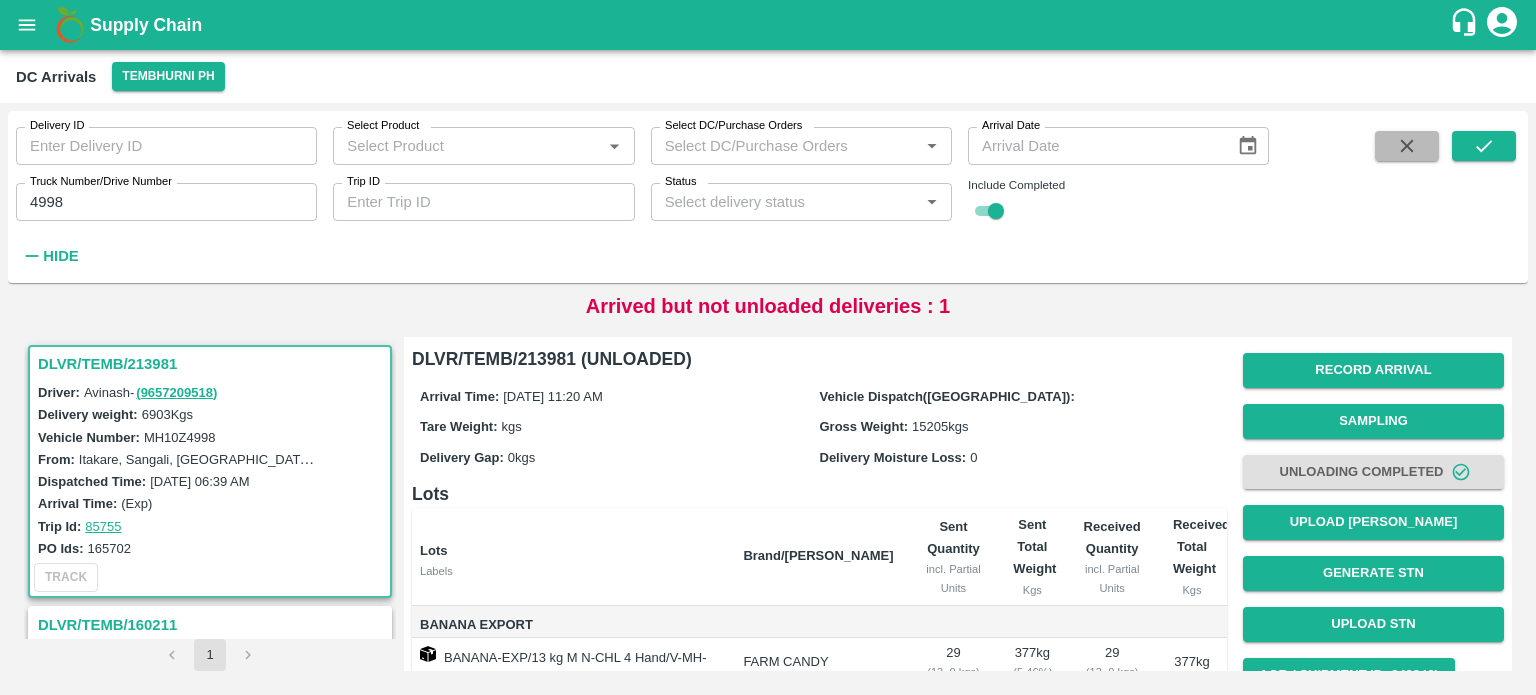 click 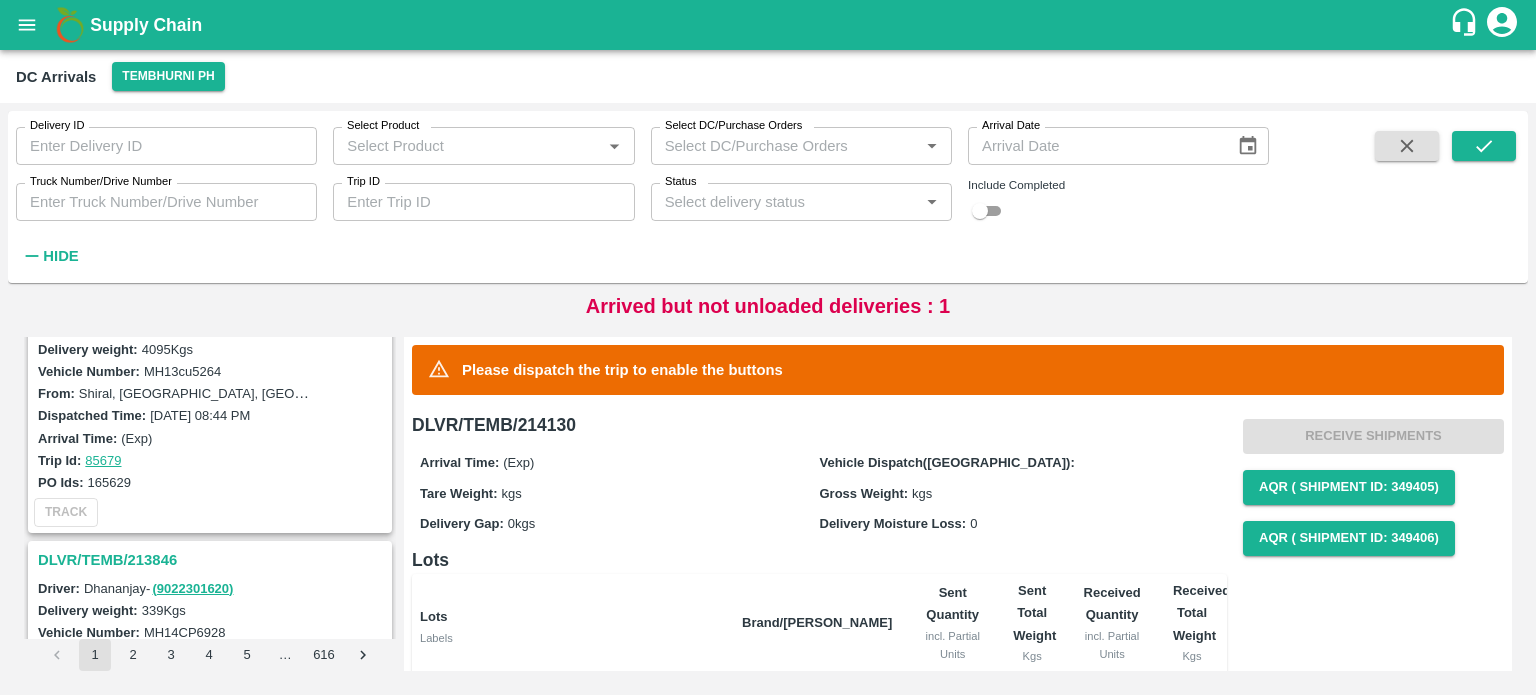 scroll, scrollTop: 6211, scrollLeft: 0, axis: vertical 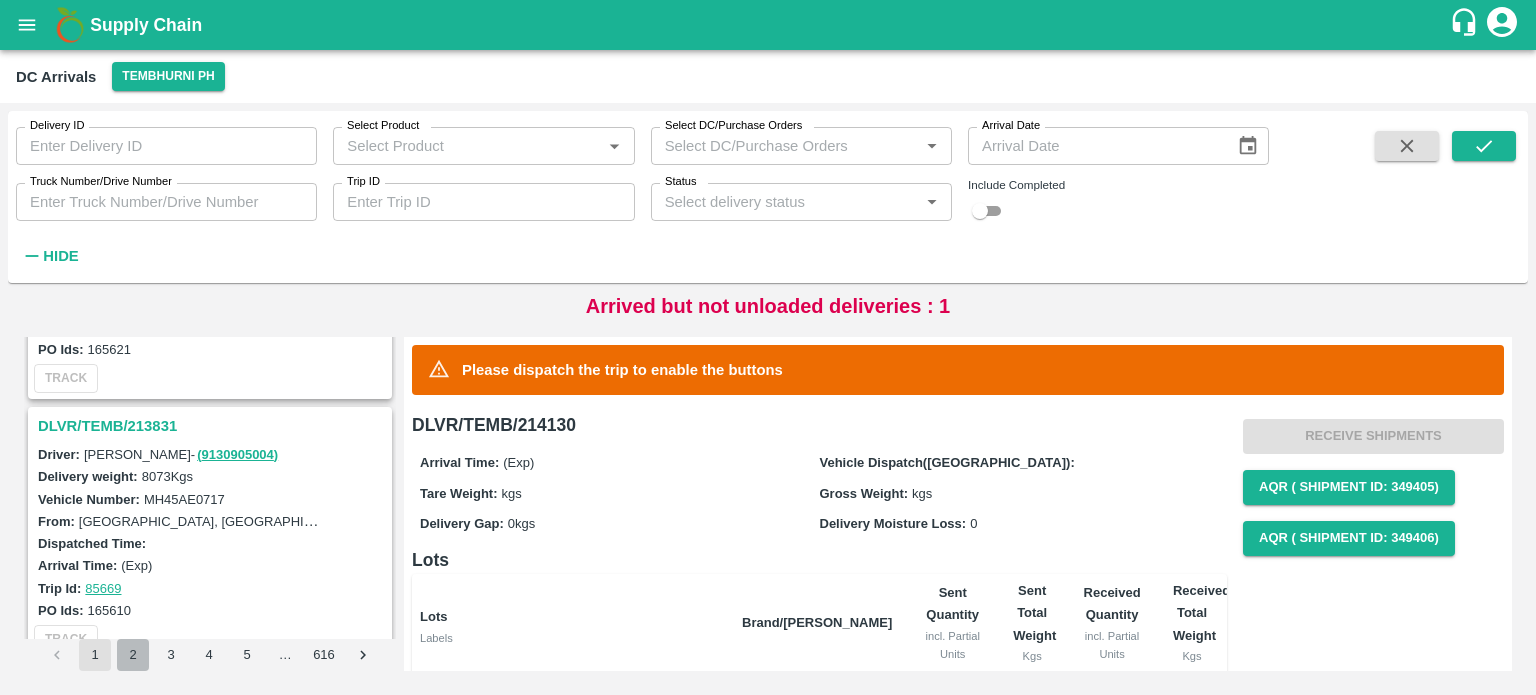 click on "2" at bounding box center [133, 655] 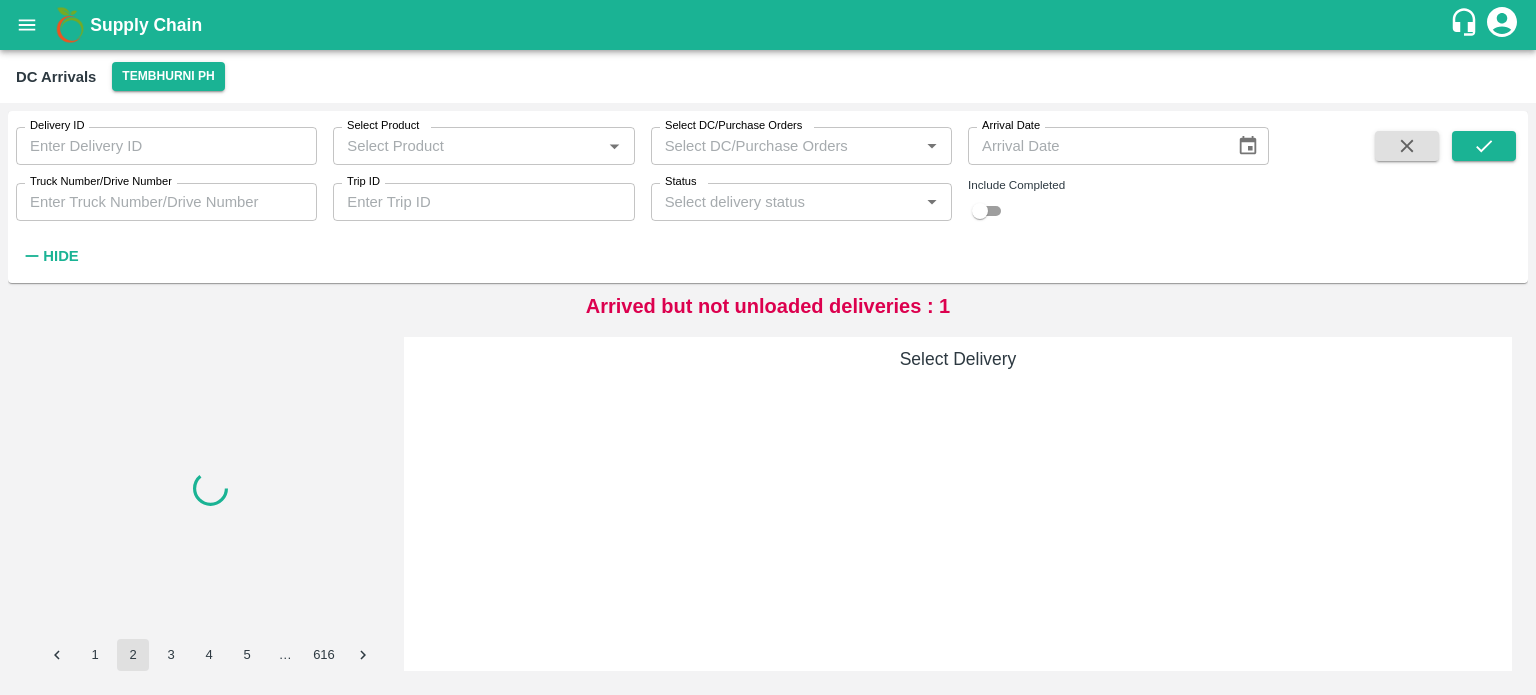 scroll, scrollTop: 0, scrollLeft: 0, axis: both 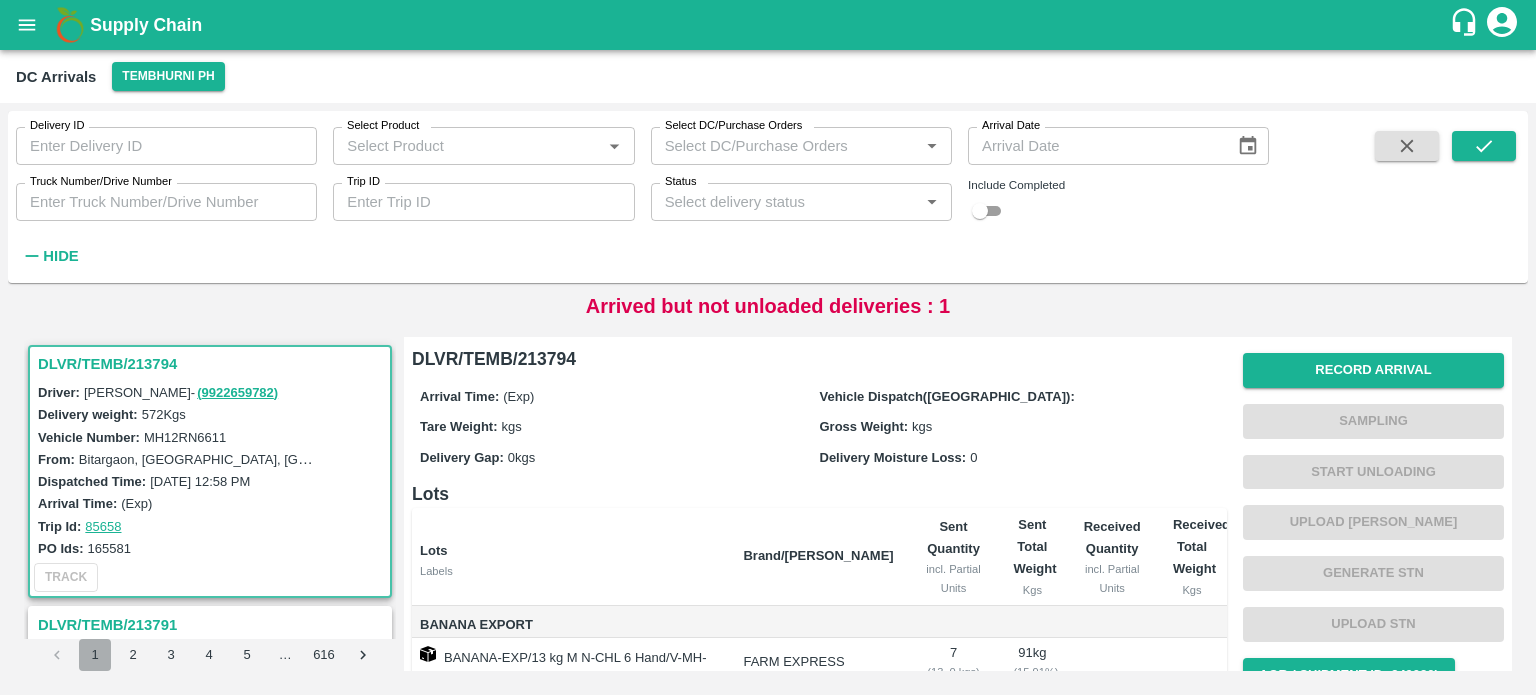 click on "1" at bounding box center (95, 655) 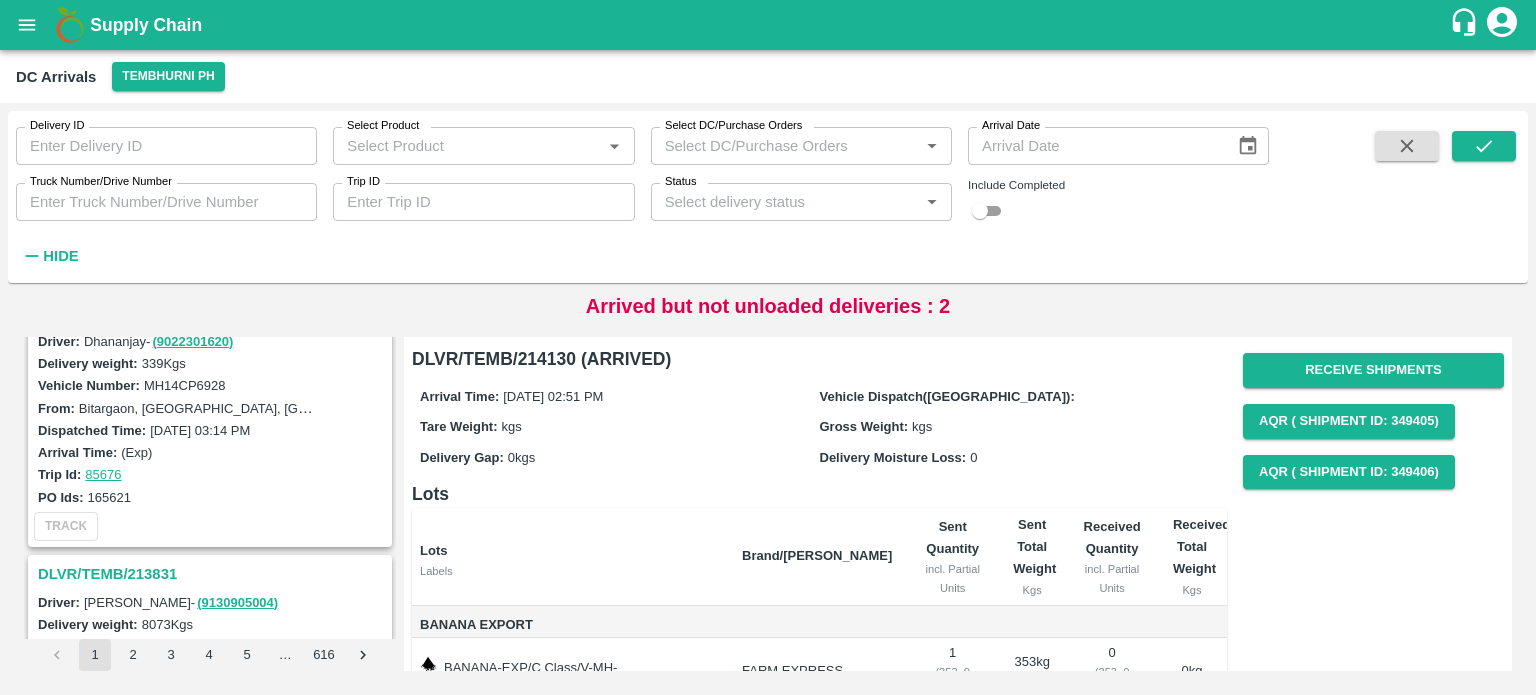 scroll, scrollTop: 6211, scrollLeft: 0, axis: vertical 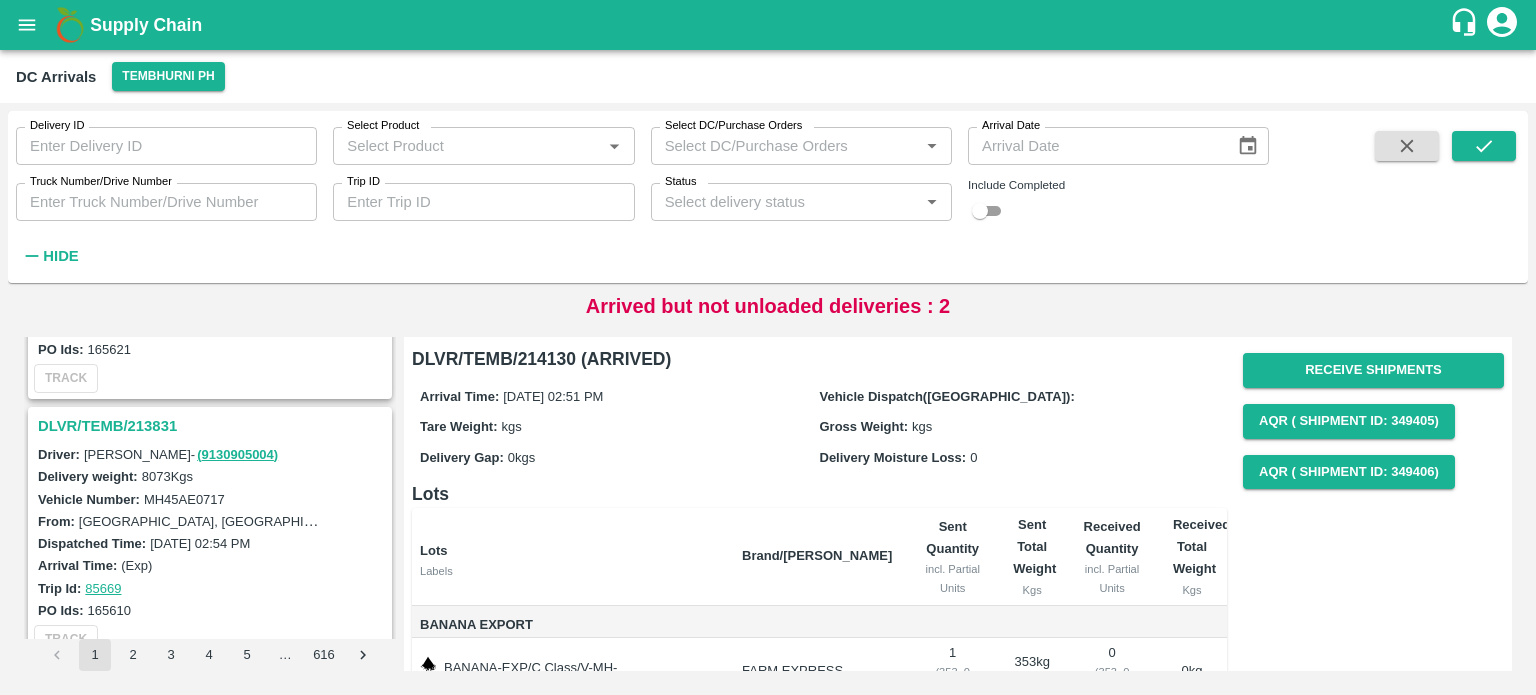 click on "DLVR/TEMB/213831" at bounding box center (213, 426) 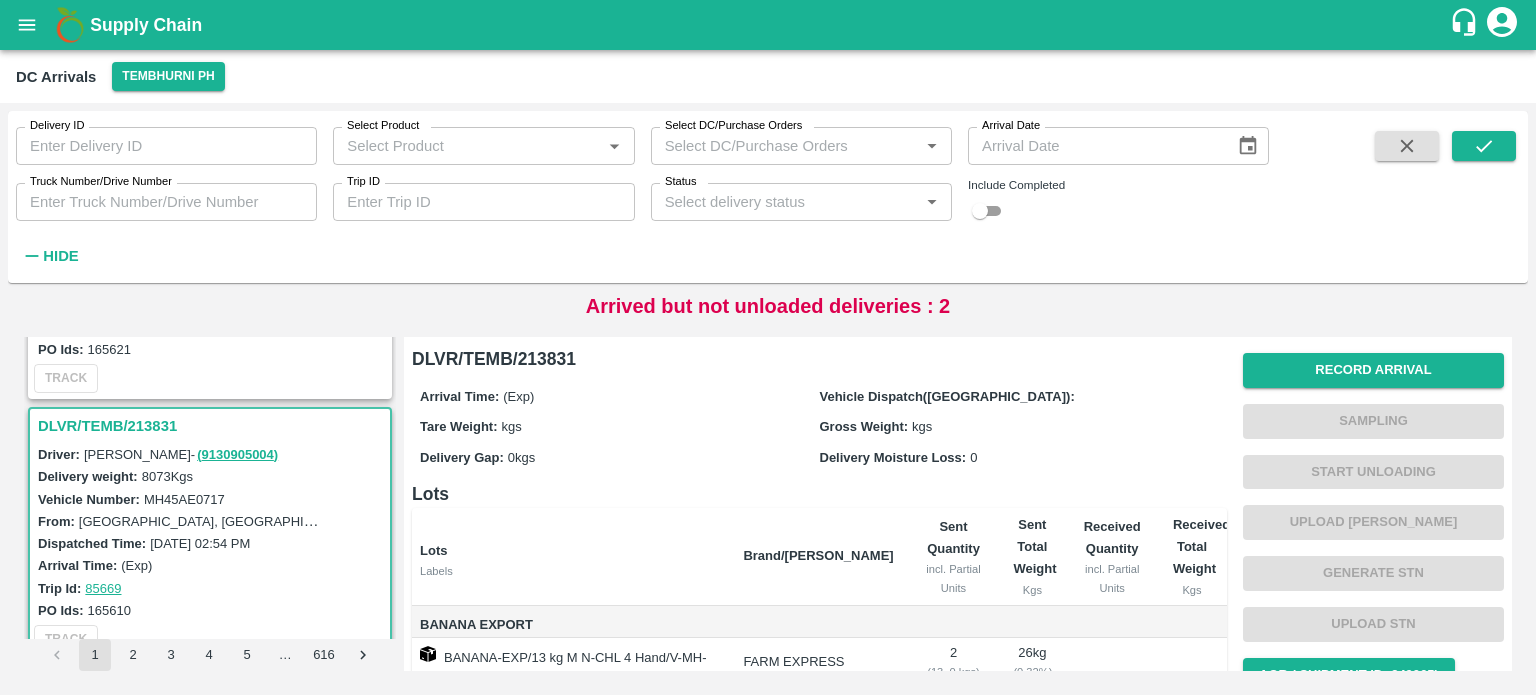 click on "MH45AE0717" at bounding box center [184, 499] 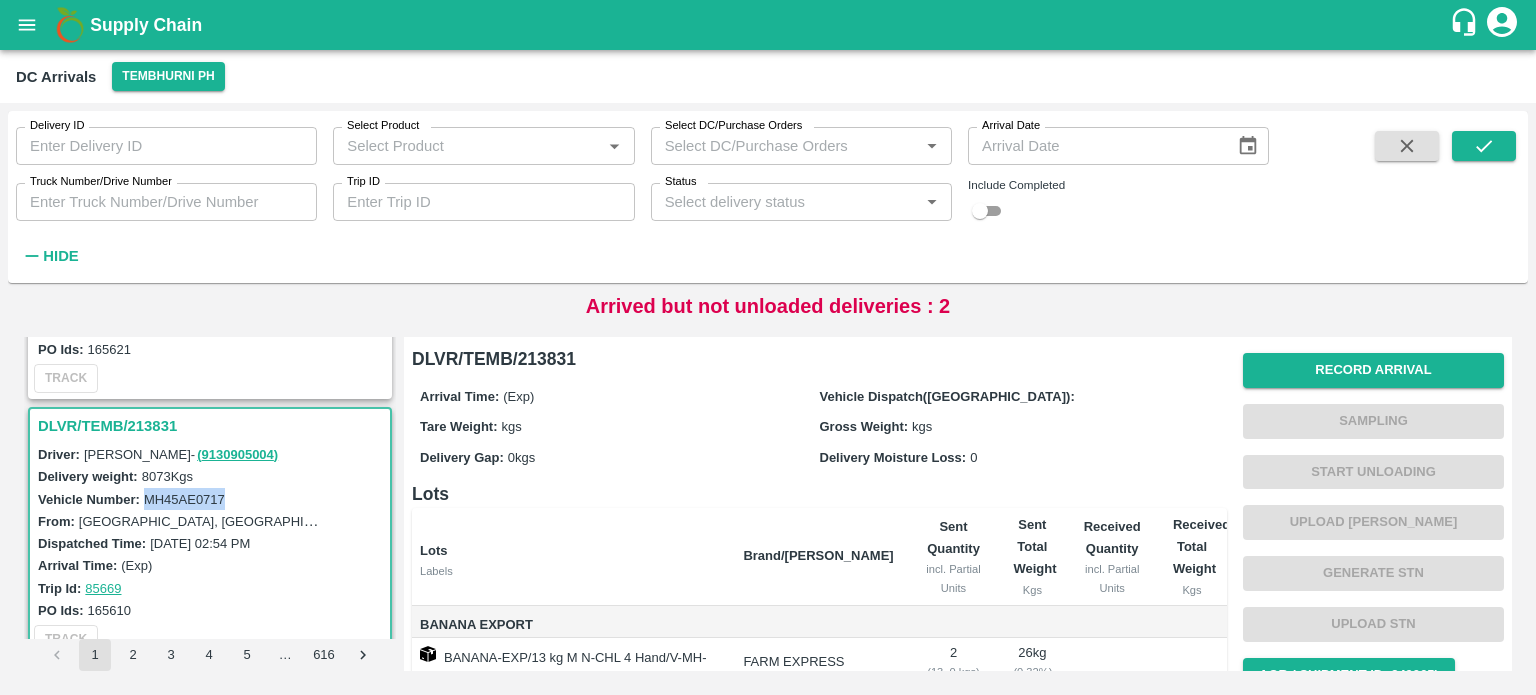 click on "MH45AE0717" at bounding box center (184, 499) 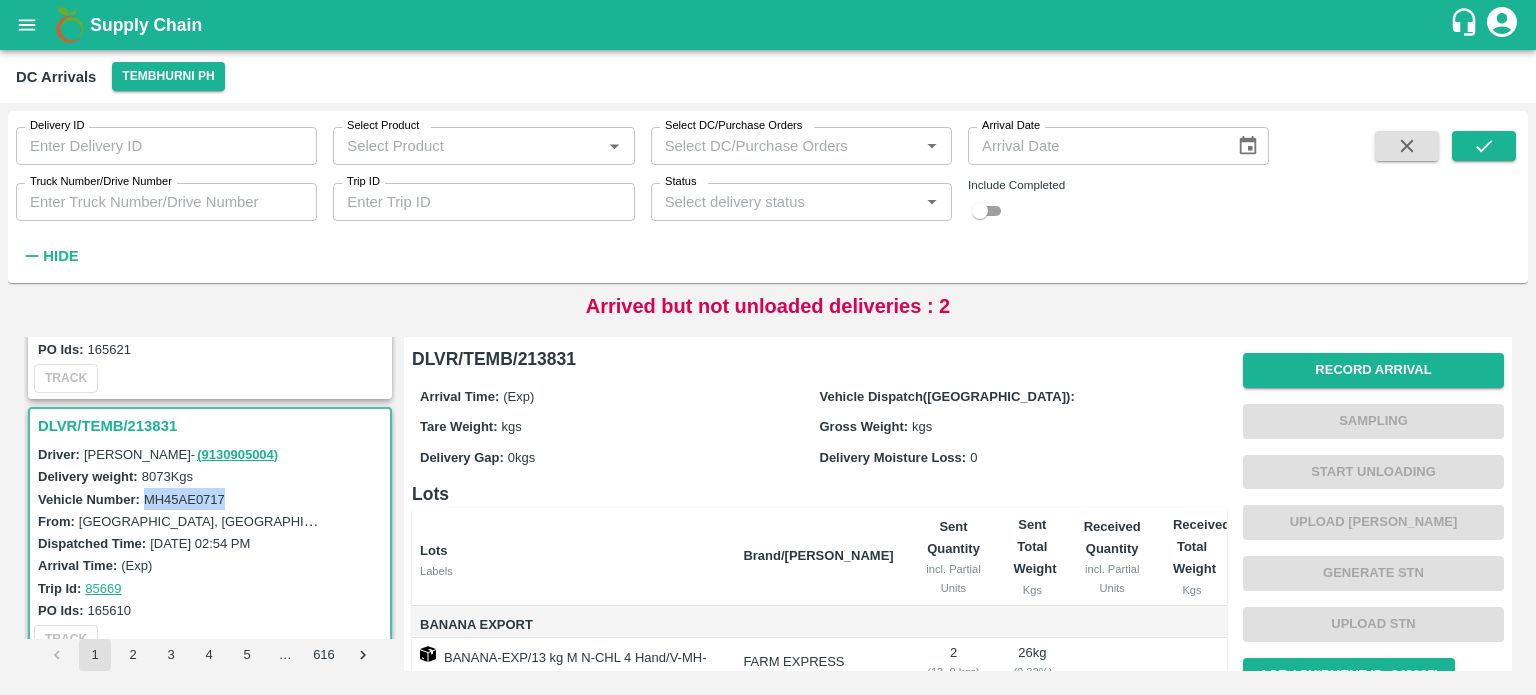 copy on "MH45AE0717" 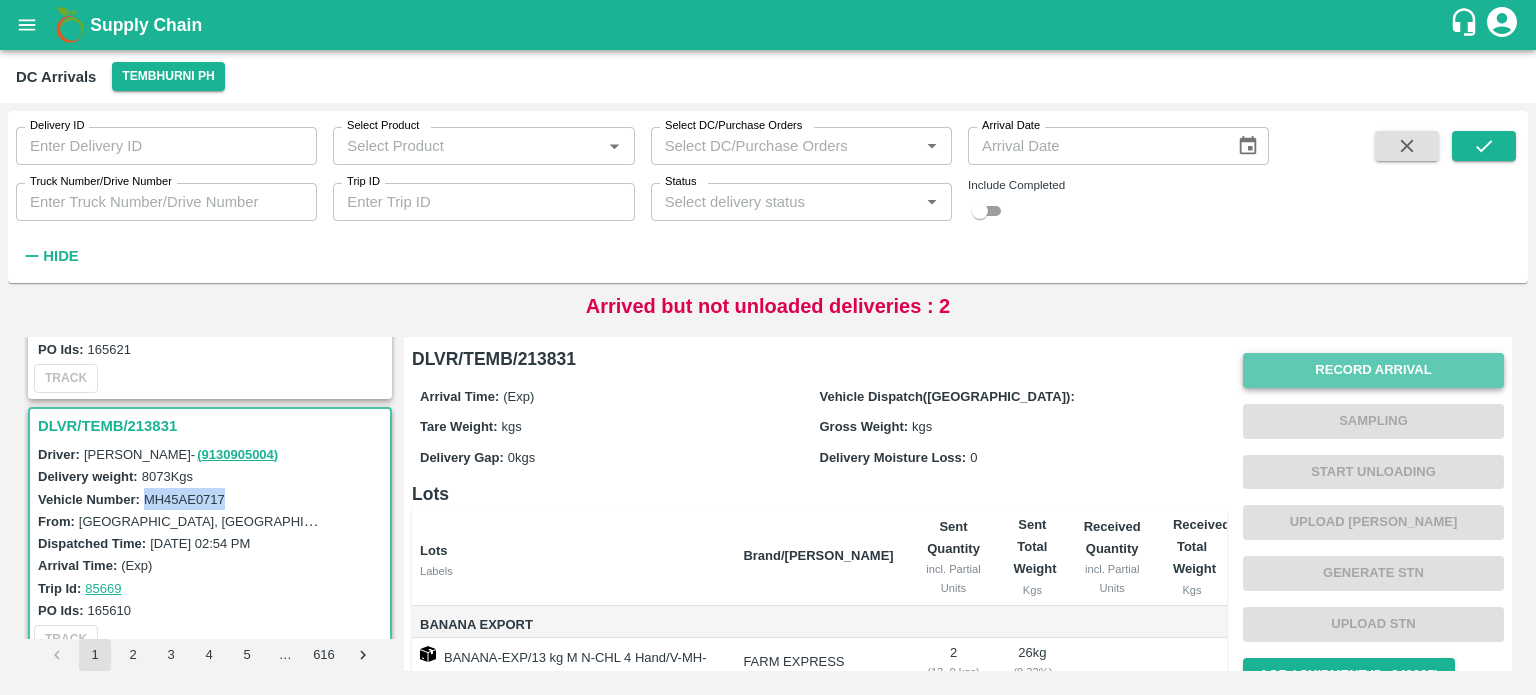 click on "Record Arrival" at bounding box center [1373, 370] 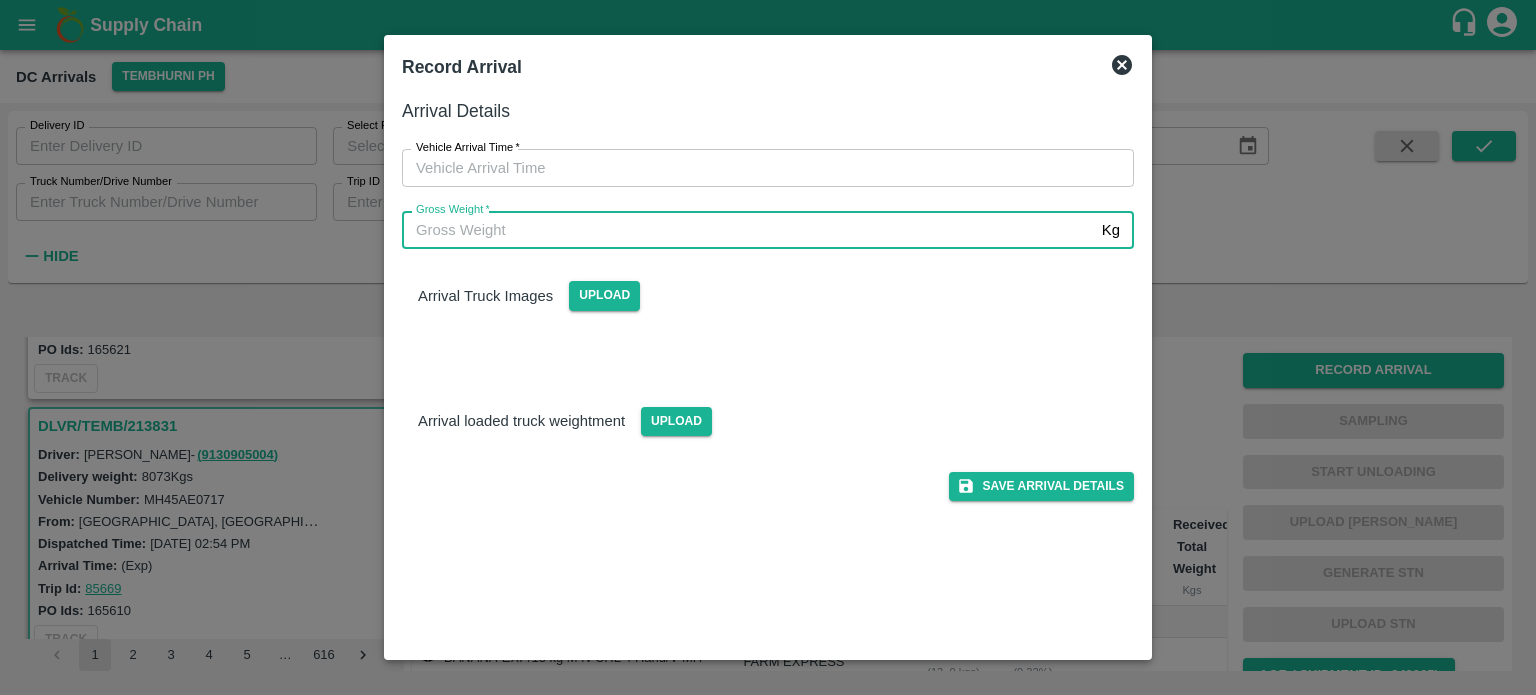 click on "Gross Weight   *" at bounding box center (748, 230) 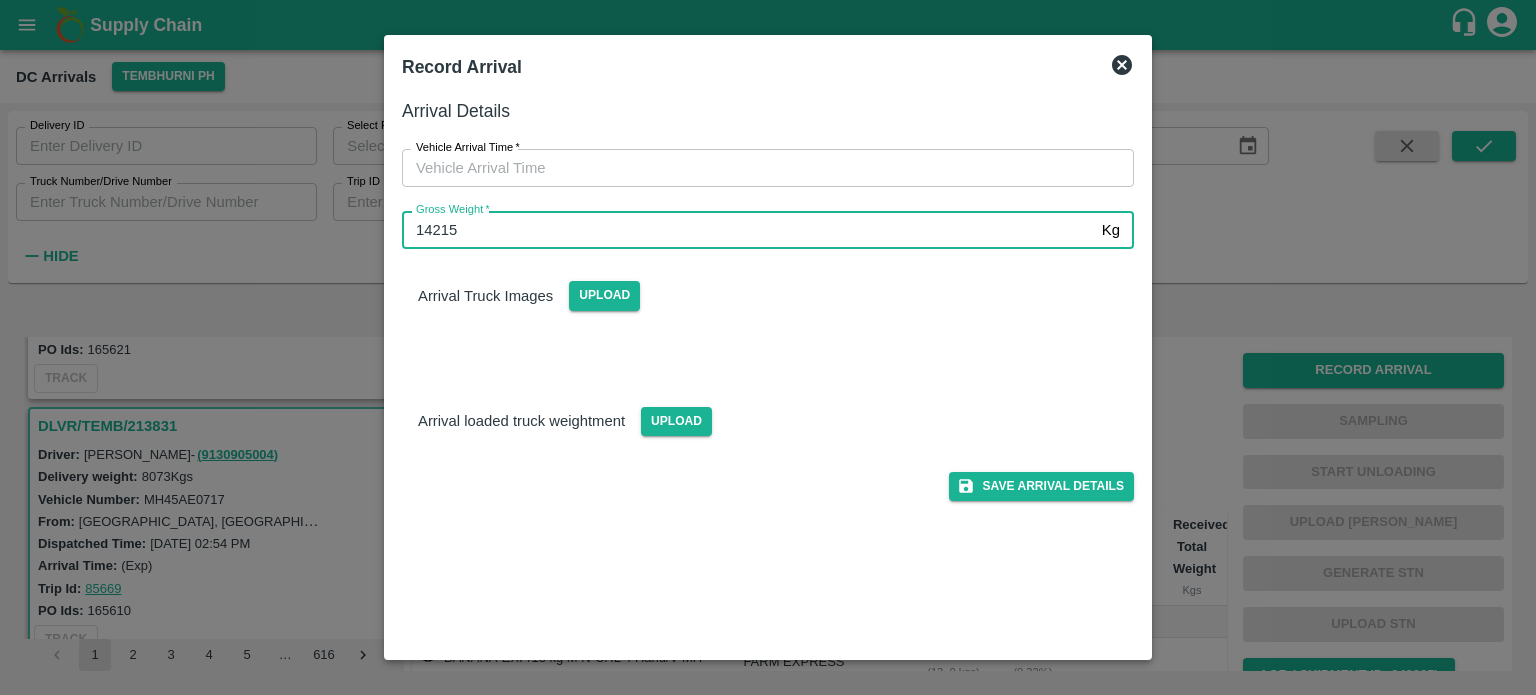 type on "14215" 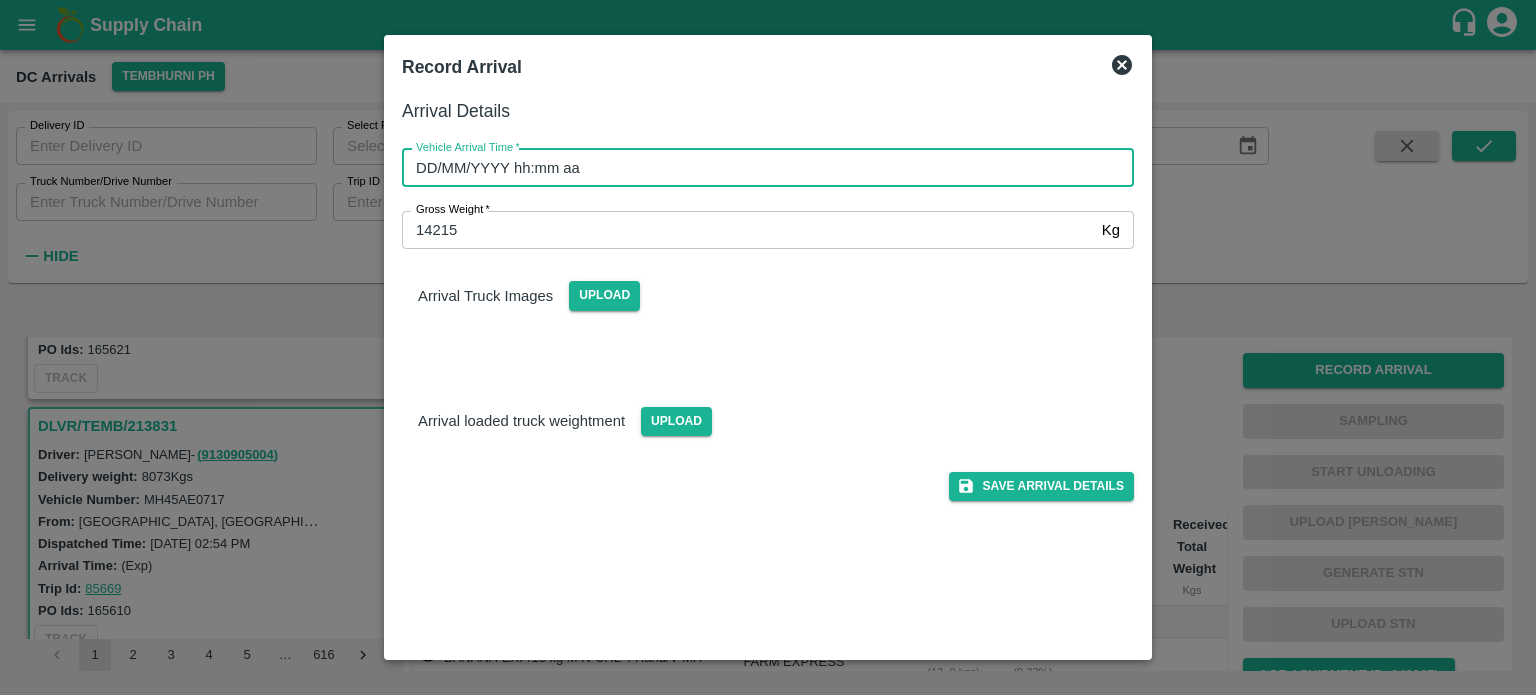 click on "DD/MM/YYYY hh:mm aa" at bounding box center (761, 168) 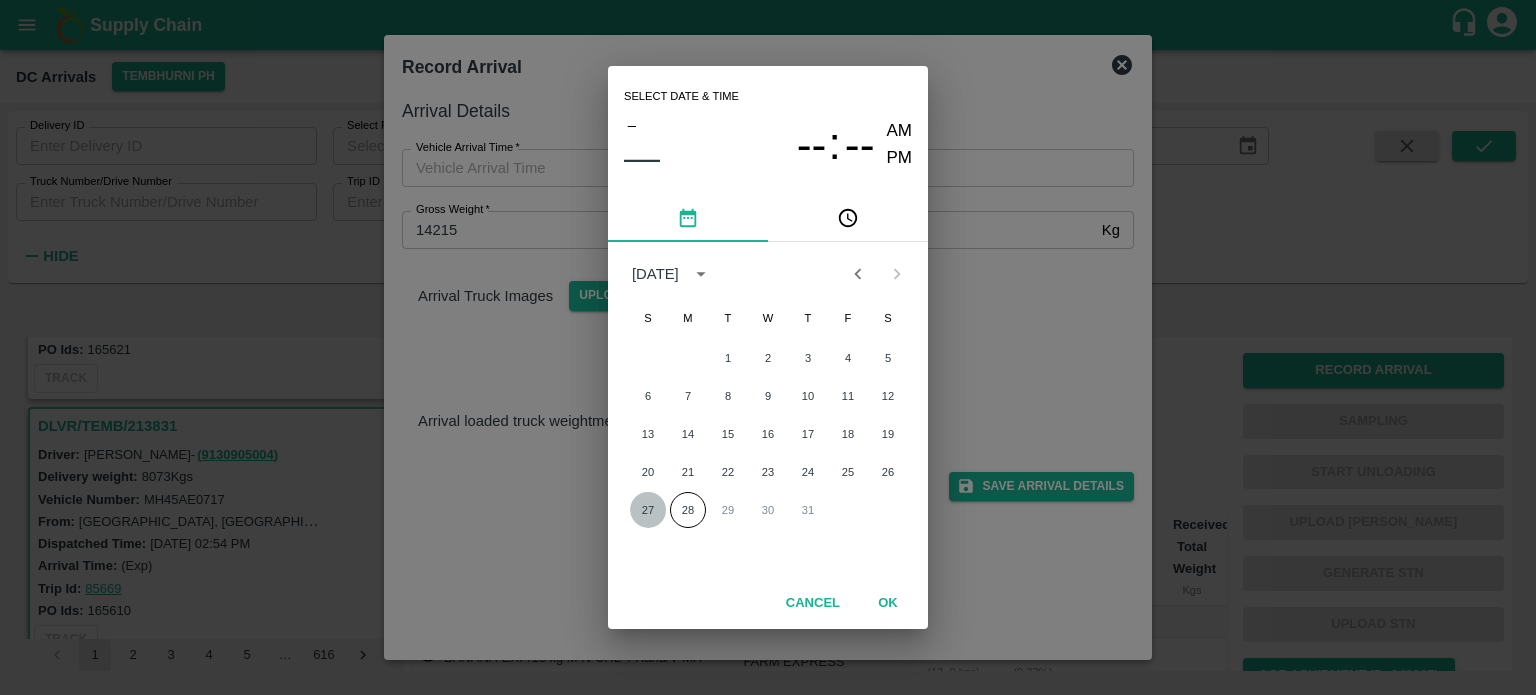 click on "27" at bounding box center (648, 510) 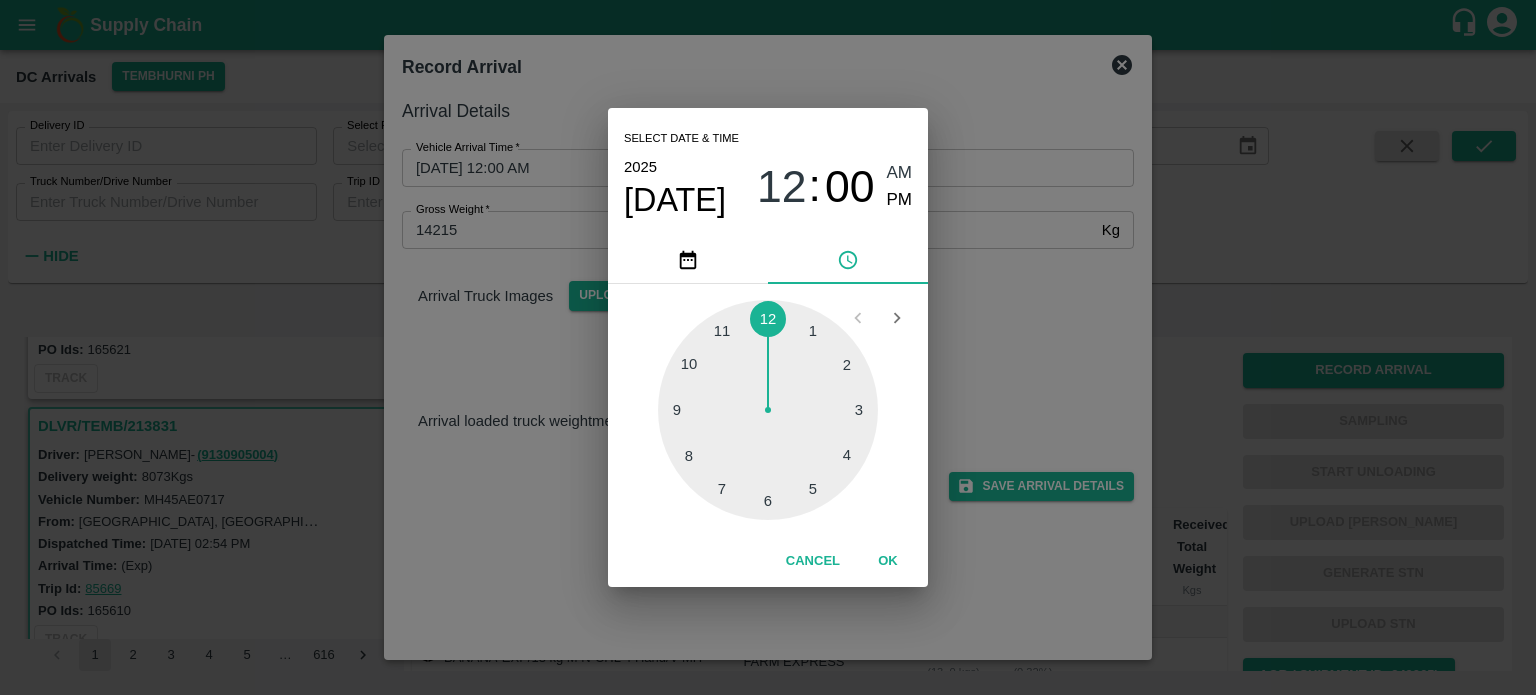 click at bounding box center [768, 410] 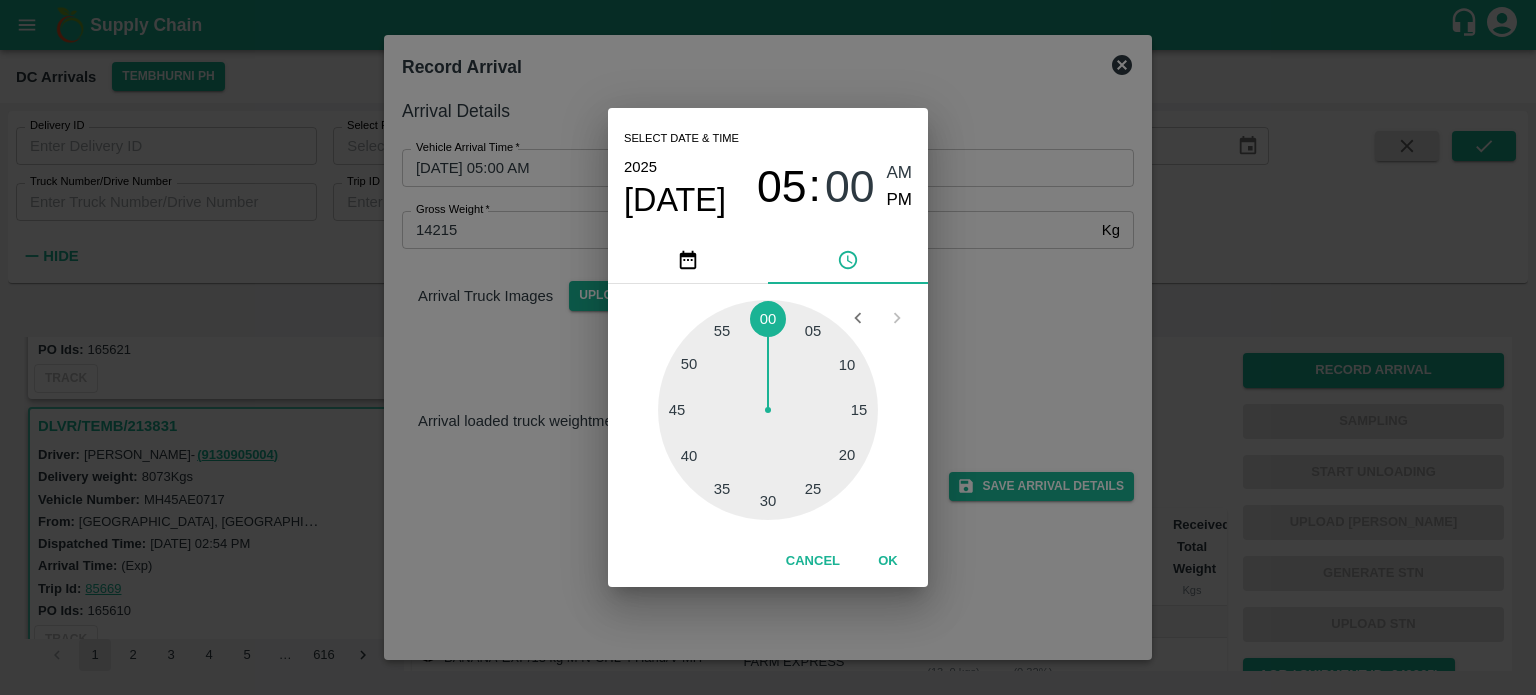 click at bounding box center (768, 410) 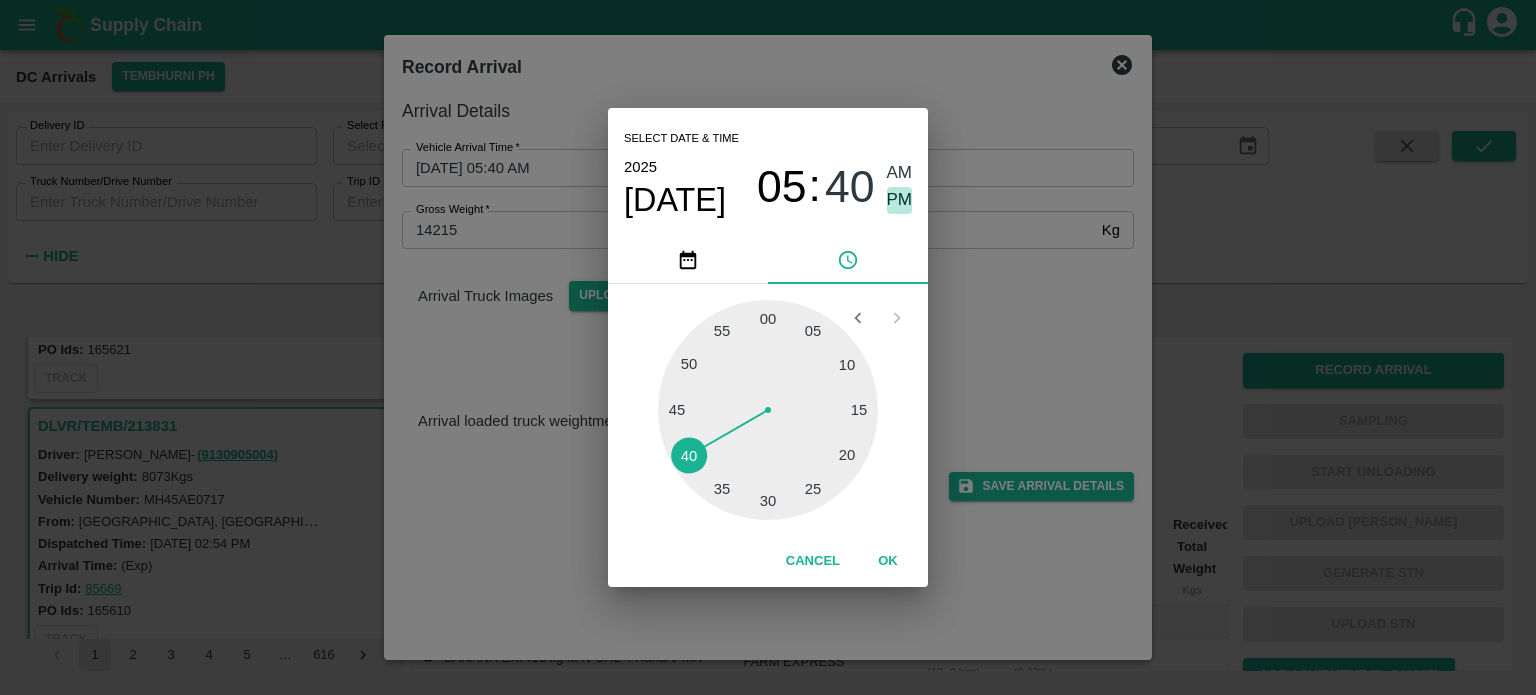 click on "PM" at bounding box center (900, 200) 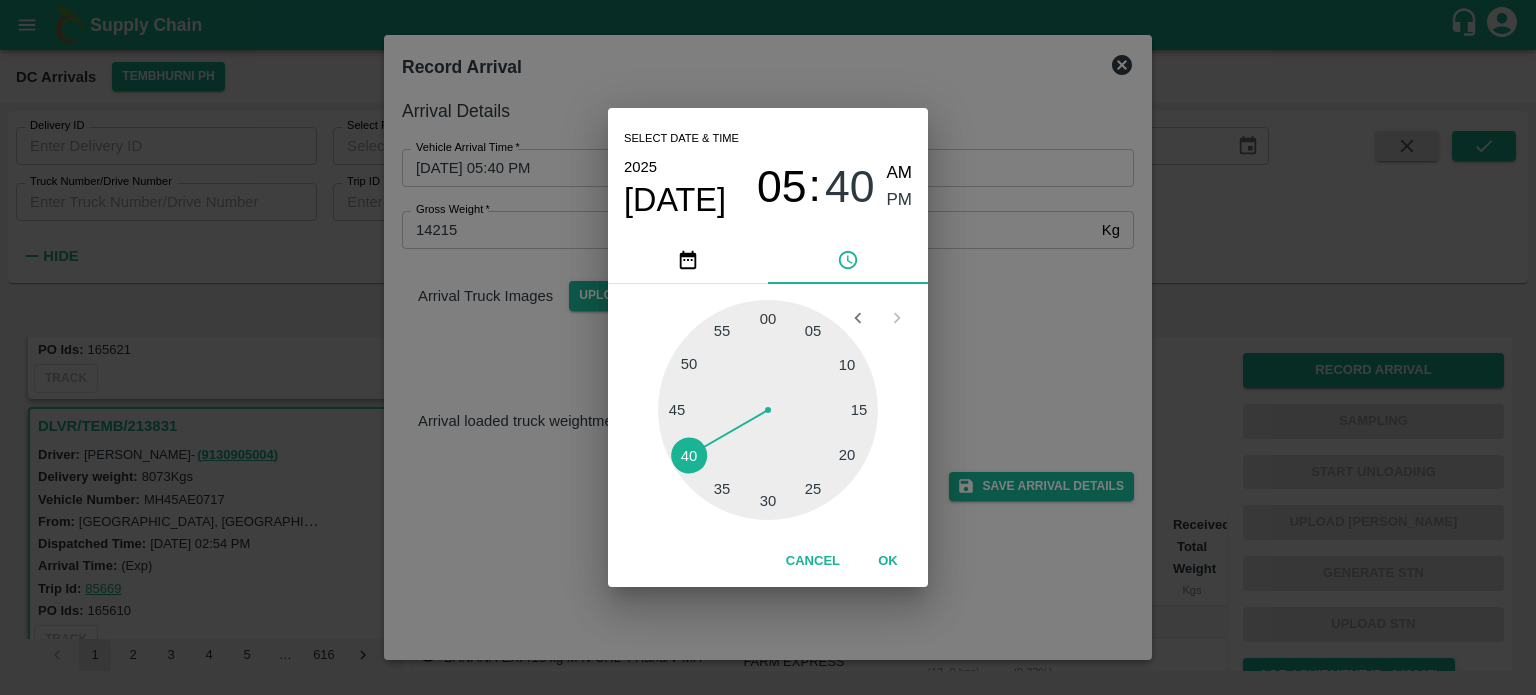 click on "Select date & time 2025 Jul 27 05 : 40 AM PM 05 10 15 20 25 30 35 40 45 50 55 00 Cancel OK" at bounding box center [768, 347] 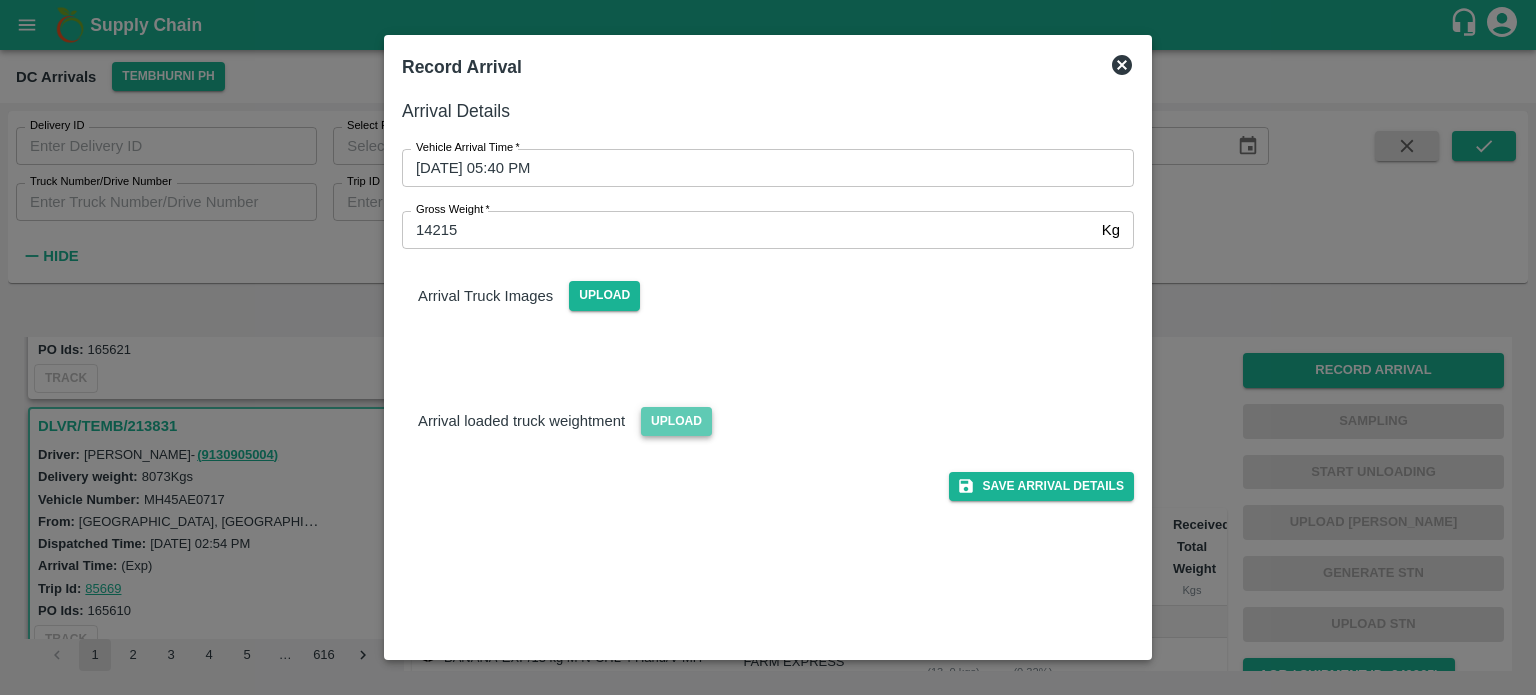 click on "Upload" at bounding box center (676, 421) 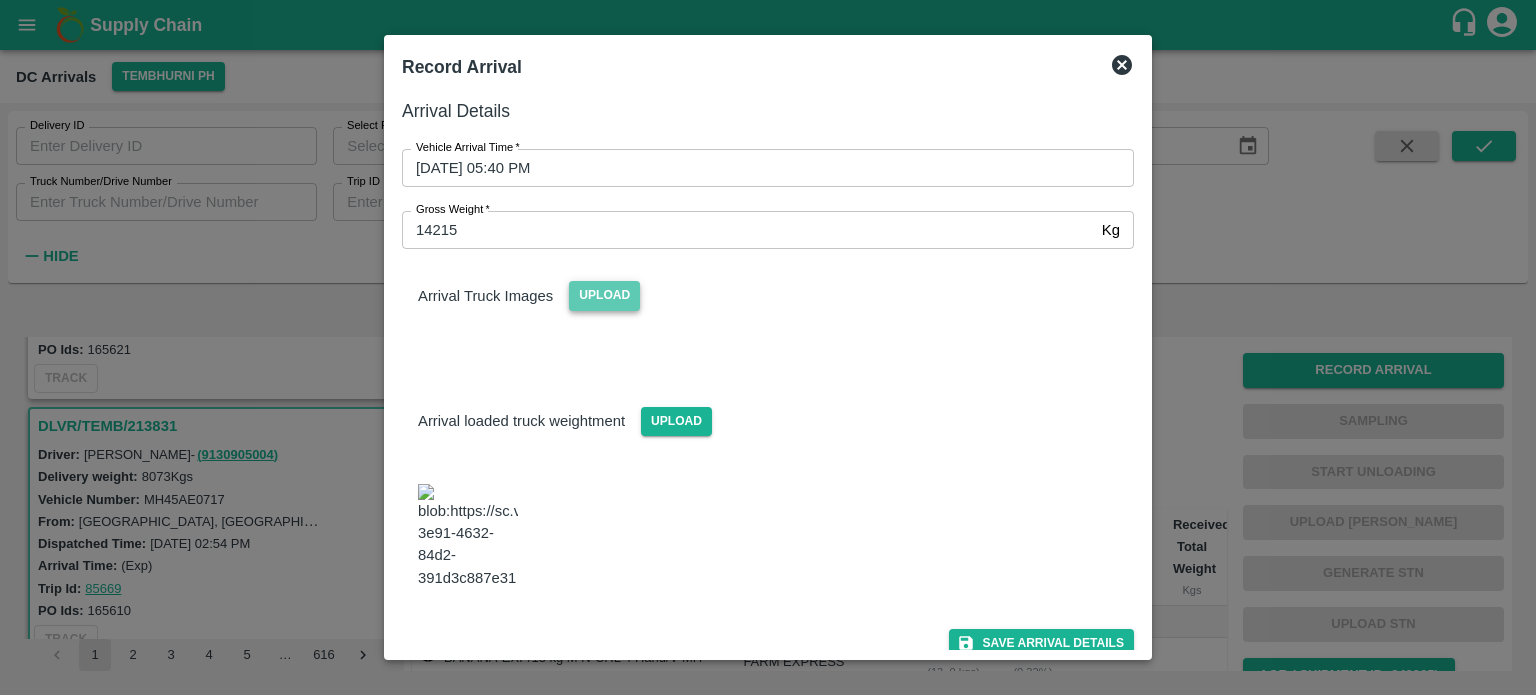 click on "Upload" at bounding box center [604, 295] 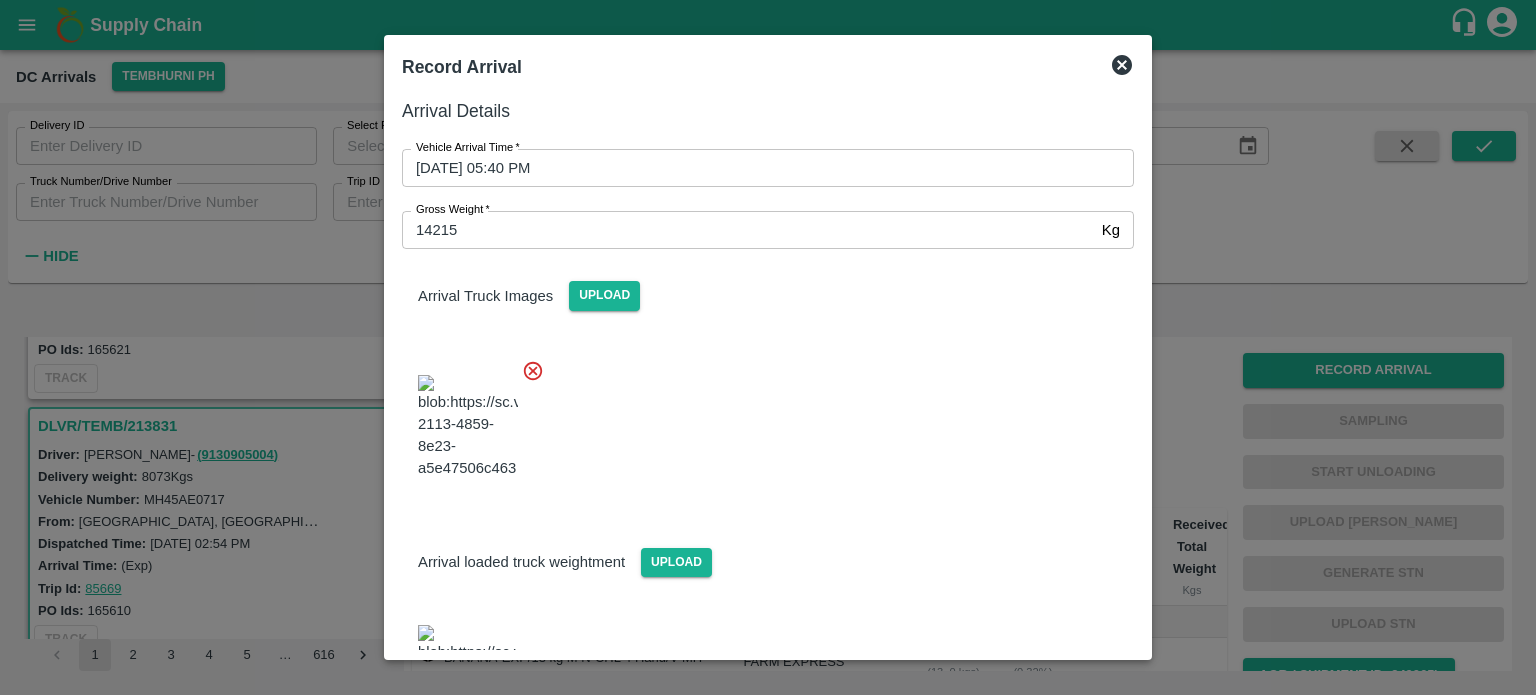 click at bounding box center [760, 421] 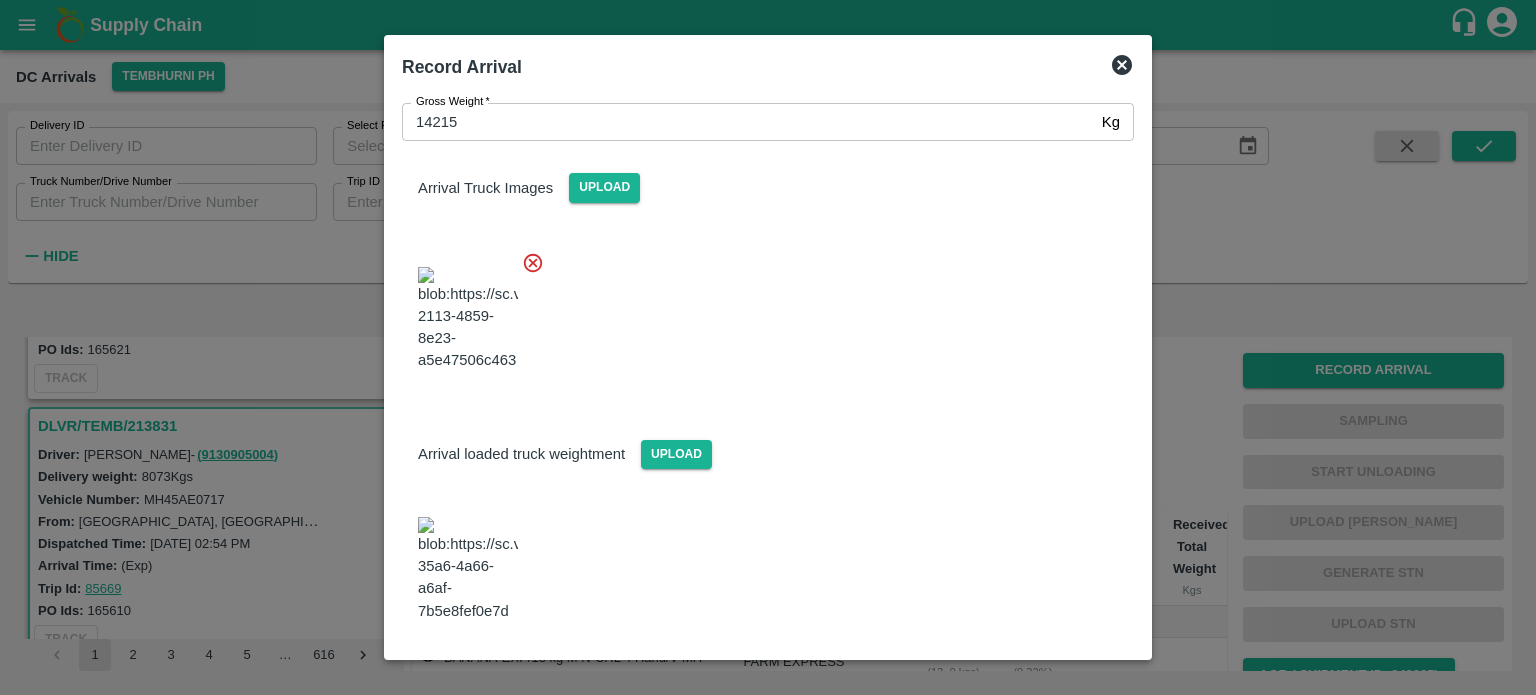 click on "Save Arrival Details" at bounding box center (1041, 676) 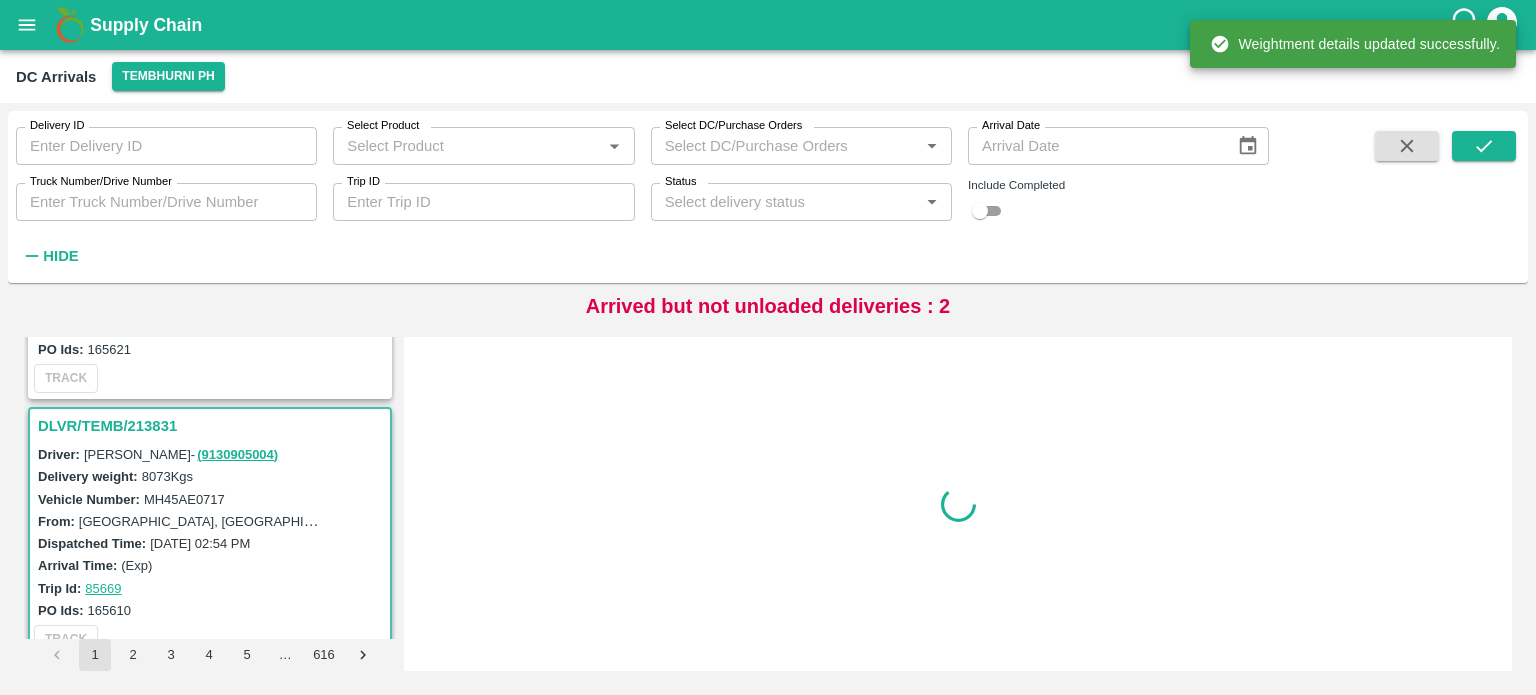 scroll, scrollTop: 0, scrollLeft: 0, axis: both 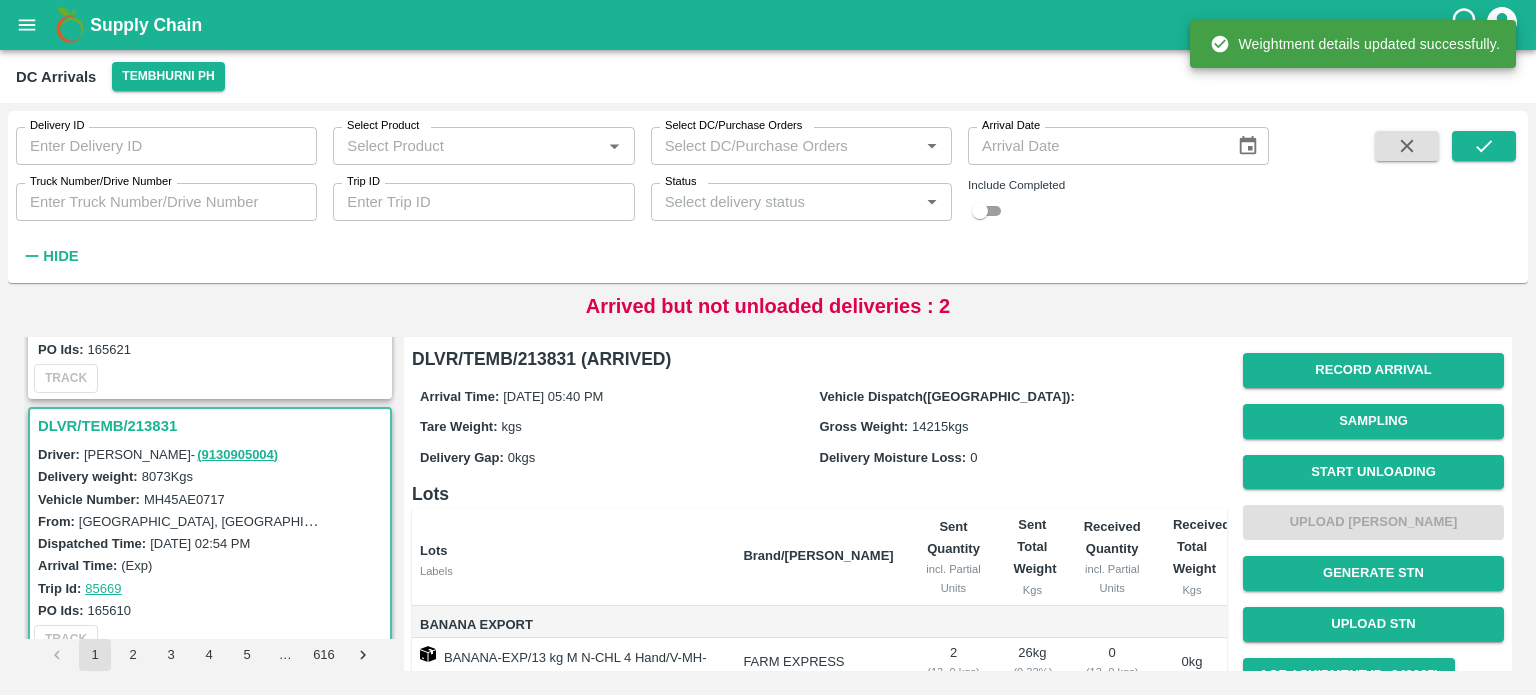 click on "Start Unloading" at bounding box center [1373, 472] 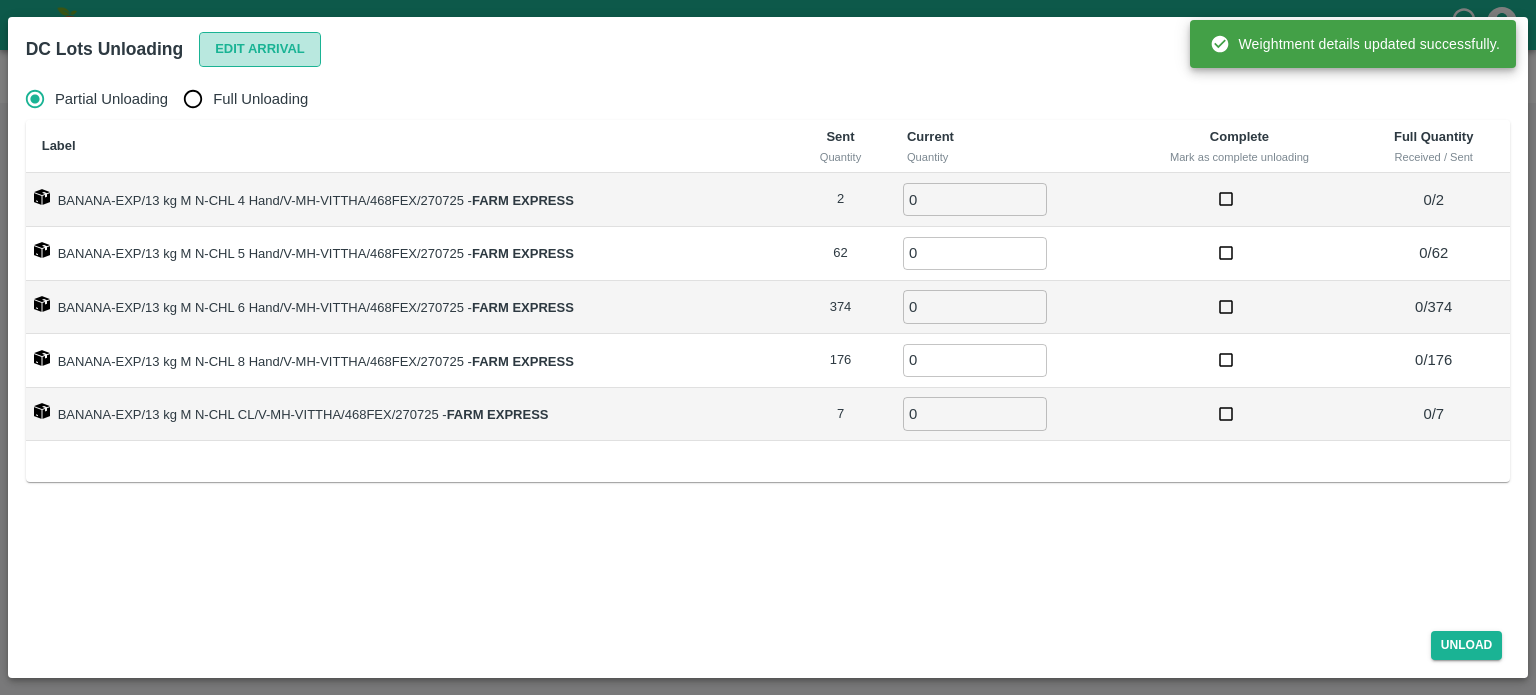 click on "Edit Arrival" at bounding box center (260, 49) 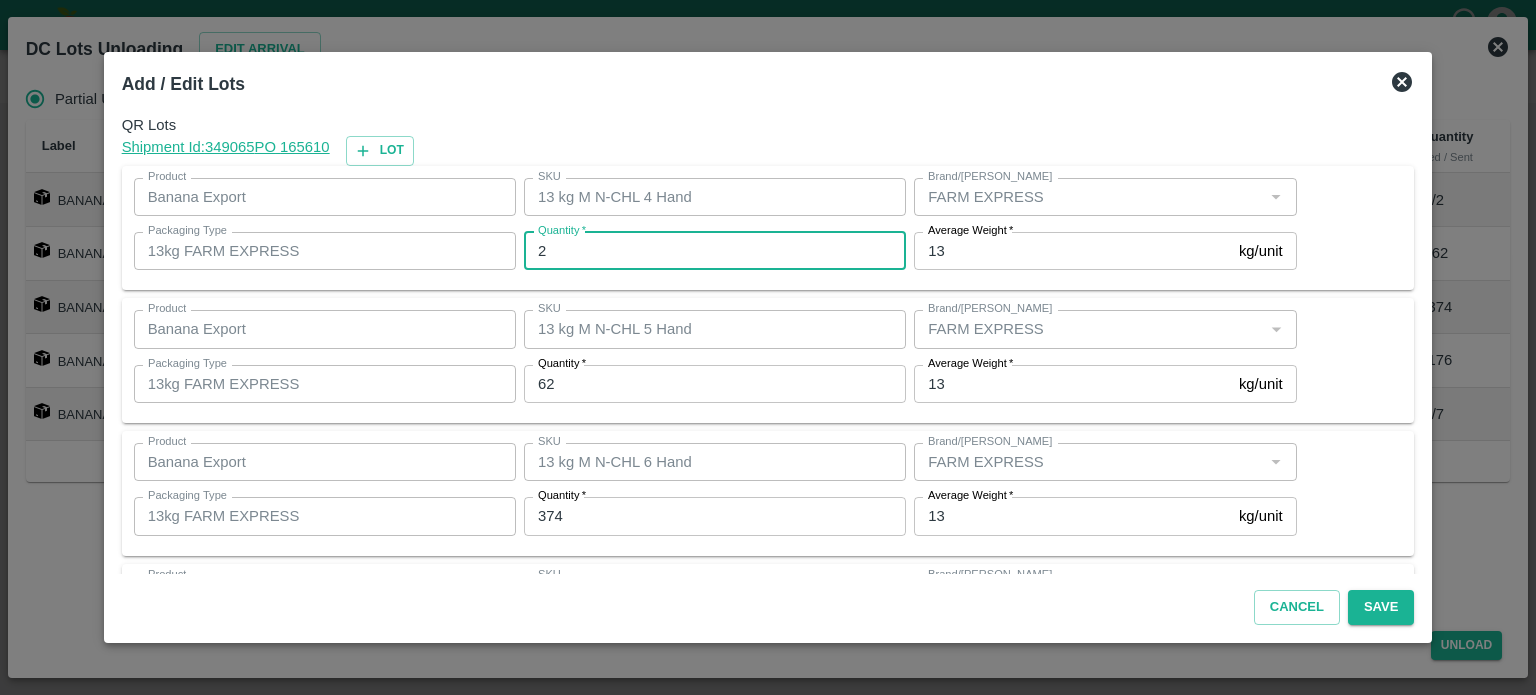 click on "2" at bounding box center [715, 251] 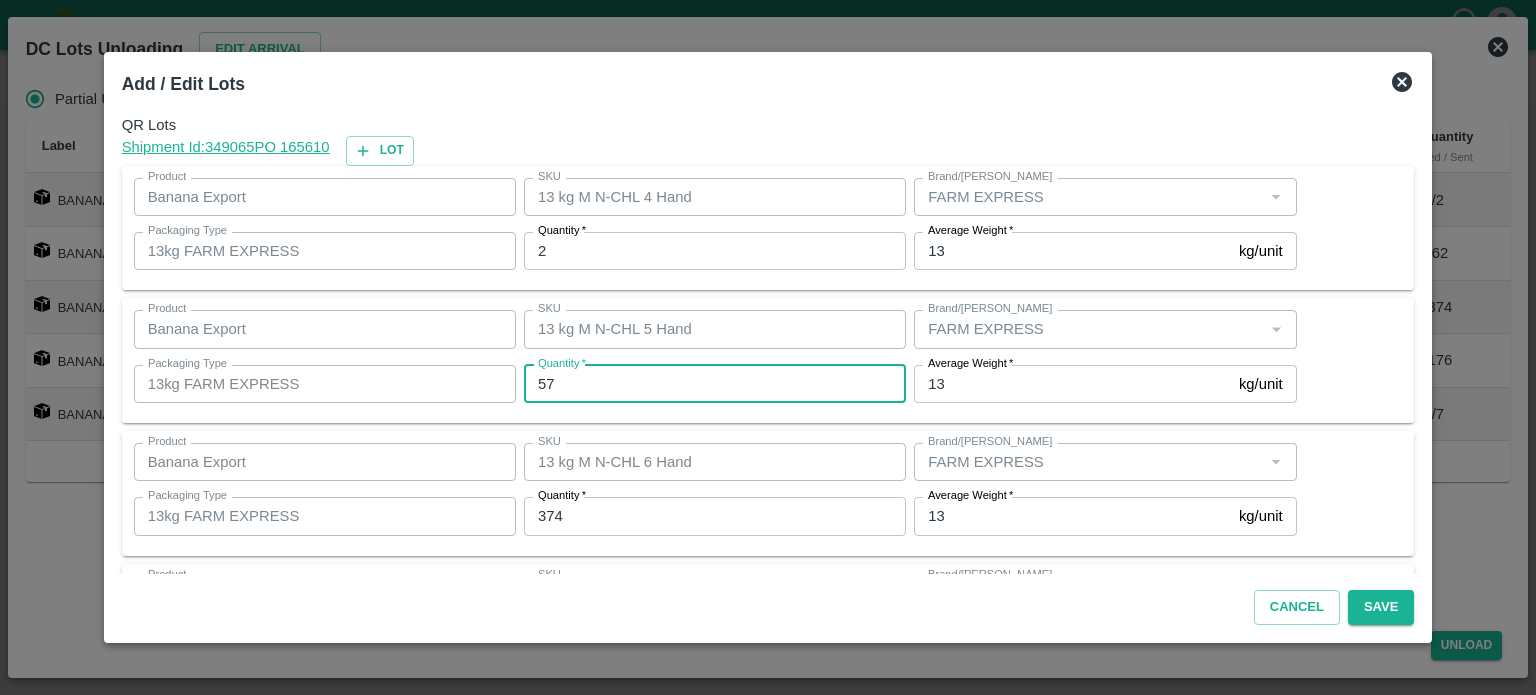type on "57" 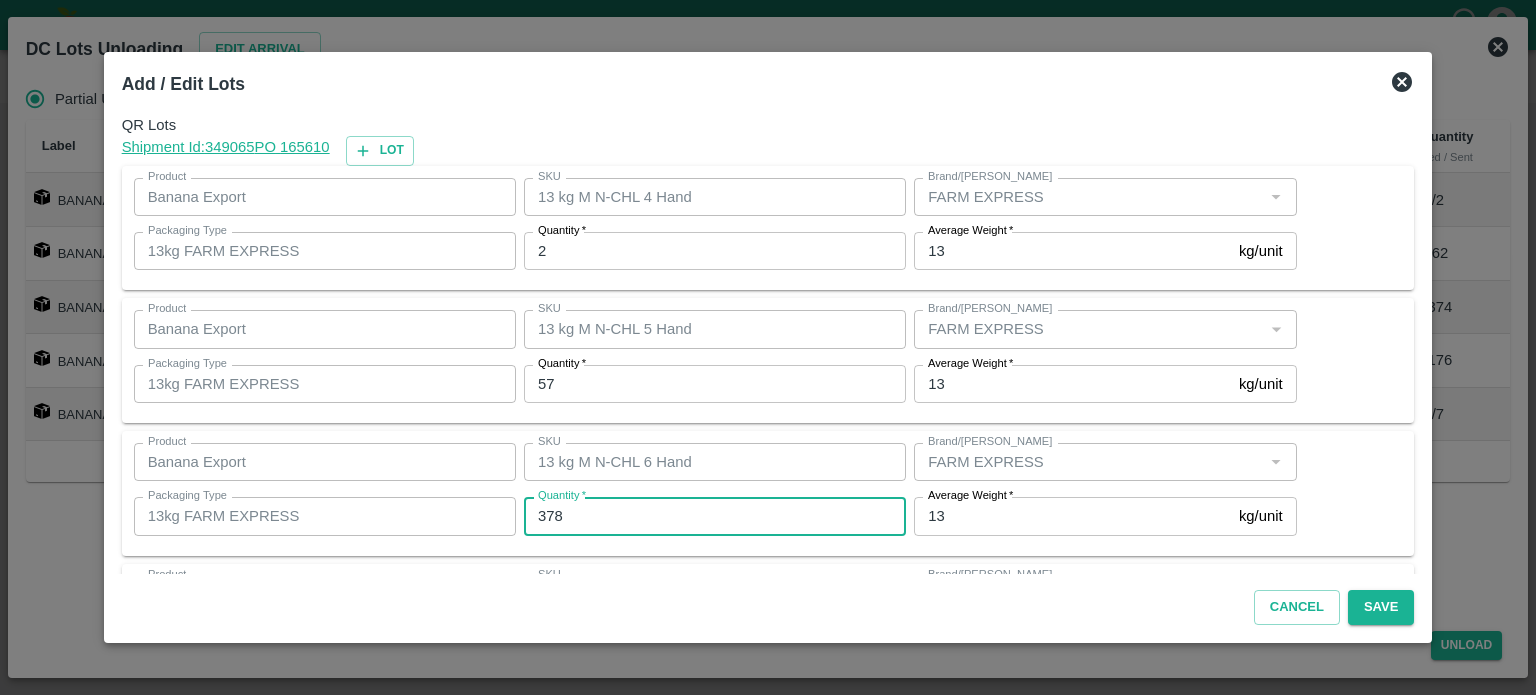 type on "378" 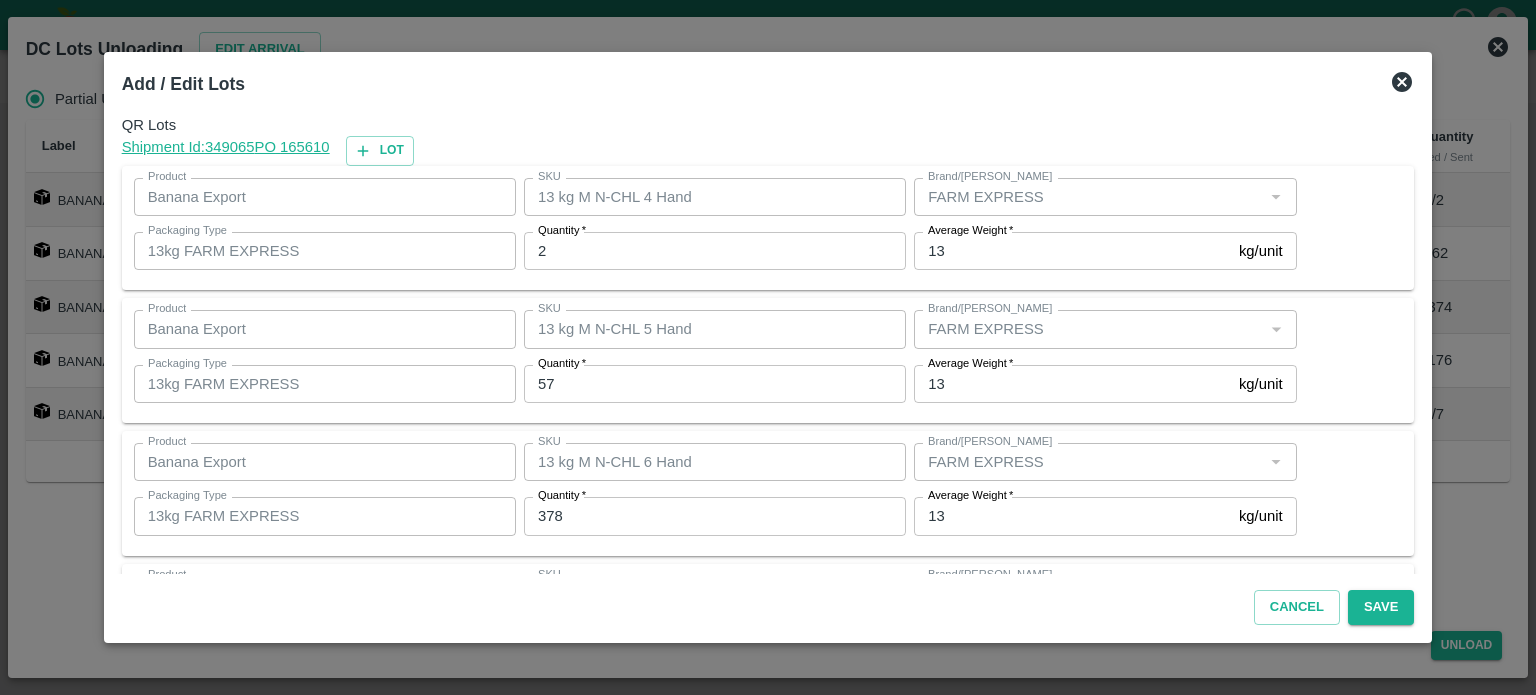 scroll, scrollTop: 262, scrollLeft: 0, axis: vertical 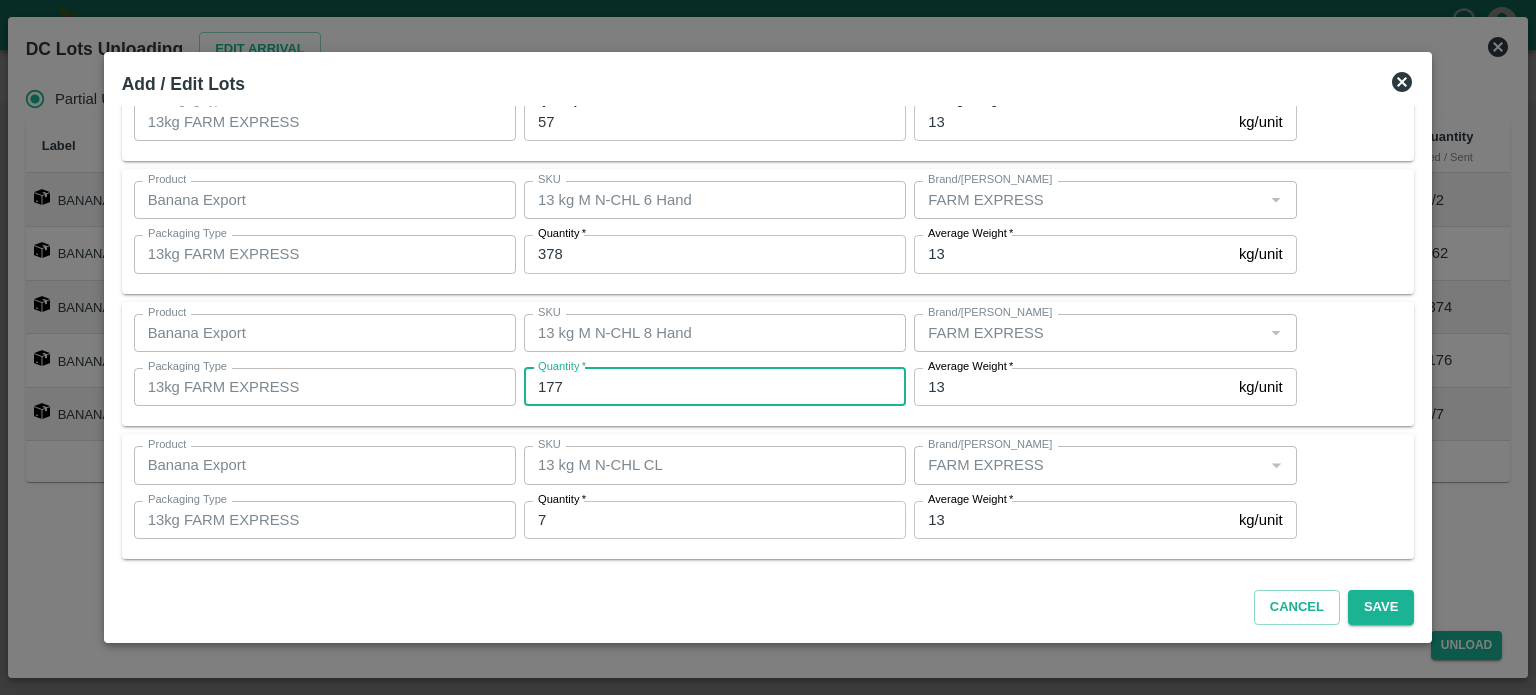 type on "177" 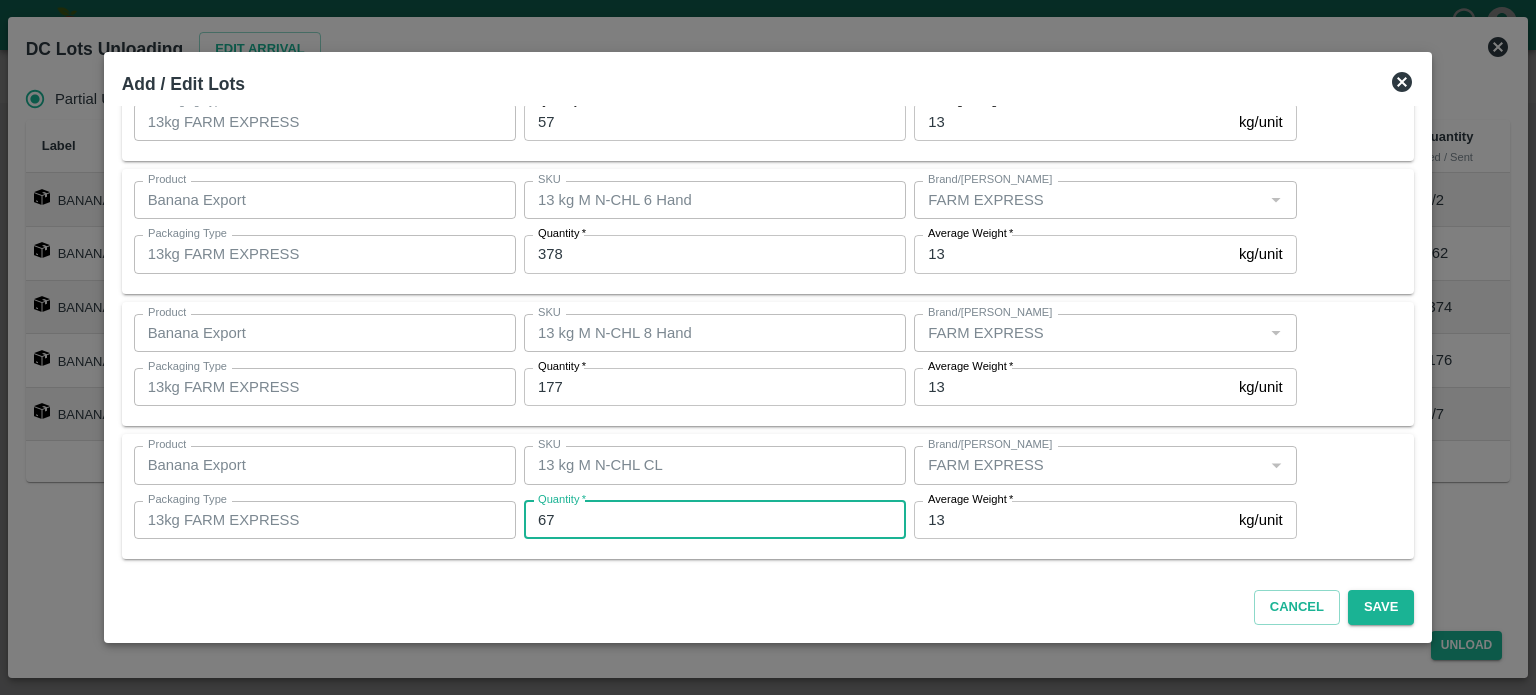 type on "67" 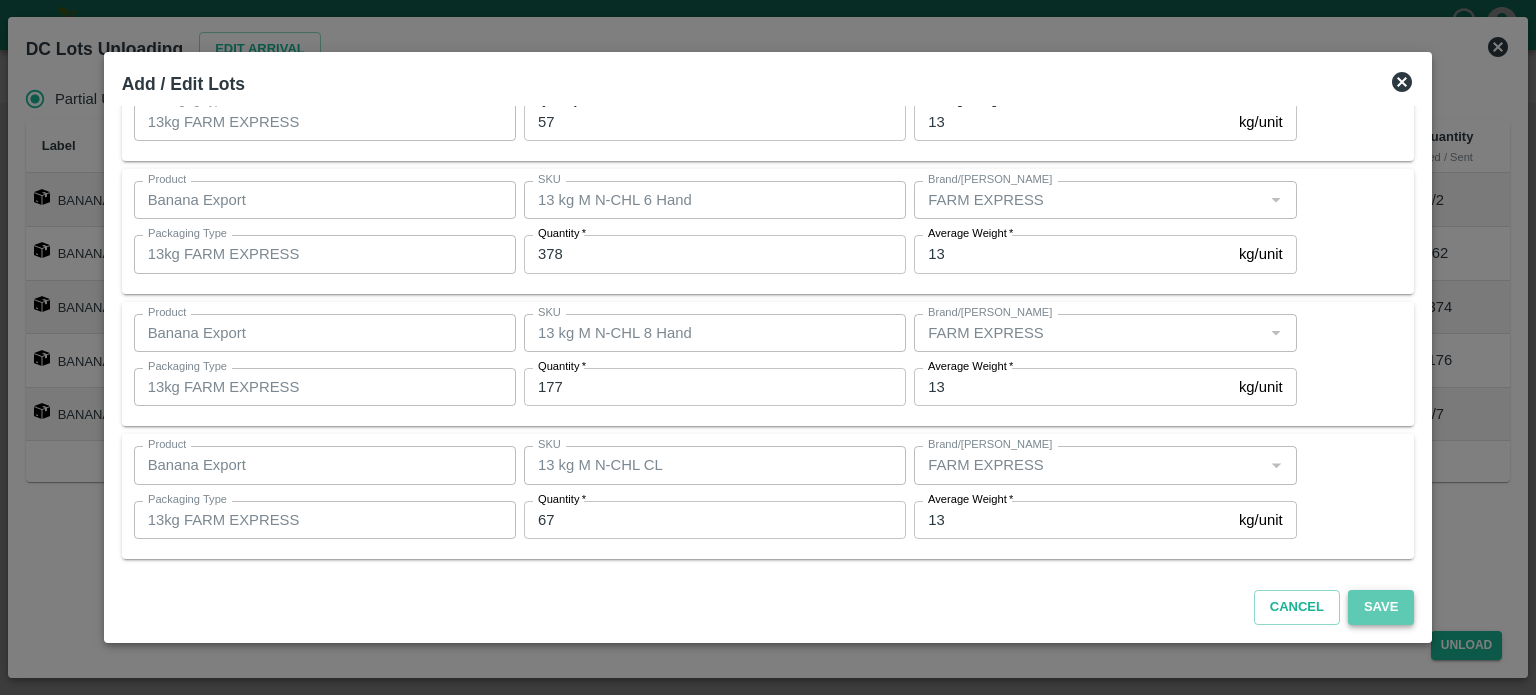 click on "Save" at bounding box center [1381, 607] 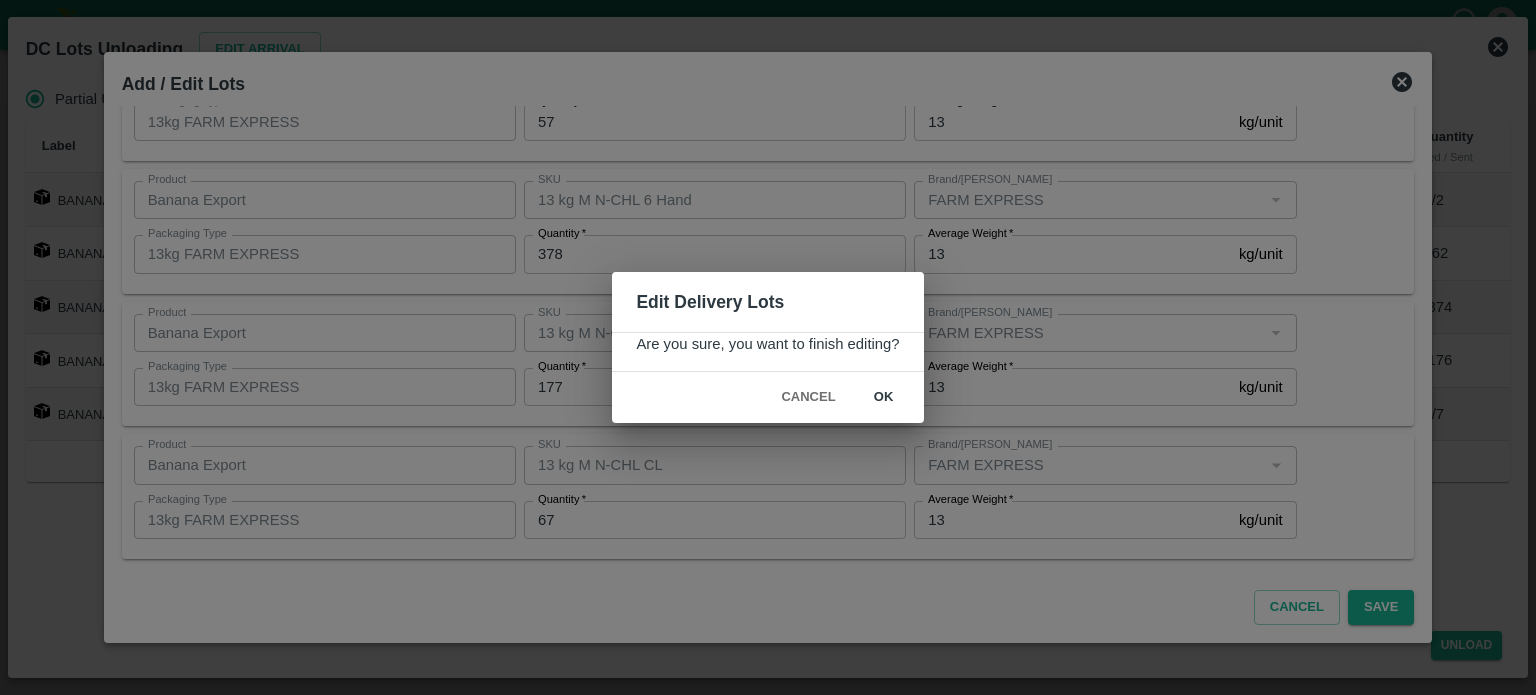 click on "ok" at bounding box center (884, 397) 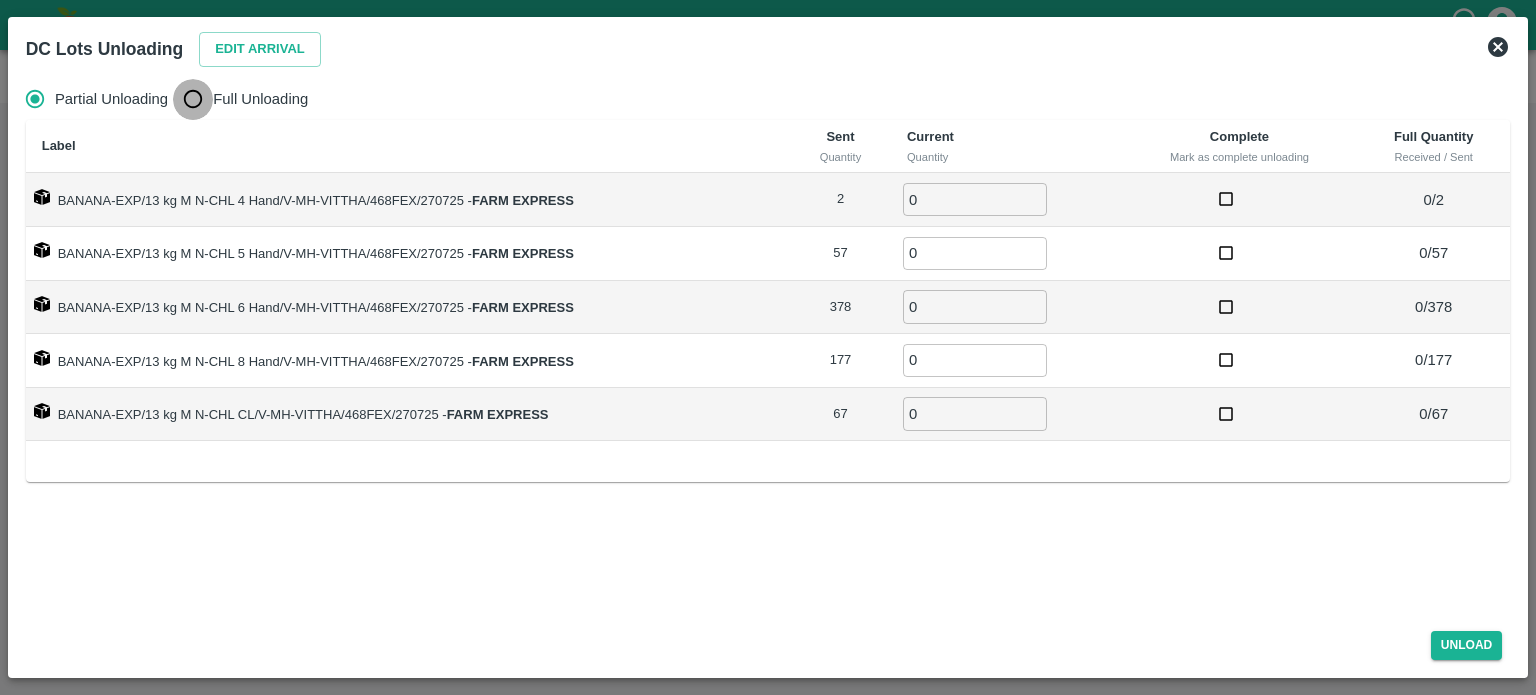 click on "Full Unloading" at bounding box center [193, 99] 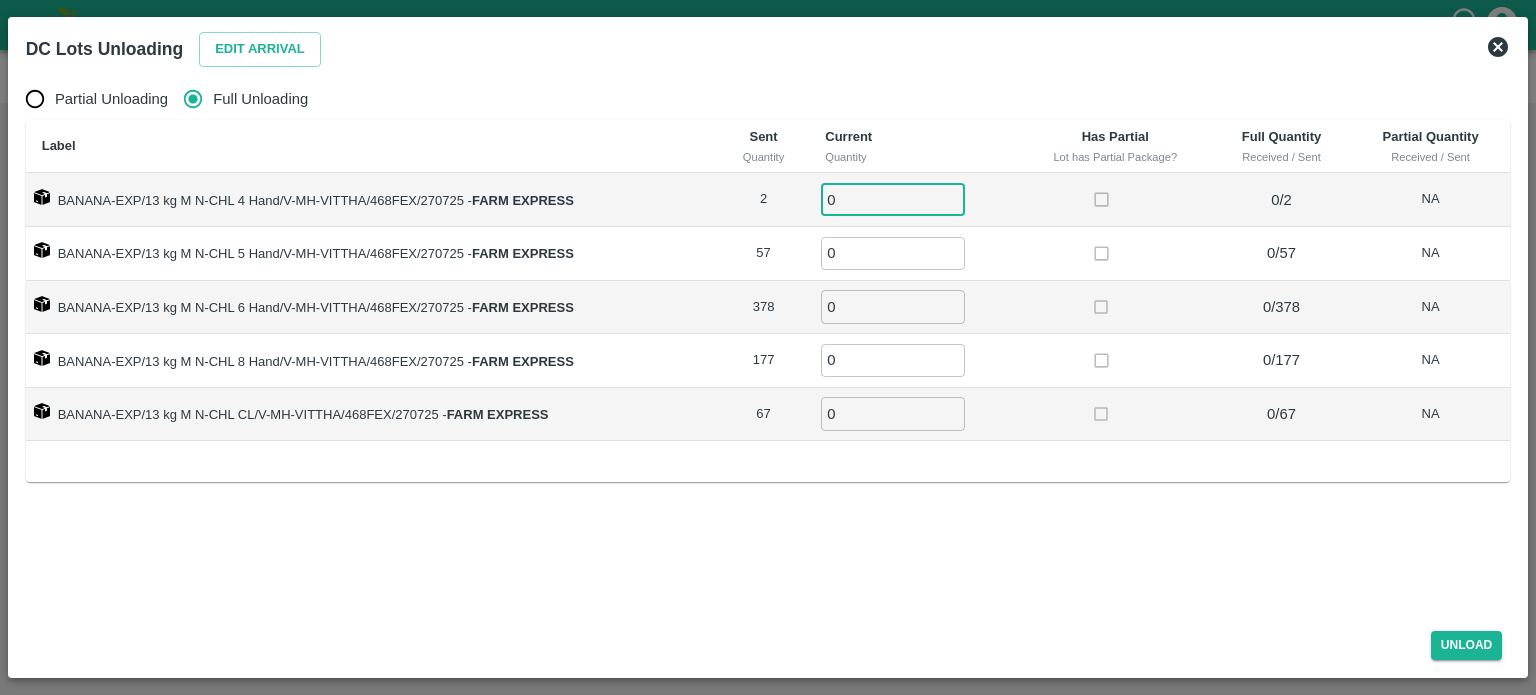 click on "0" at bounding box center [893, 199] 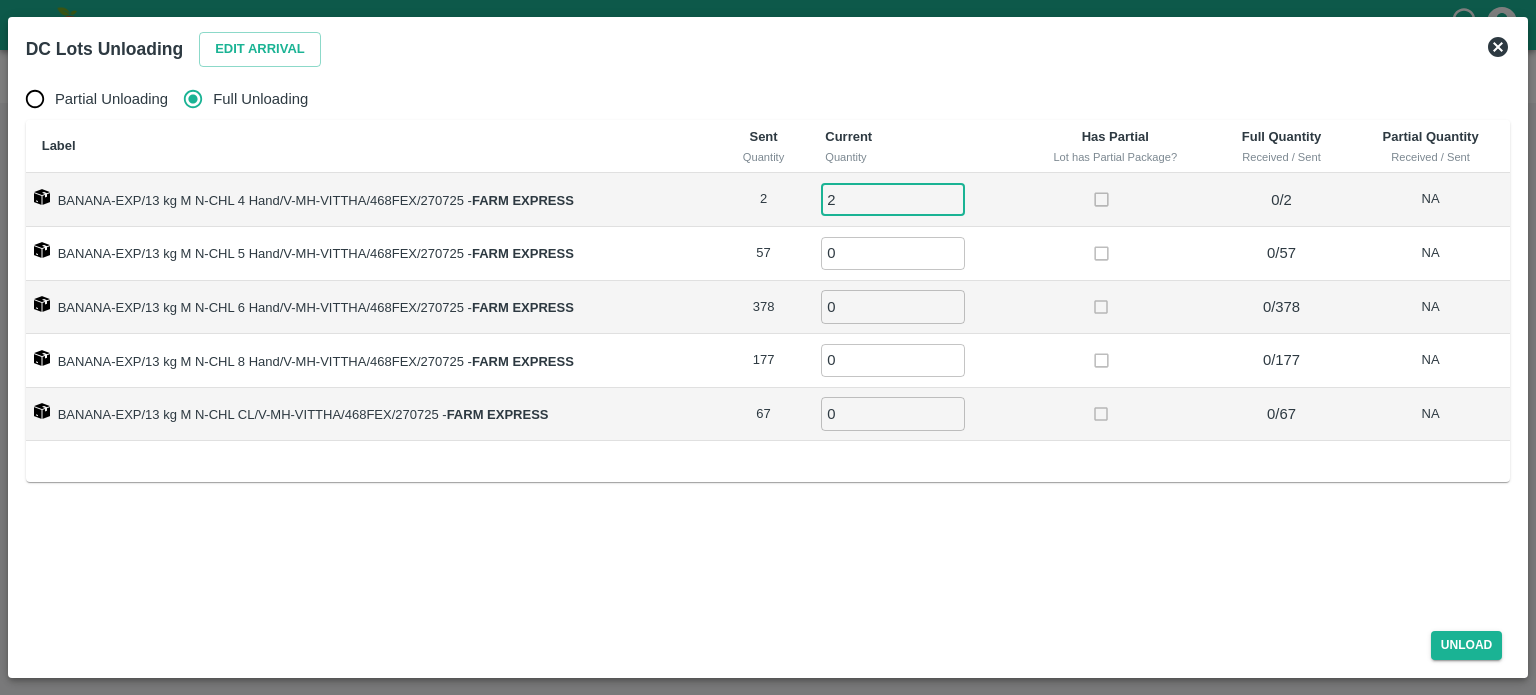 type on "2" 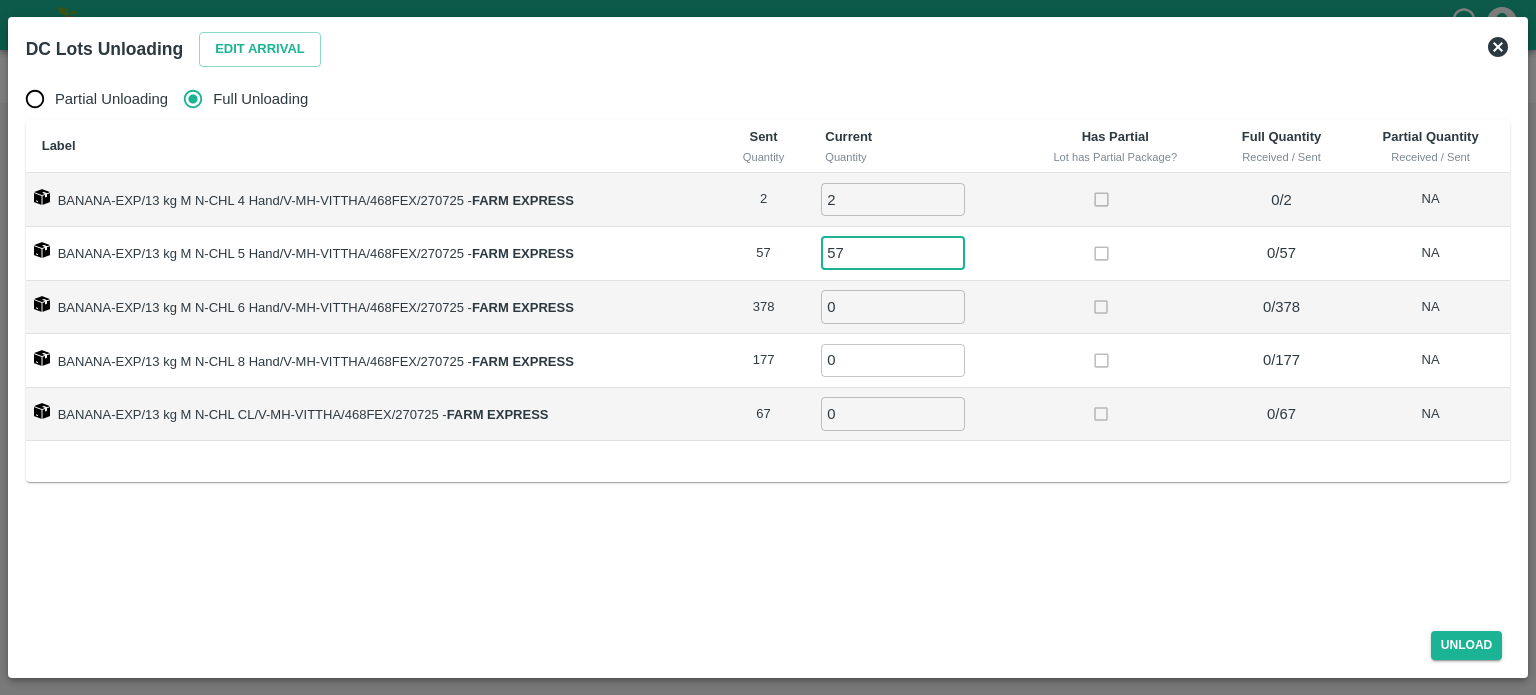 type on "57" 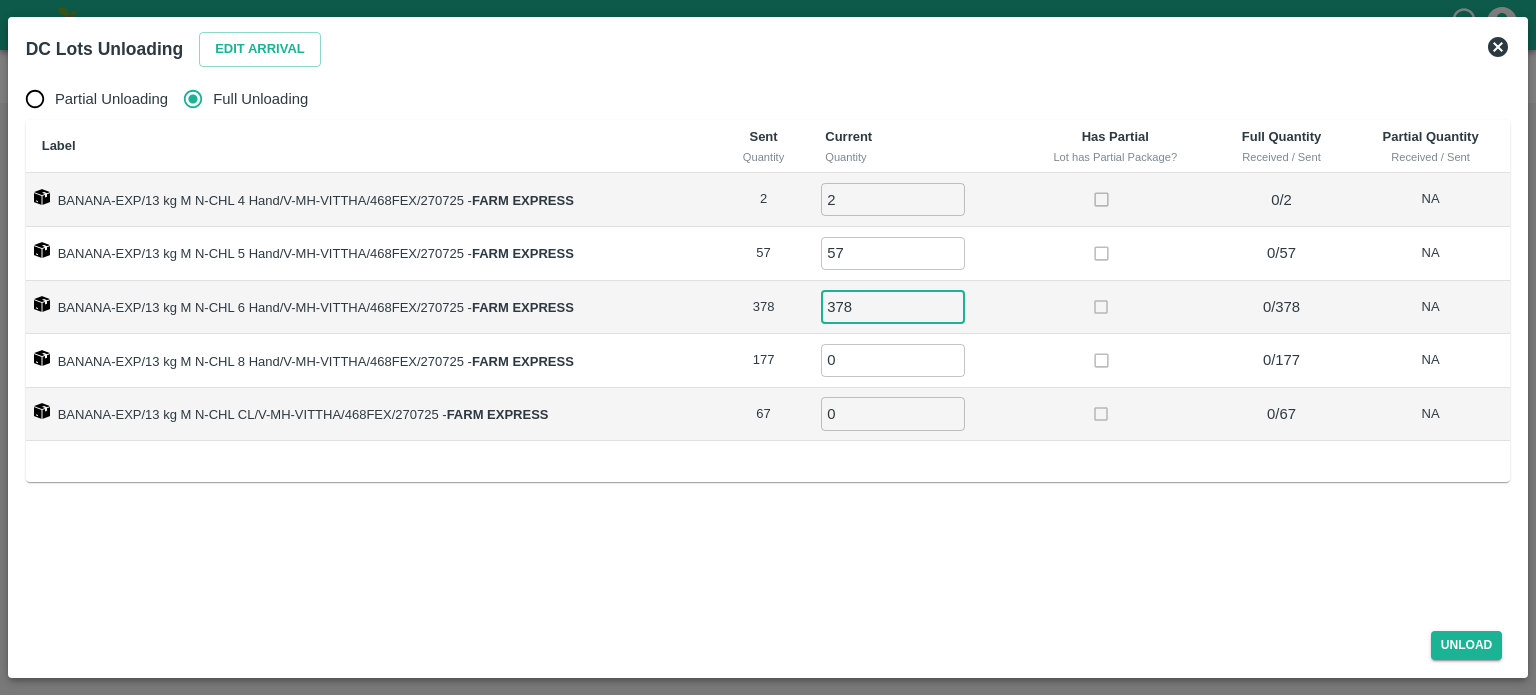 type on "378" 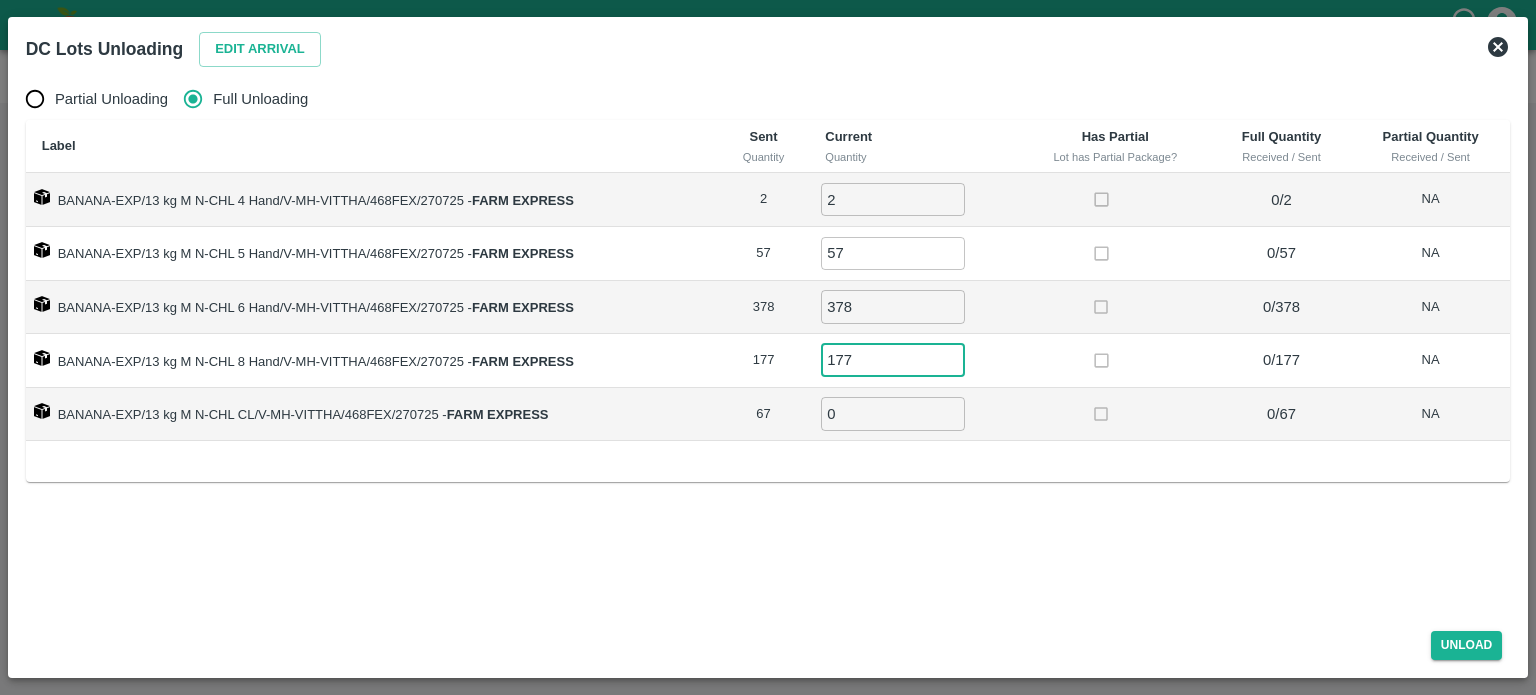 type on "177" 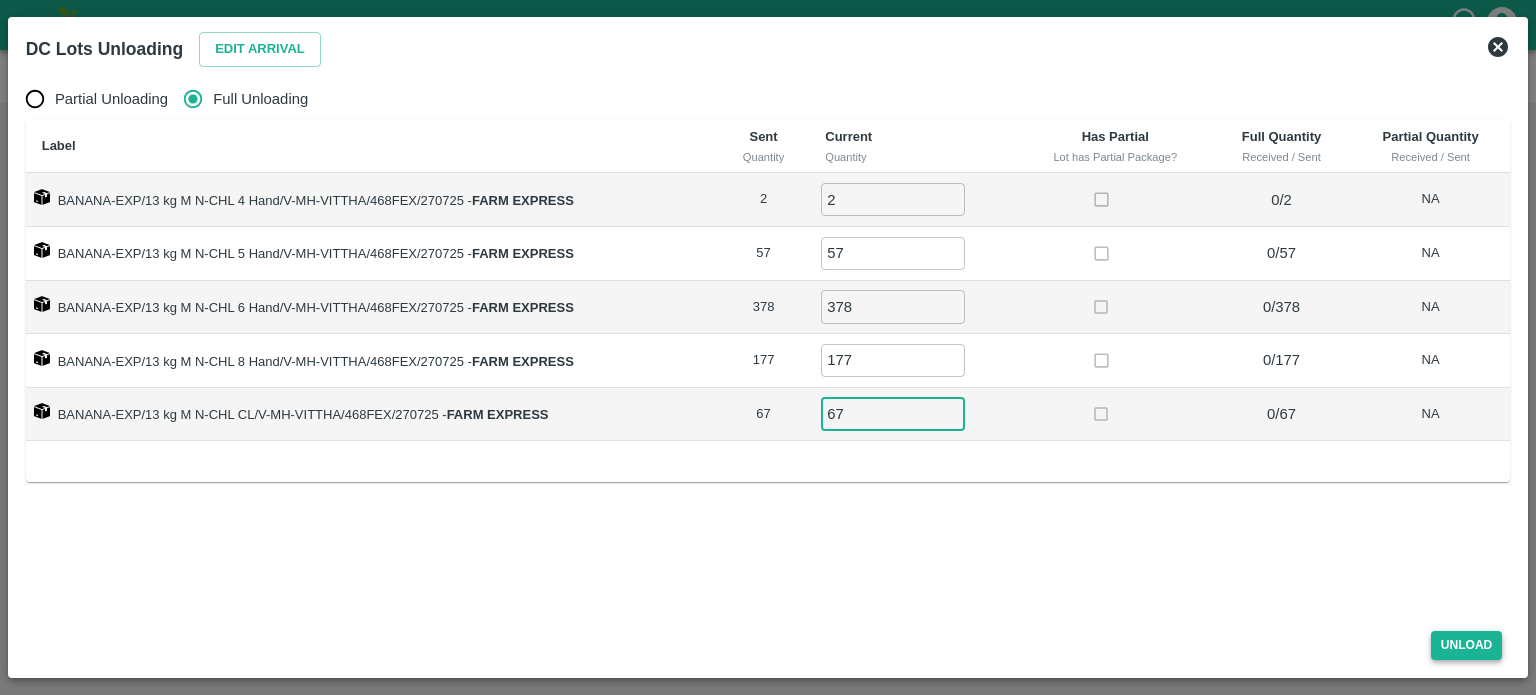 type on "67" 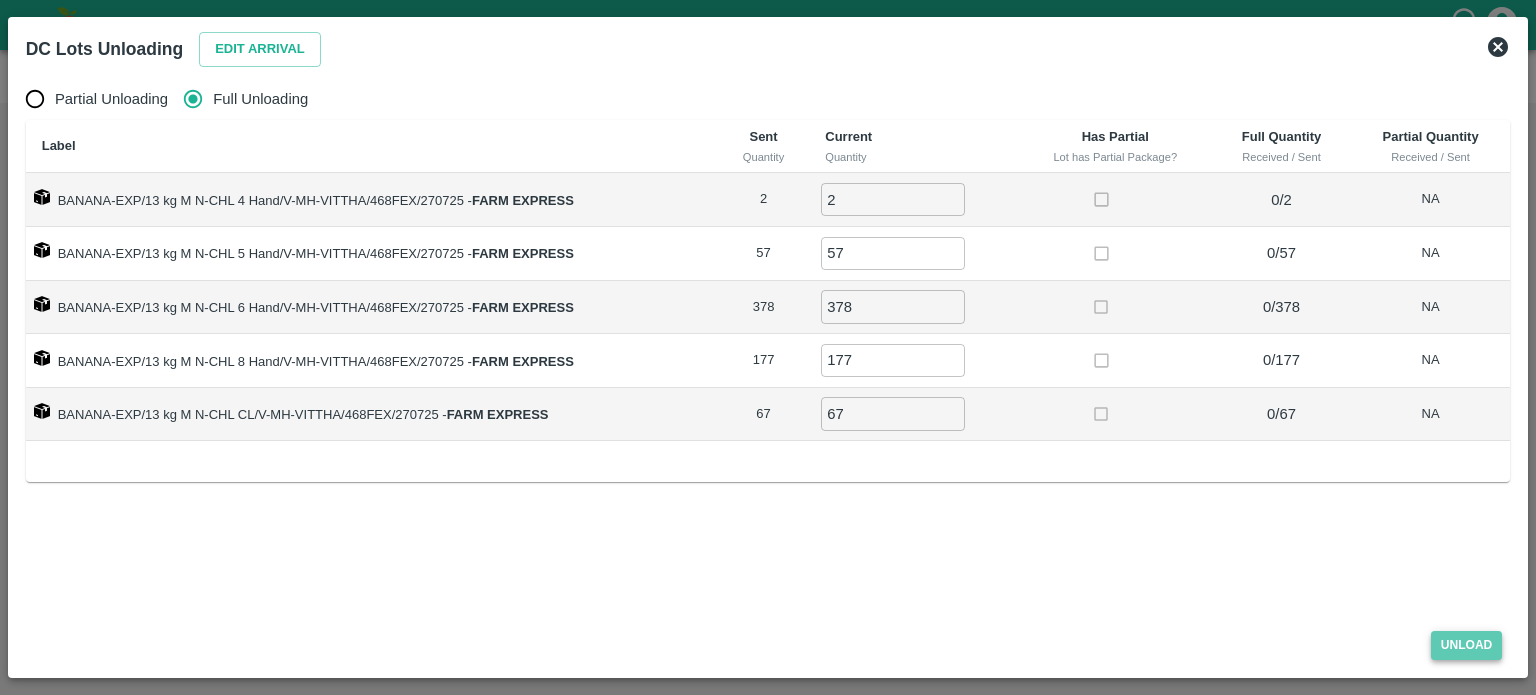 click on "Unload" at bounding box center (1467, 645) 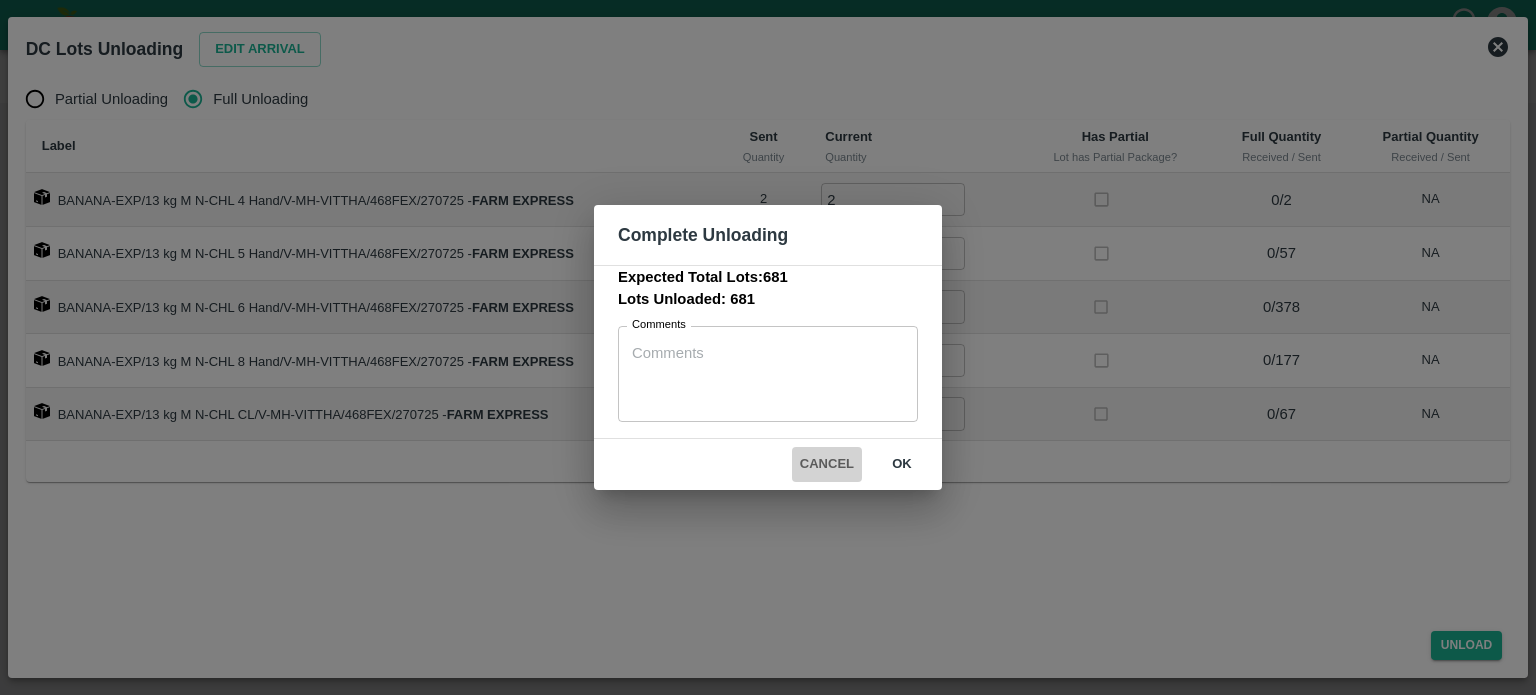 click on "Cancel" at bounding box center (827, 464) 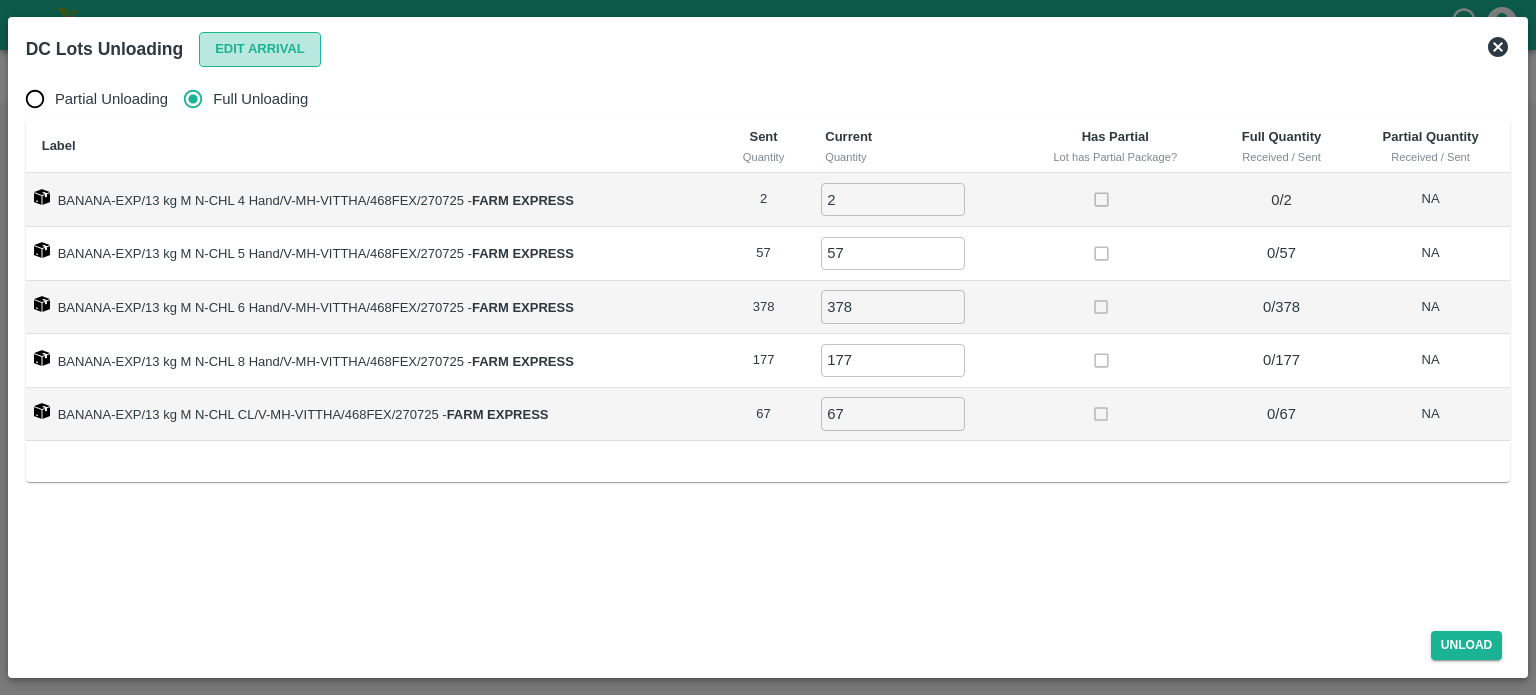 click on "Edit Arrival" at bounding box center [260, 49] 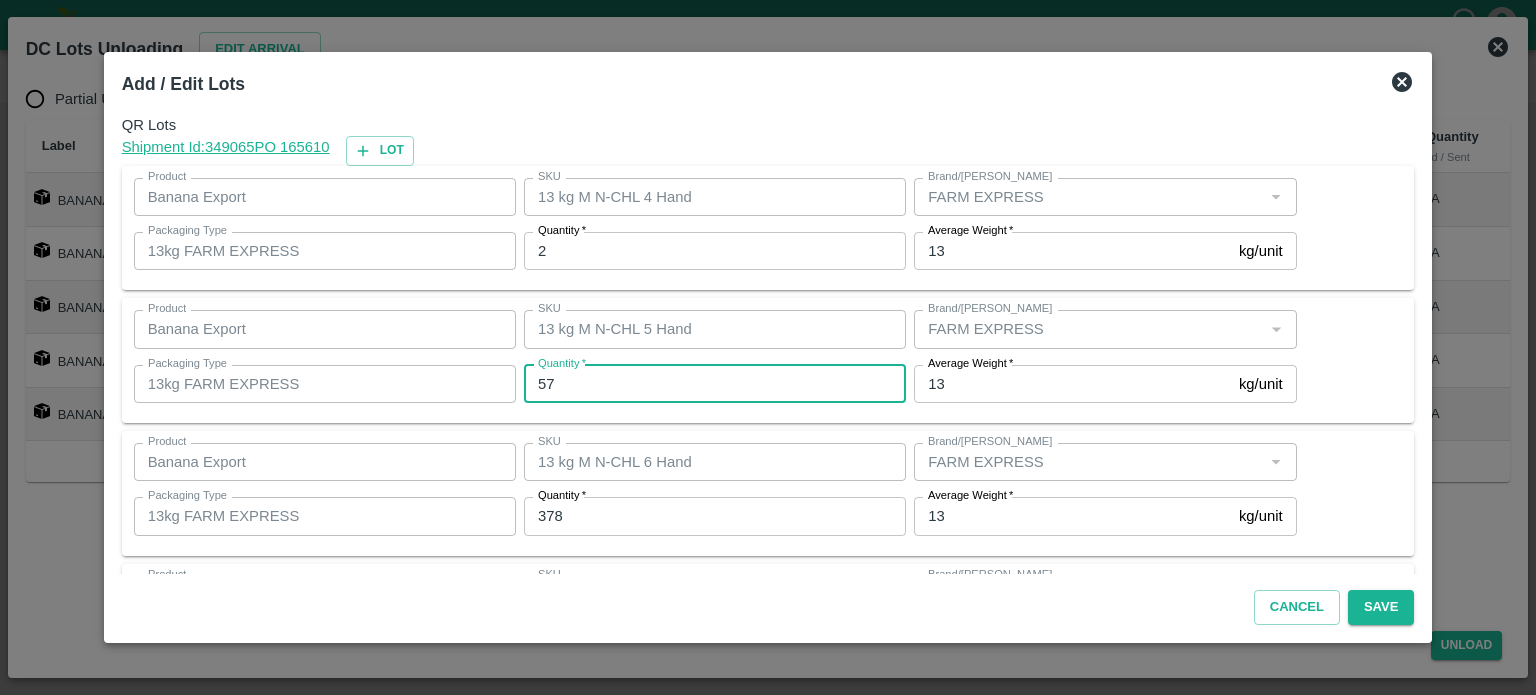 click on "57" at bounding box center [715, 384] 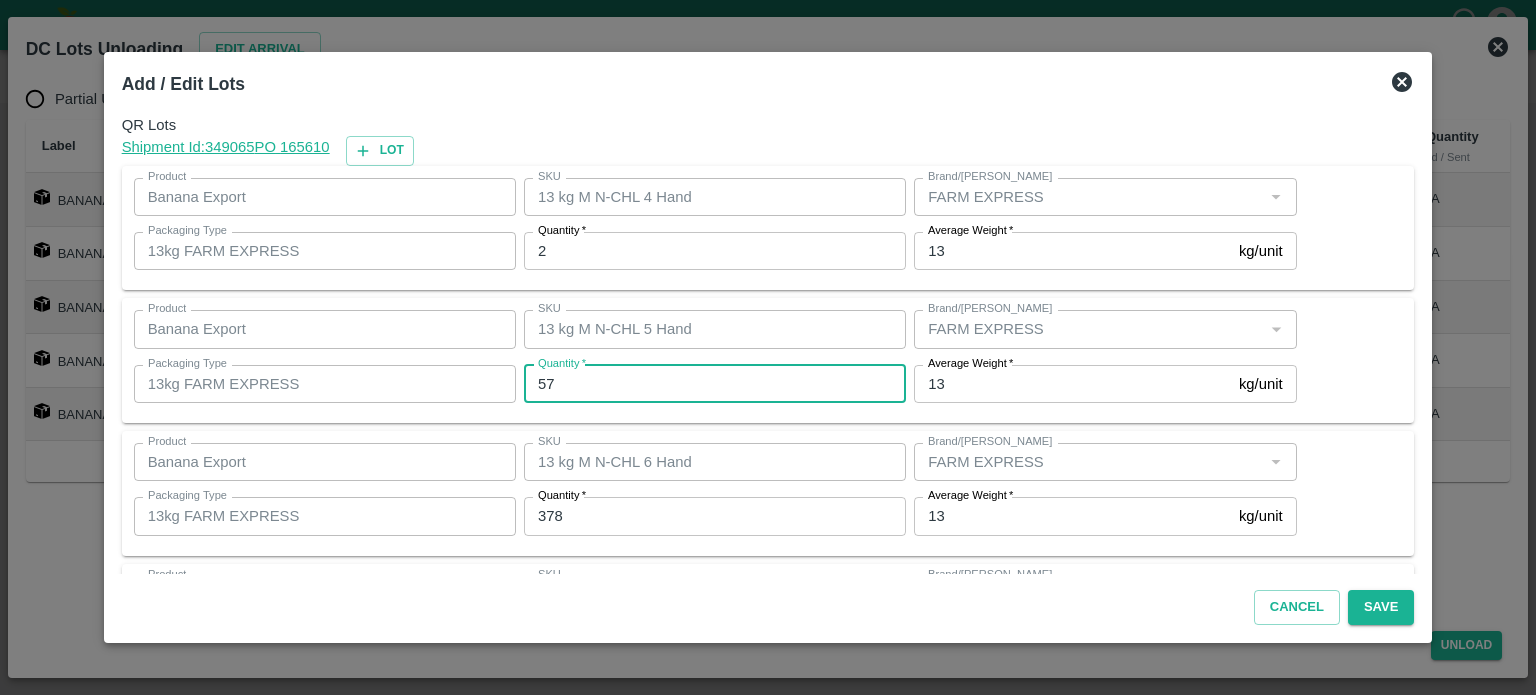 scroll, scrollTop: 262, scrollLeft: 0, axis: vertical 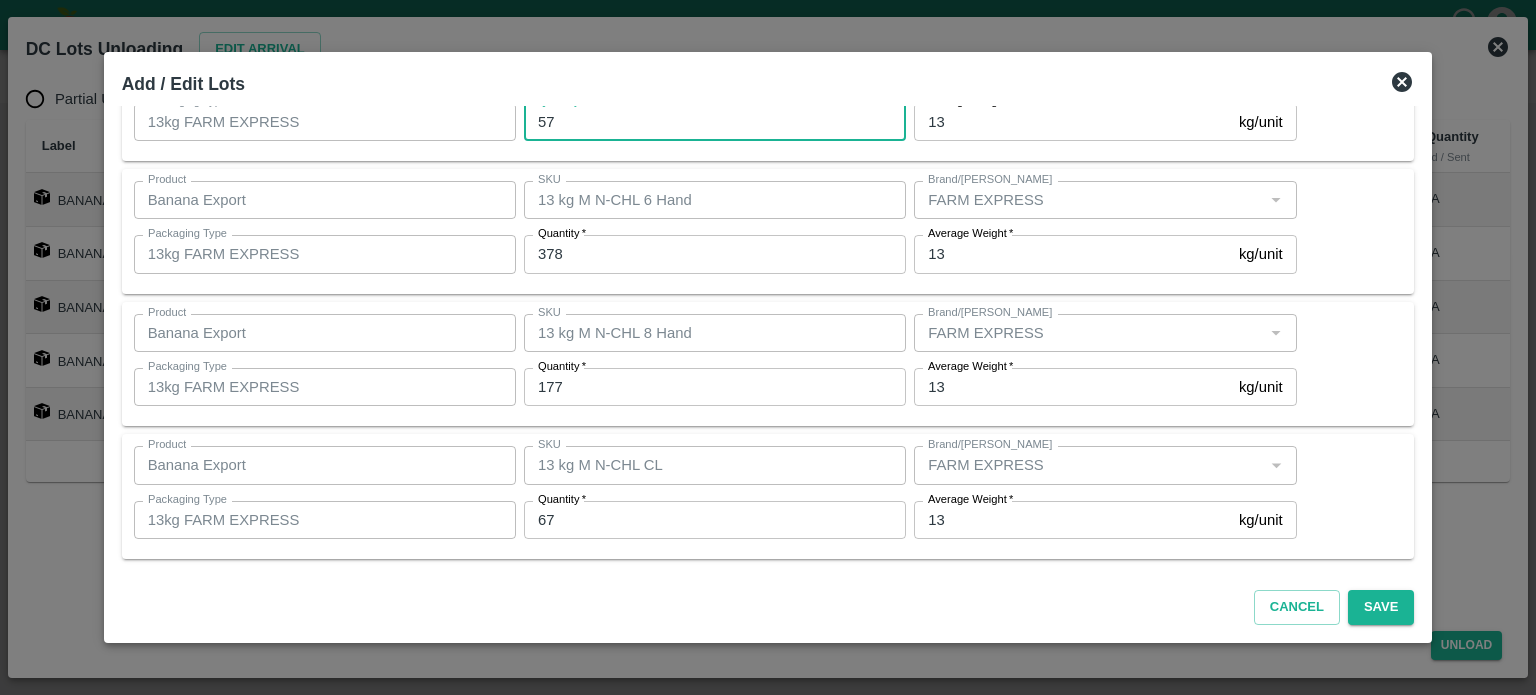 click on "67" at bounding box center [715, 520] 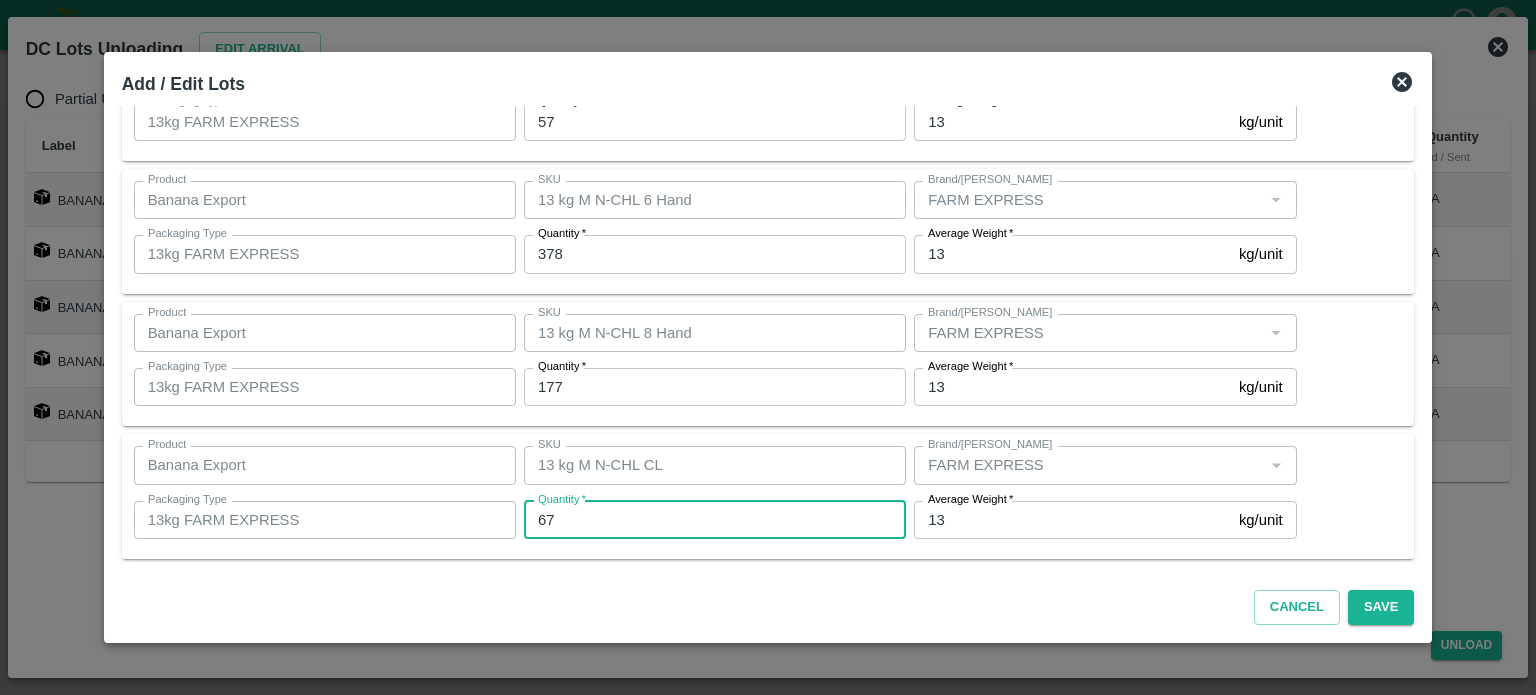 click on "67" at bounding box center [715, 520] 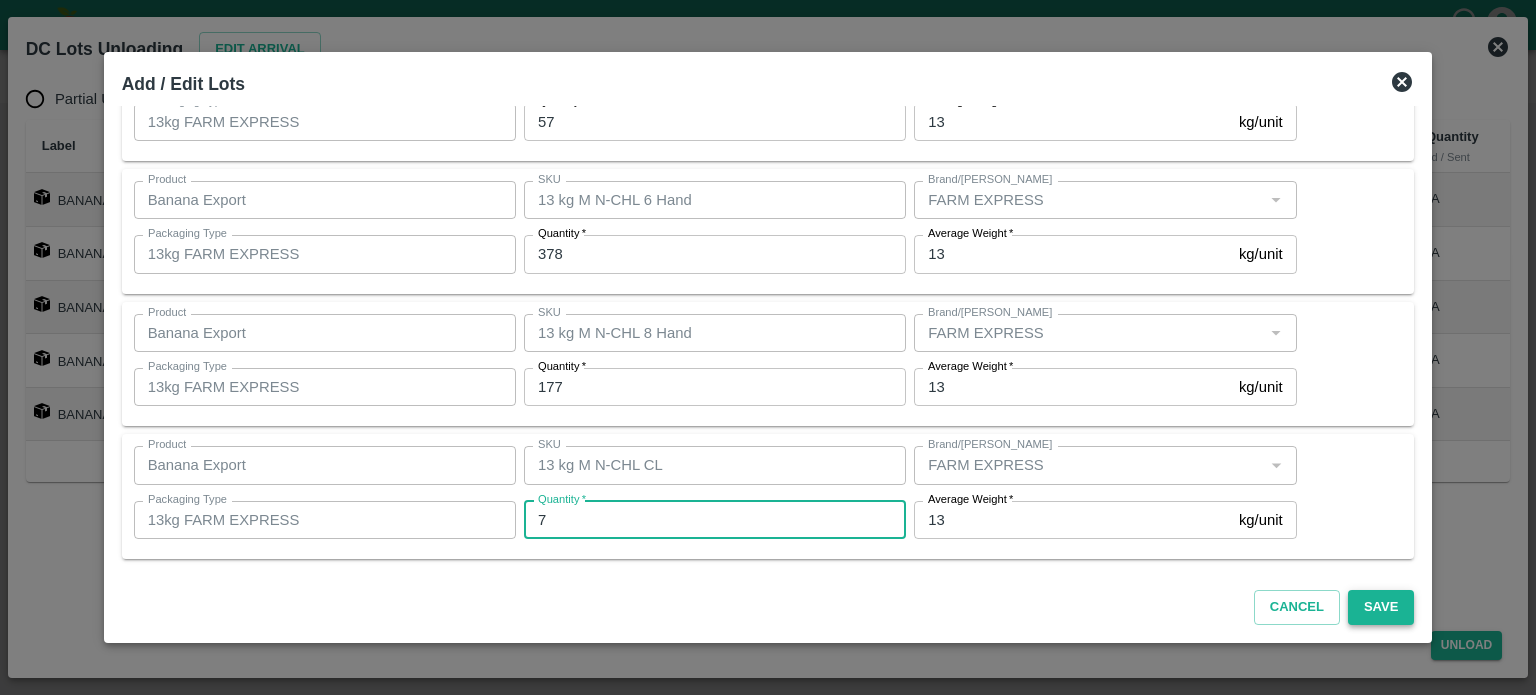 type on "7" 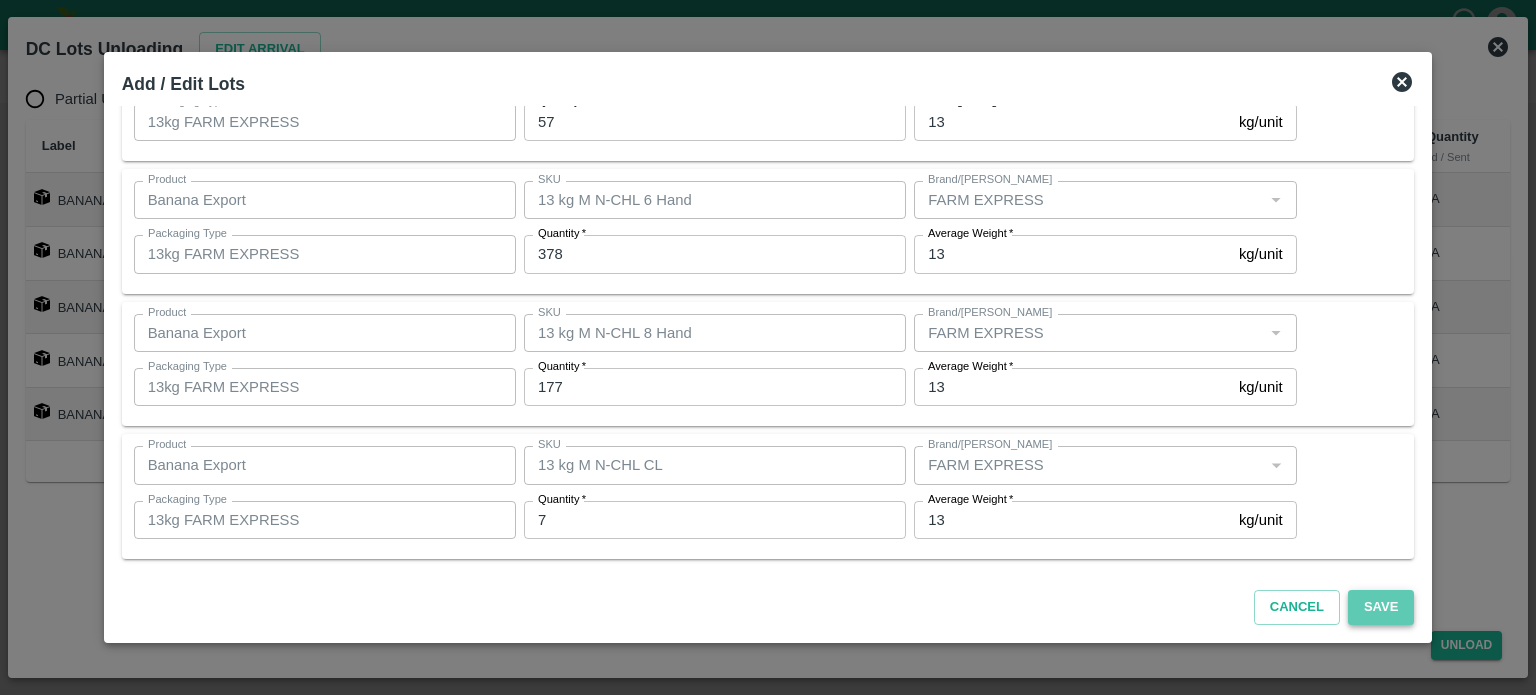 click on "Save" at bounding box center [1381, 607] 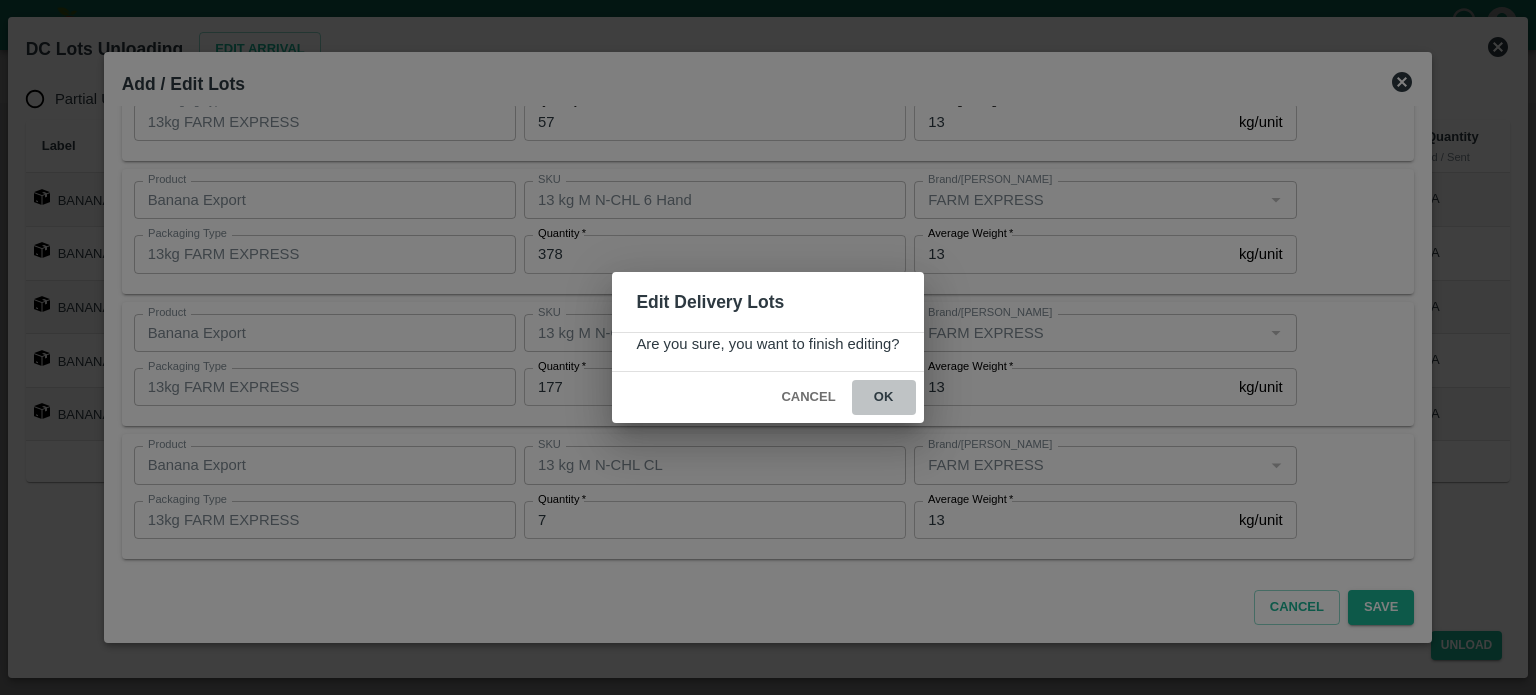 click on "ok" at bounding box center (884, 397) 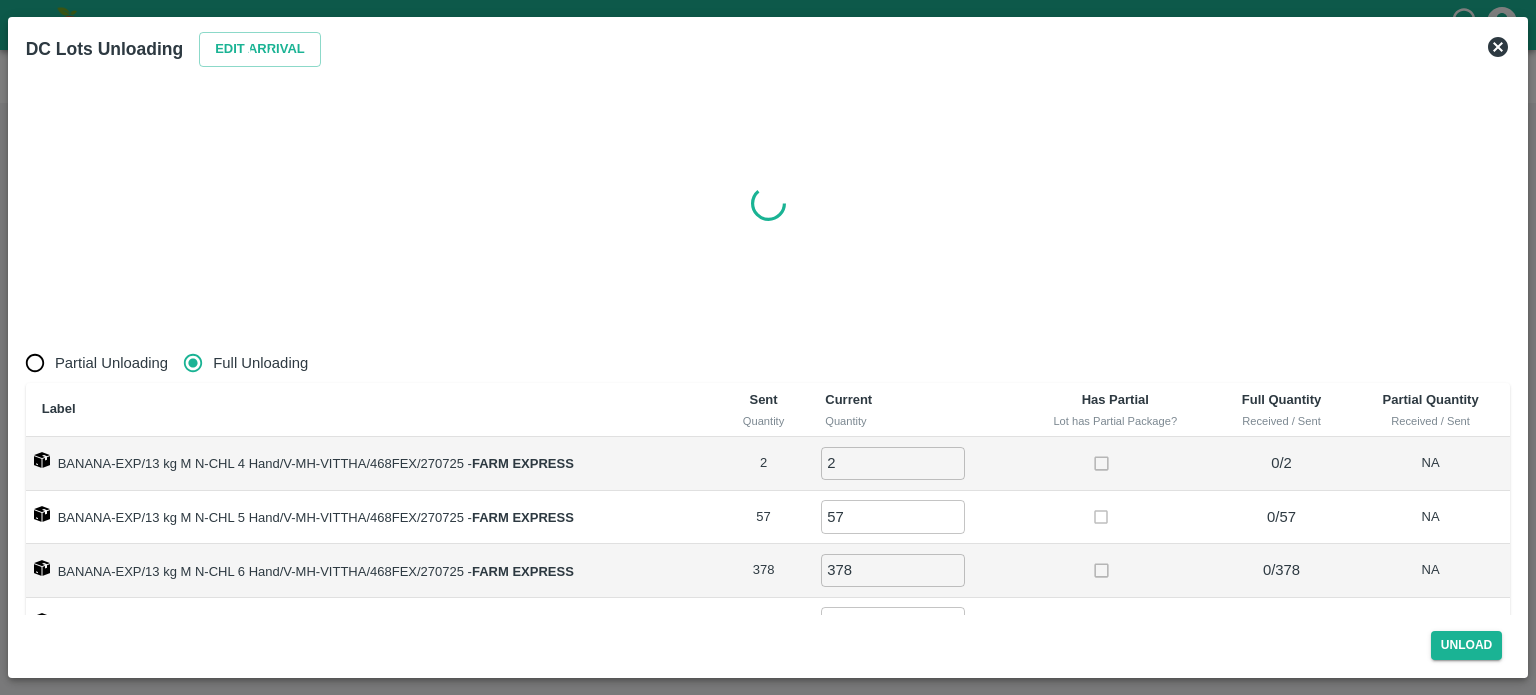 radio on "true" 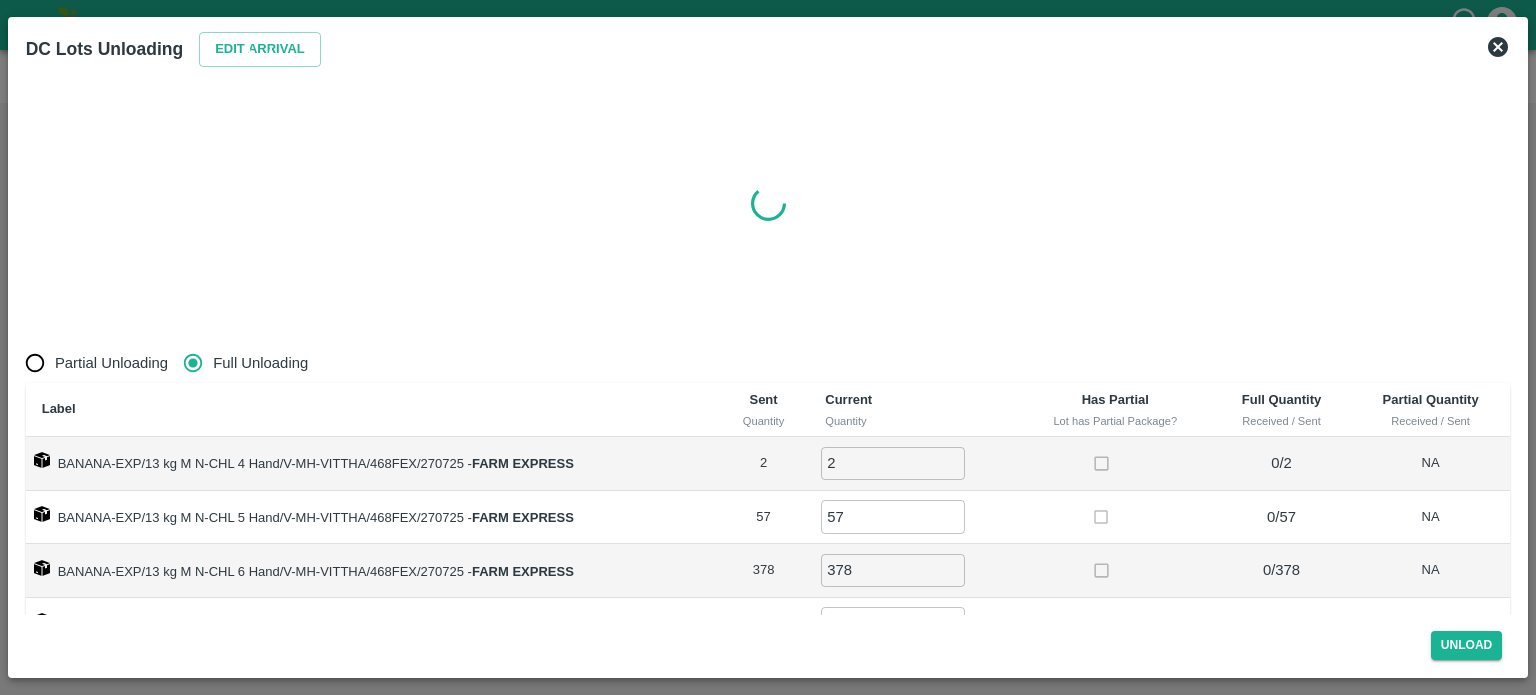 type on "0" 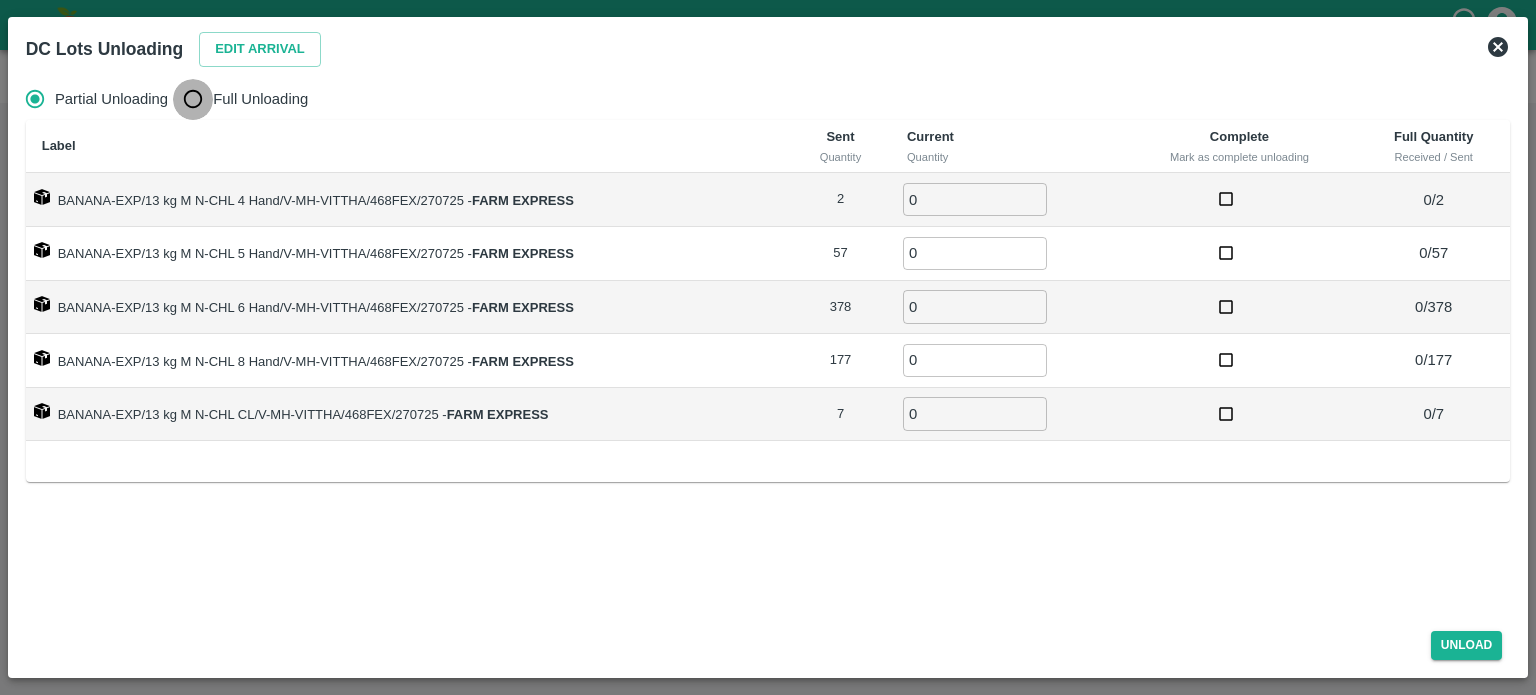 click on "Full Unloading" at bounding box center (193, 99) 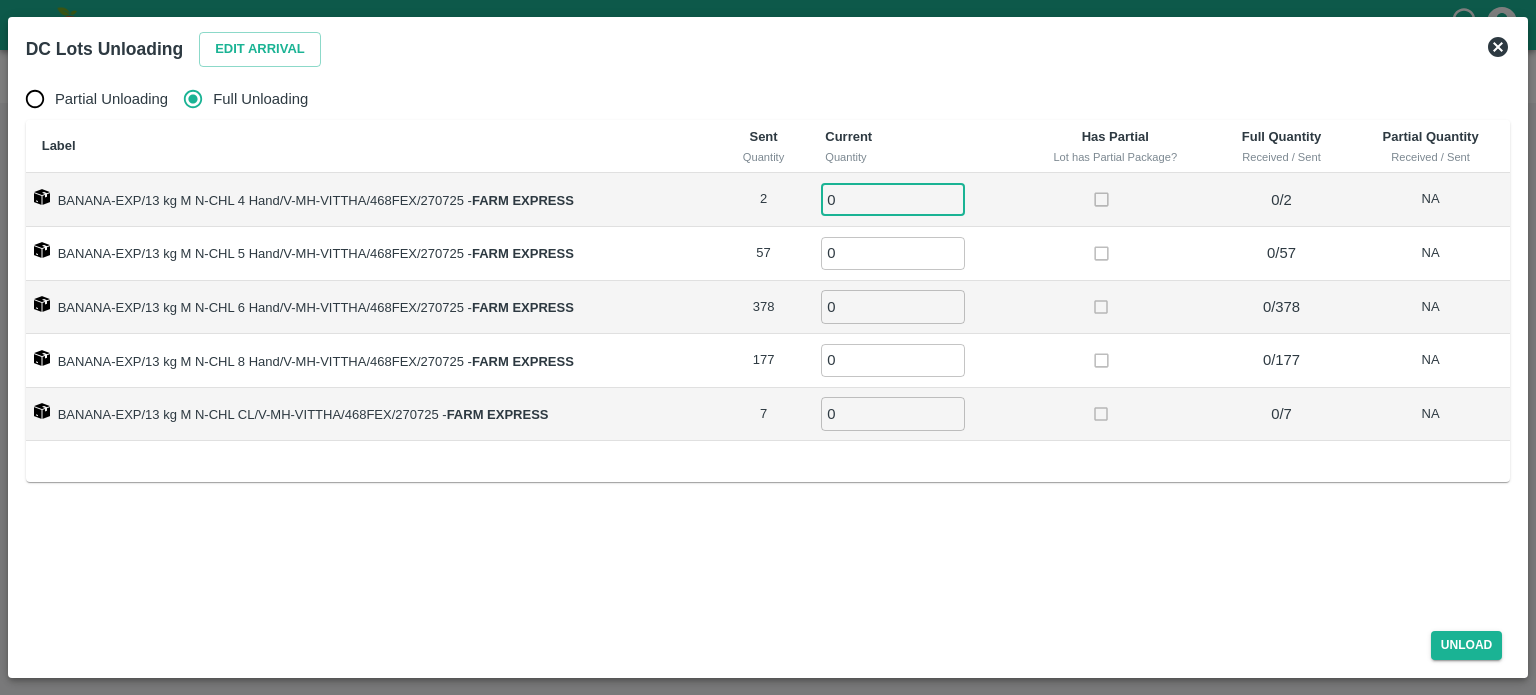 click on "0" at bounding box center [893, 199] 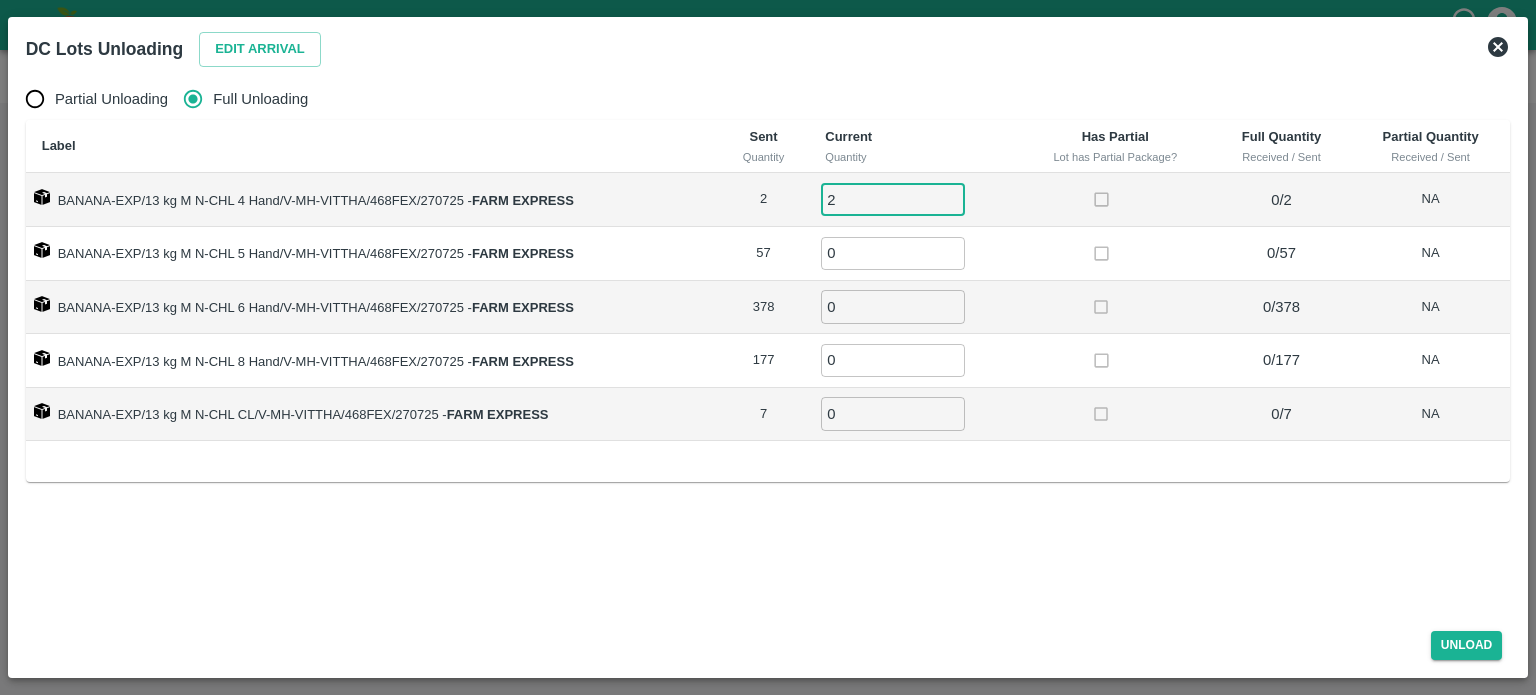 type on "2" 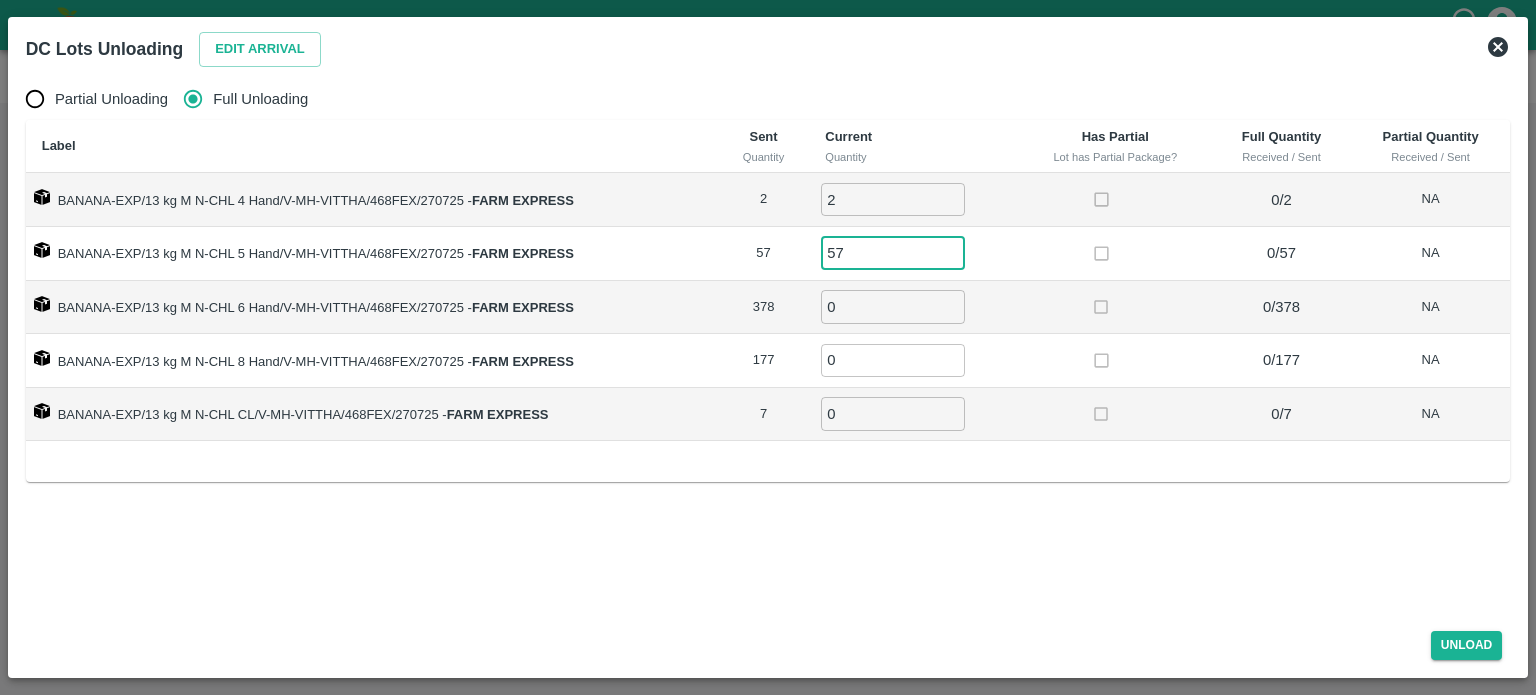 type on "57" 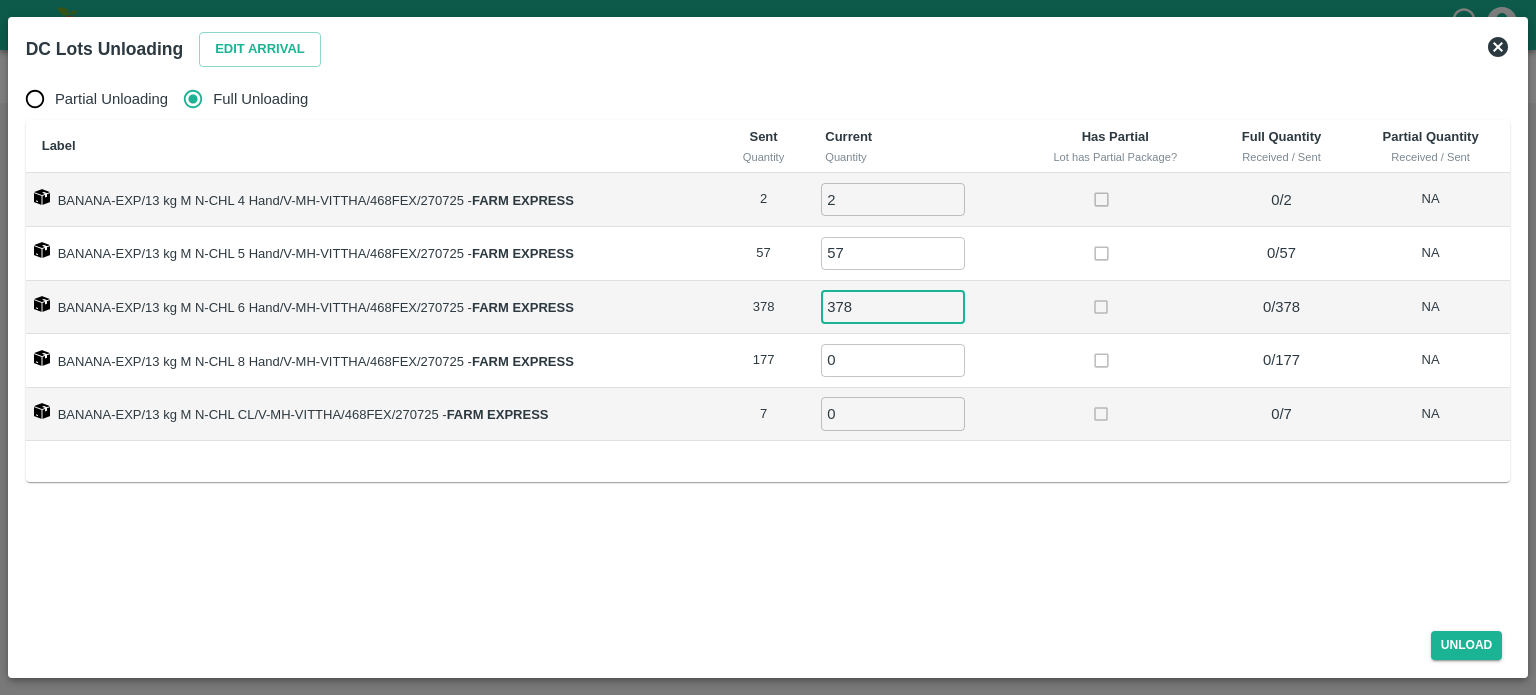 type on "378" 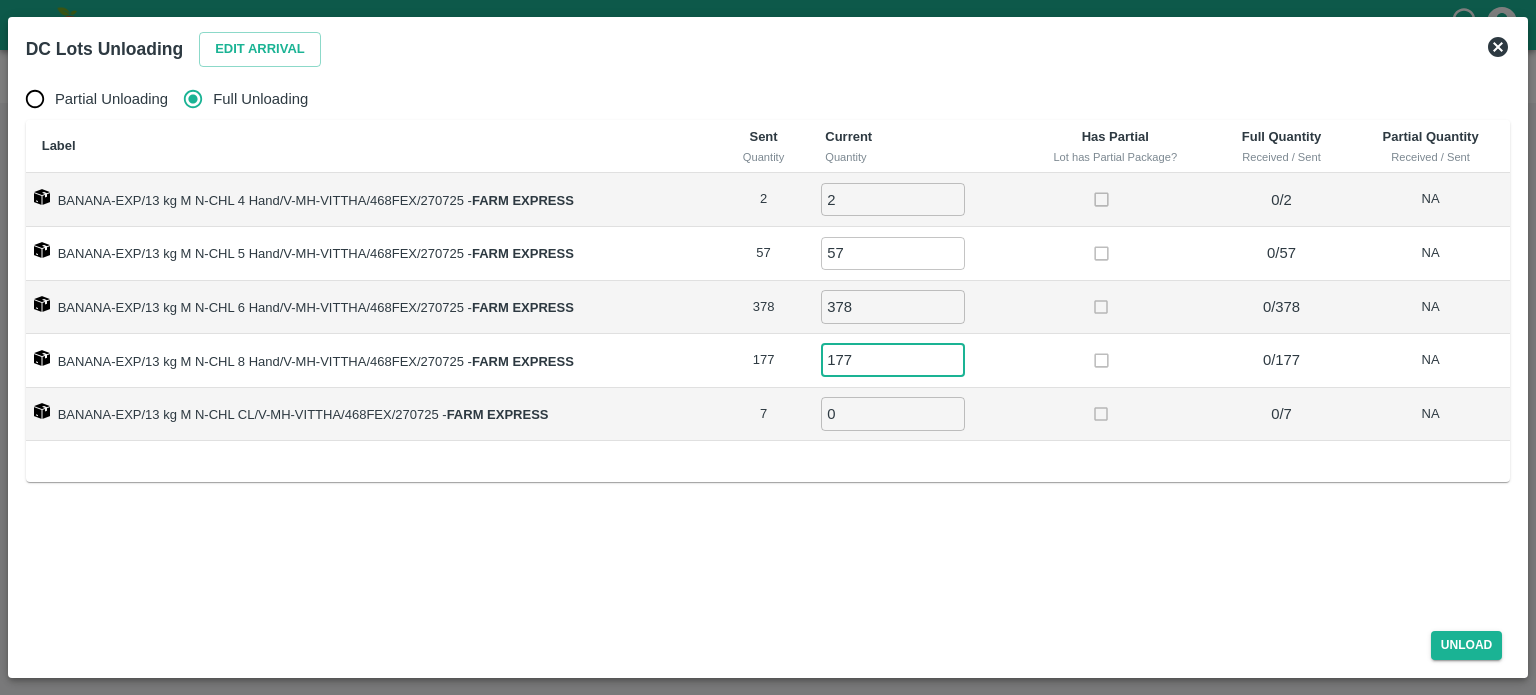 type on "177" 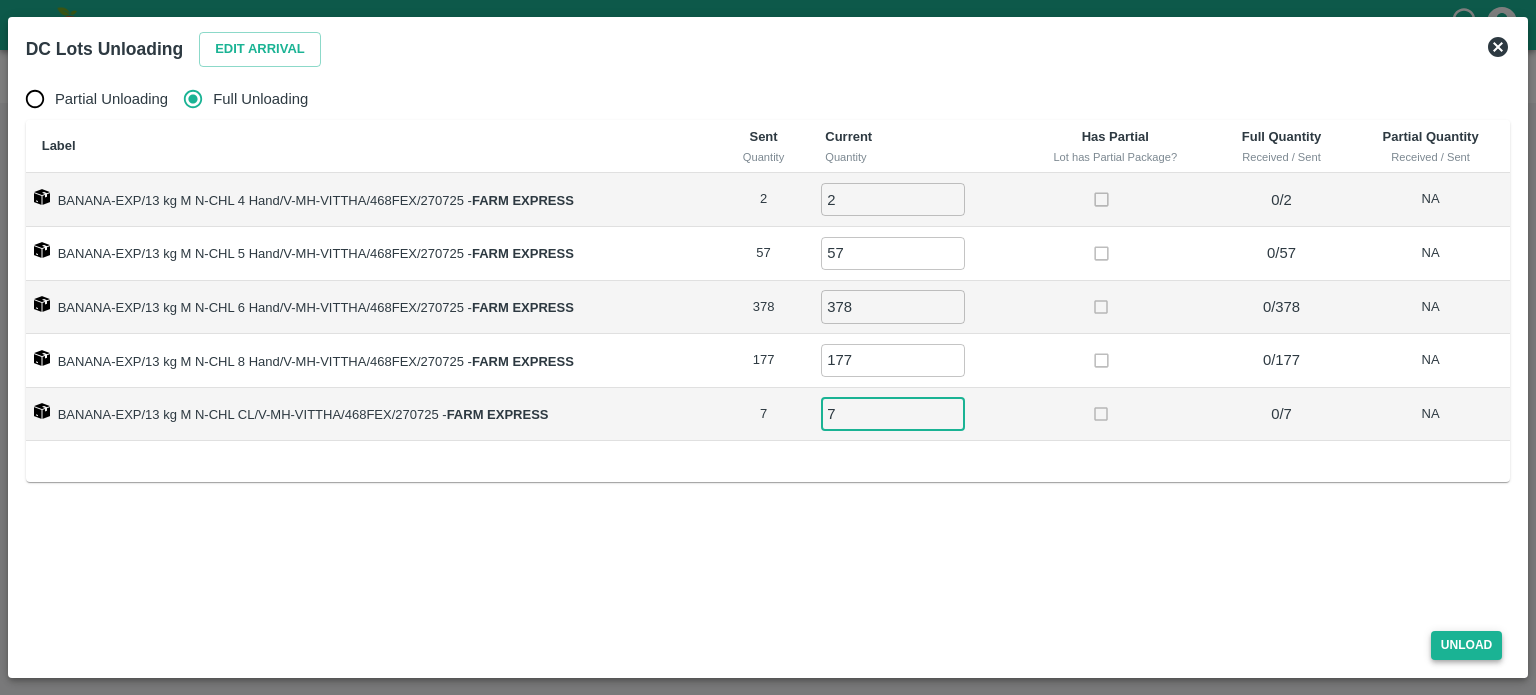 type on "7" 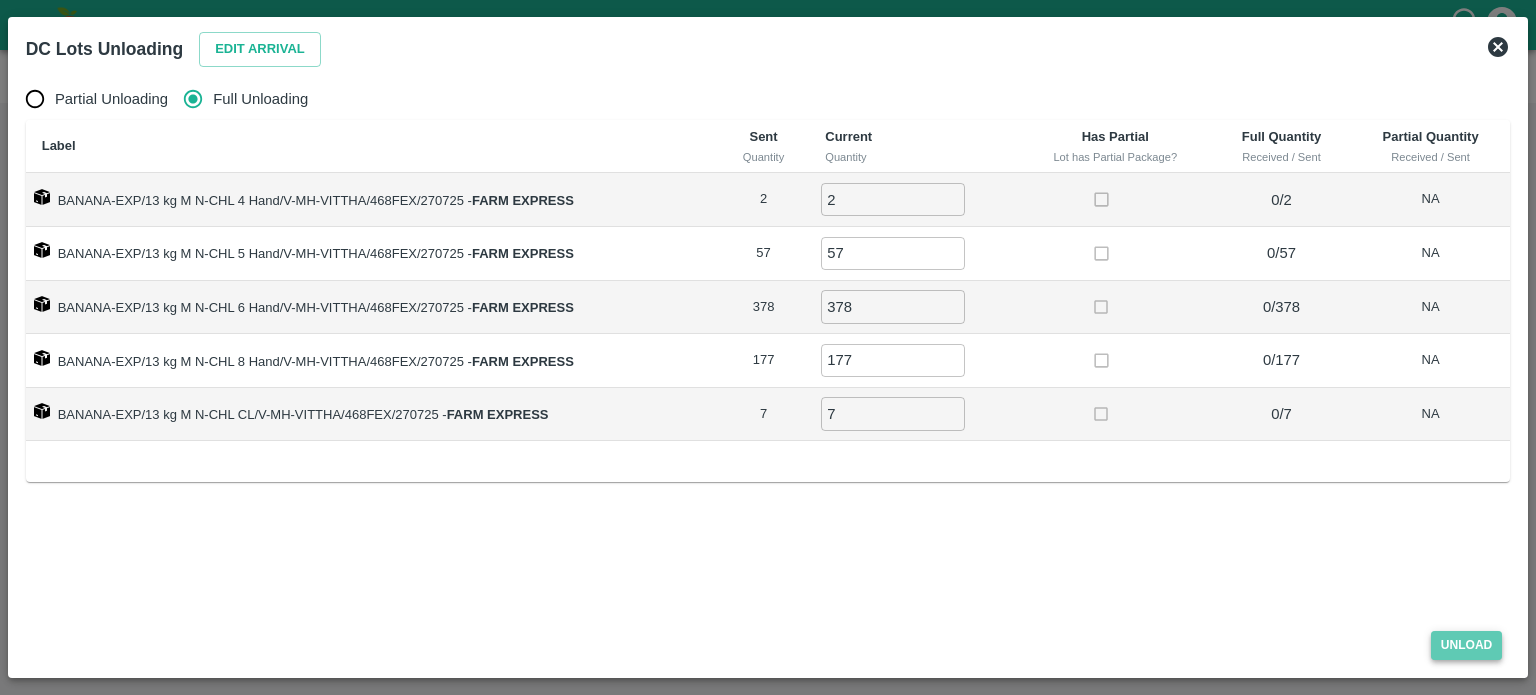 click on "Unload" at bounding box center [1467, 645] 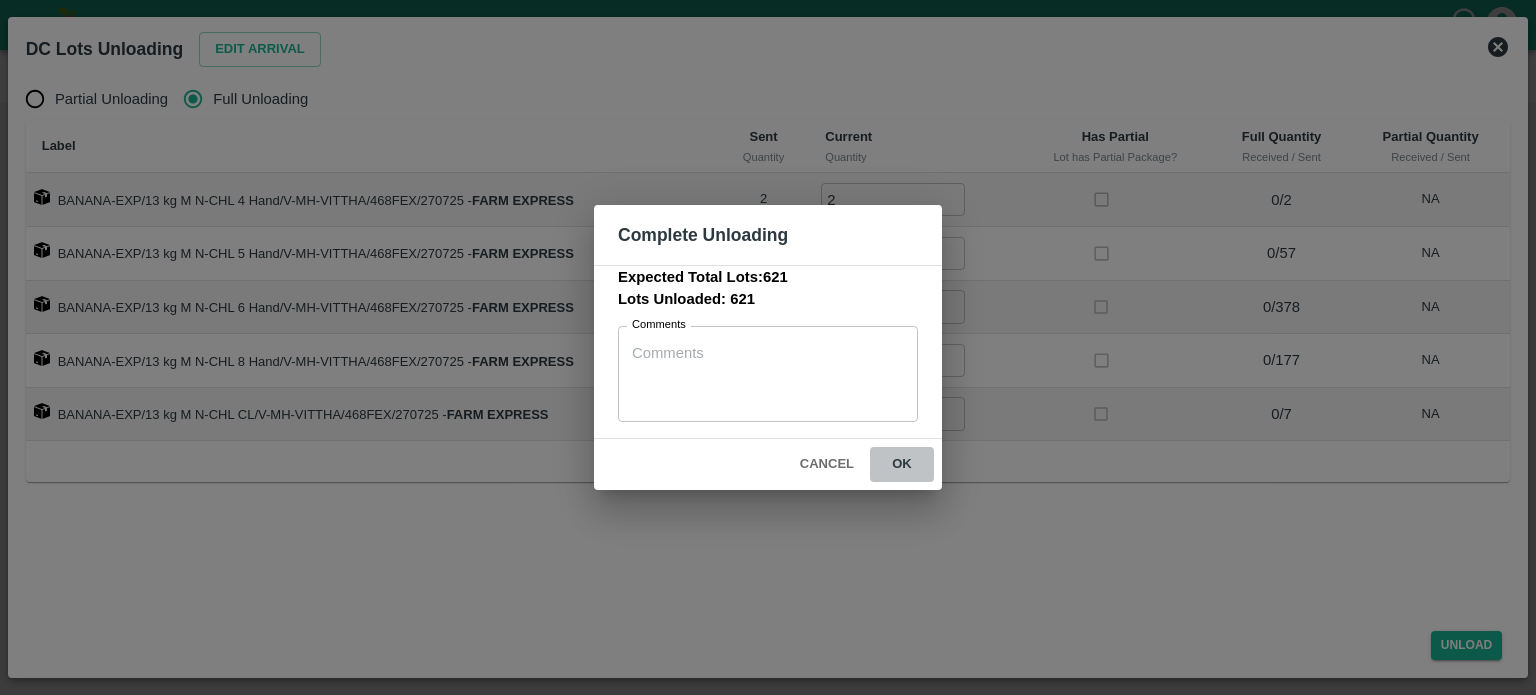 click on "ok" at bounding box center (902, 464) 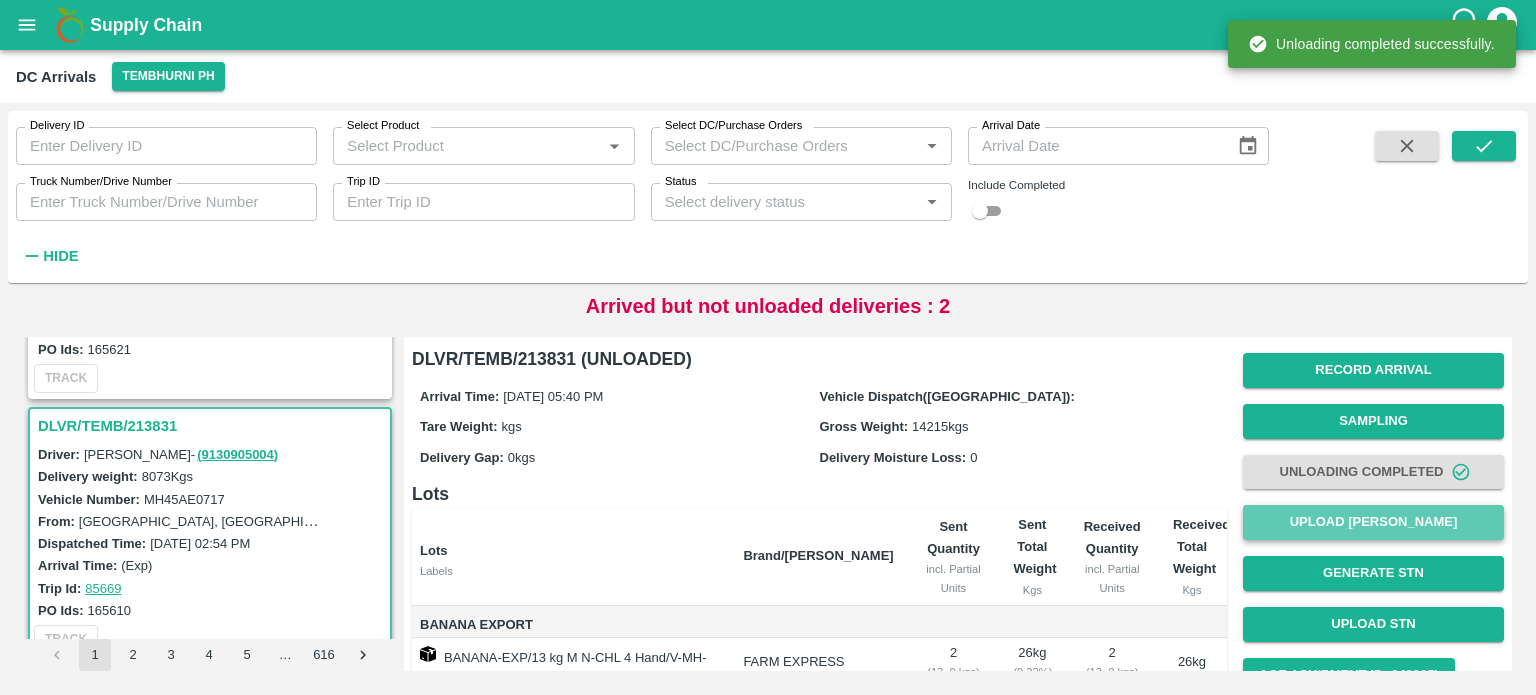 click on "Upload Tare Weight" at bounding box center (1373, 522) 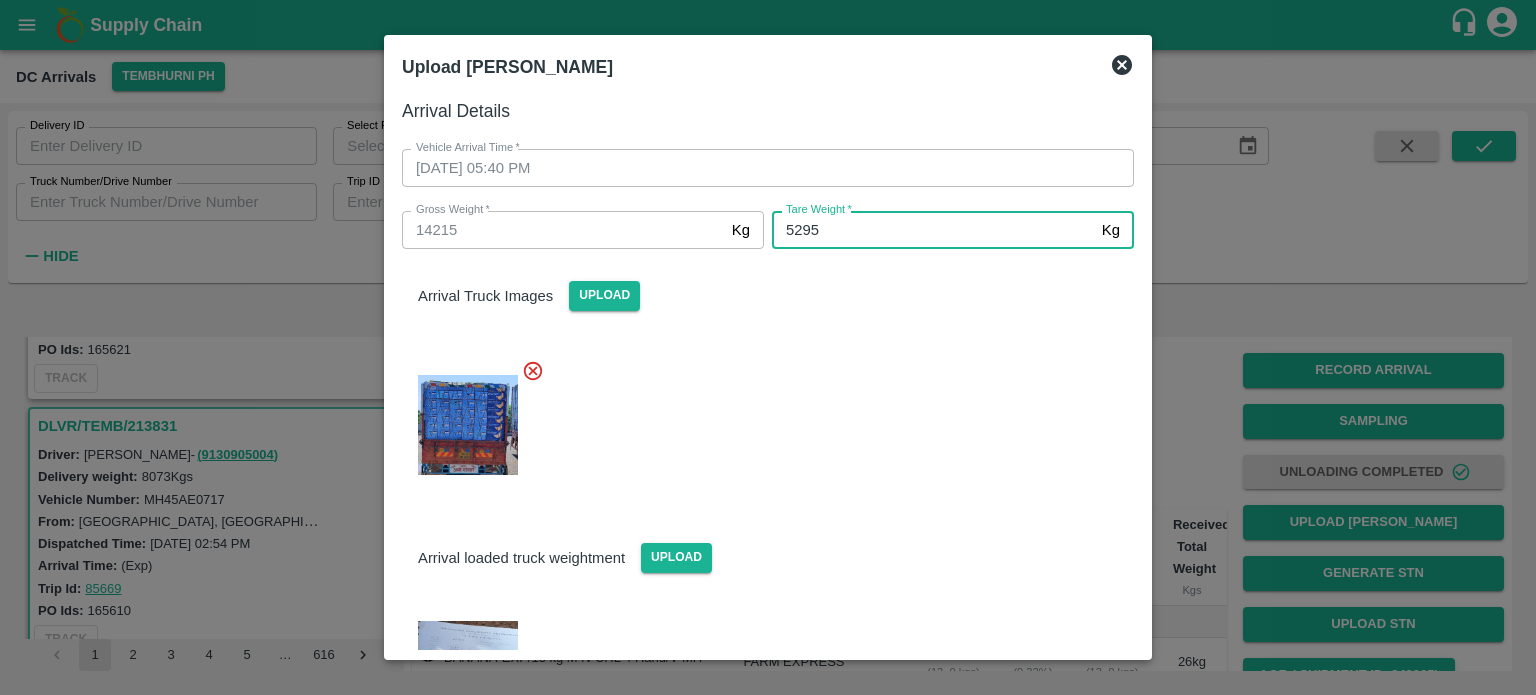 type on "5295" 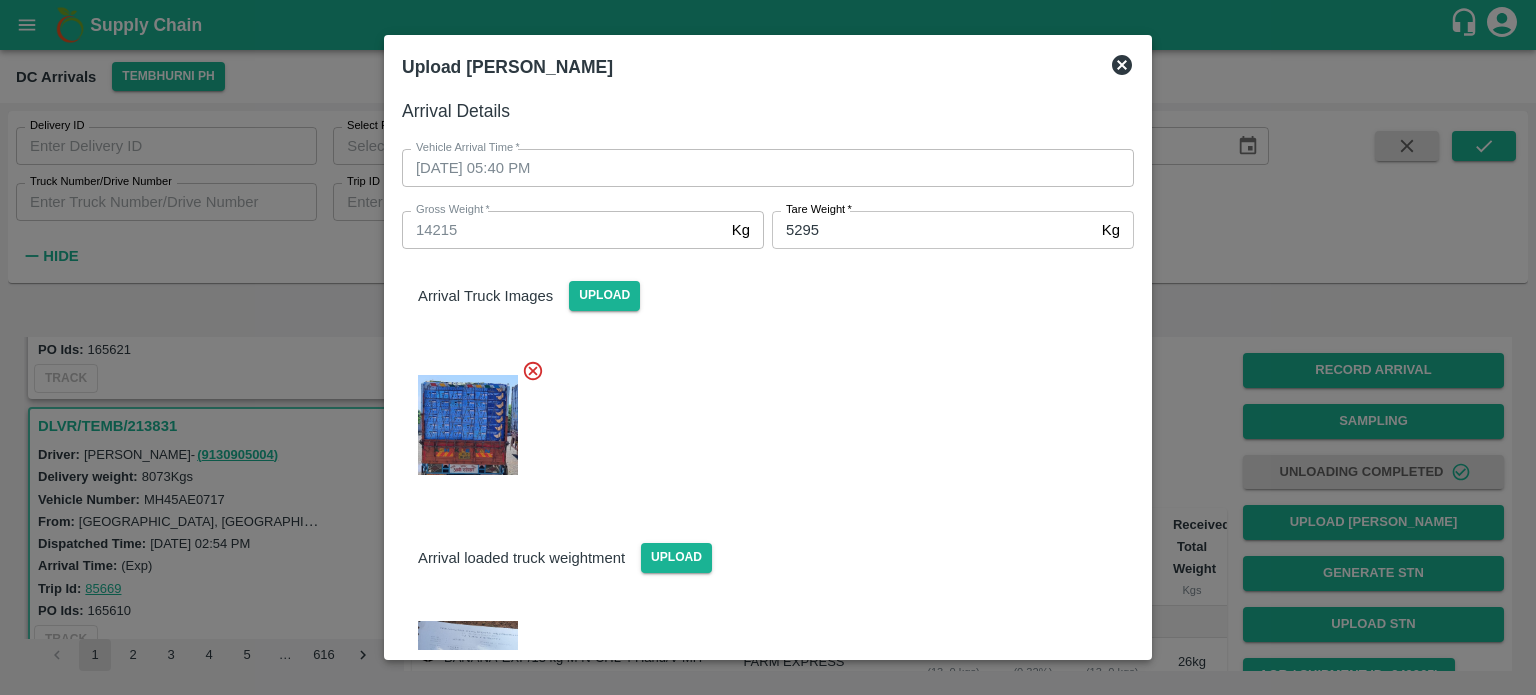 click on "Arrival loaded truck weightment Upload" at bounding box center [768, 541] 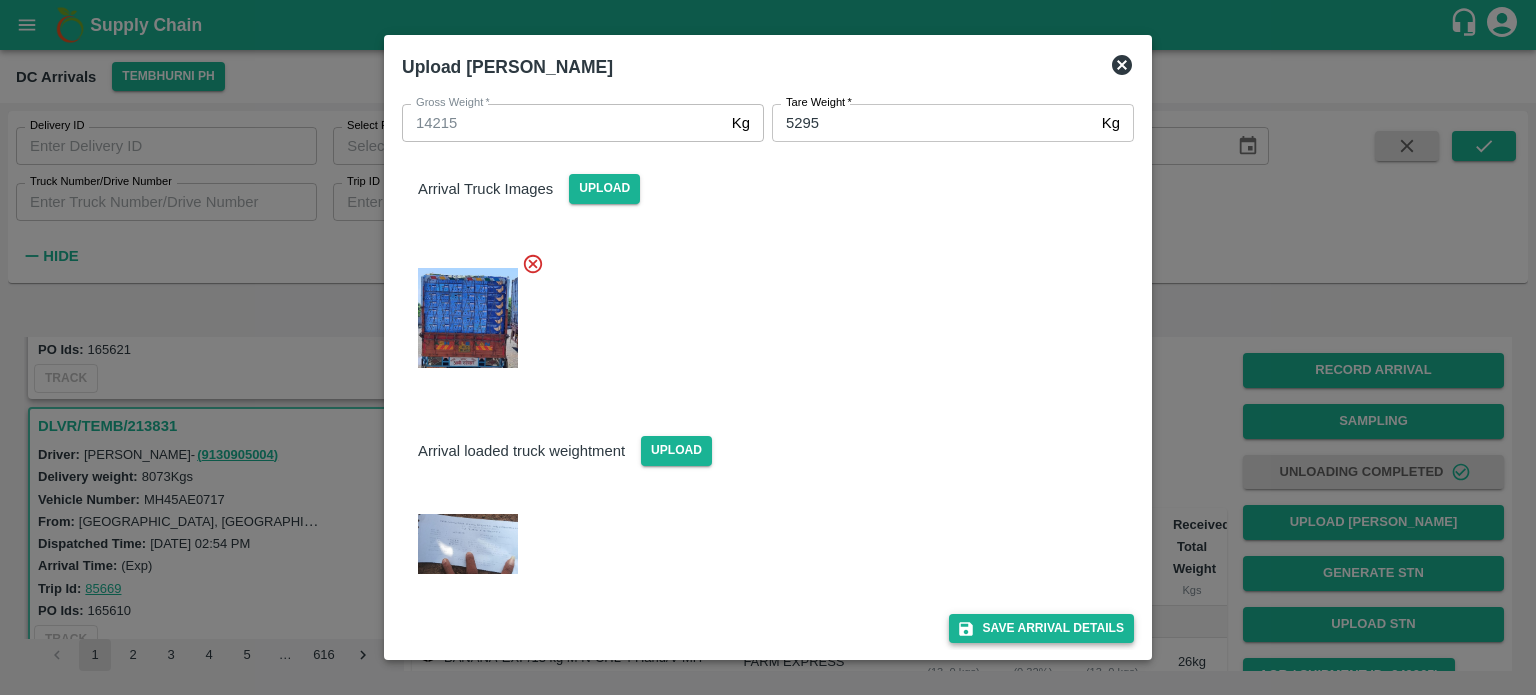 click on "Save Arrival Details" at bounding box center (1041, 628) 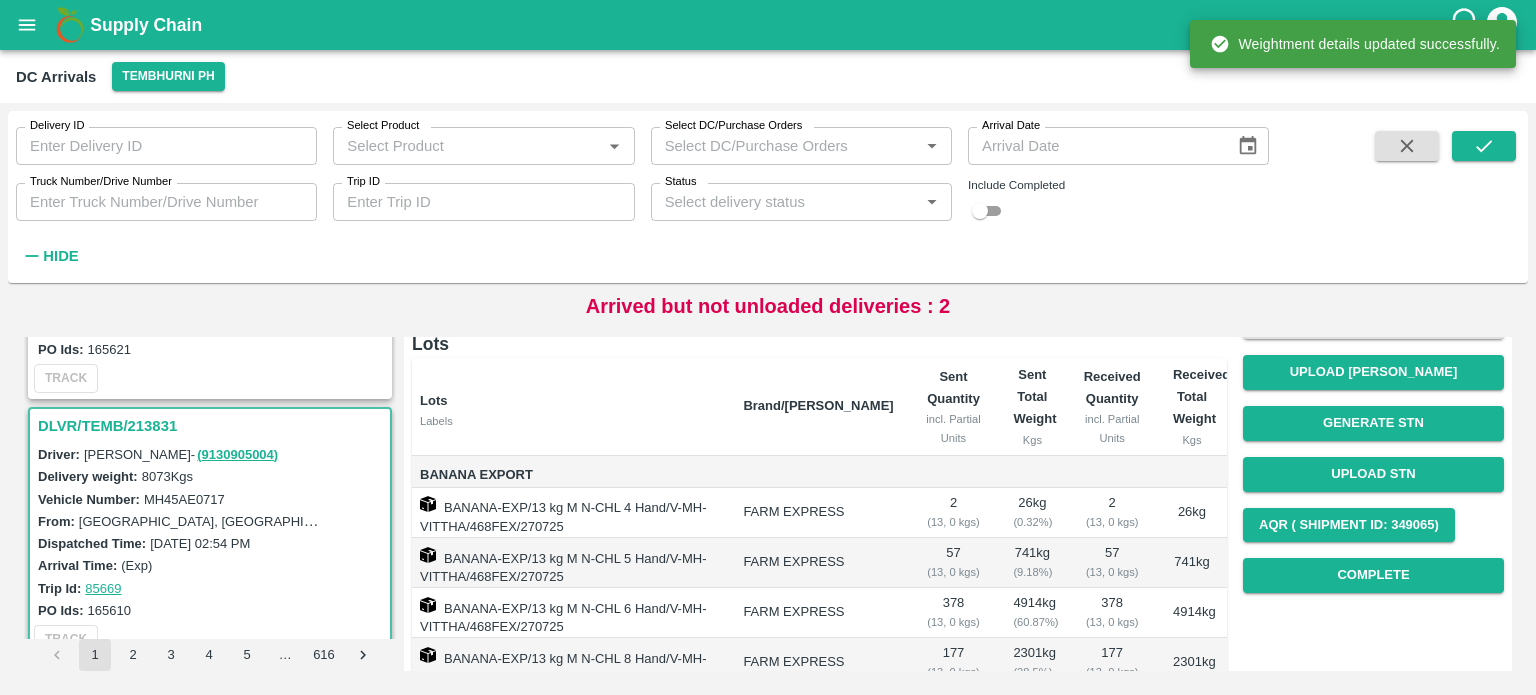 scroll, scrollTop: 151, scrollLeft: 0, axis: vertical 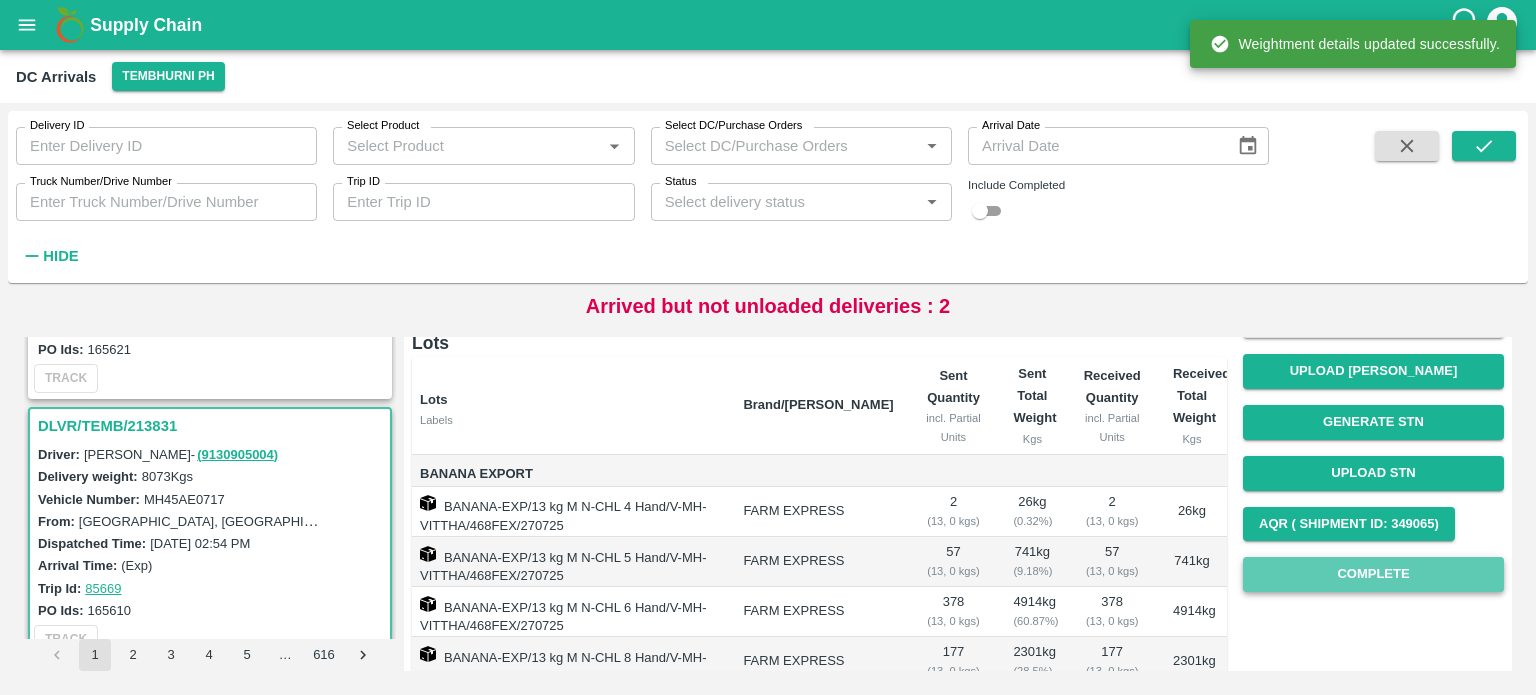 click on "Complete" at bounding box center (1373, 574) 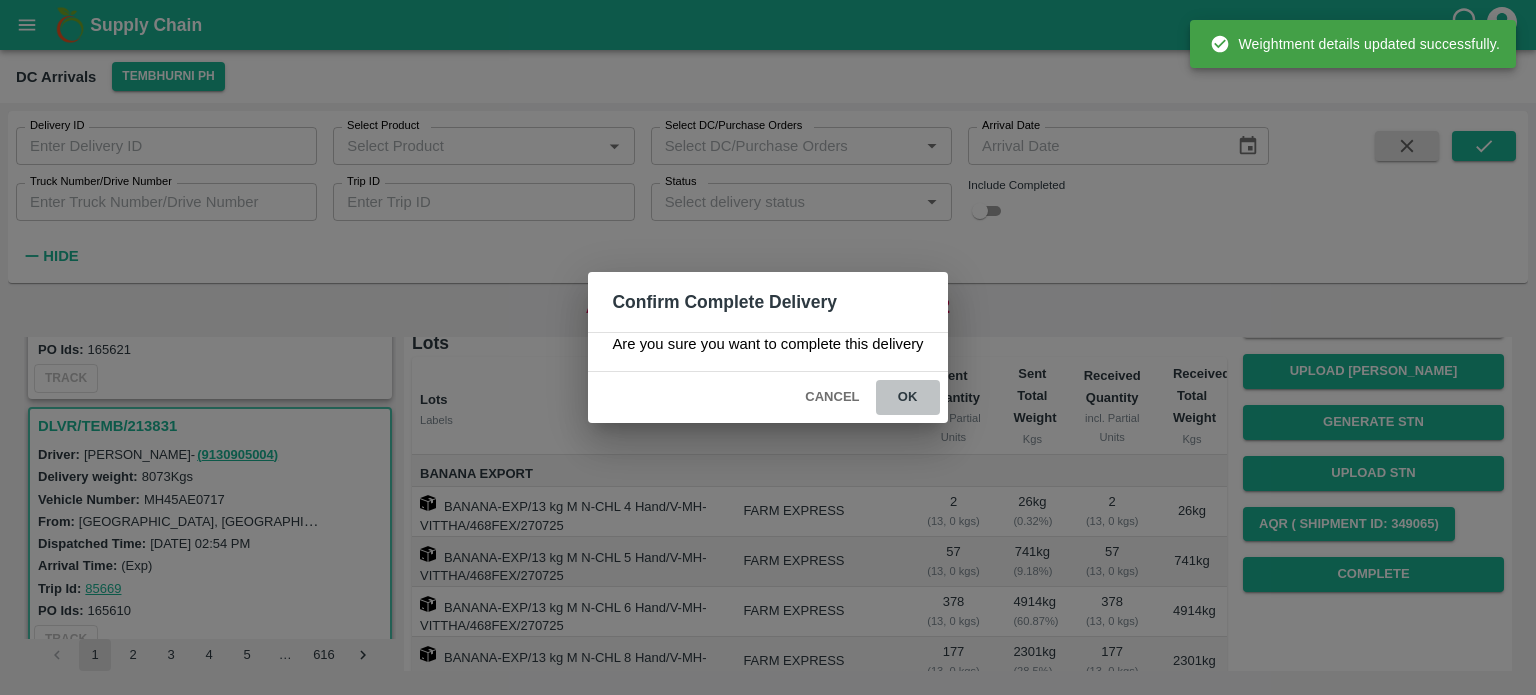 click on "ok" at bounding box center [908, 397] 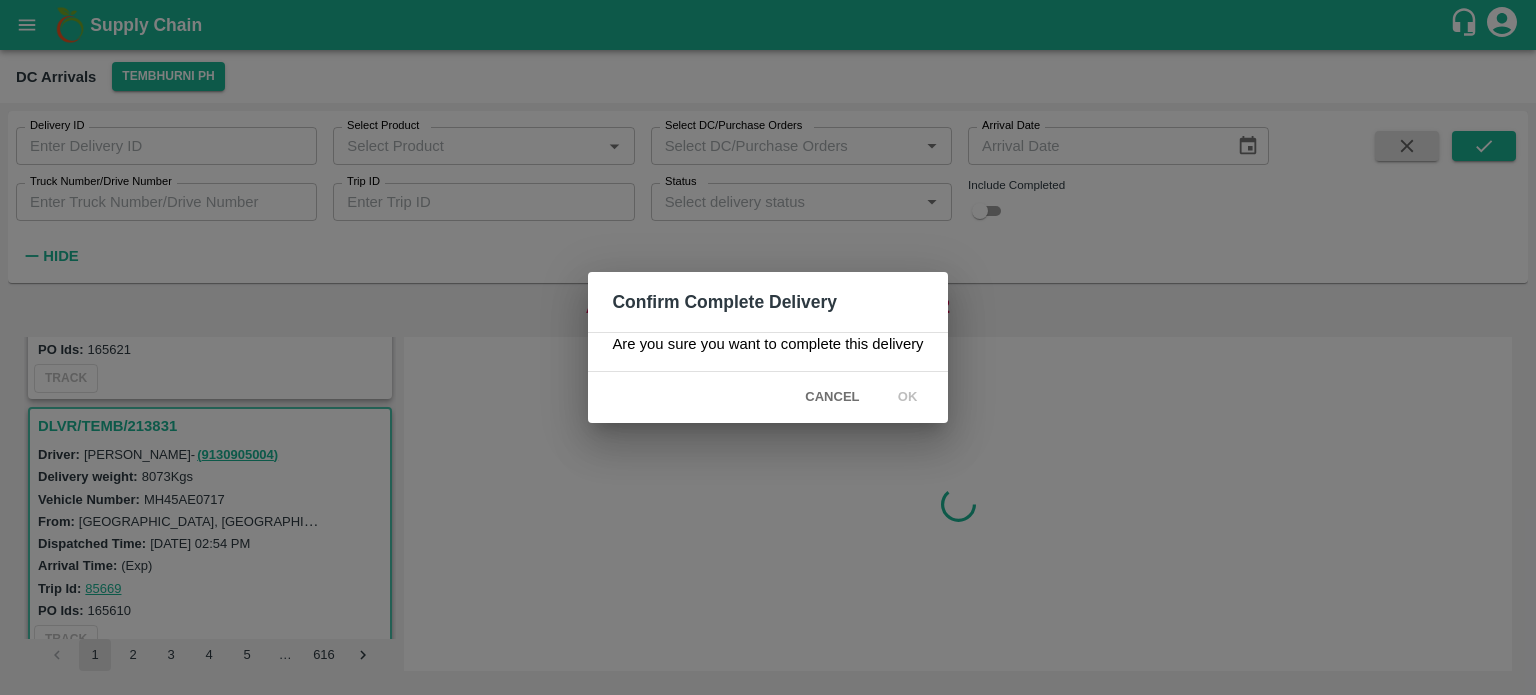 scroll, scrollTop: 0, scrollLeft: 0, axis: both 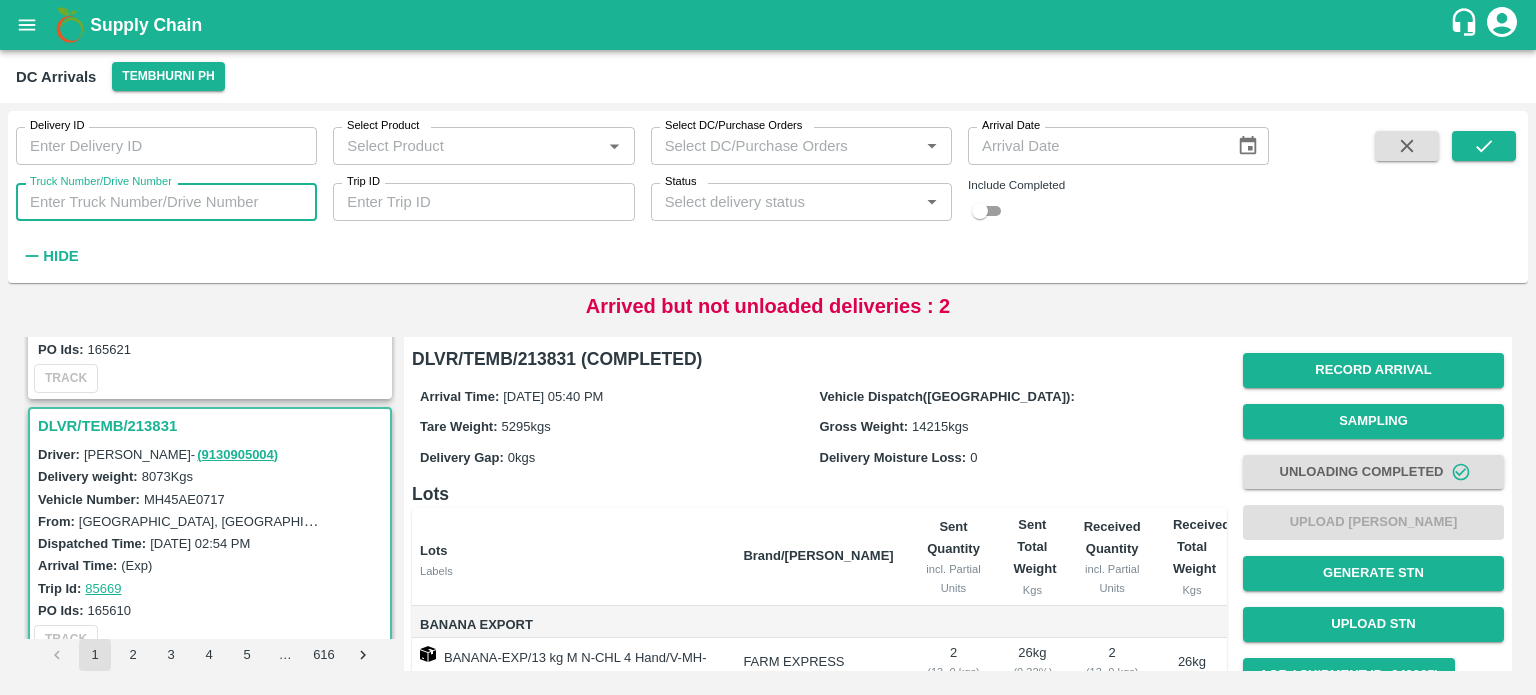 click on "Truck Number/Drive Number" at bounding box center [166, 202] 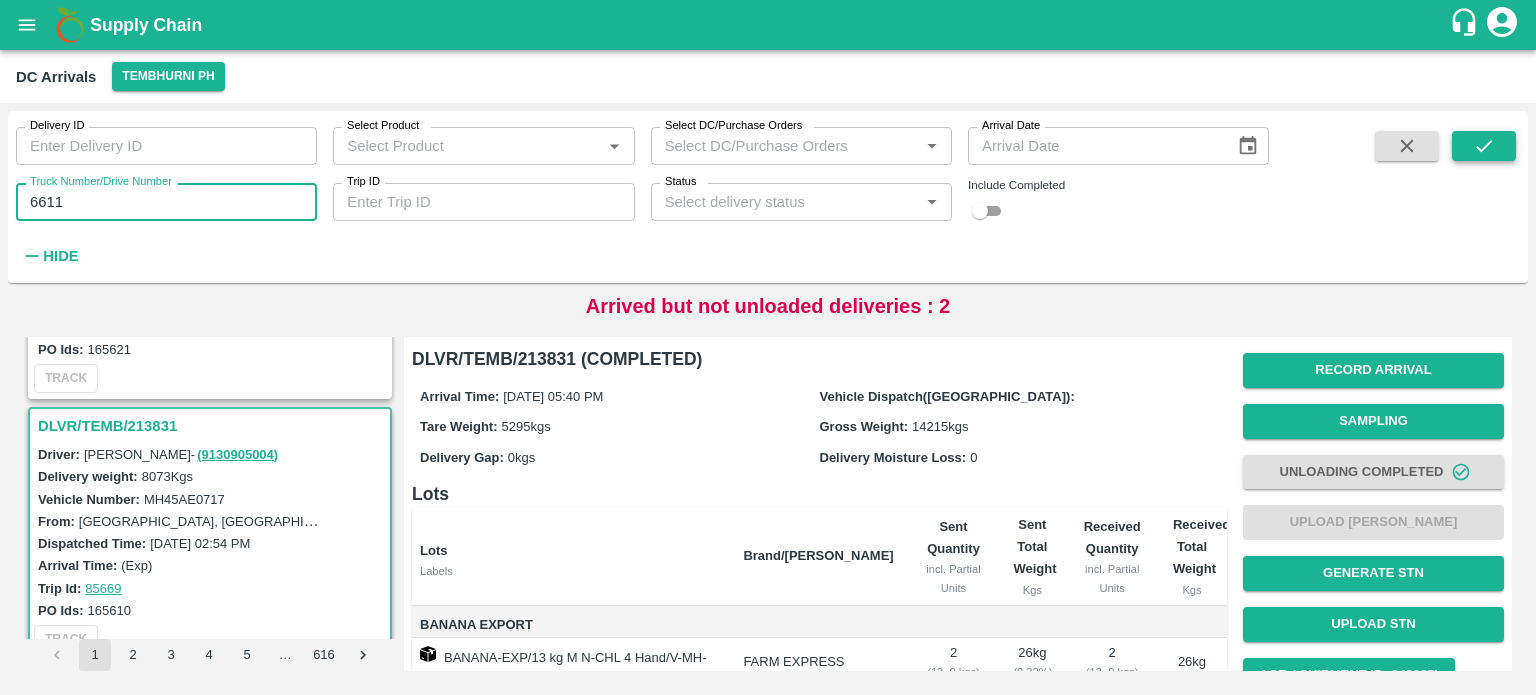 type on "6611" 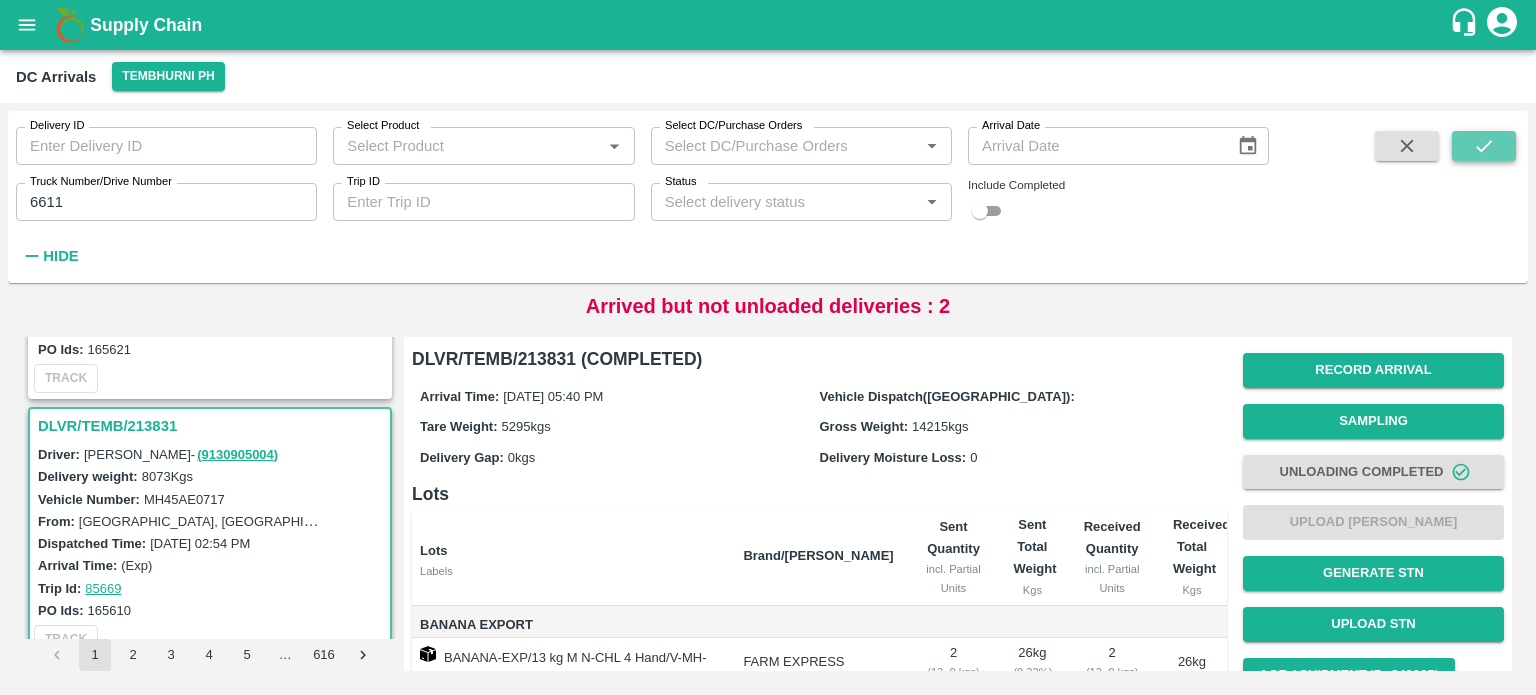 click 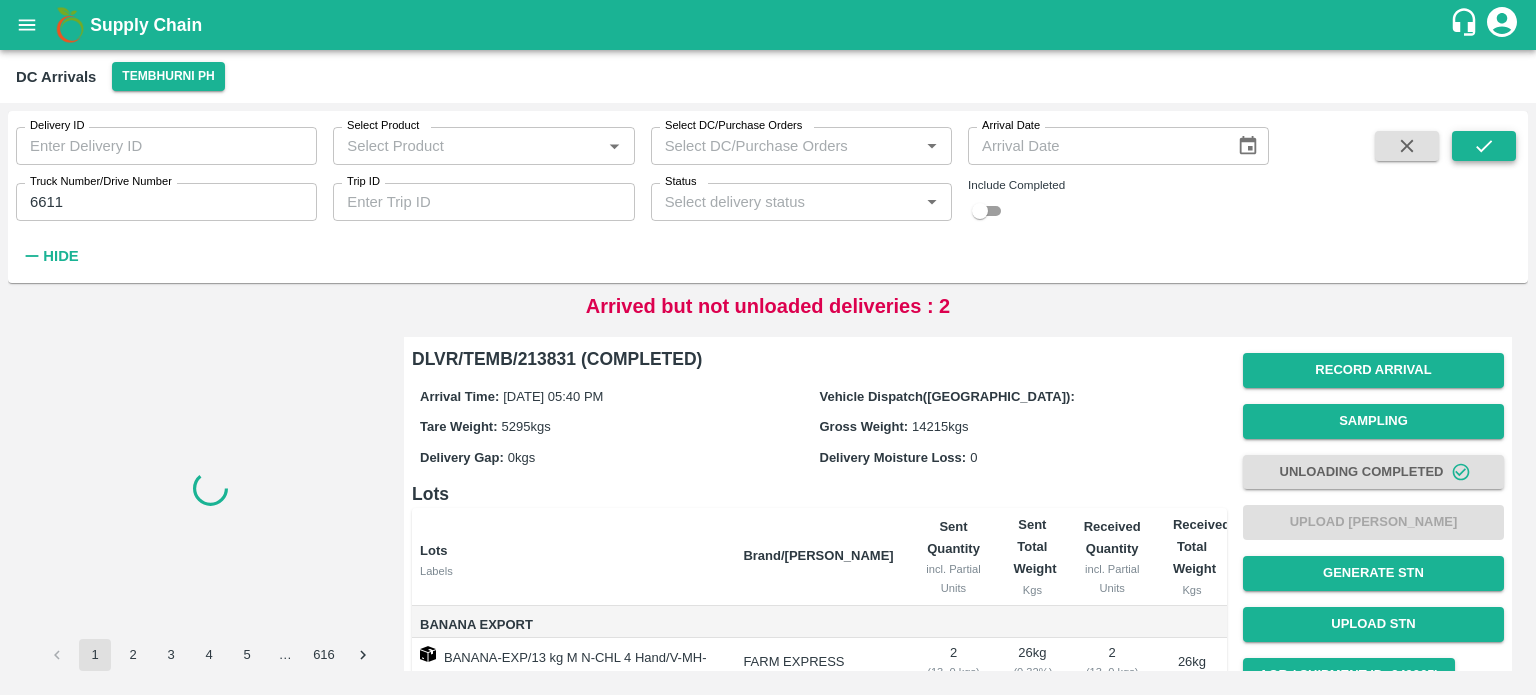 scroll, scrollTop: 0, scrollLeft: 0, axis: both 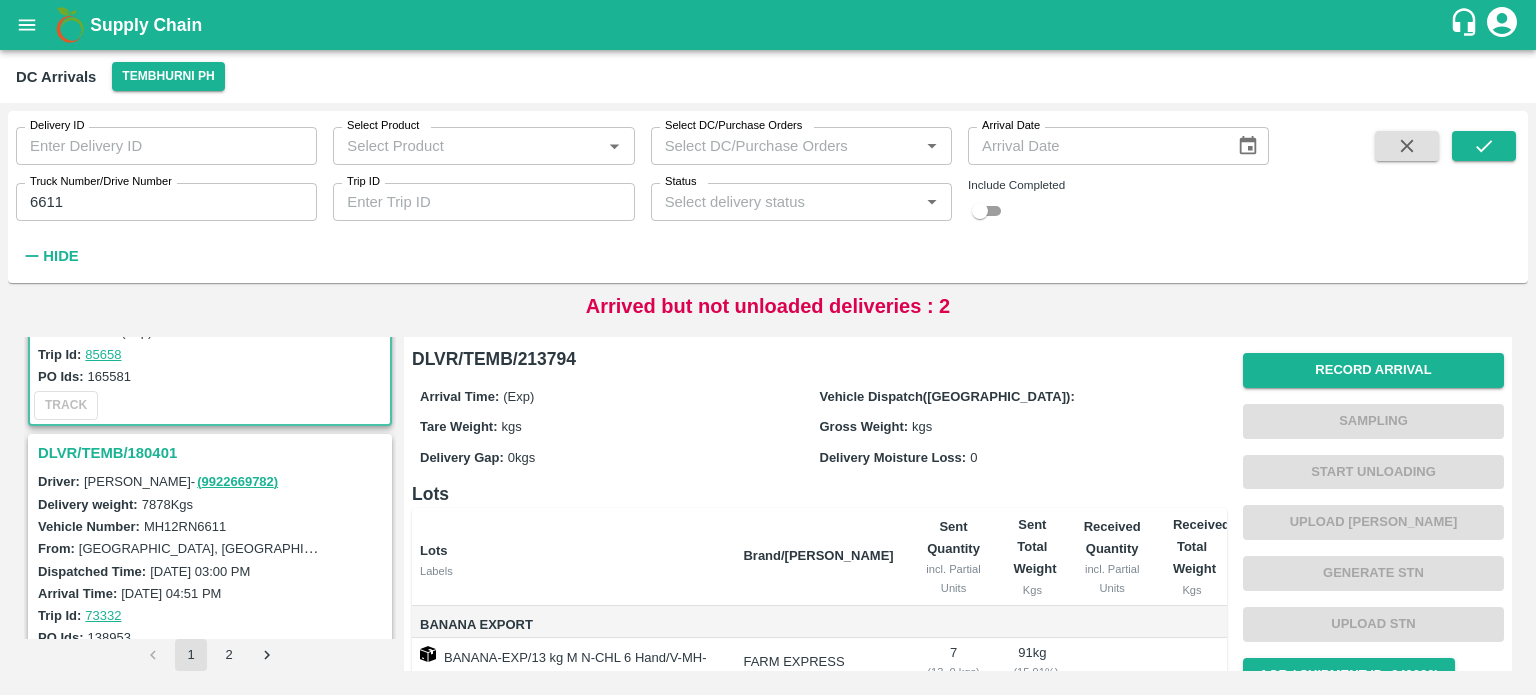 click on "DLVR/TEMB/180401" at bounding box center (213, 453) 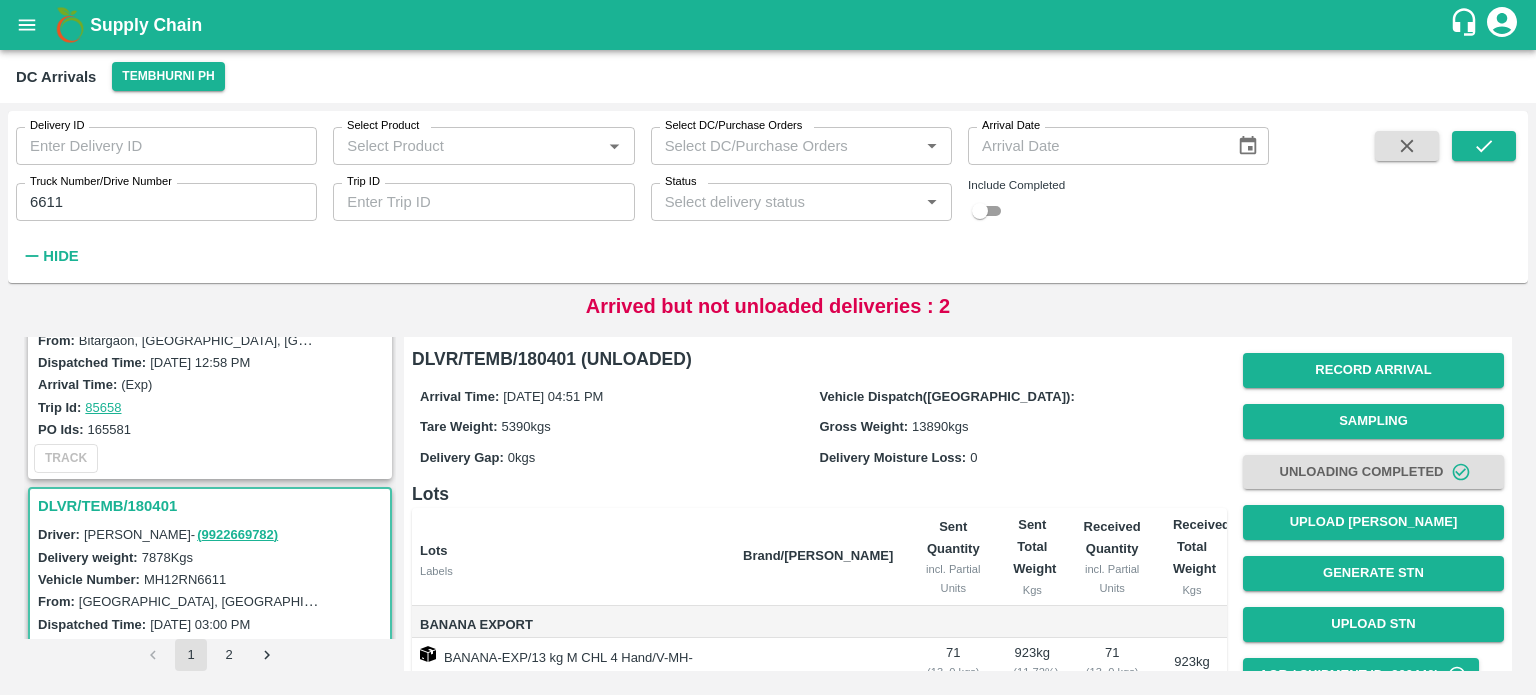 scroll, scrollTop: 0, scrollLeft: 0, axis: both 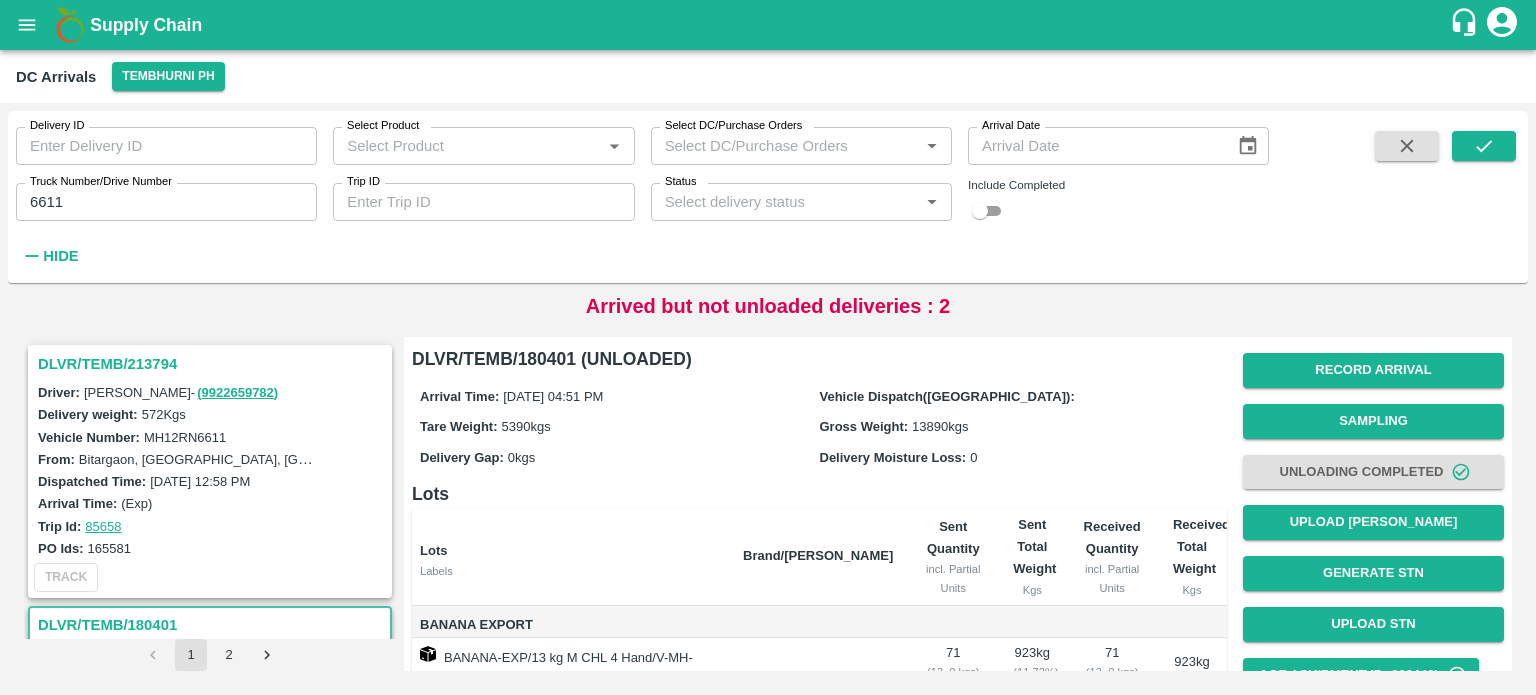 click on "DLVR/TEMB/213794" at bounding box center (213, 364) 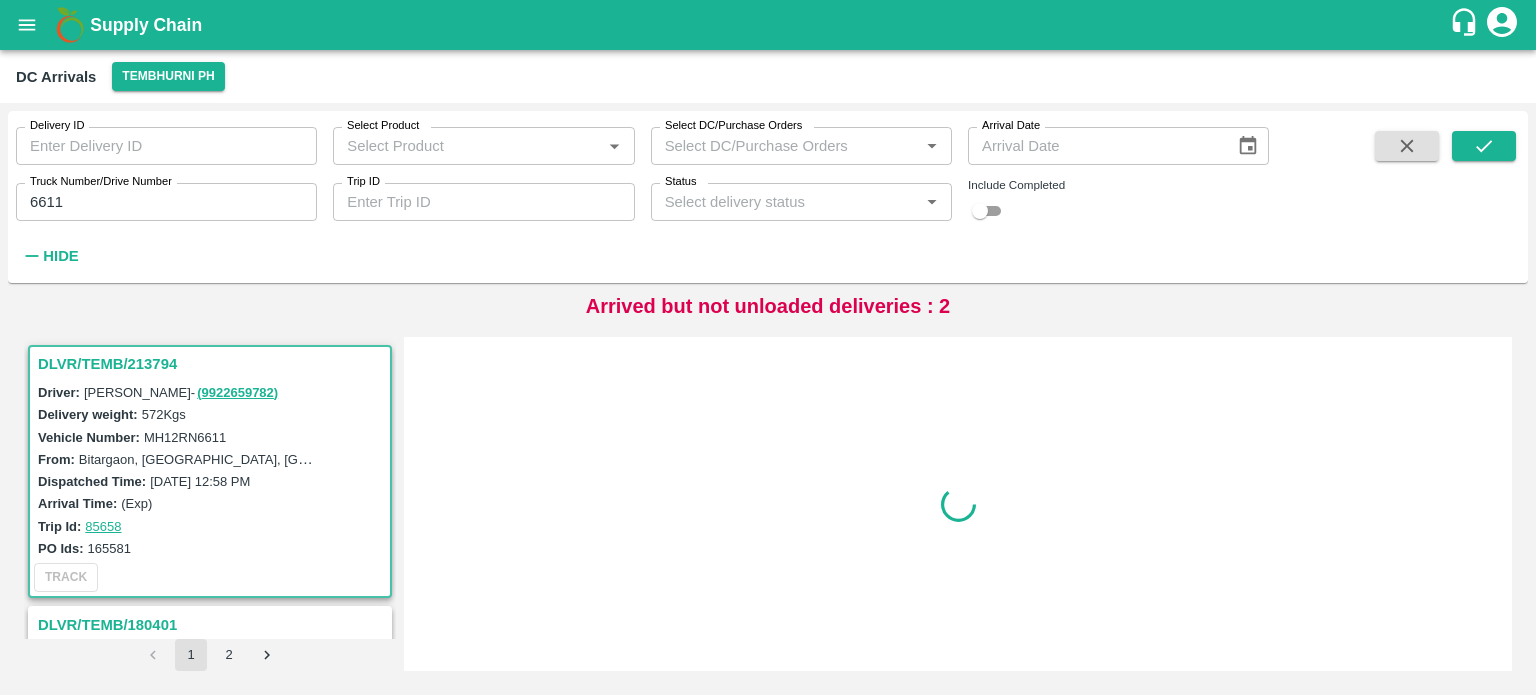scroll, scrollTop: 8, scrollLeft: 0, axis: vertical 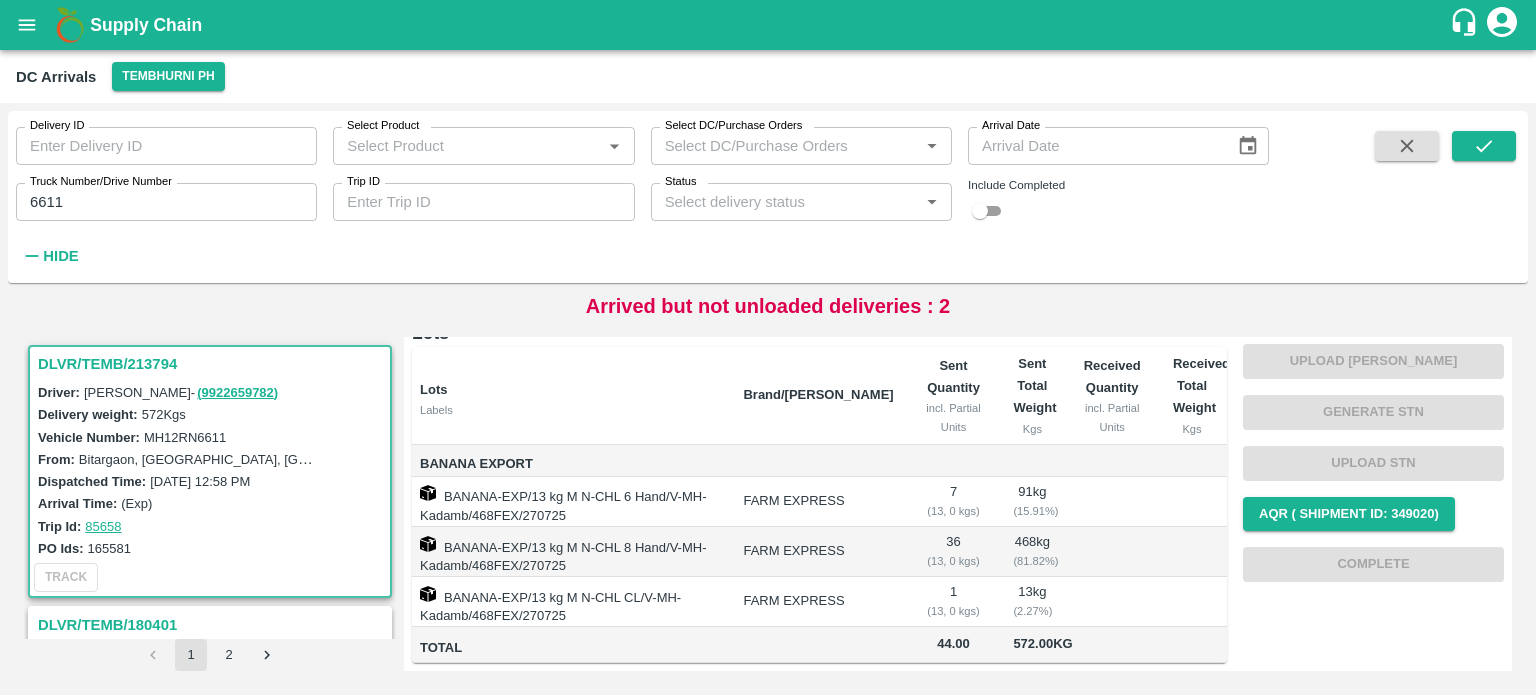 click on "MH12RN6611" at bounding box center [185, 437] 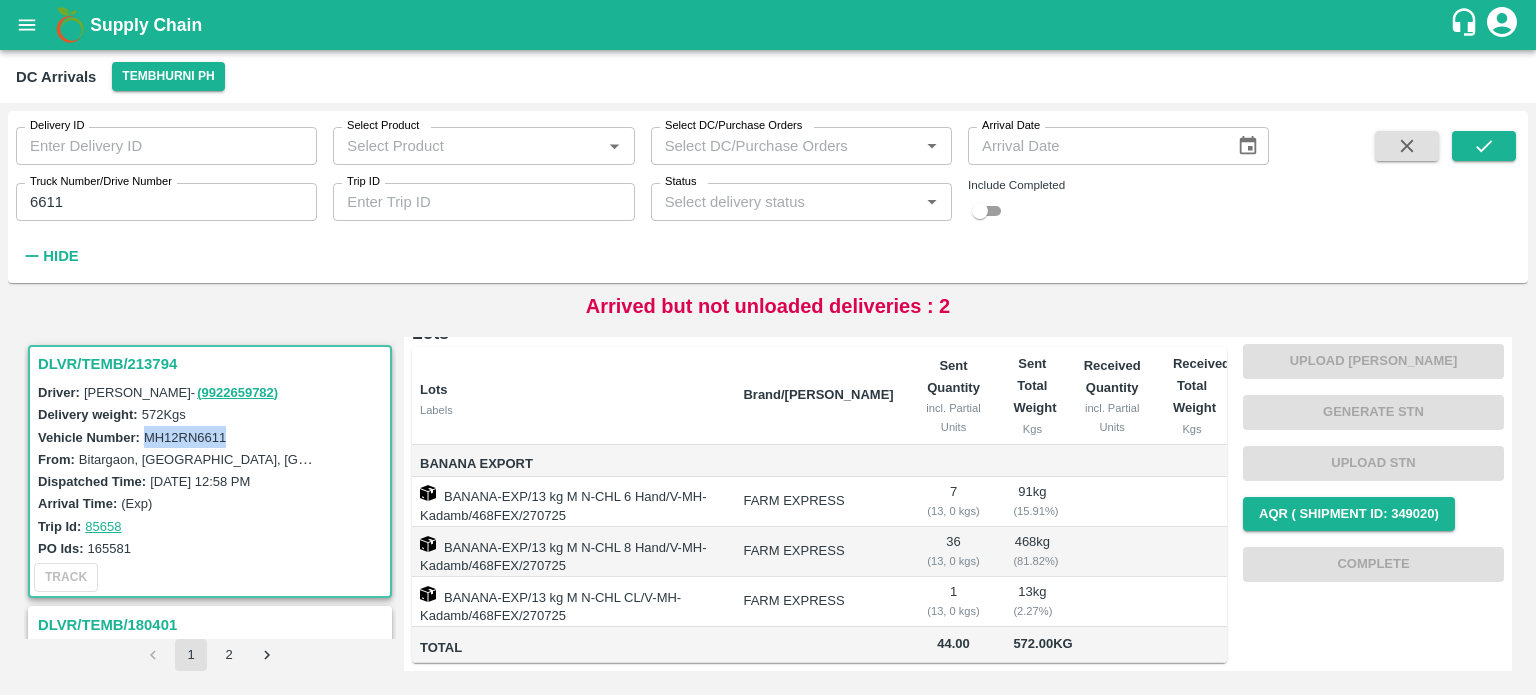 click on "MH12RN6611" at bounding box center [185, 437] 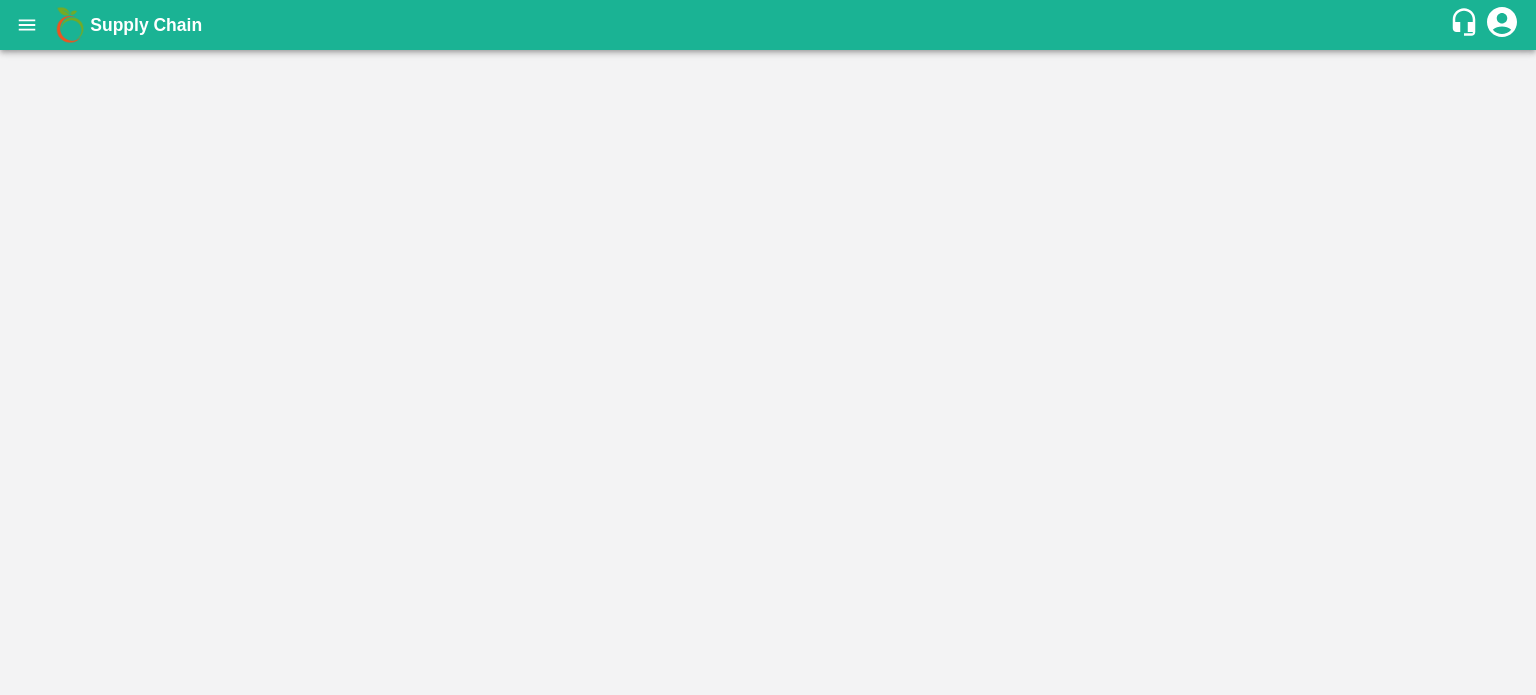 scroll, scrollTop: 0, scrollLeft: 0, axis: both 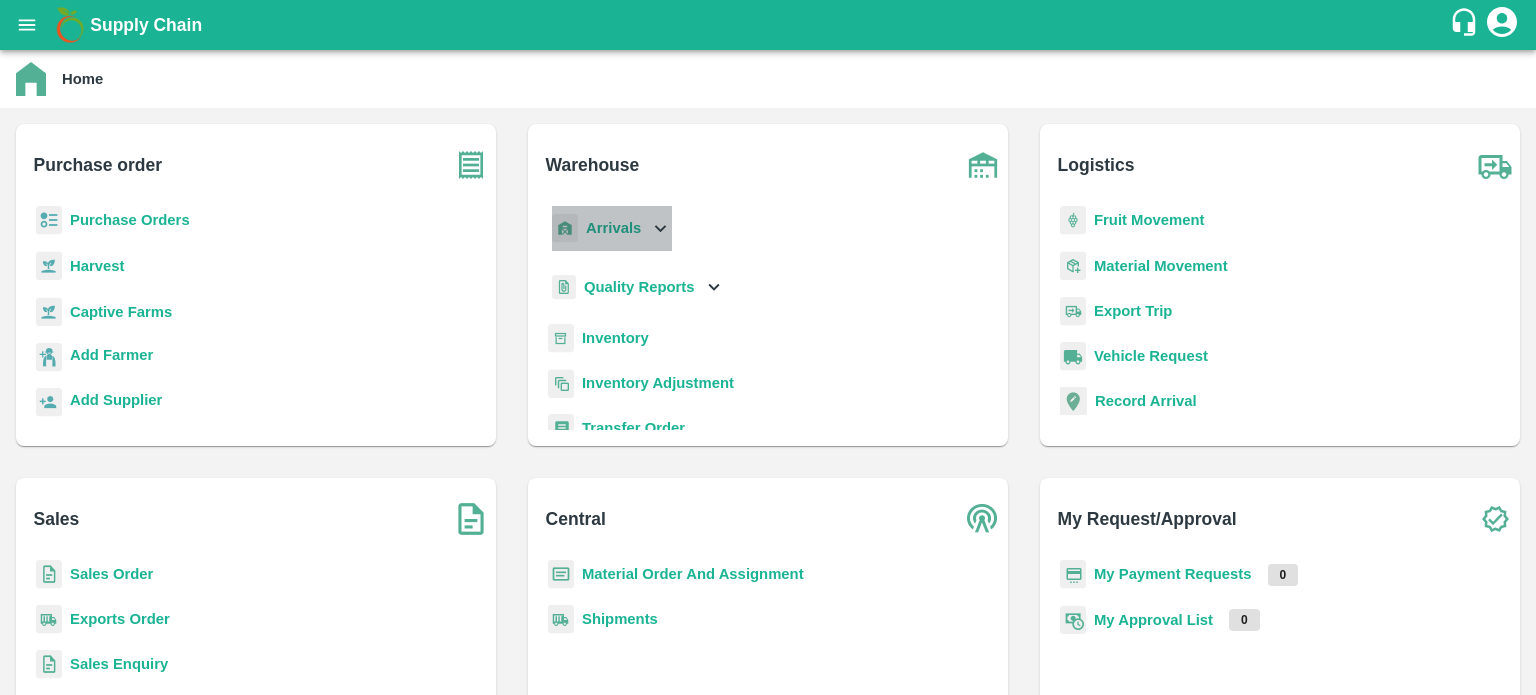 click 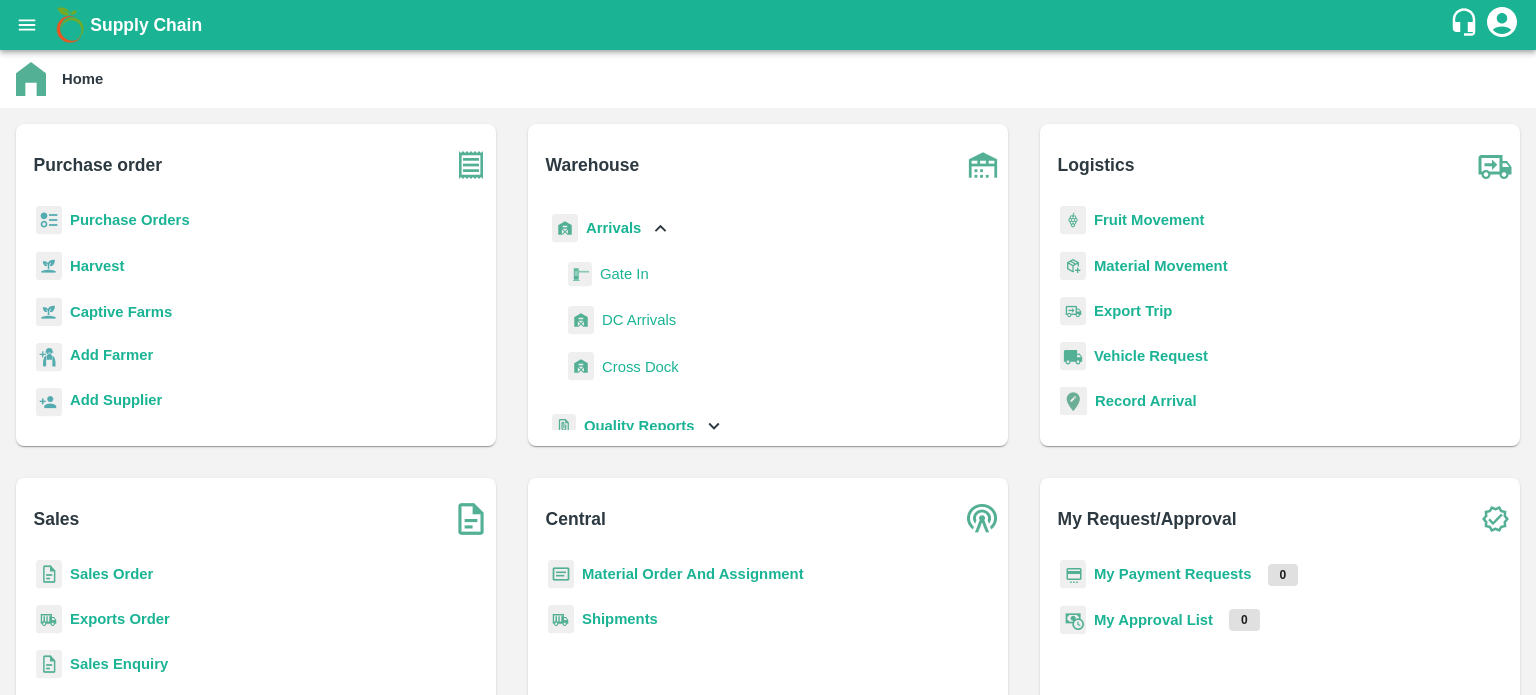 click on "DC Arrivals" at bounding box center [639, 320] 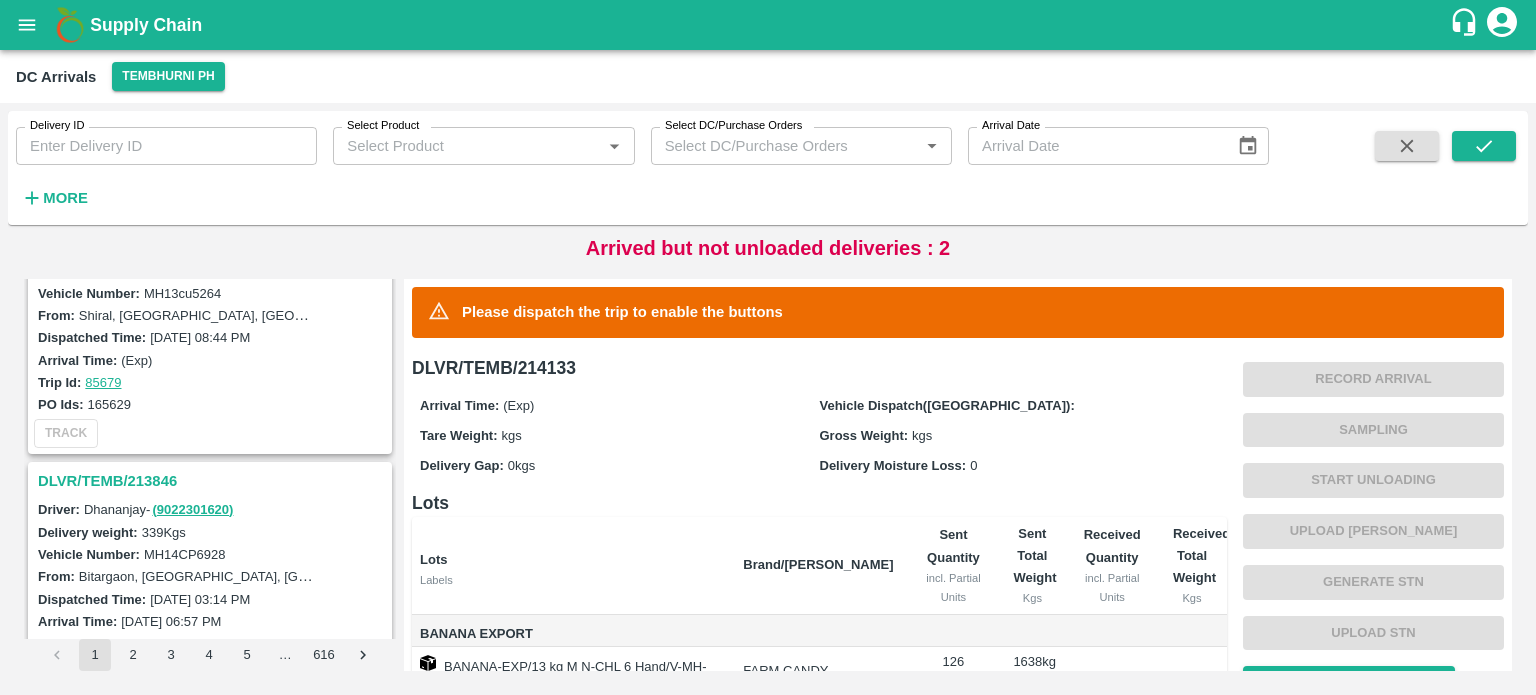 scroll, scrollTop: 6153, scrollLeft: 0, axis: vertical 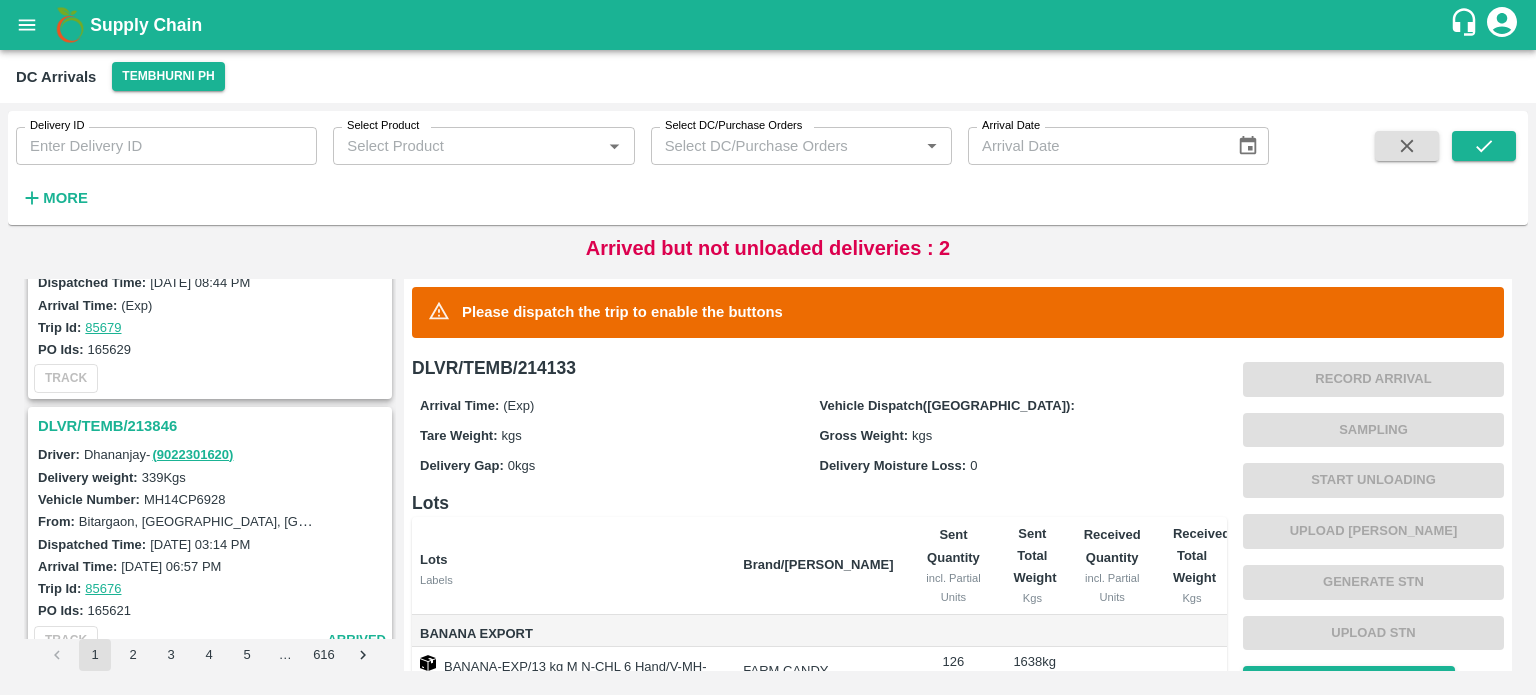 click on "DLVR/TEMB/213846" at bounding box center (213, 426) 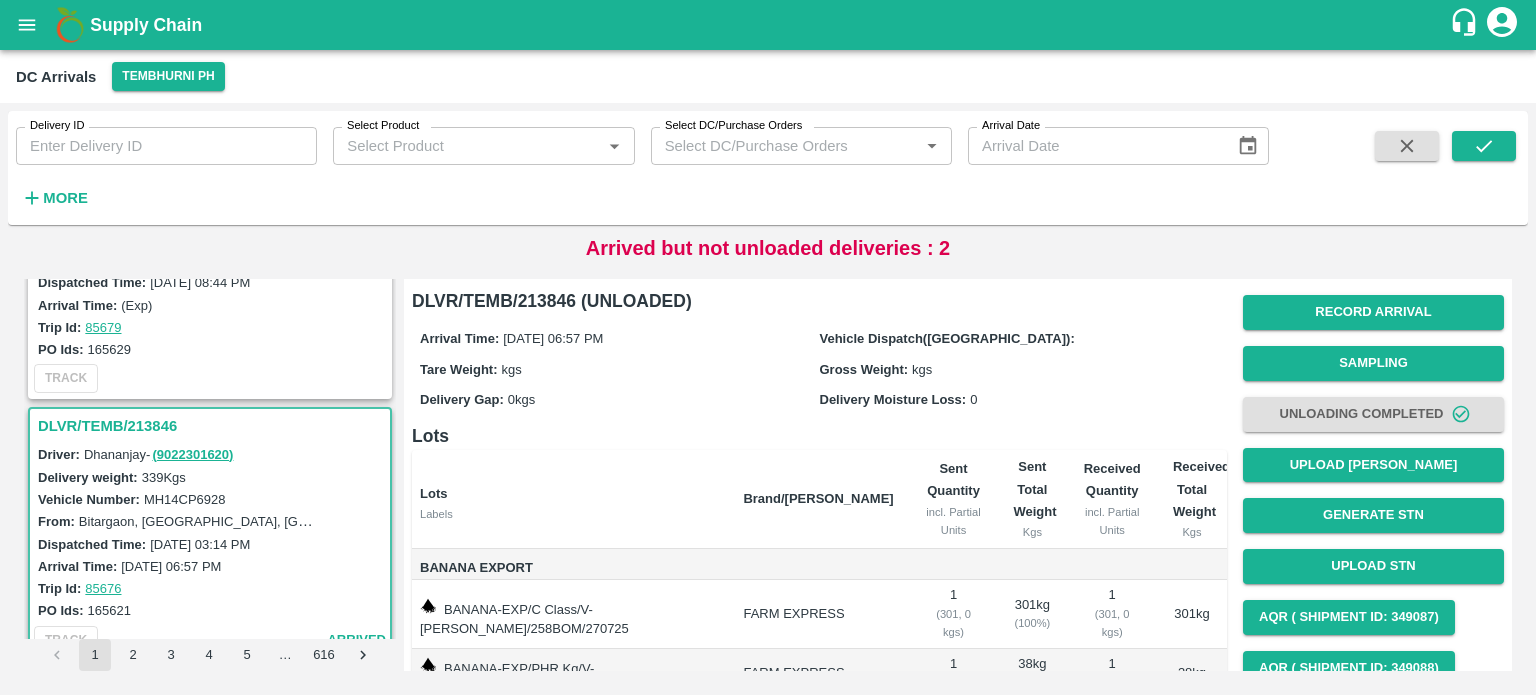scroll, scrollTop: 82, scrollLeft: 0, axis: vertical 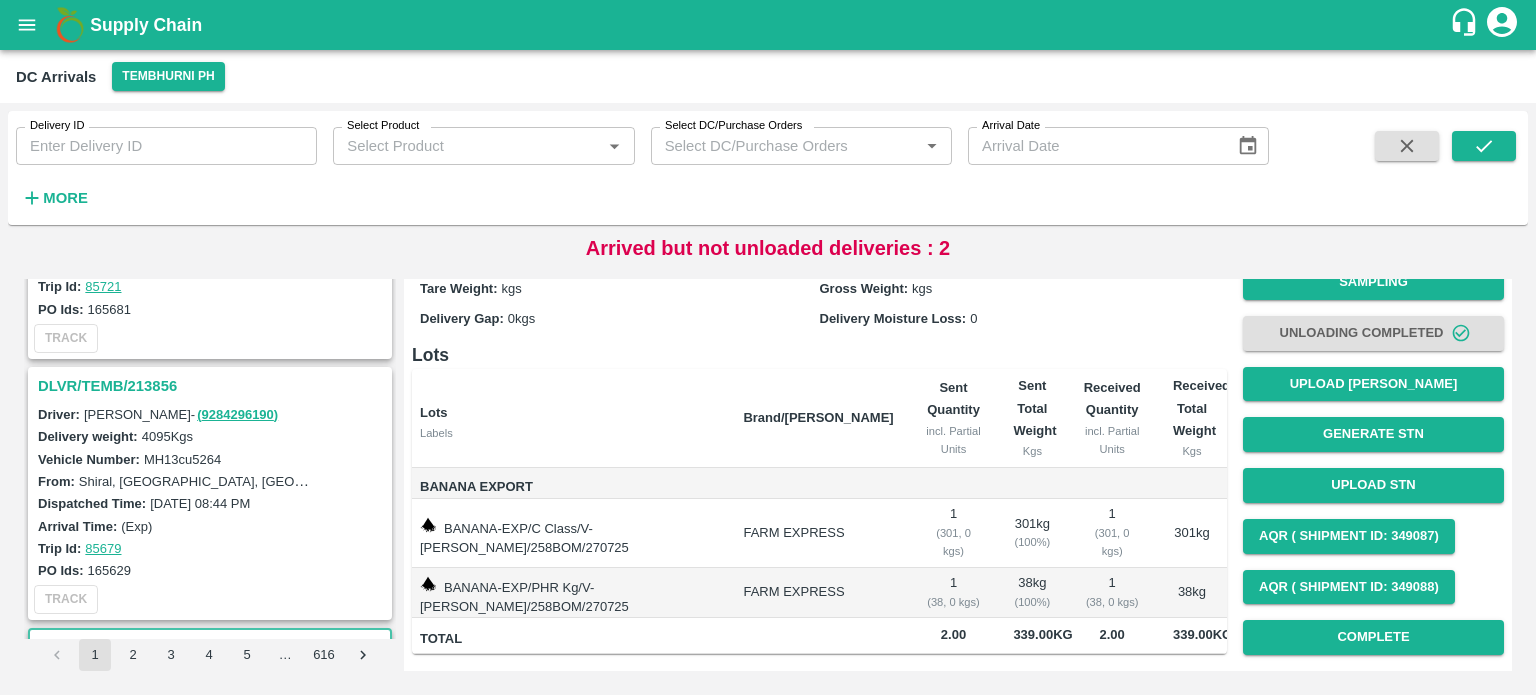 click on "DLVR/TEMB/213856" at bounding box center [213, 386] 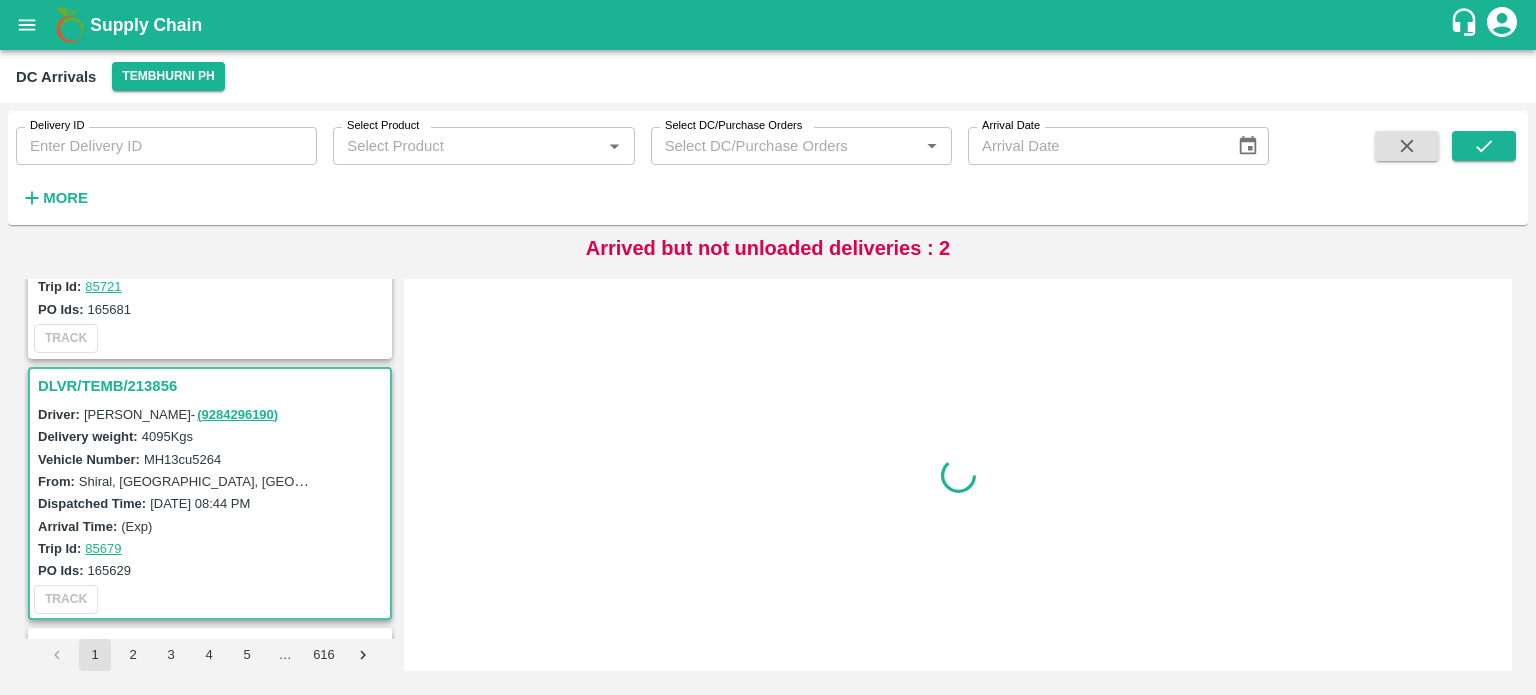 scroll, scrollTop: 0, scrollLeft: 0, axis: both 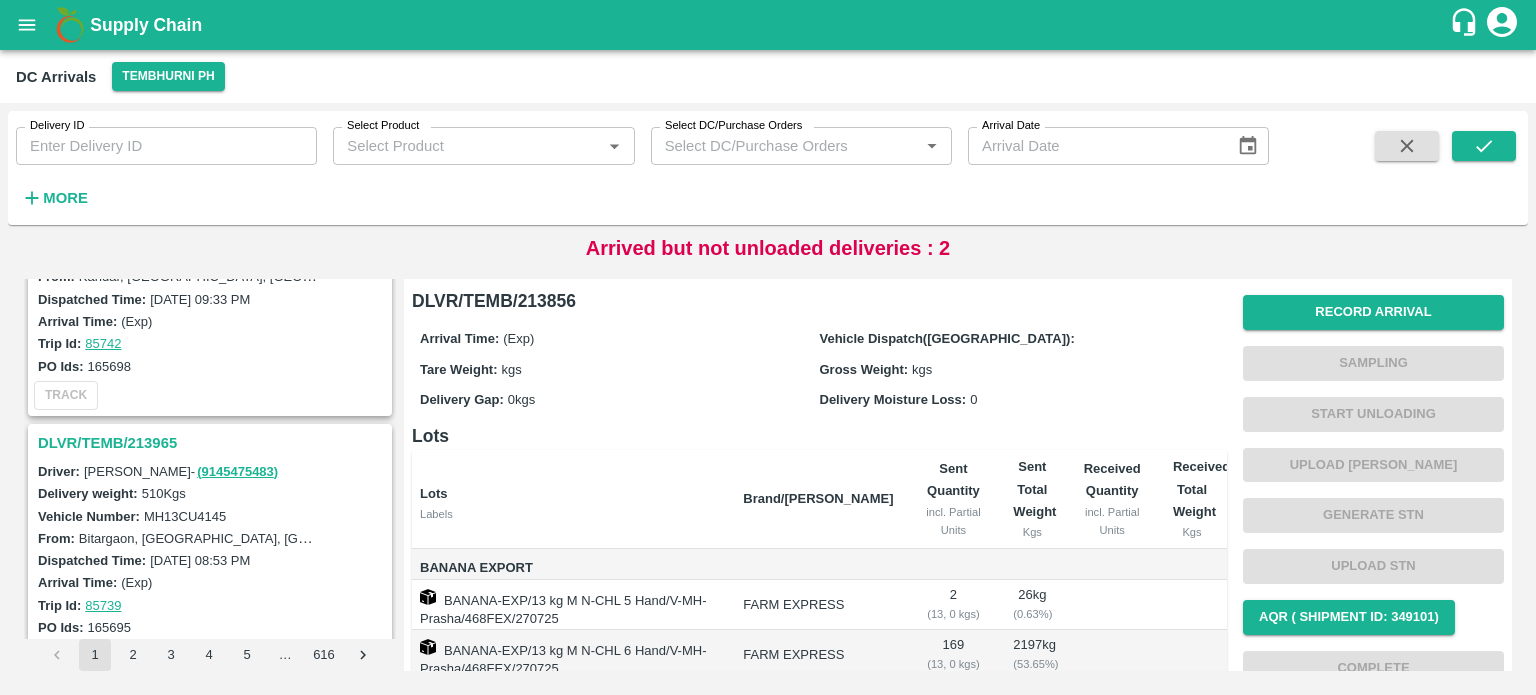 click on "More" at bounding box center (65, 198) 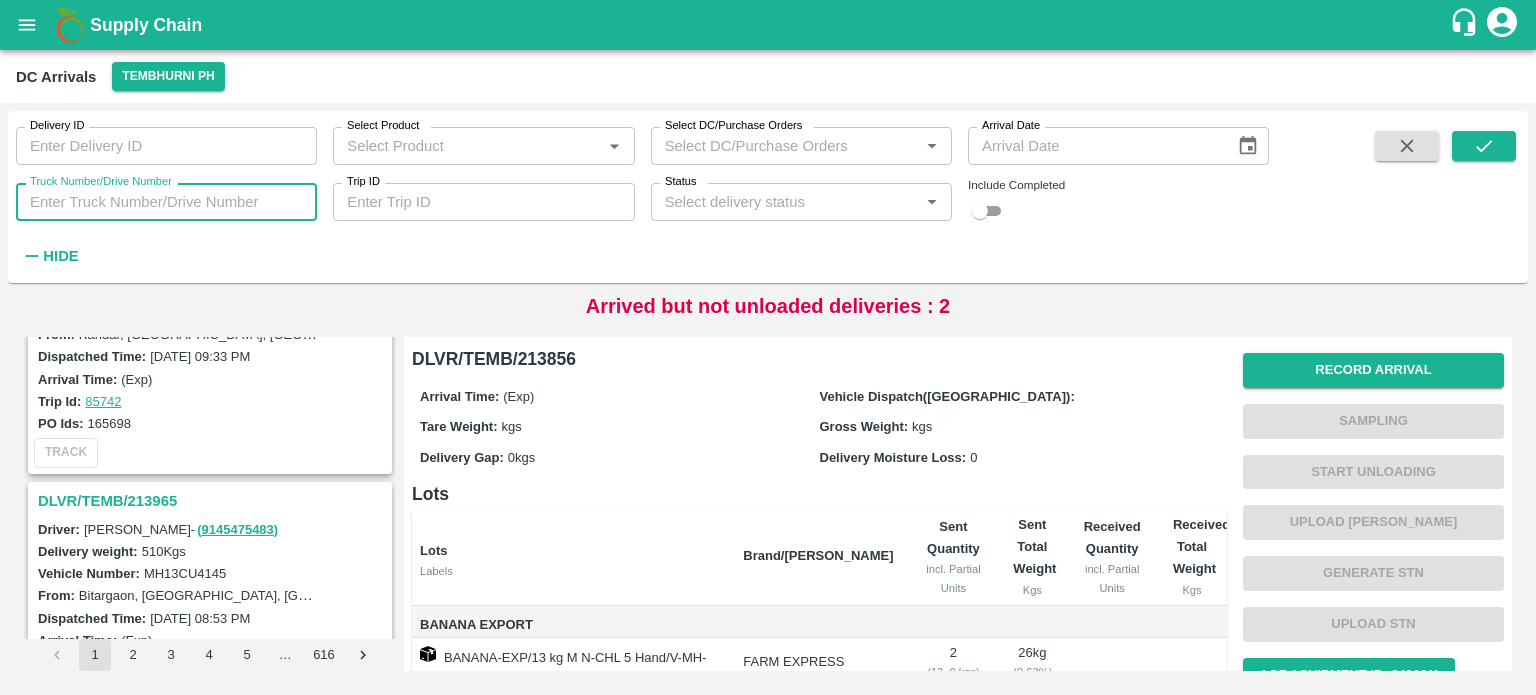 click on "Truck Number/Drive Number" at bounding box center [166, 202] 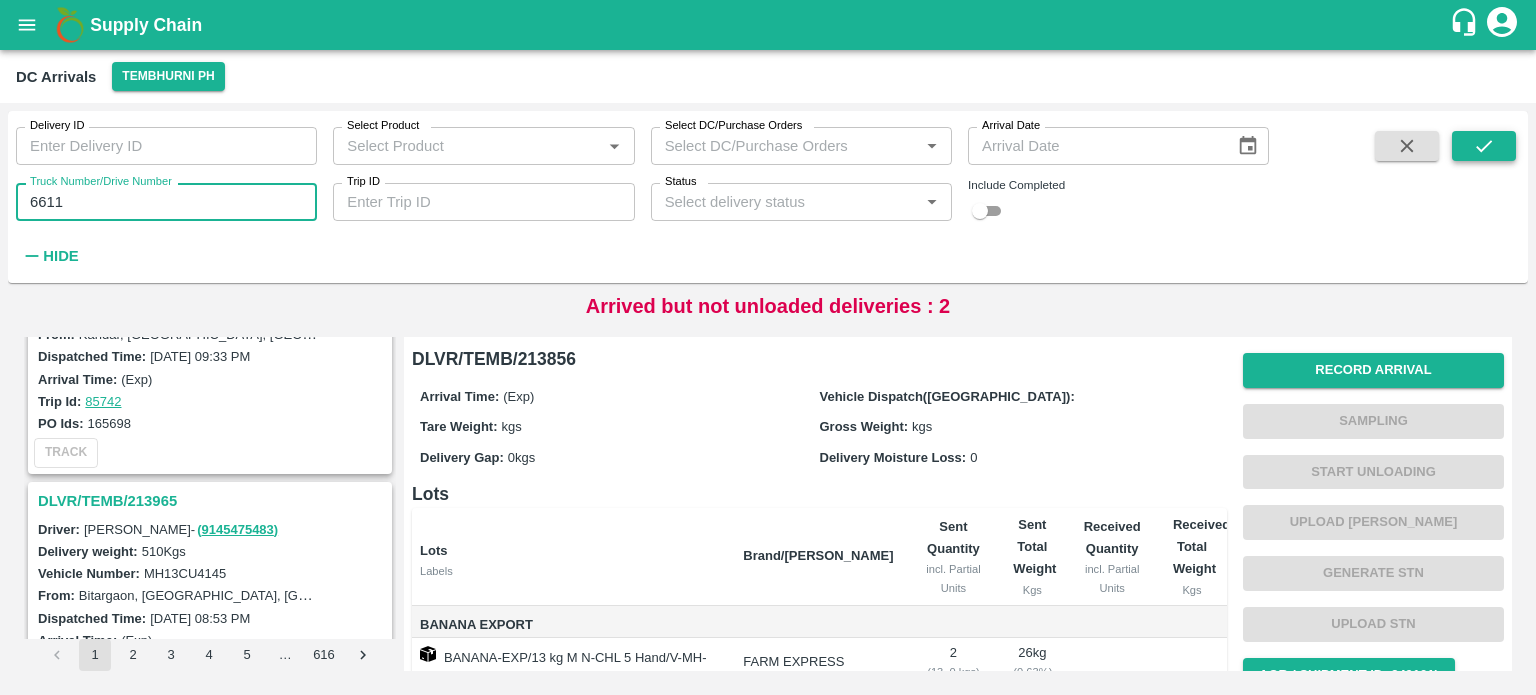 type on "6611" 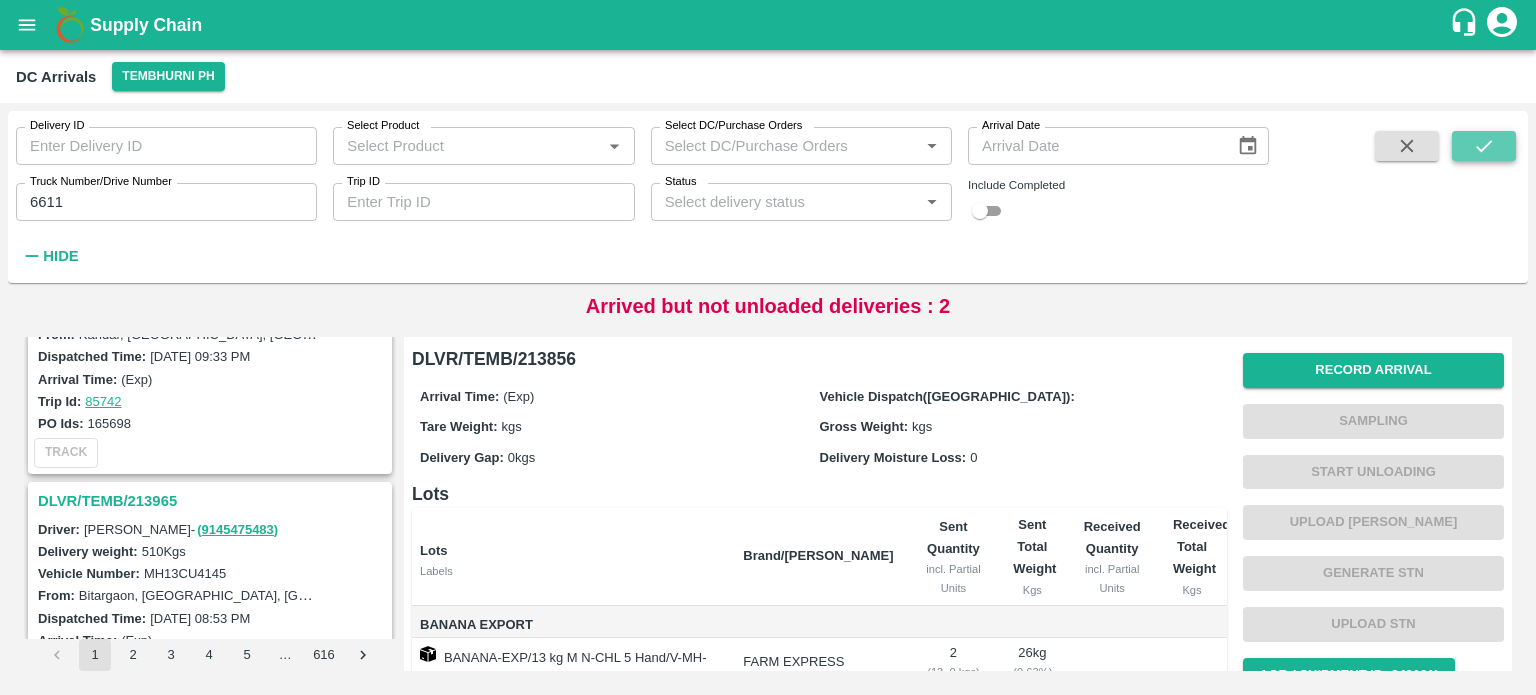 click 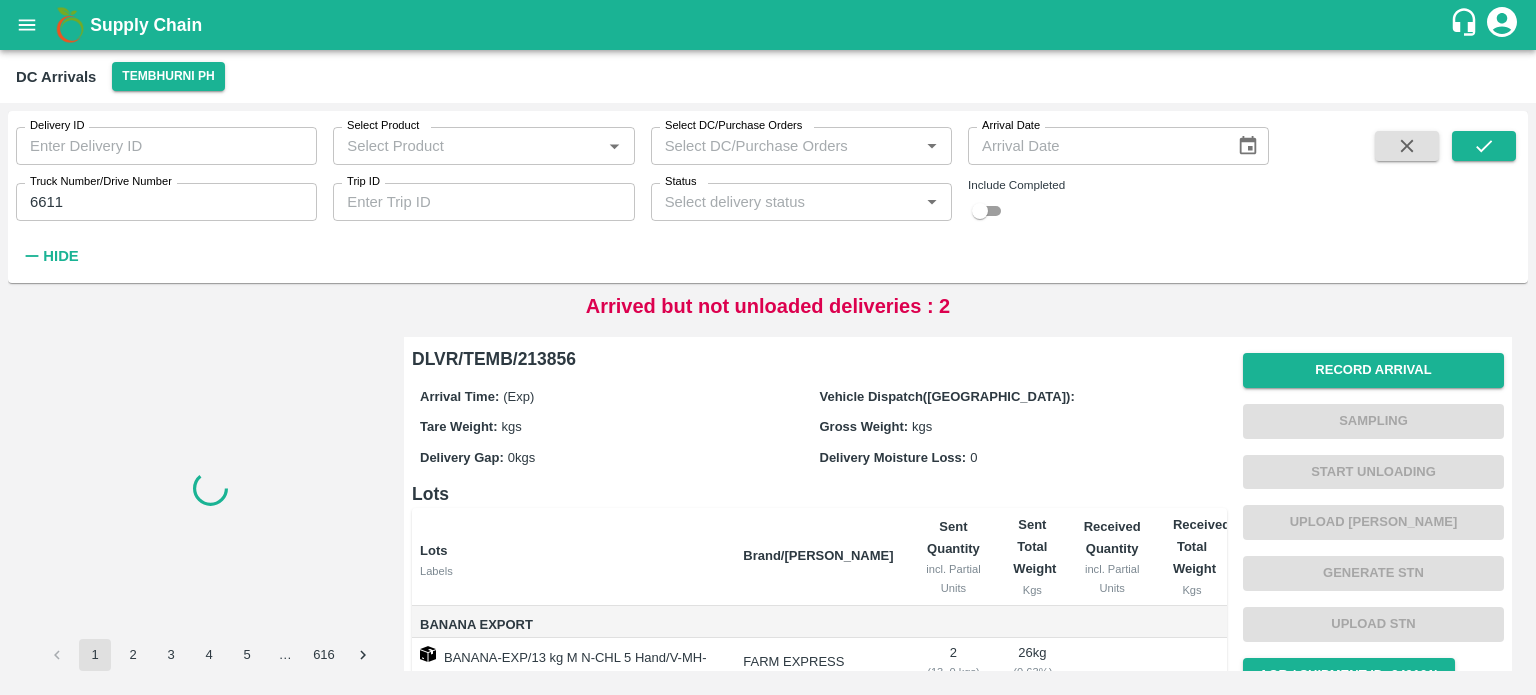 scroll, scrollTop: 0, scrollLeft: 0, axis: both 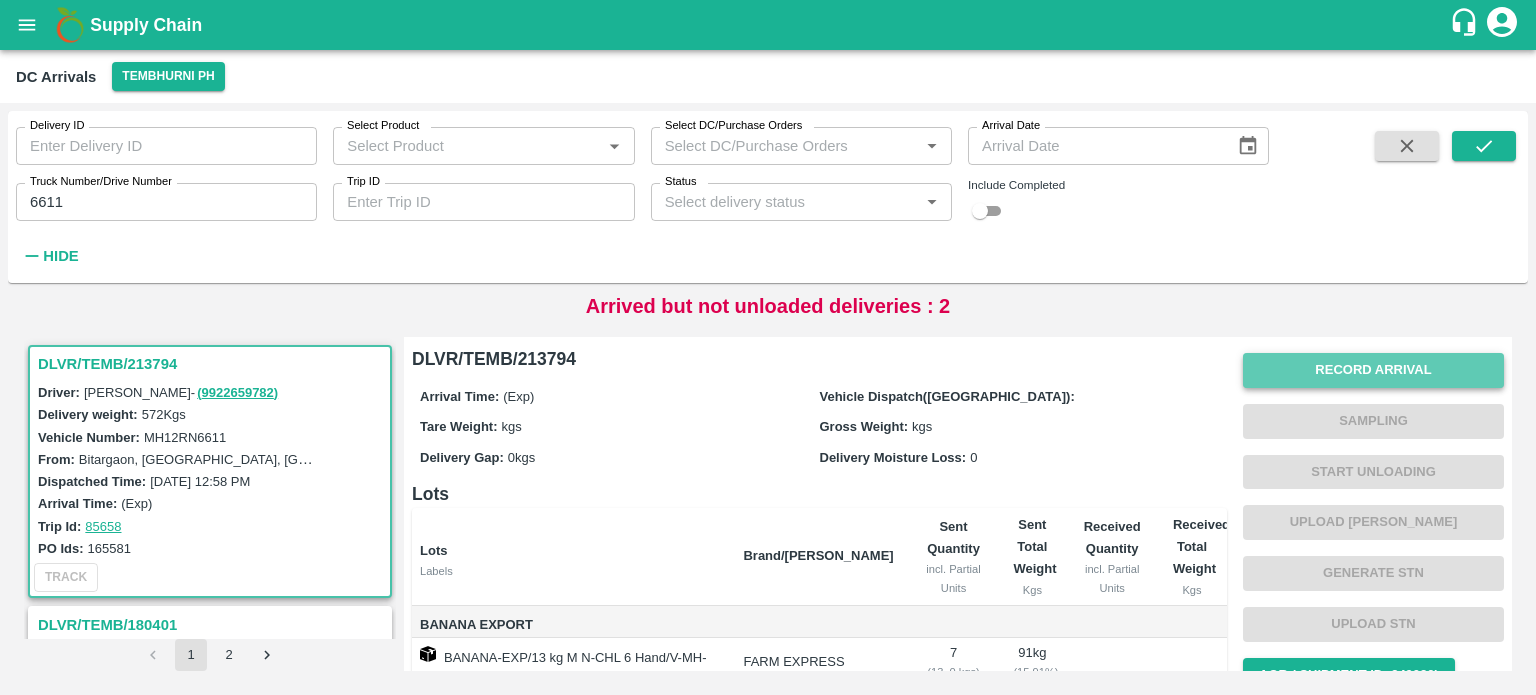 click on "Record Arrival" at bounding box center (1373, 370) 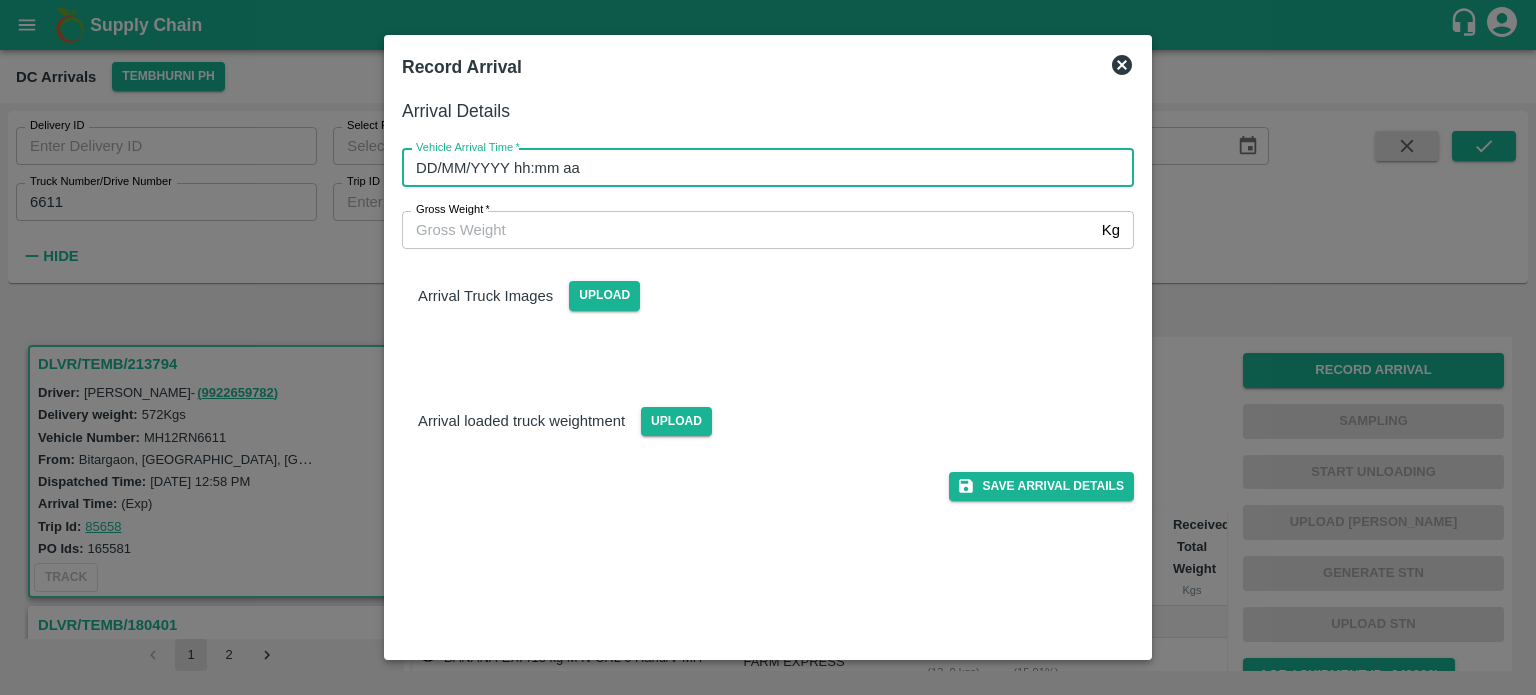 type on "DD/MM/YYYY hh:mm aa" 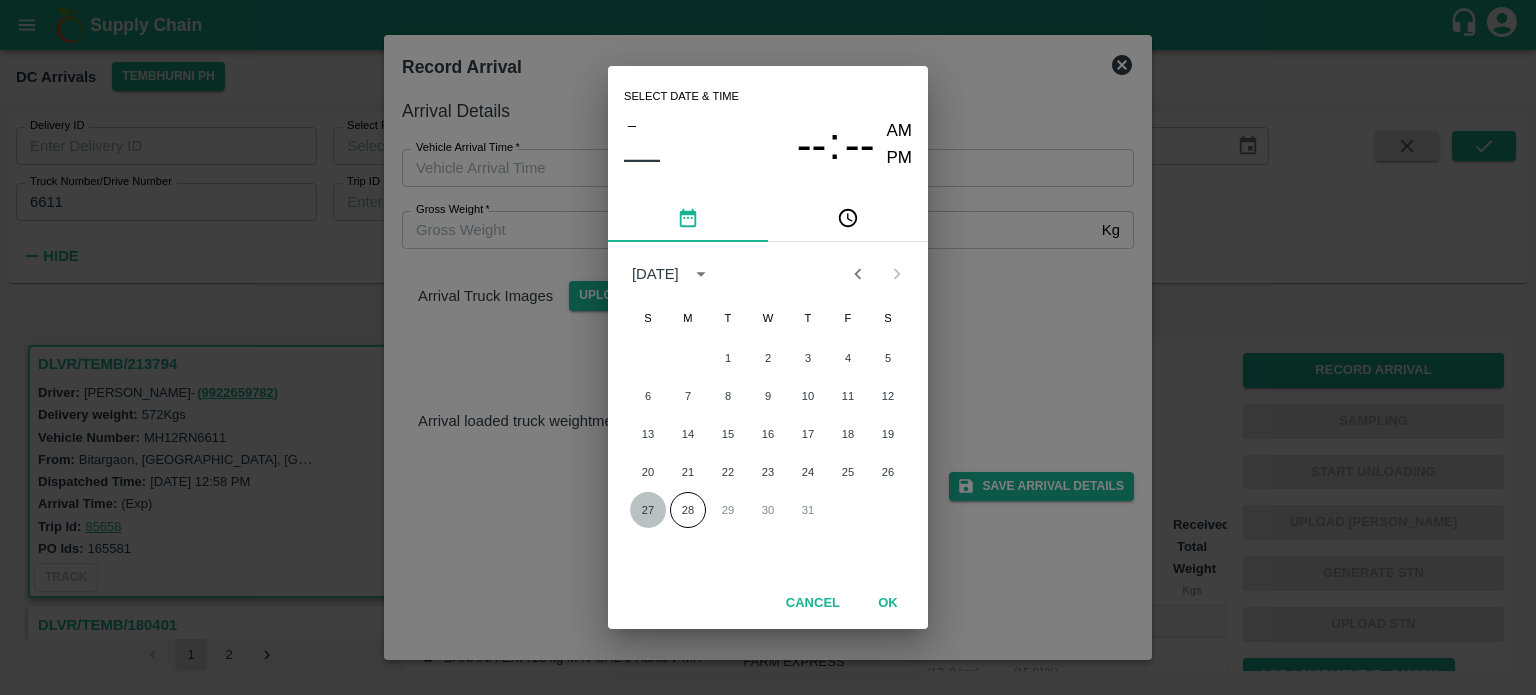 click on "27" at bounding box center [648, 510] 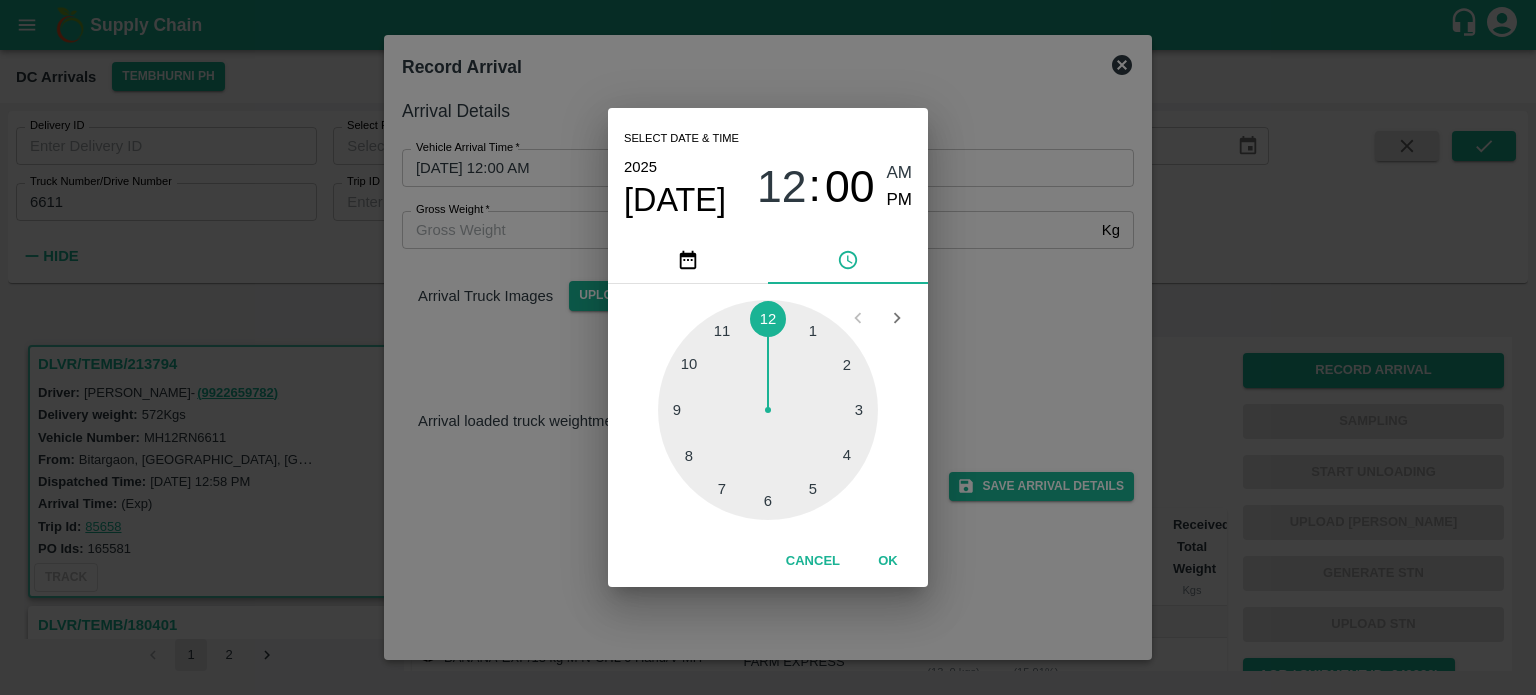 click at bounding box center [768, 410] 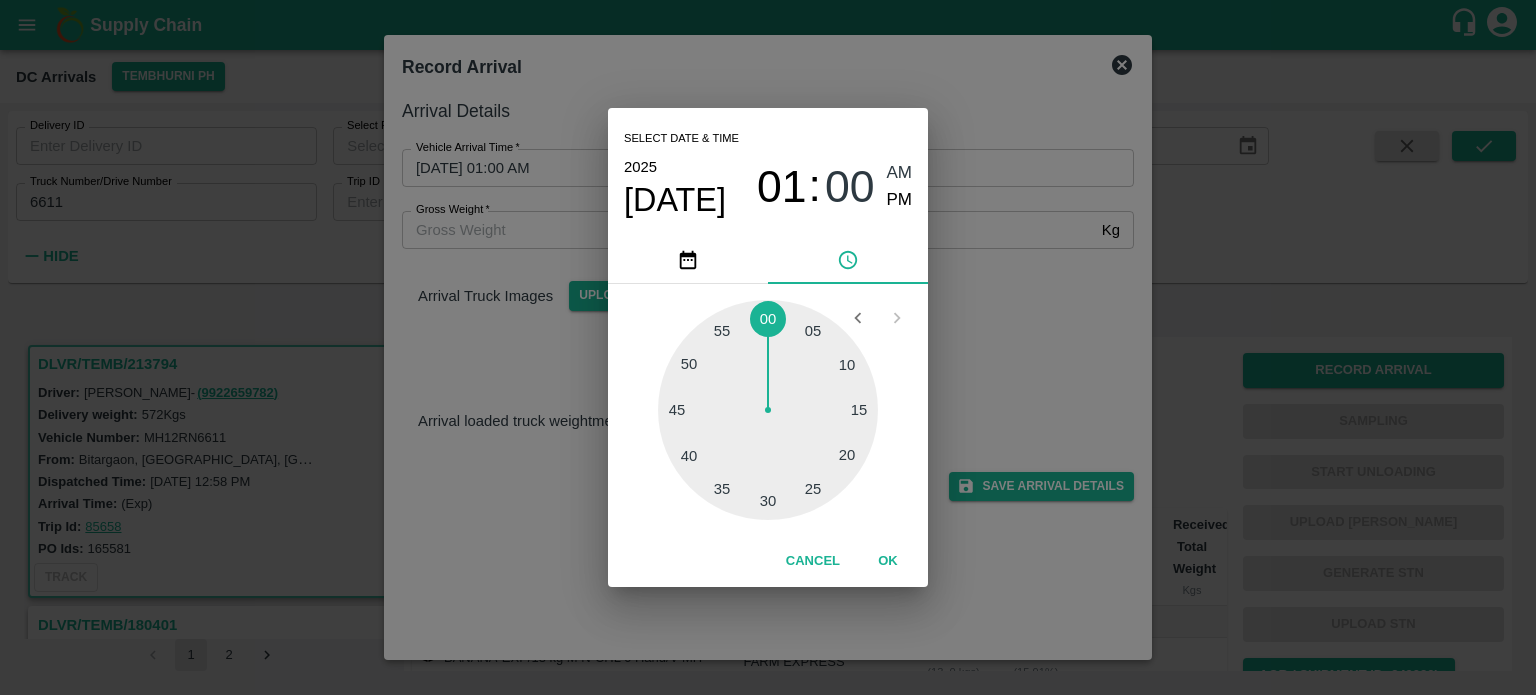 click at bounding box center (768, 410) 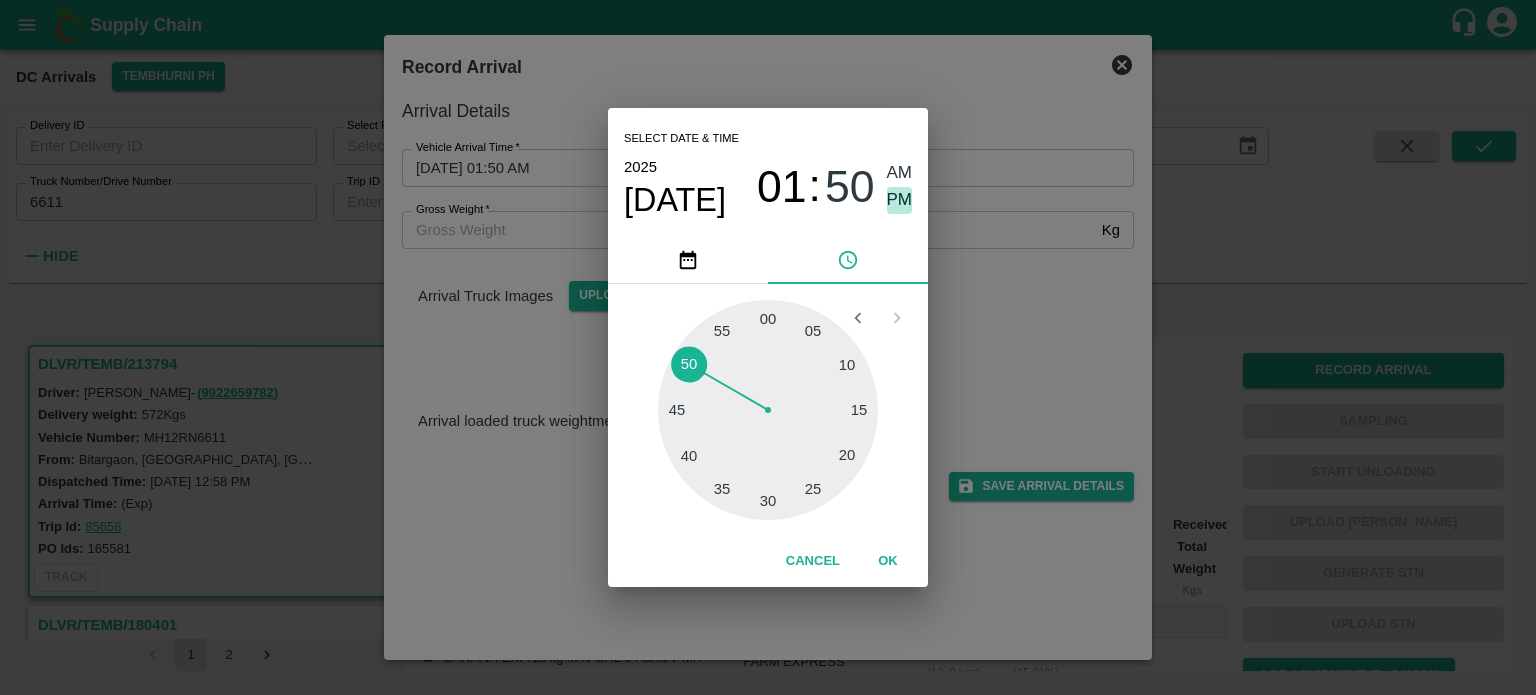 click on "PM" at bounding box center [900, 200] 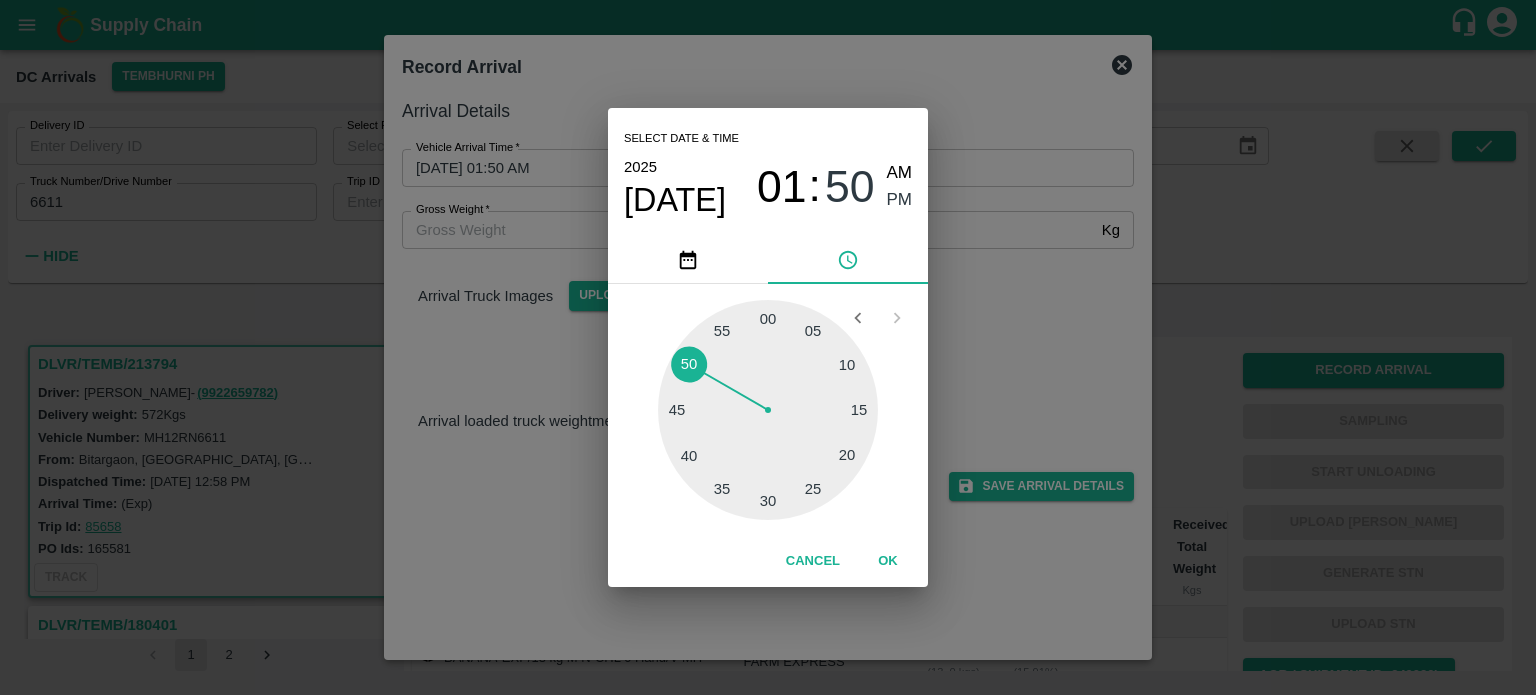type on "27/07/2025 01:50 PM" 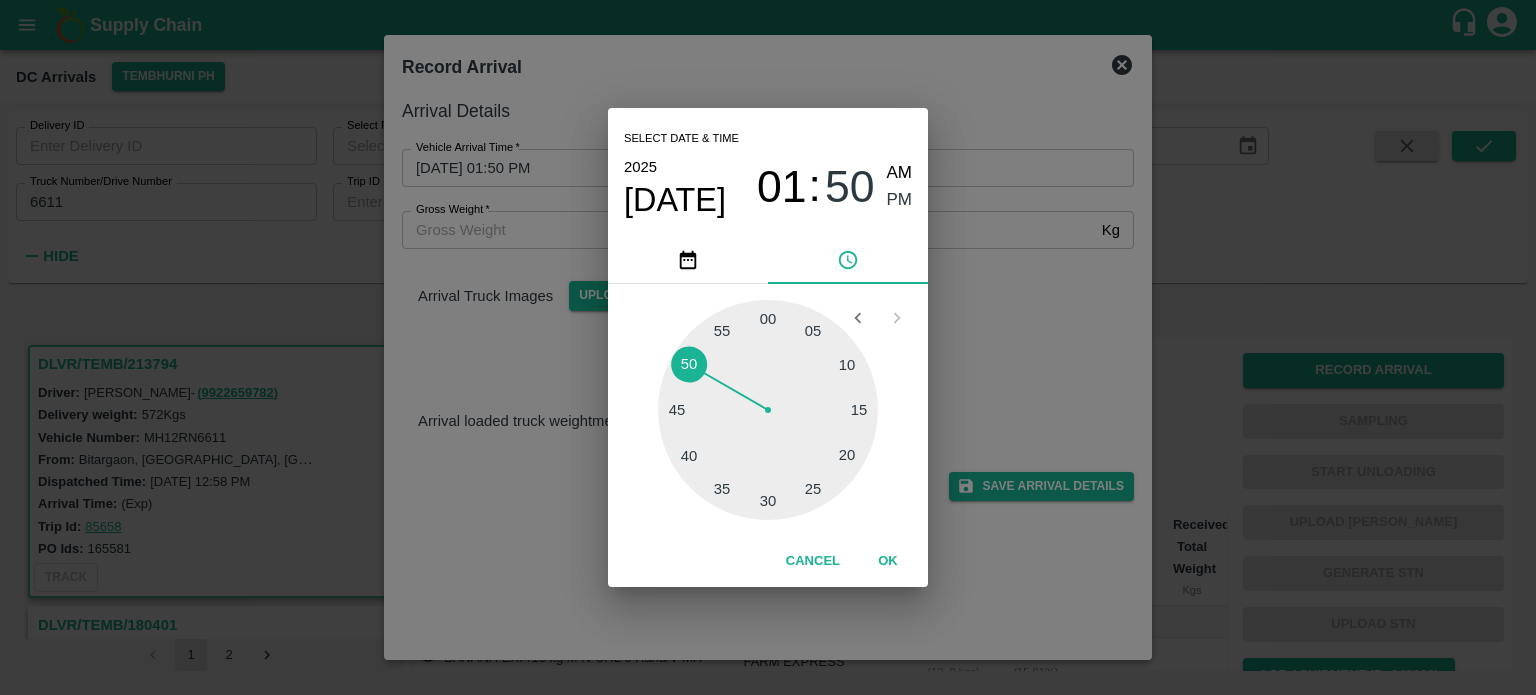 click on "Select date & time 2025 Jul 27 01 : 50 AM PM 05 10 15 20 25 30 35 40 45 50 55 00 Cancel OK" at bounding box center (768, 347) 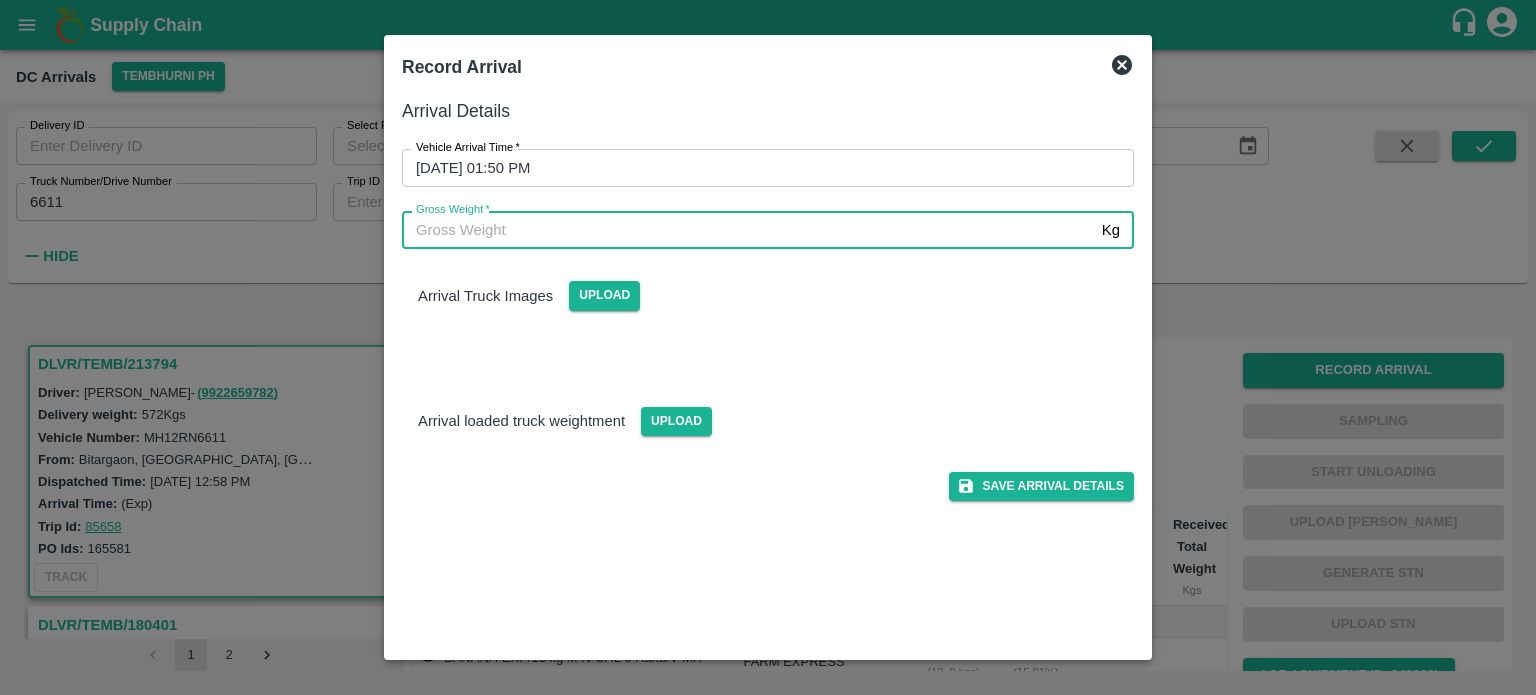 click on "Gross Weight   *" at bounding box center [748, 230] 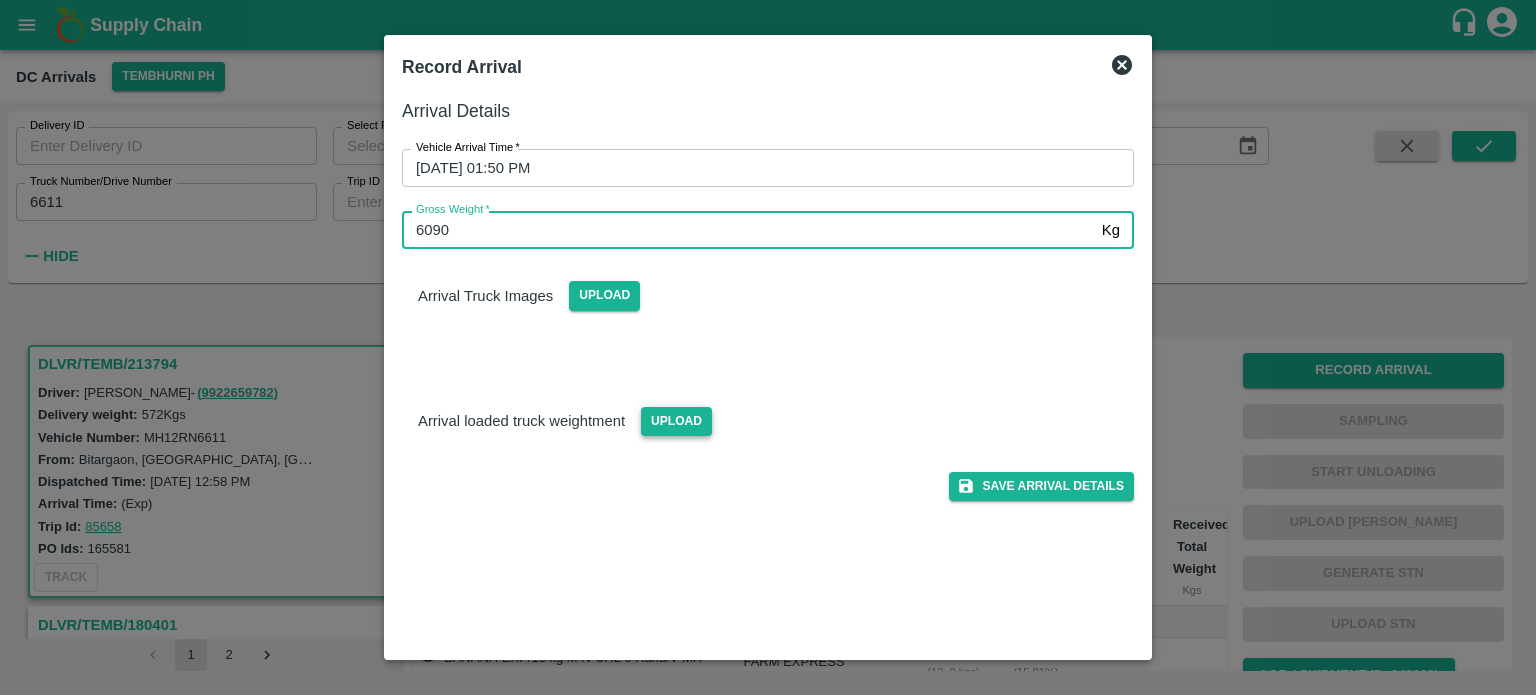 type on "6090" 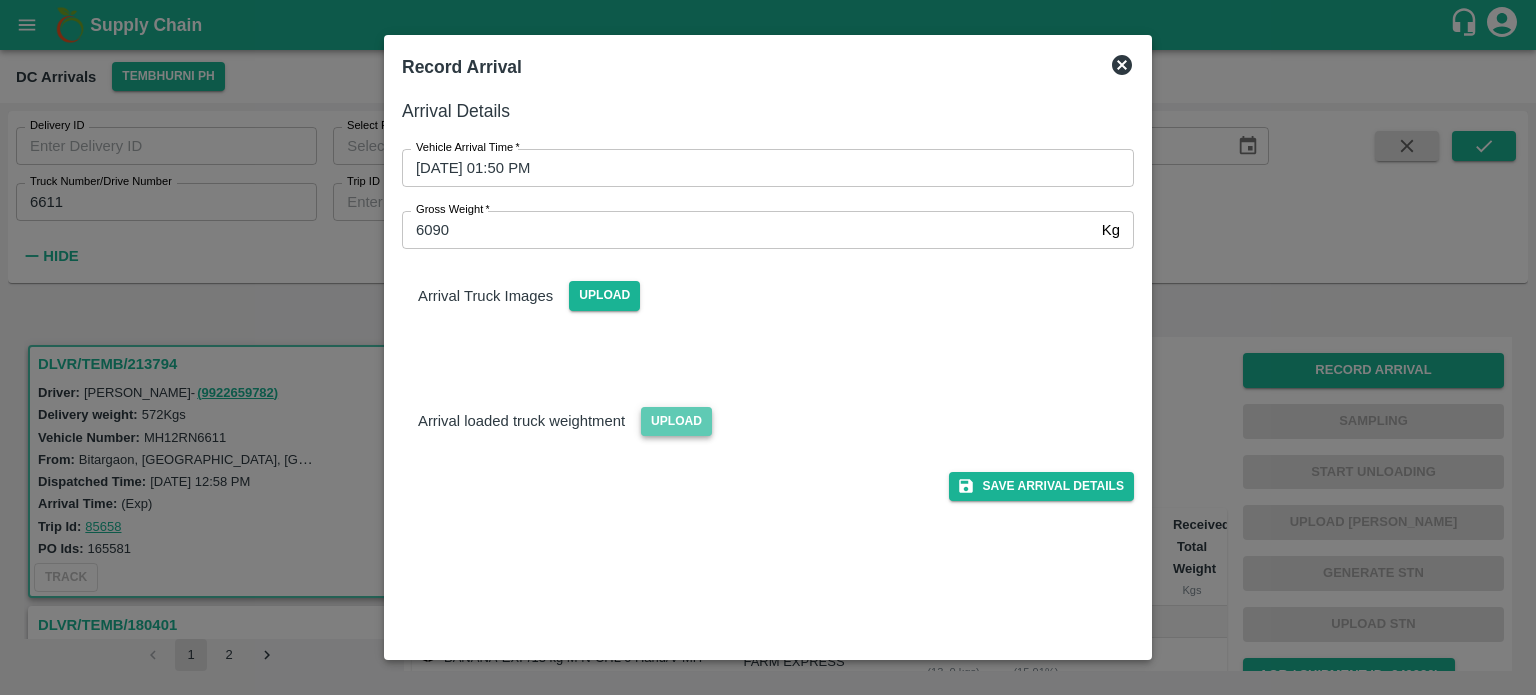 click on "Upload" at bounding box center [676, 421] 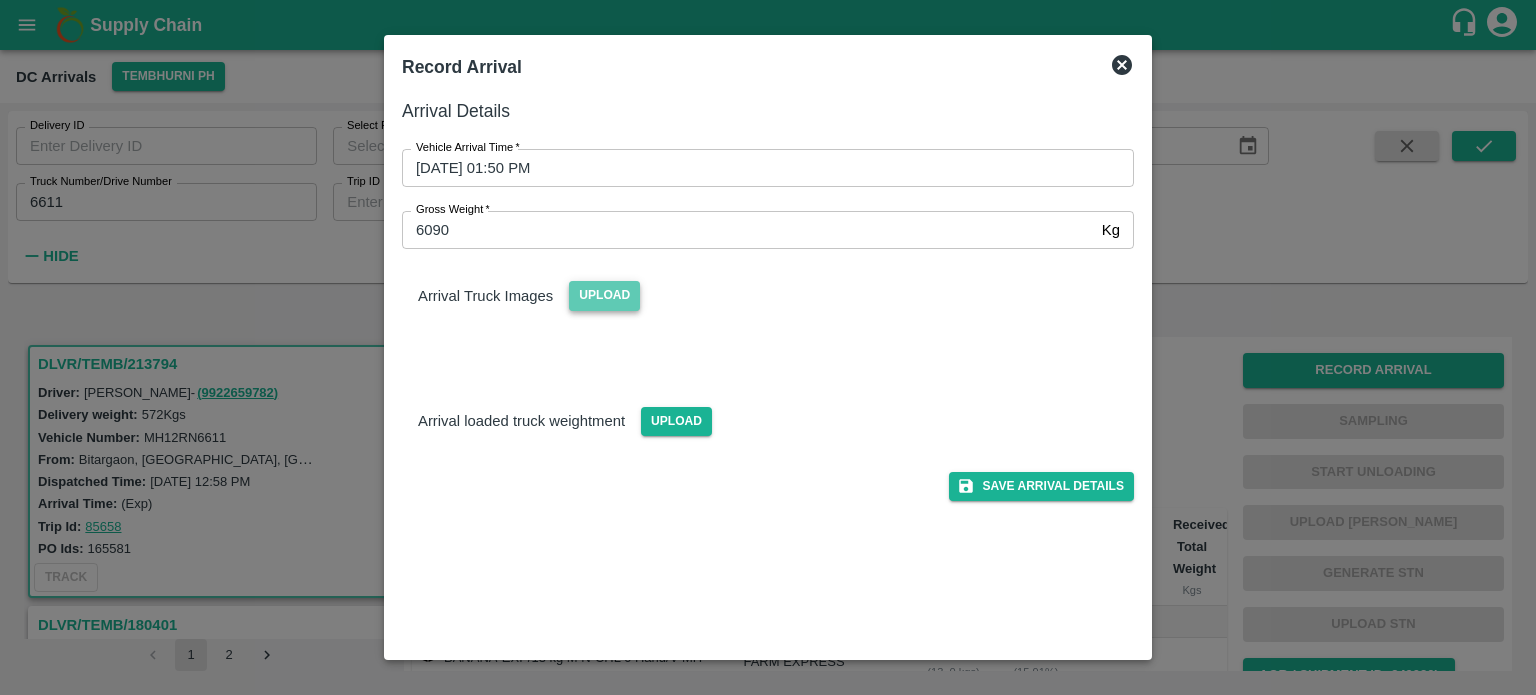 click on "Upload" at bounding box center [604, 295] 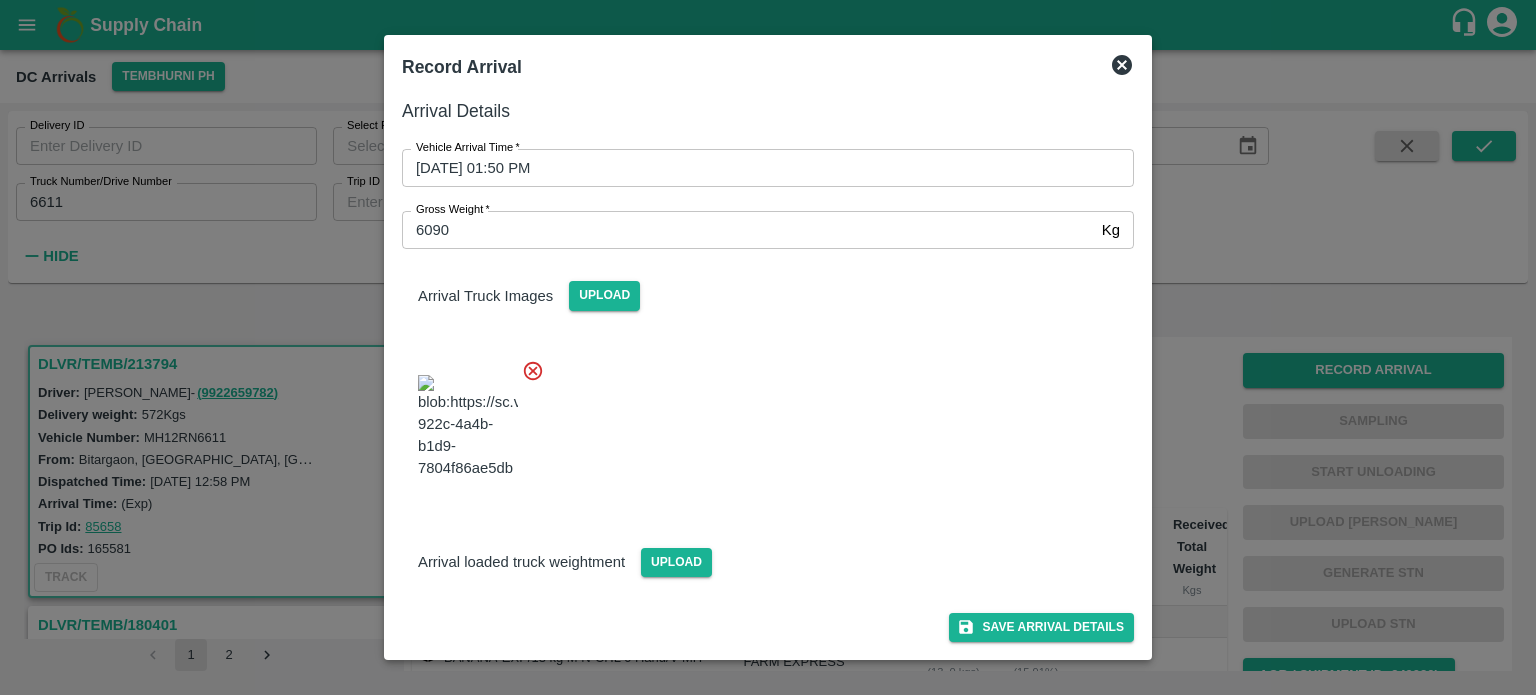scroll, scrollTop: 116, scrollLeft: 0, axis: vertical 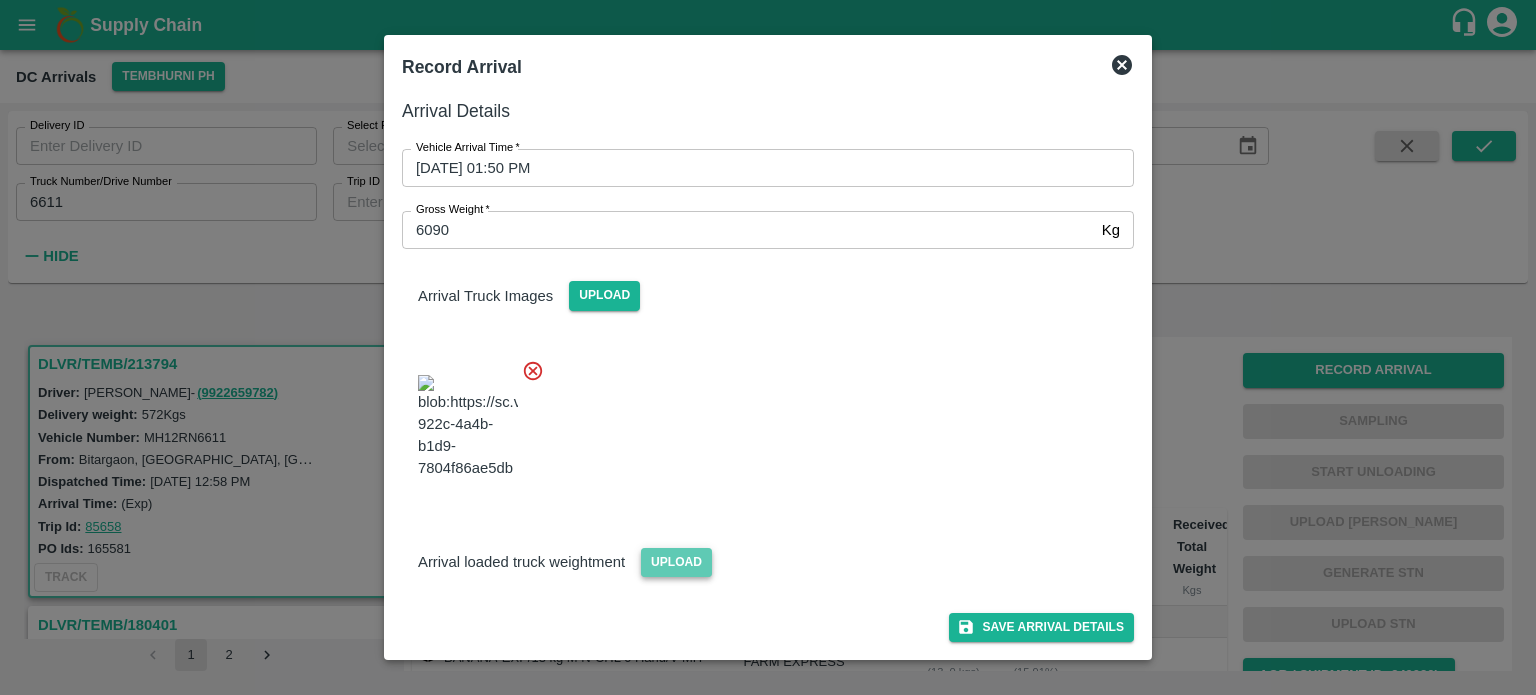 click on "Upload" at bounding box center (676, 562) 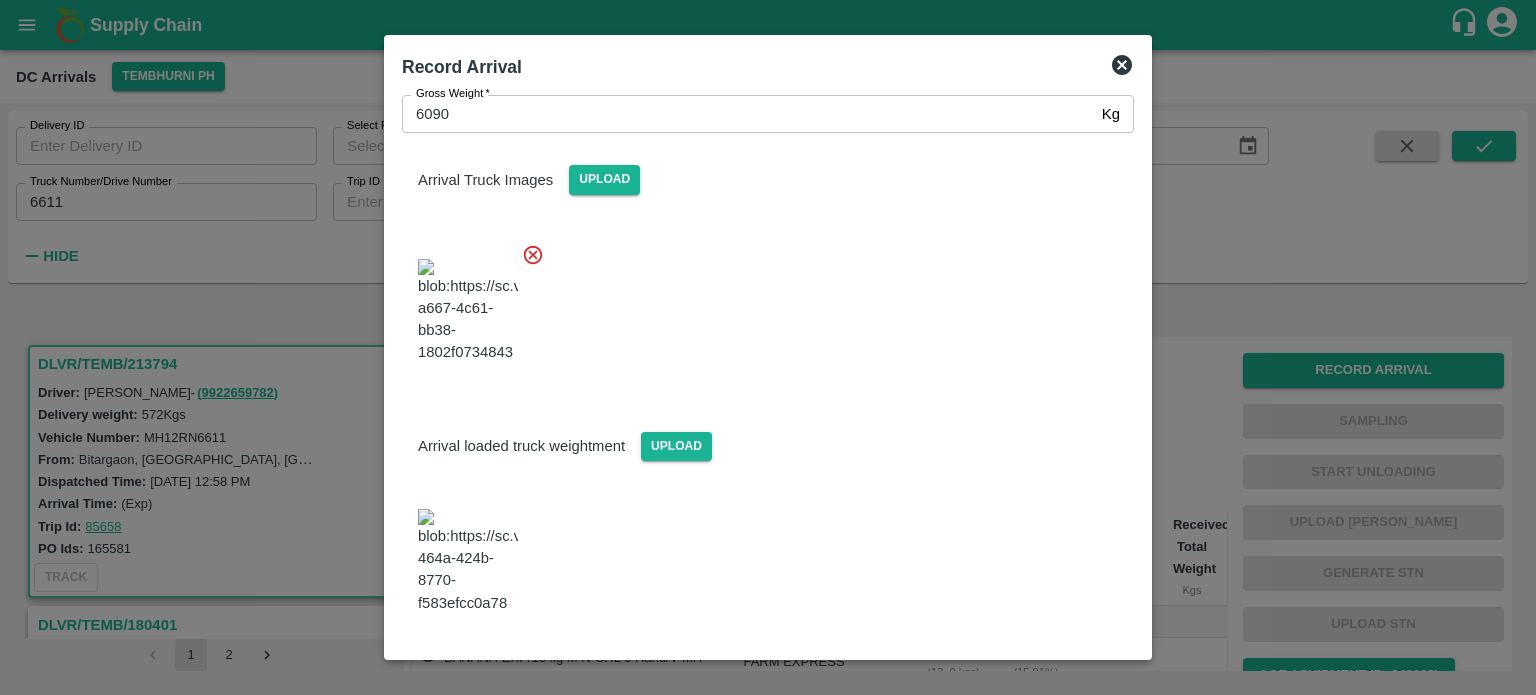 click at bounding box center (760, 305) 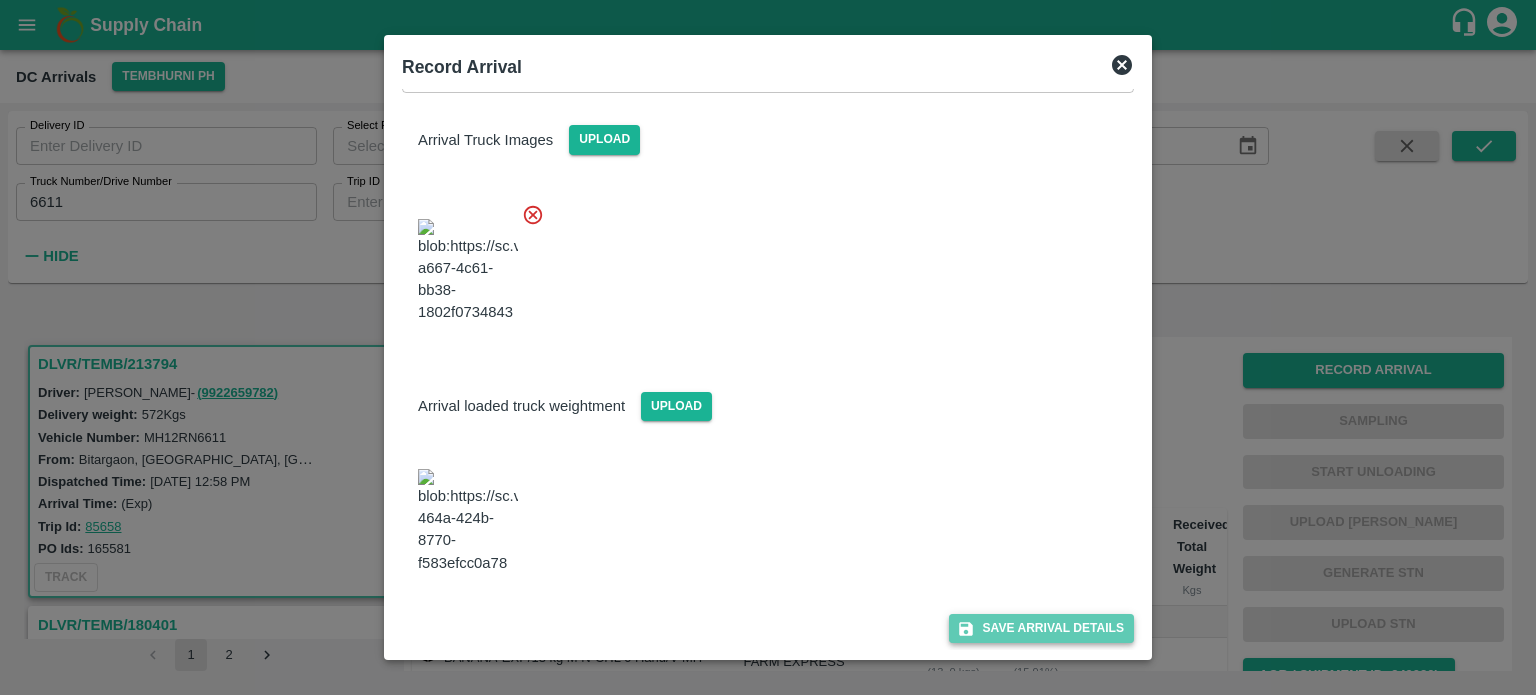 click on "Save Arrival Details" at bounding box center (1041, 628) 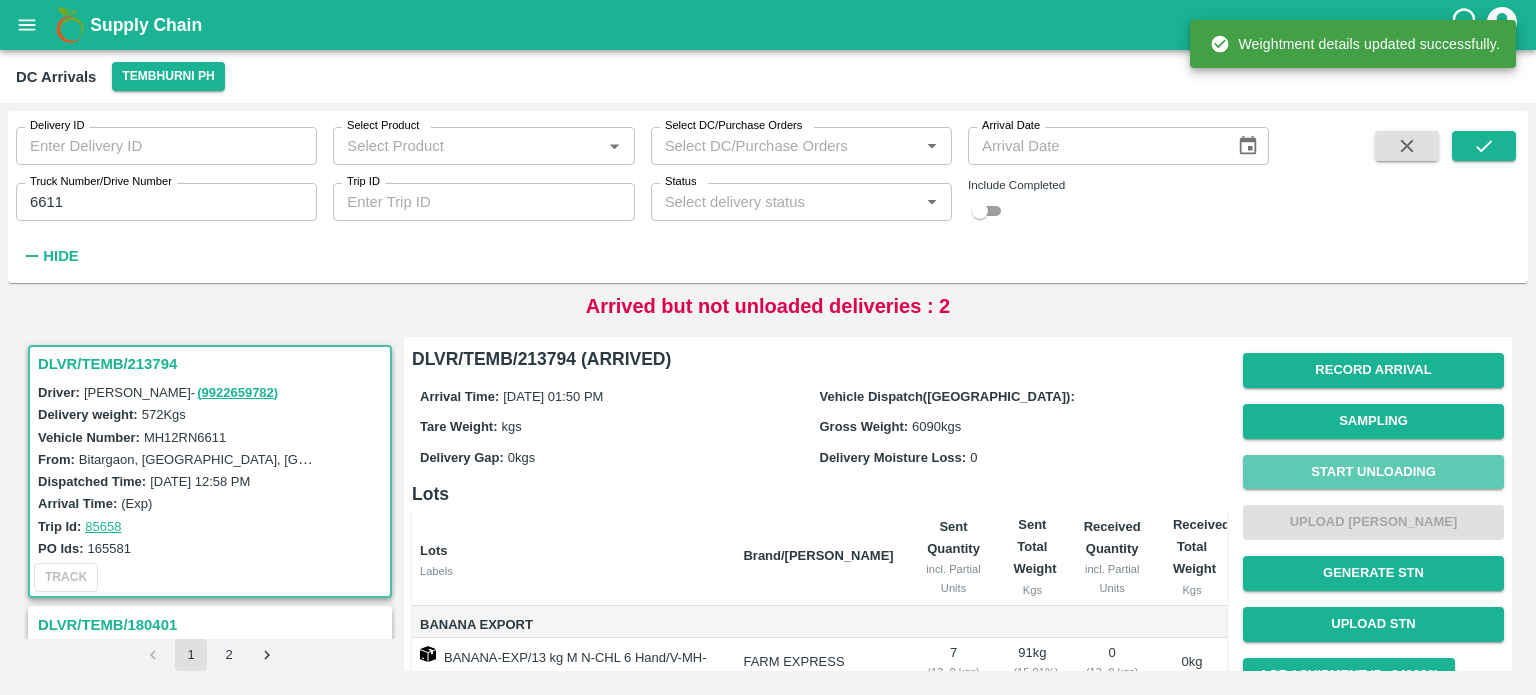 click on "Start Unloading" at bounding box center (1373, 472) 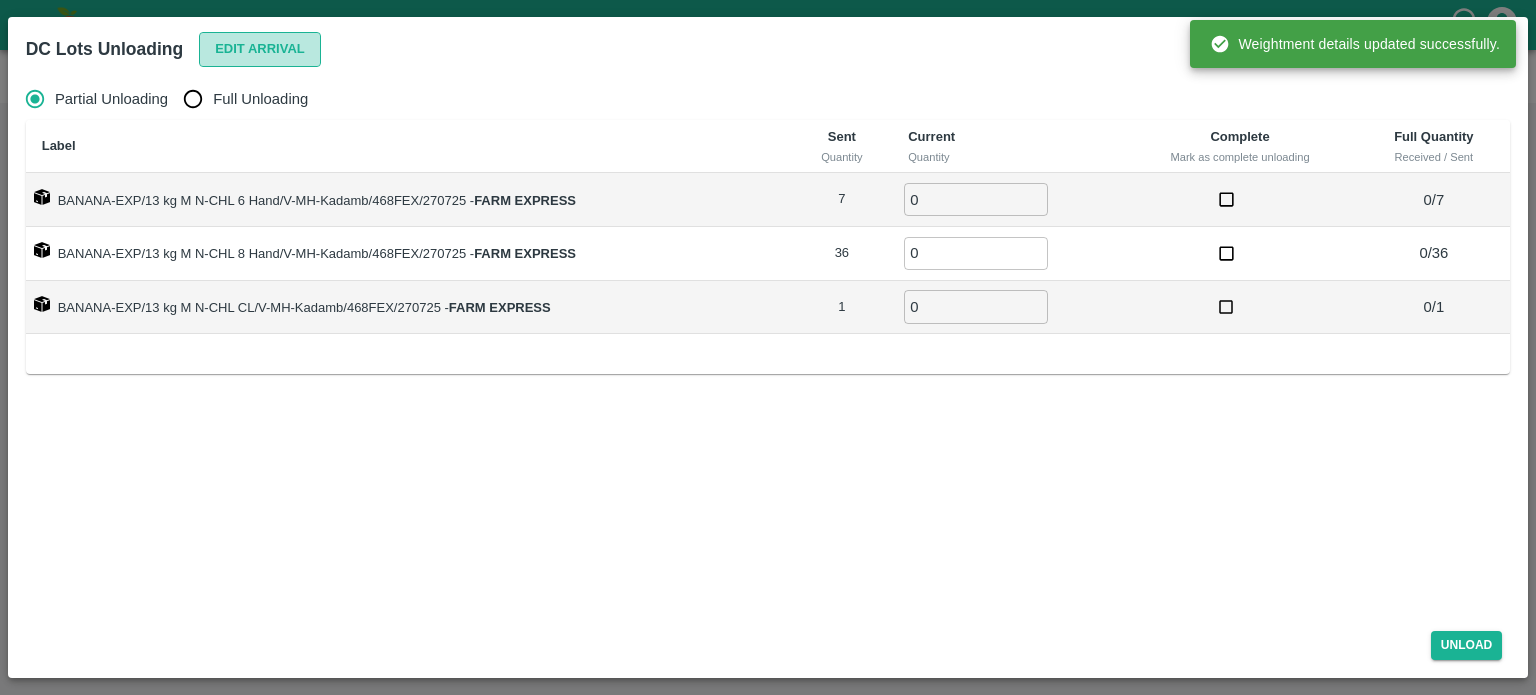 click on "Edit Arrival" at bounding box center (260, 49) 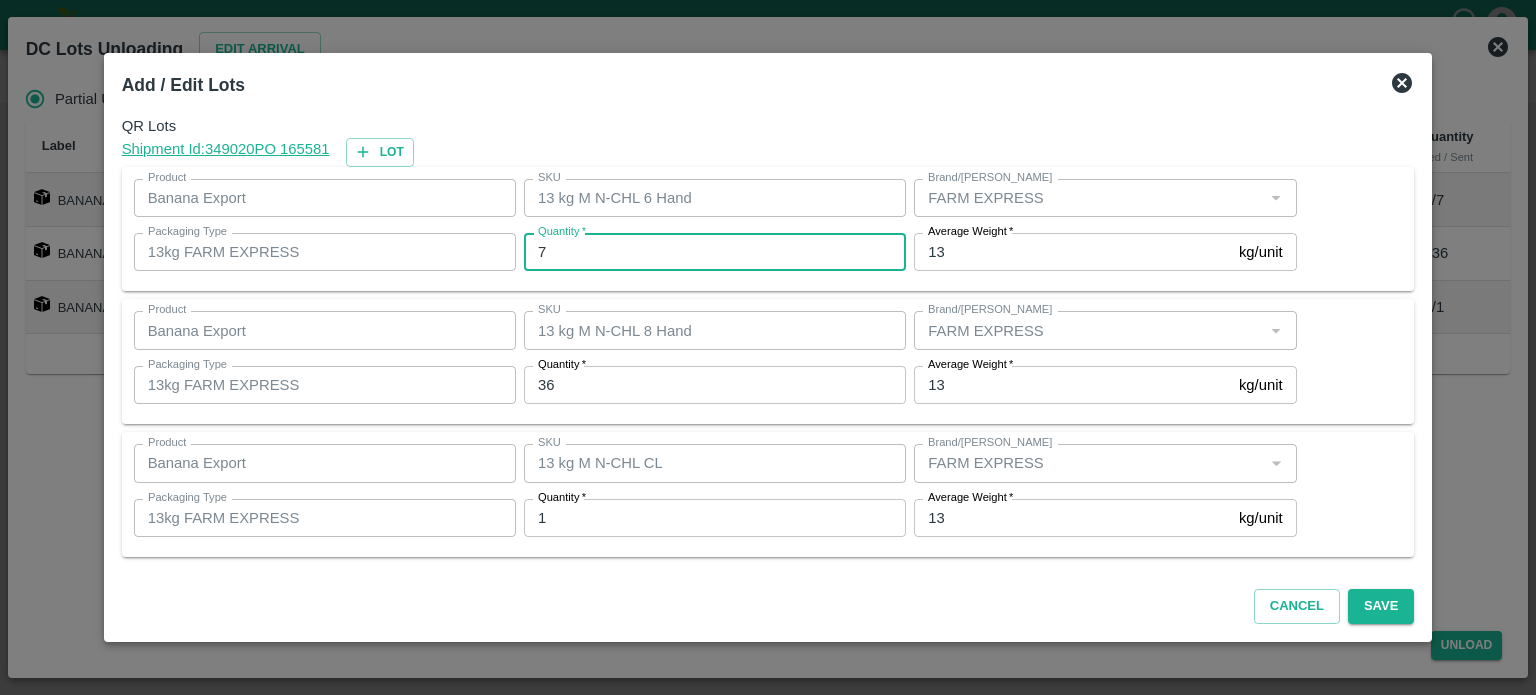 click on "7" at bounding box center [715, 252] 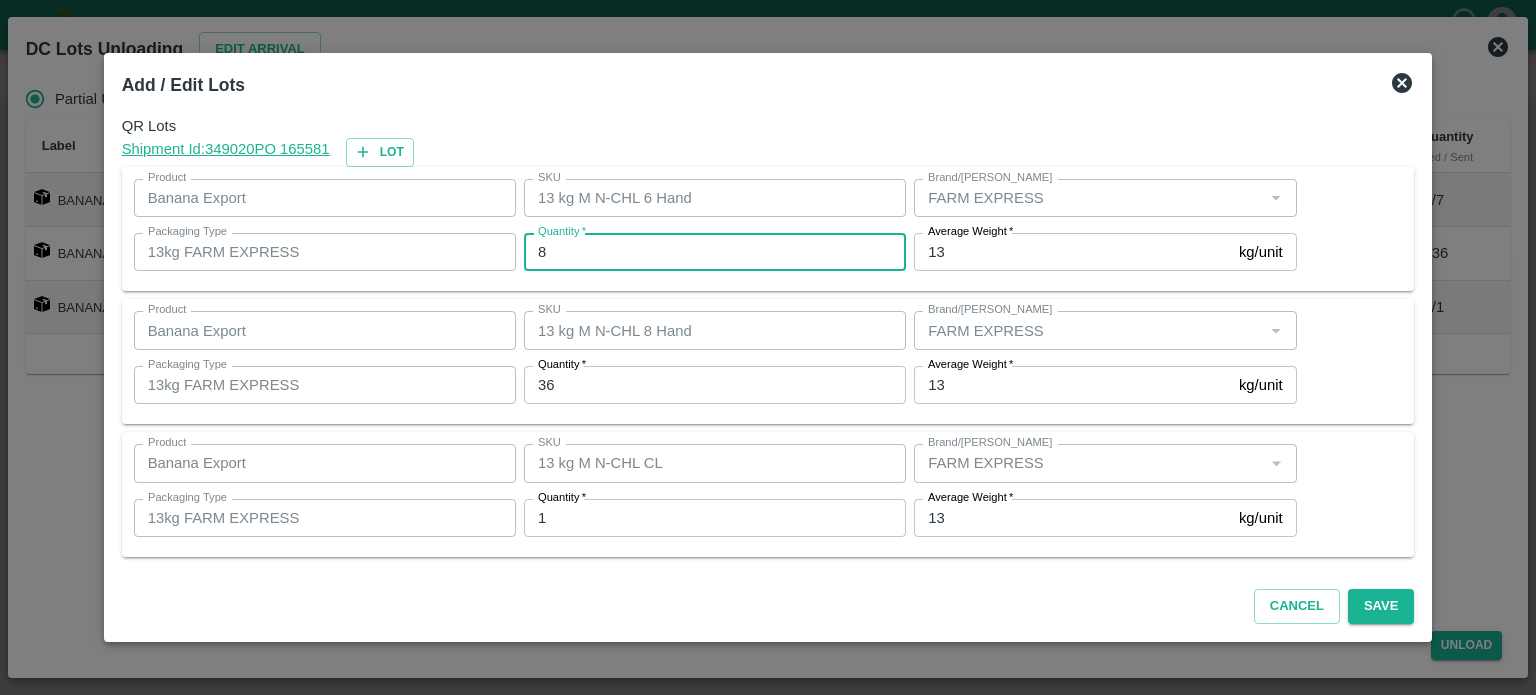 type on "8" 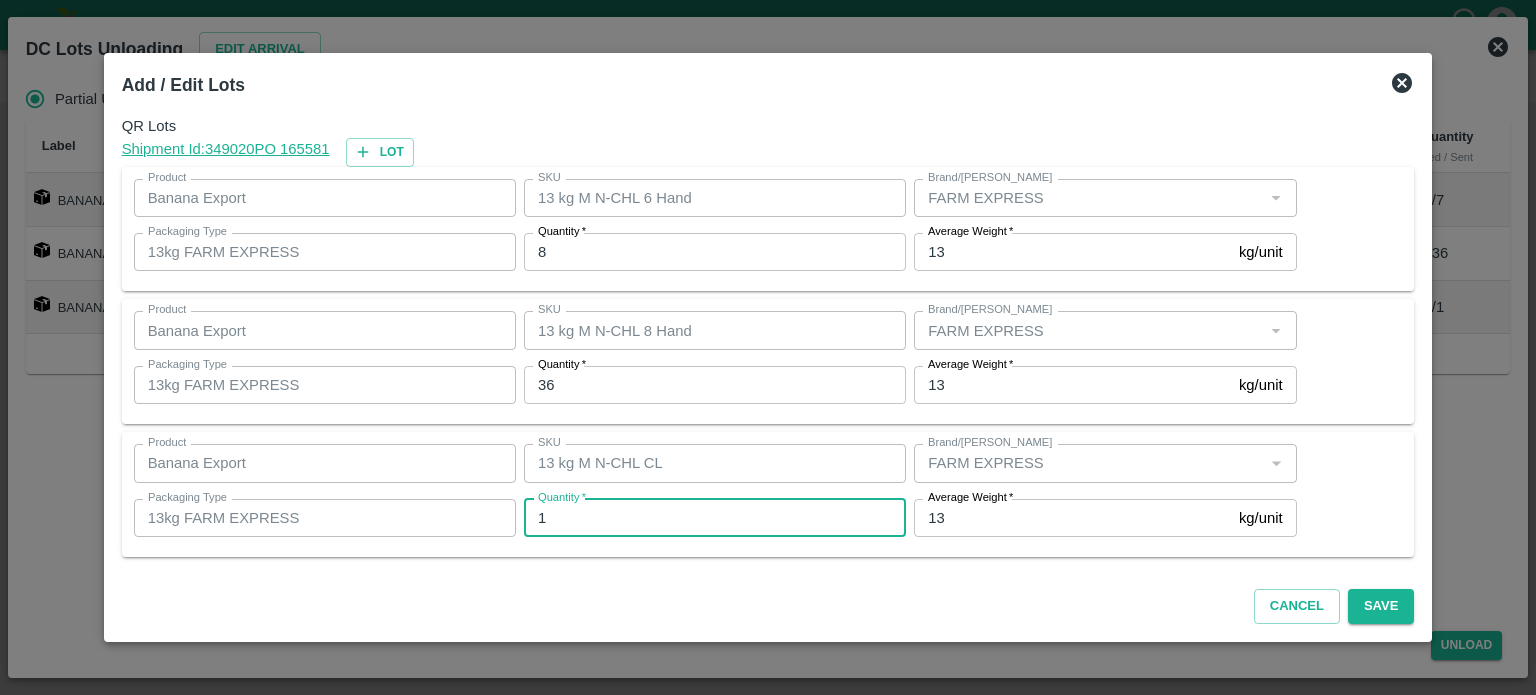 click on "1" at bounding box center [715, 518] 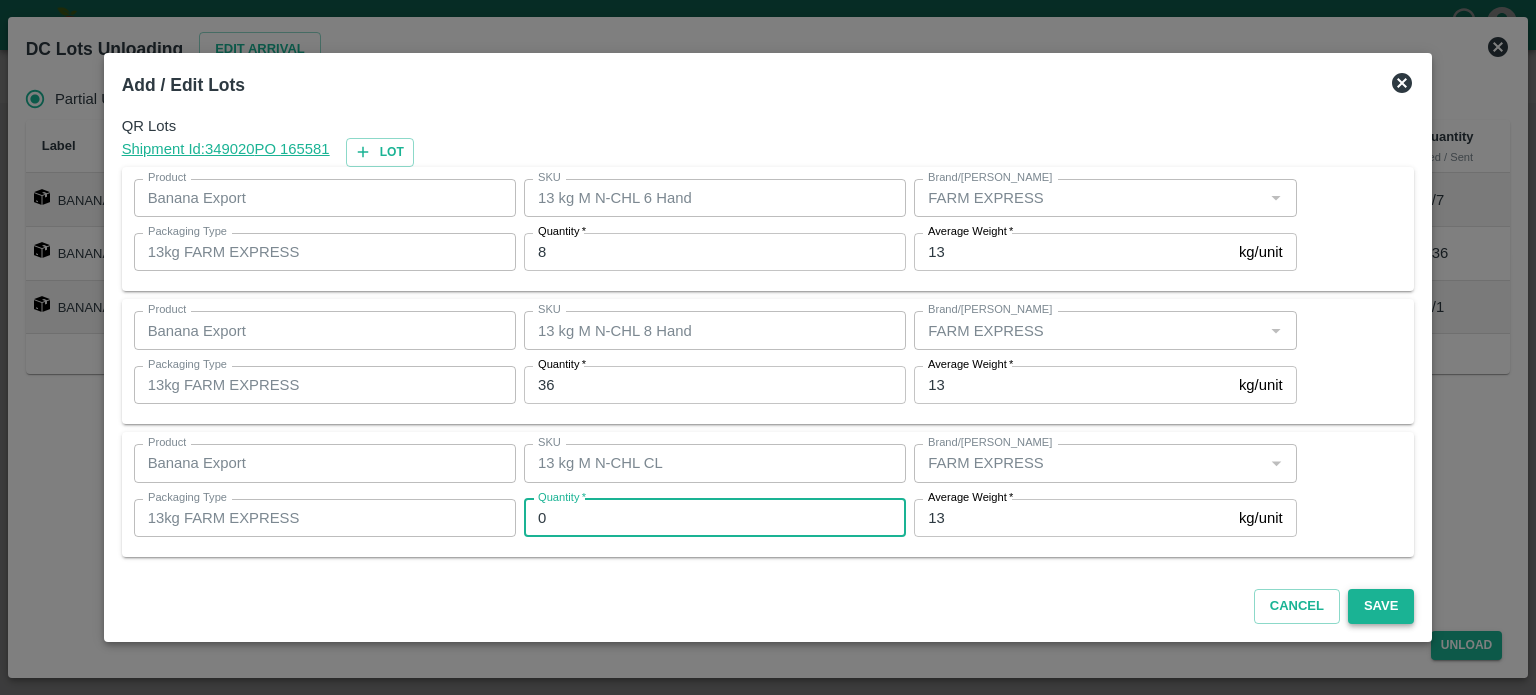 type on "0" 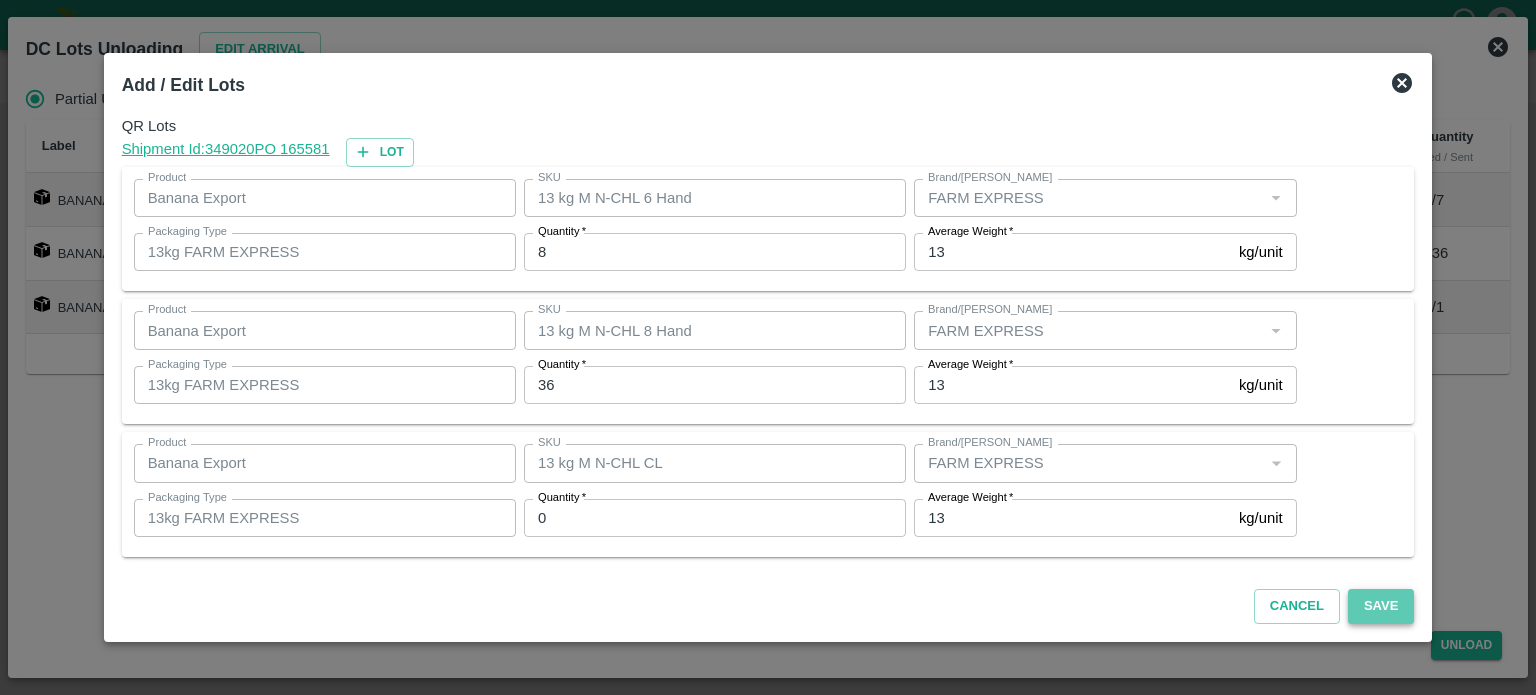 click on "Save" at bounding box center (1381, 606) 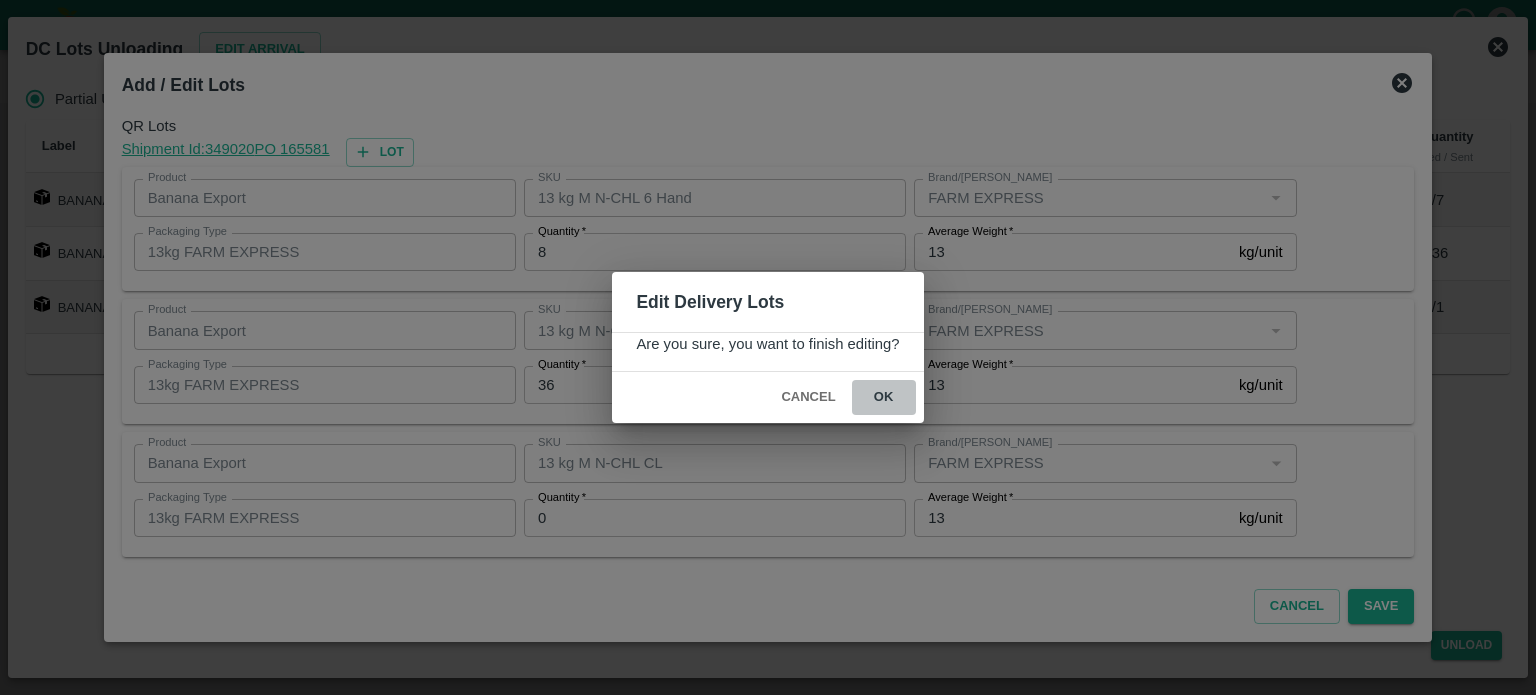 click on "ok" at bounding box center (884, 397) 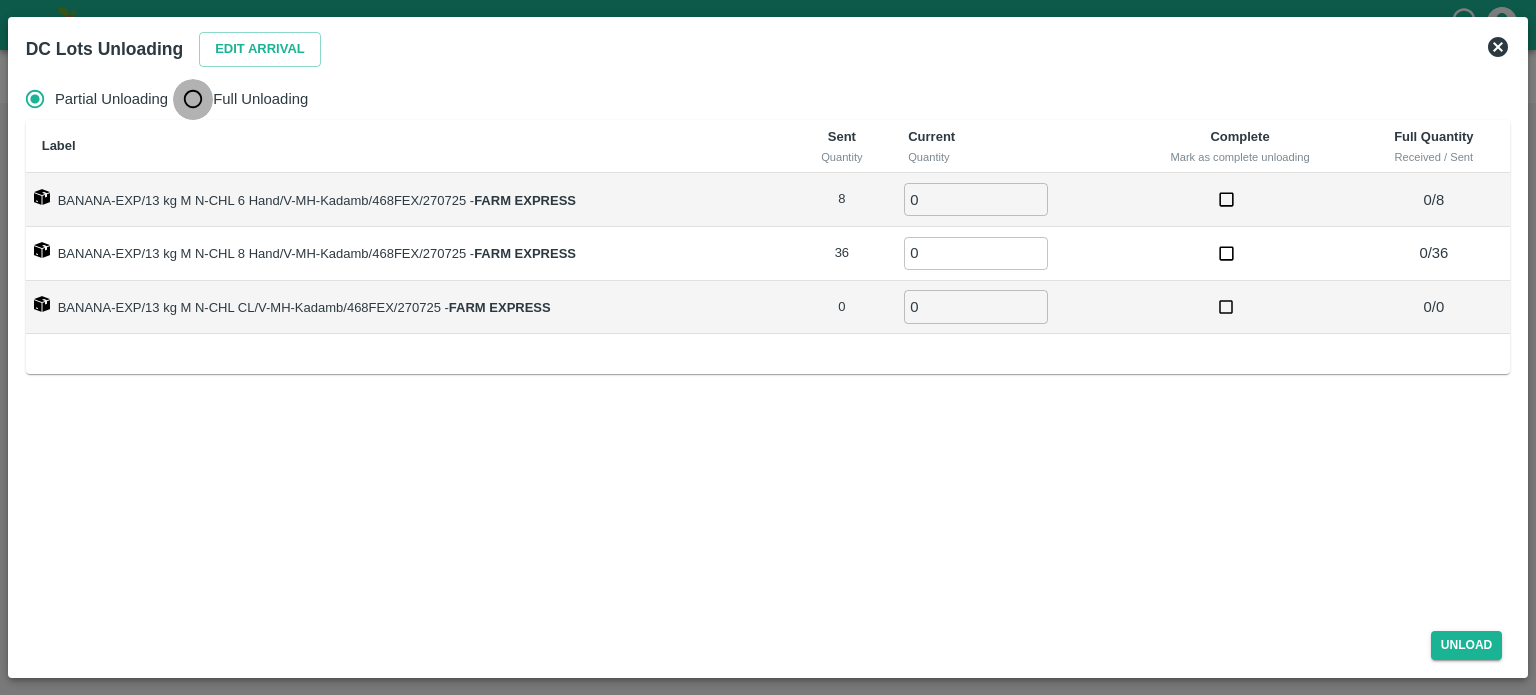 click on "Full Unloading" at bounding box center (193, 99) 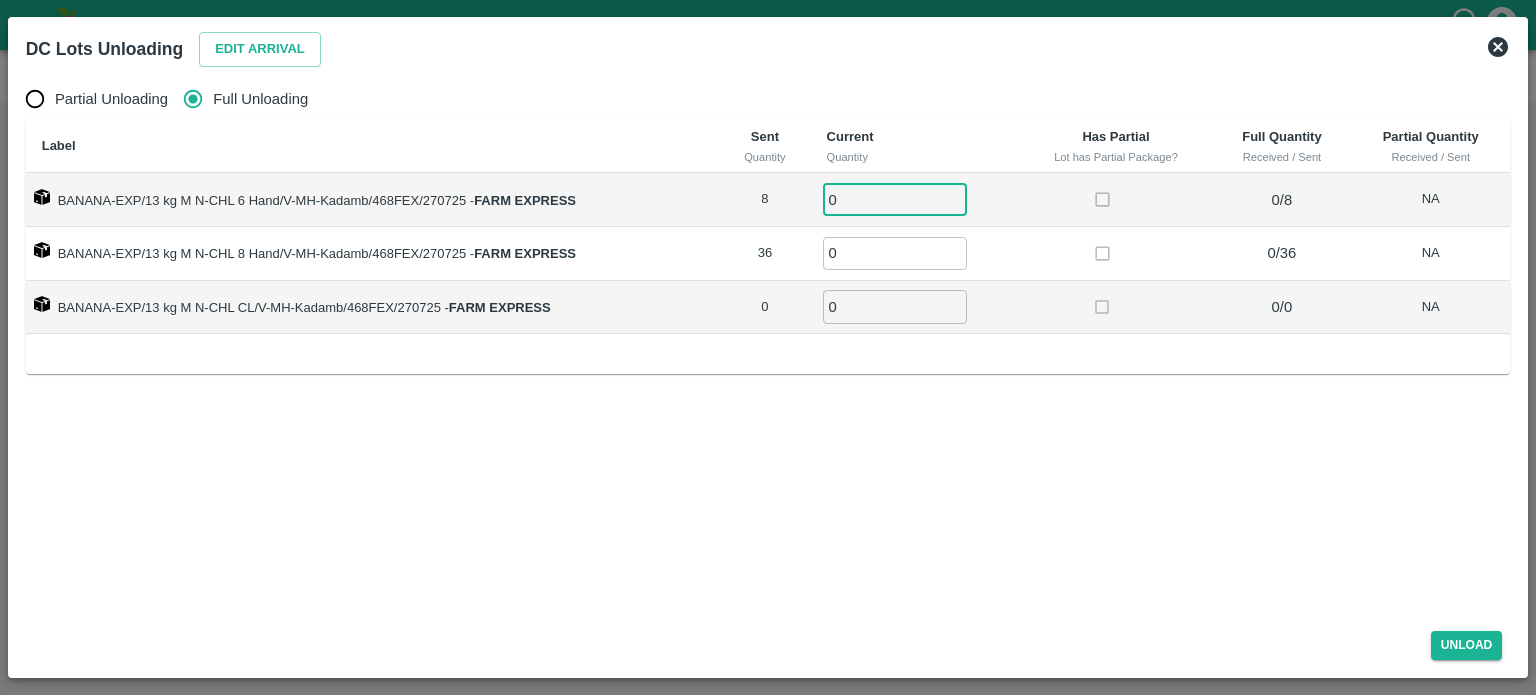 click on "0" at bounding box center [895, 199] 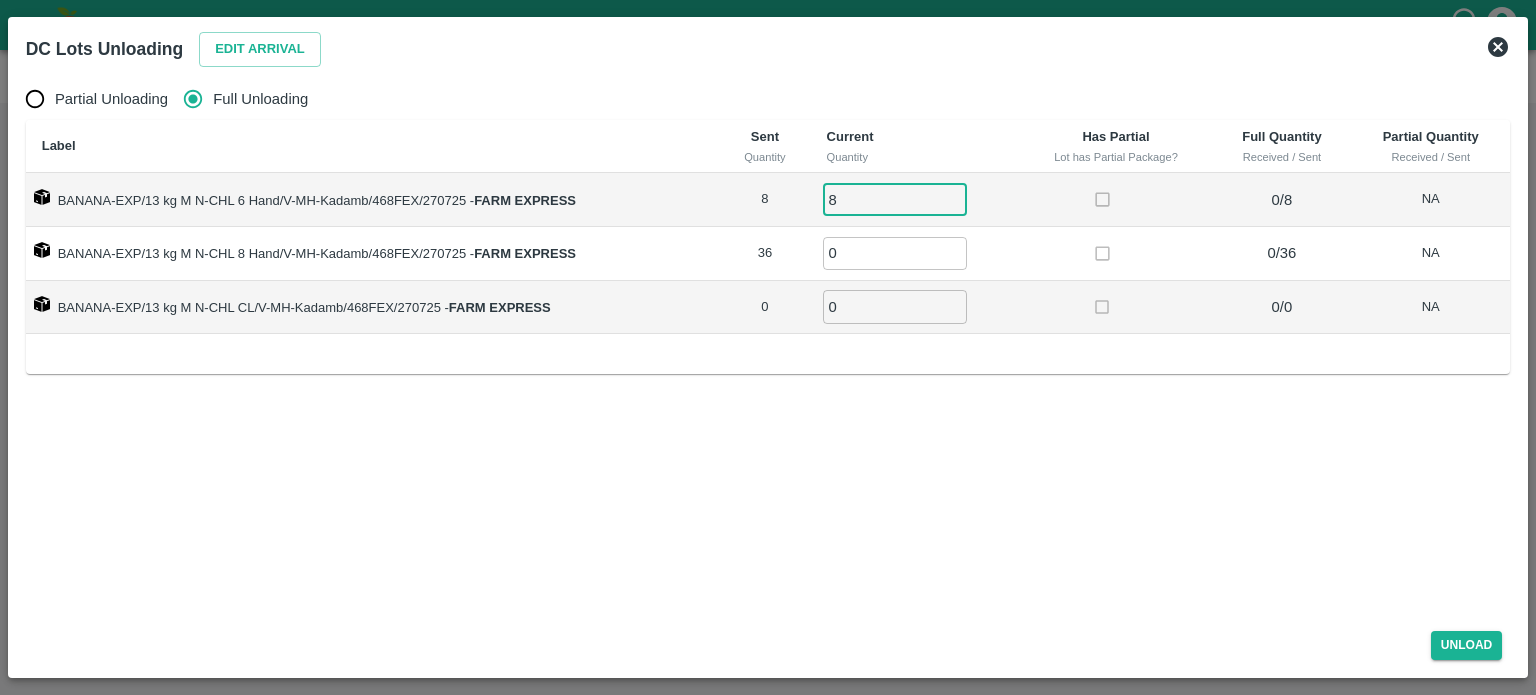 type on "8" 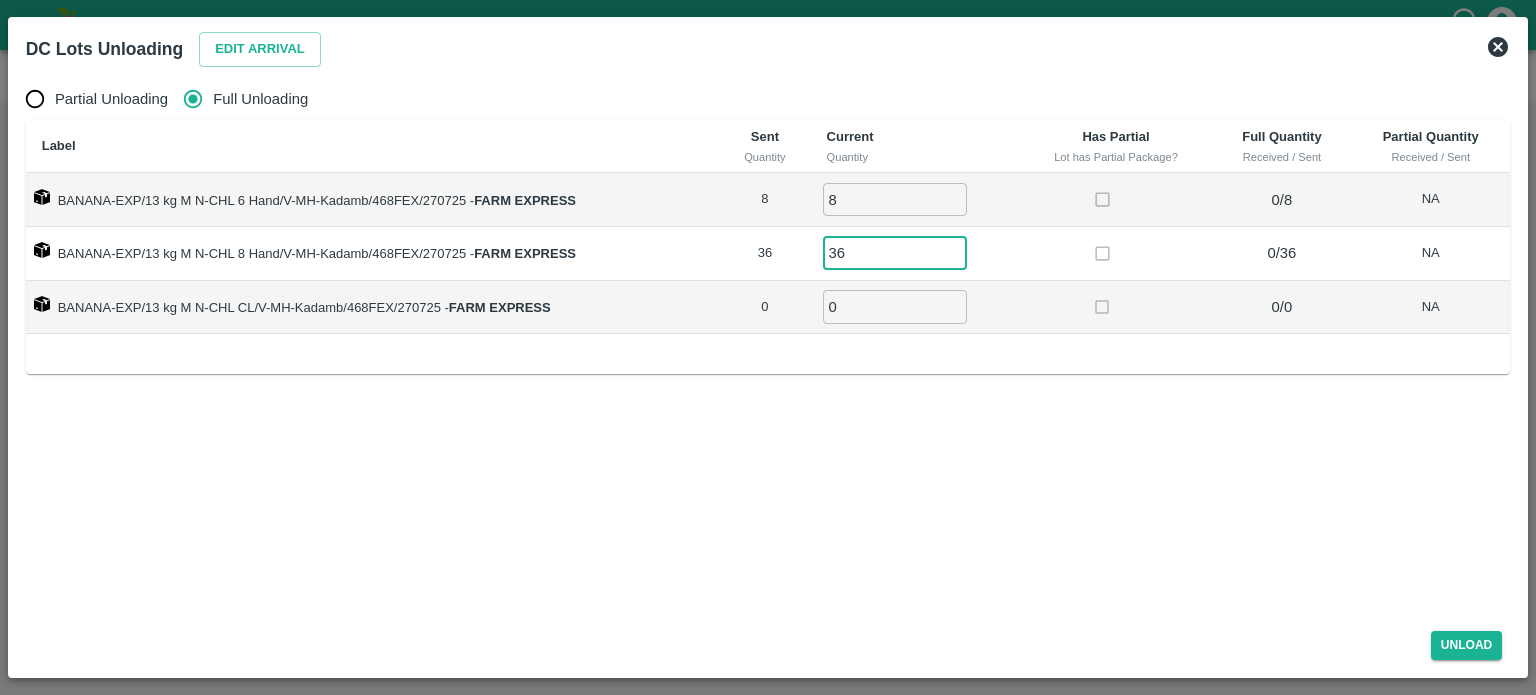 type on "36" 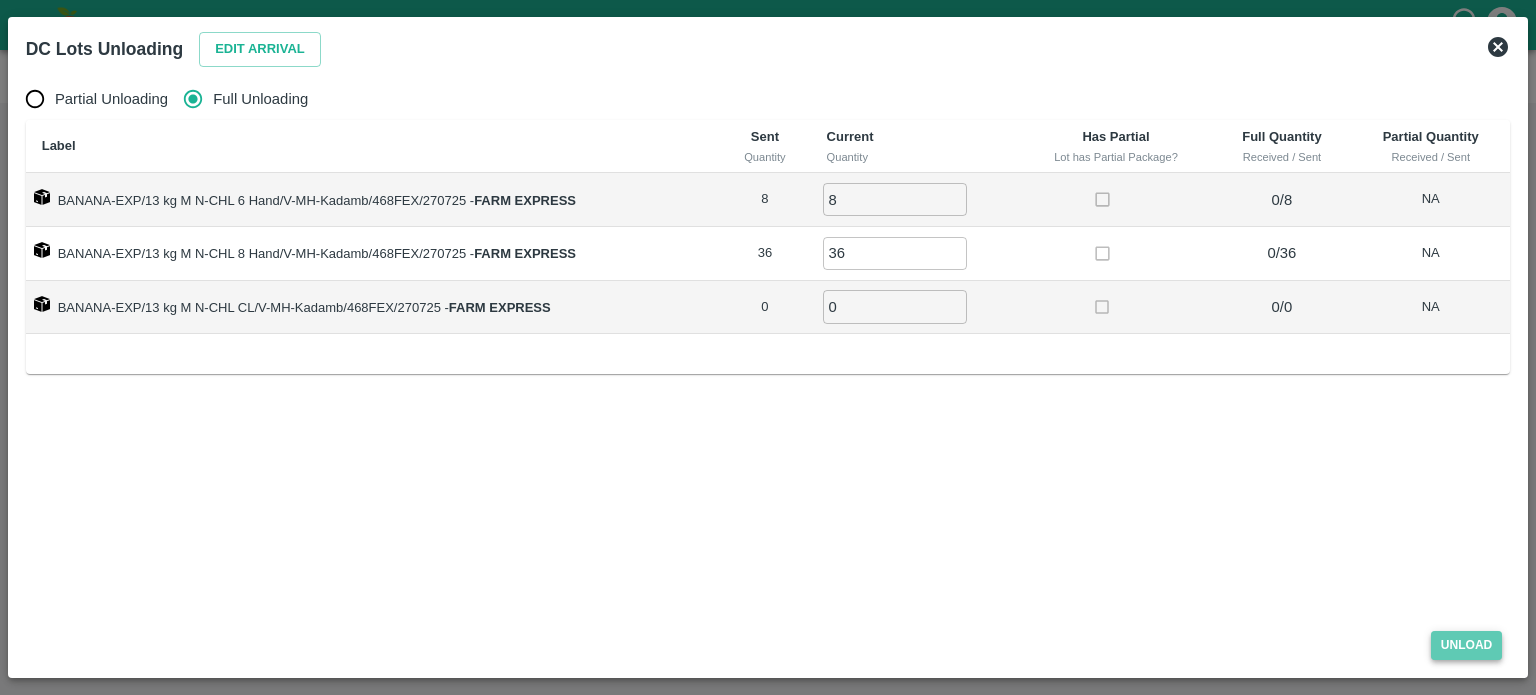 click on "Unload" at bounding box center (1467, 645) 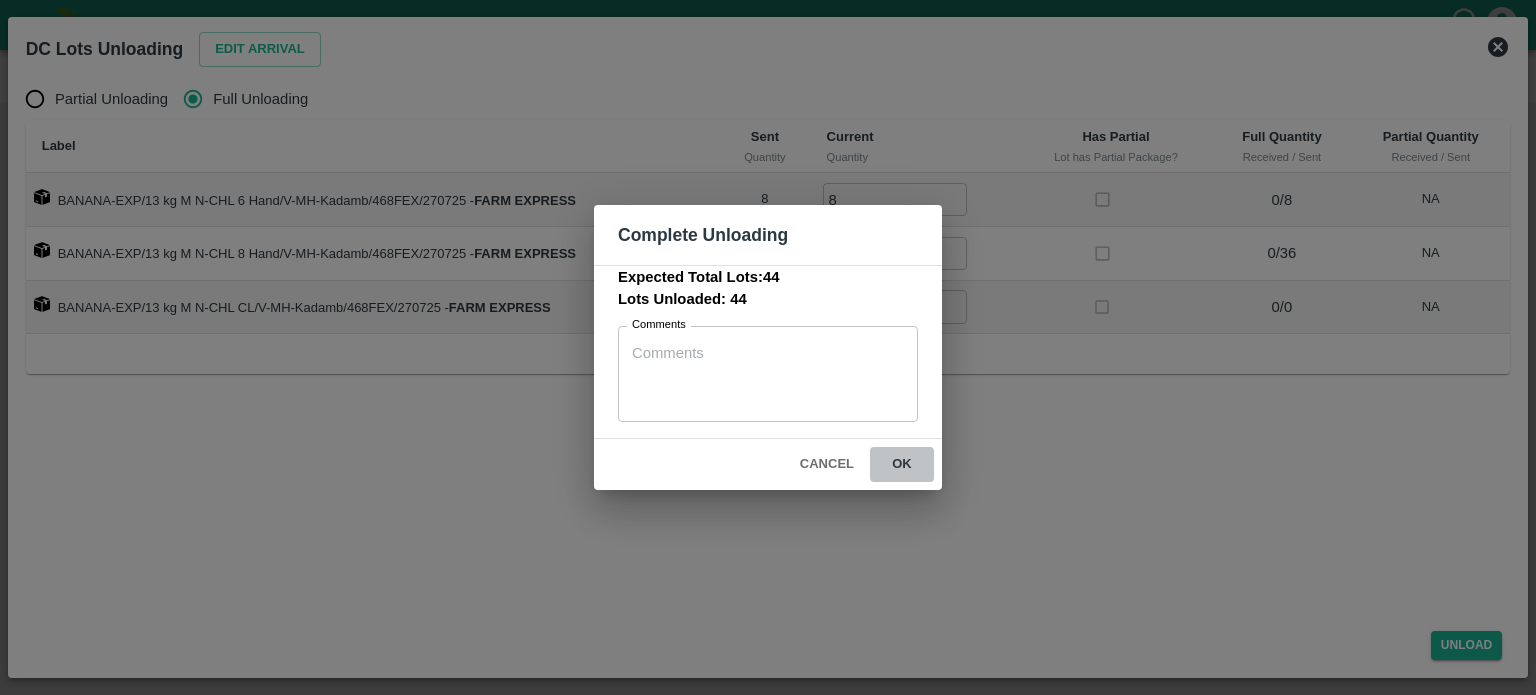 click on "ok" at bounding box center (902, 464) 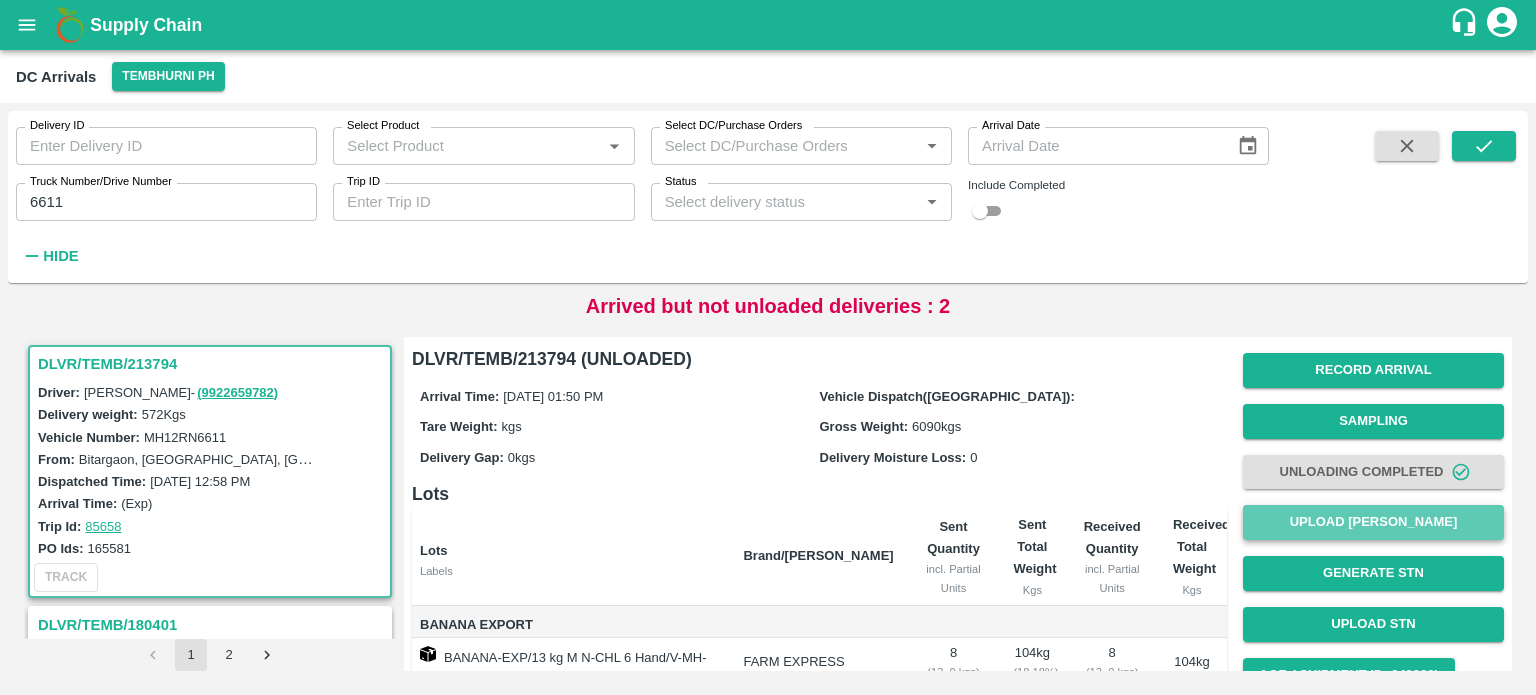 click on "Upload Tare Weight" at bounding box center (1373, 522) 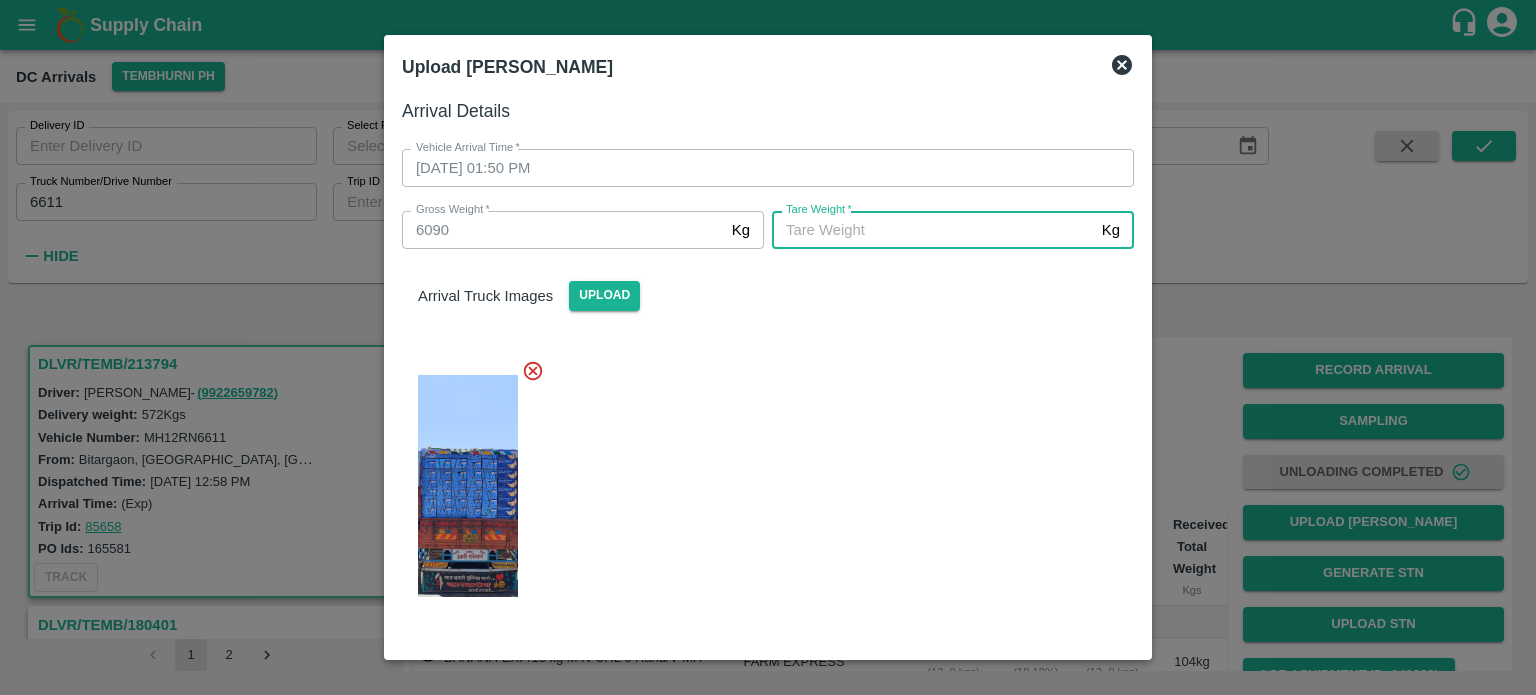 type on "4" 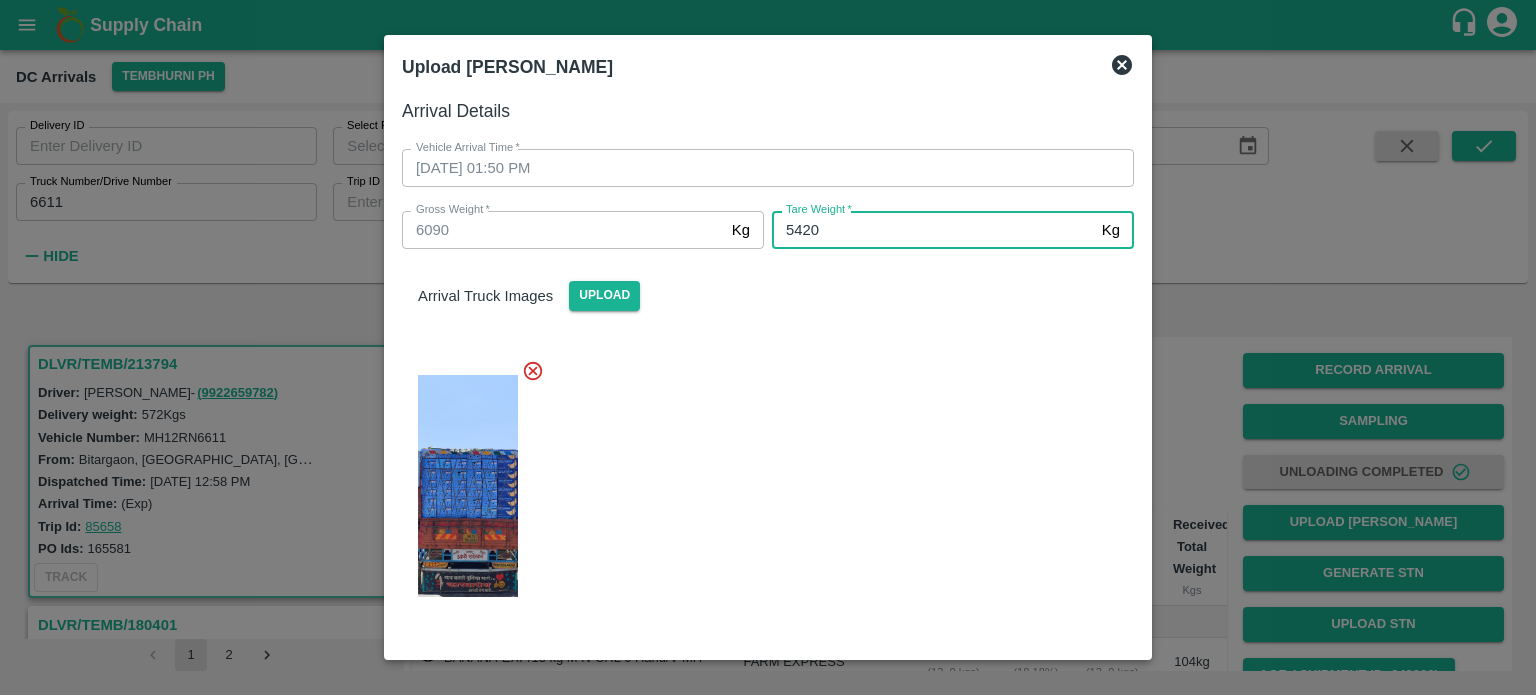 type on "5420" 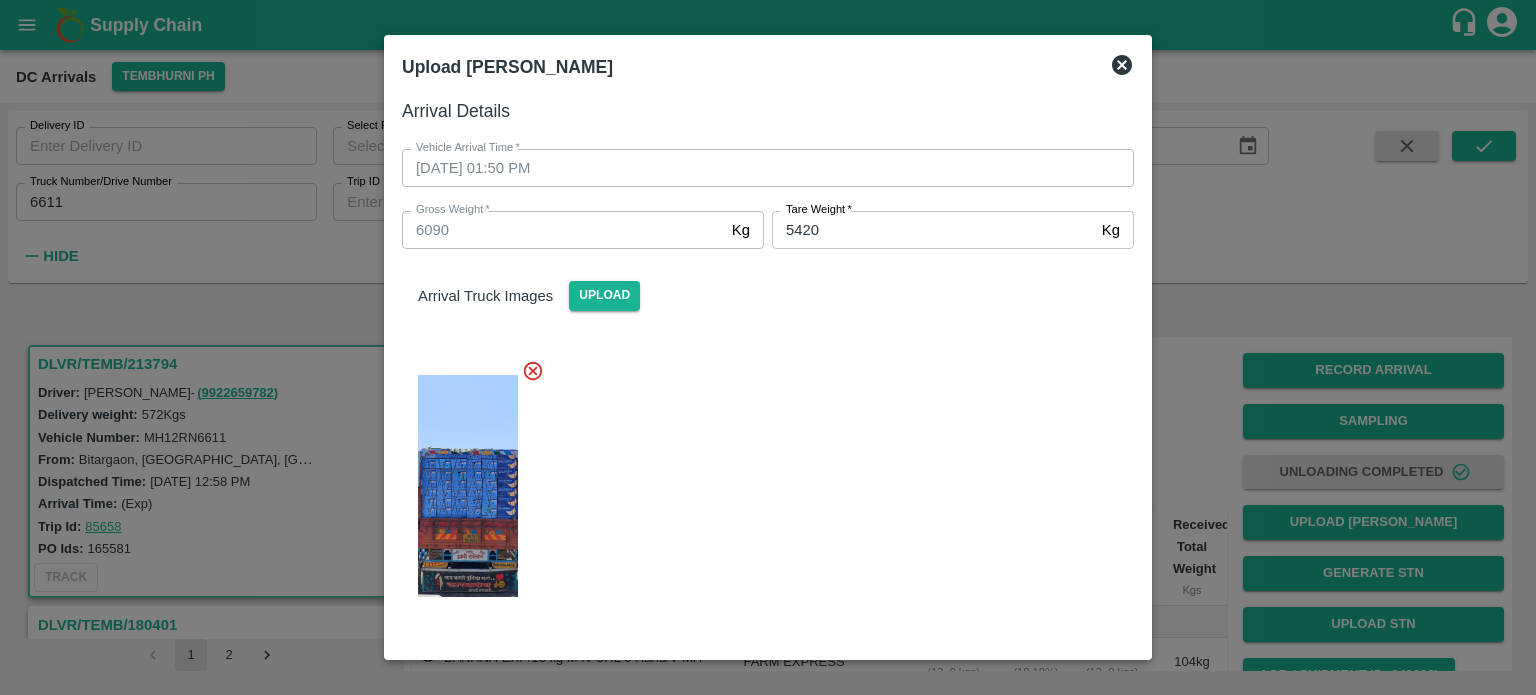 click at bounding box center [760, 480] 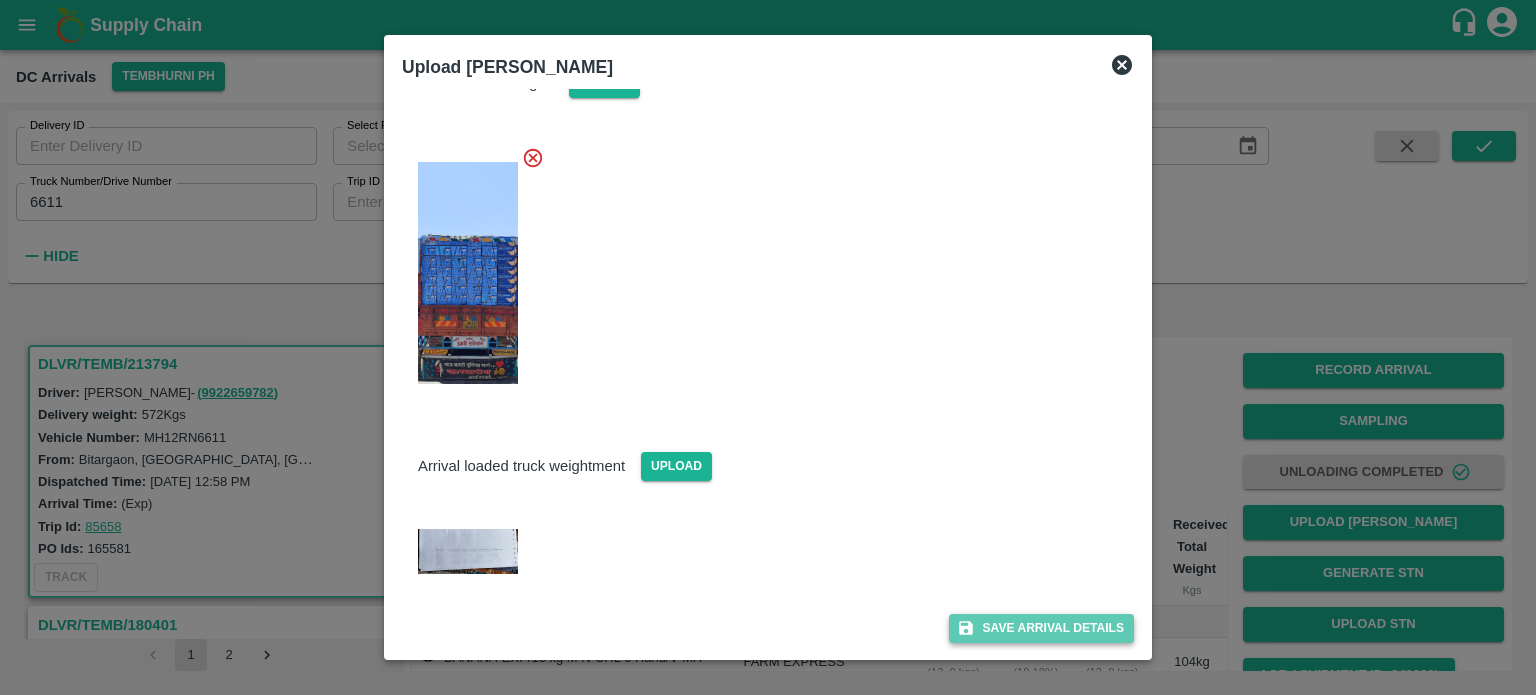 click on "Save Arrival Details" at bounding box center [1041, 628] 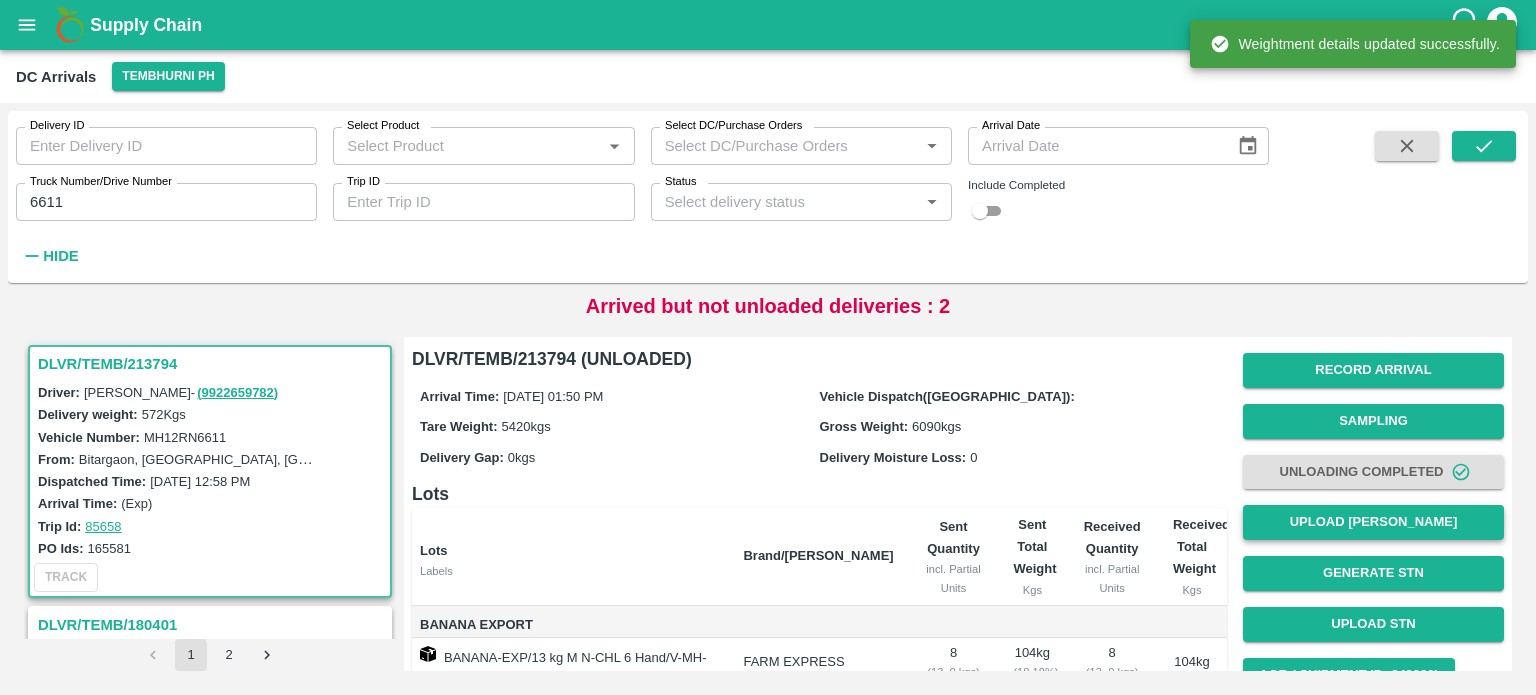 scroll, scrollTop: 227, scrollLeft: 0, axis: vertical 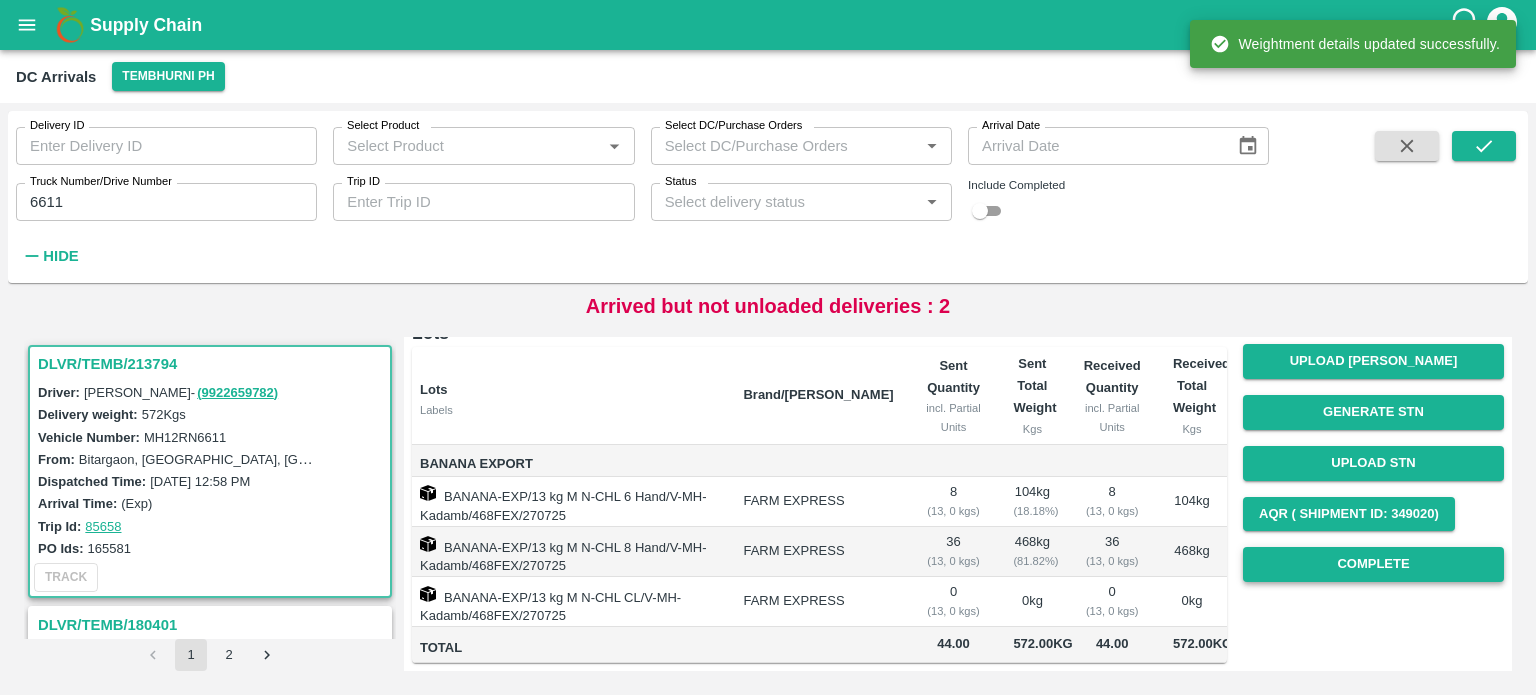click on "Complete" at bounding box center [1373, 564] 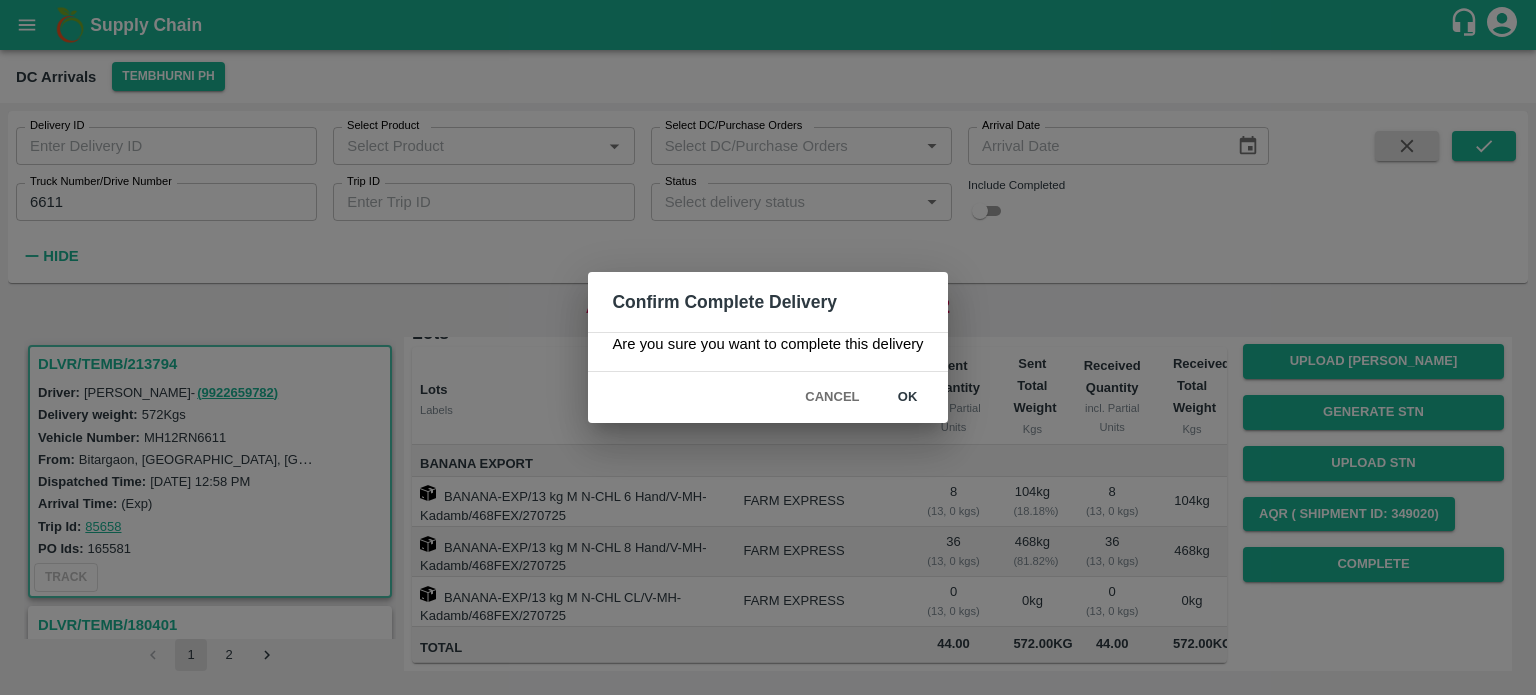 click on "ok" at bounding box center (908, 397) 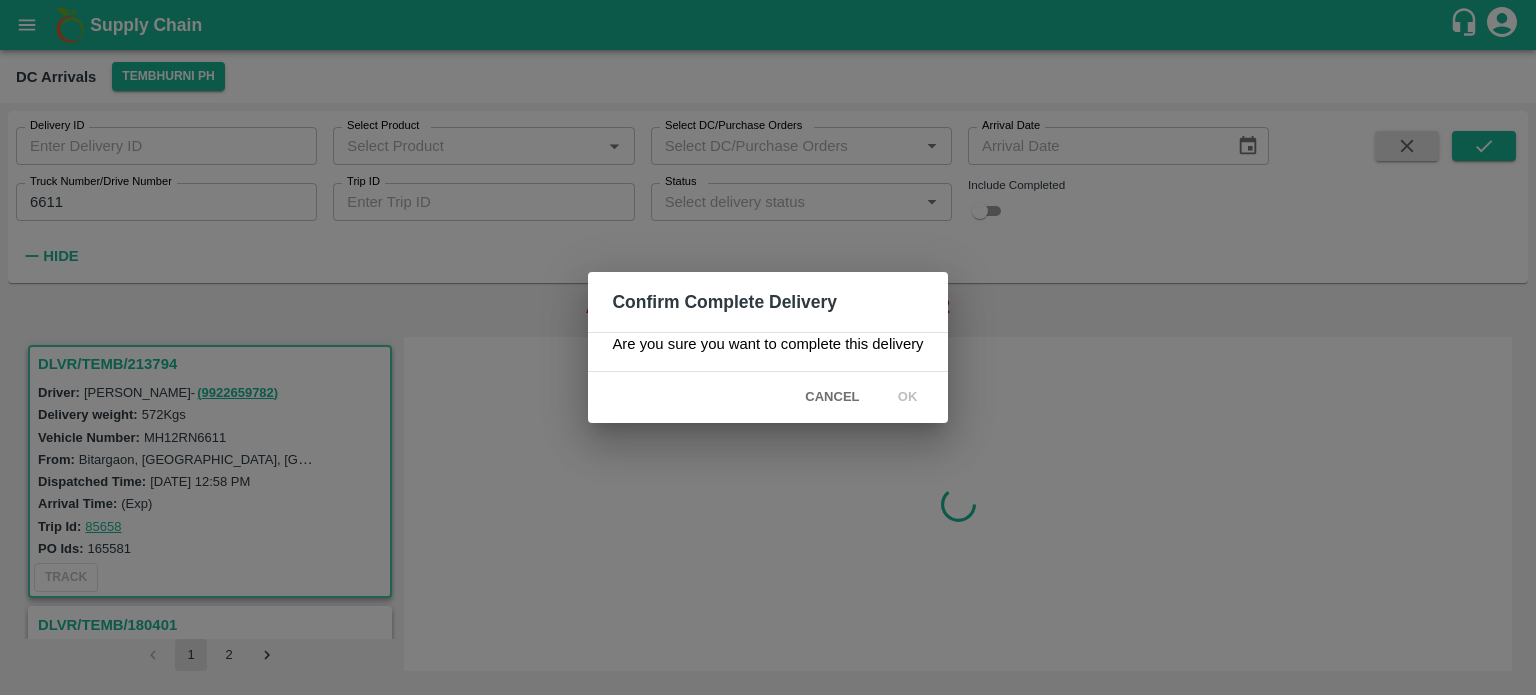 scroll, scrollTop: 0, scrollLeft: 0, axis: both 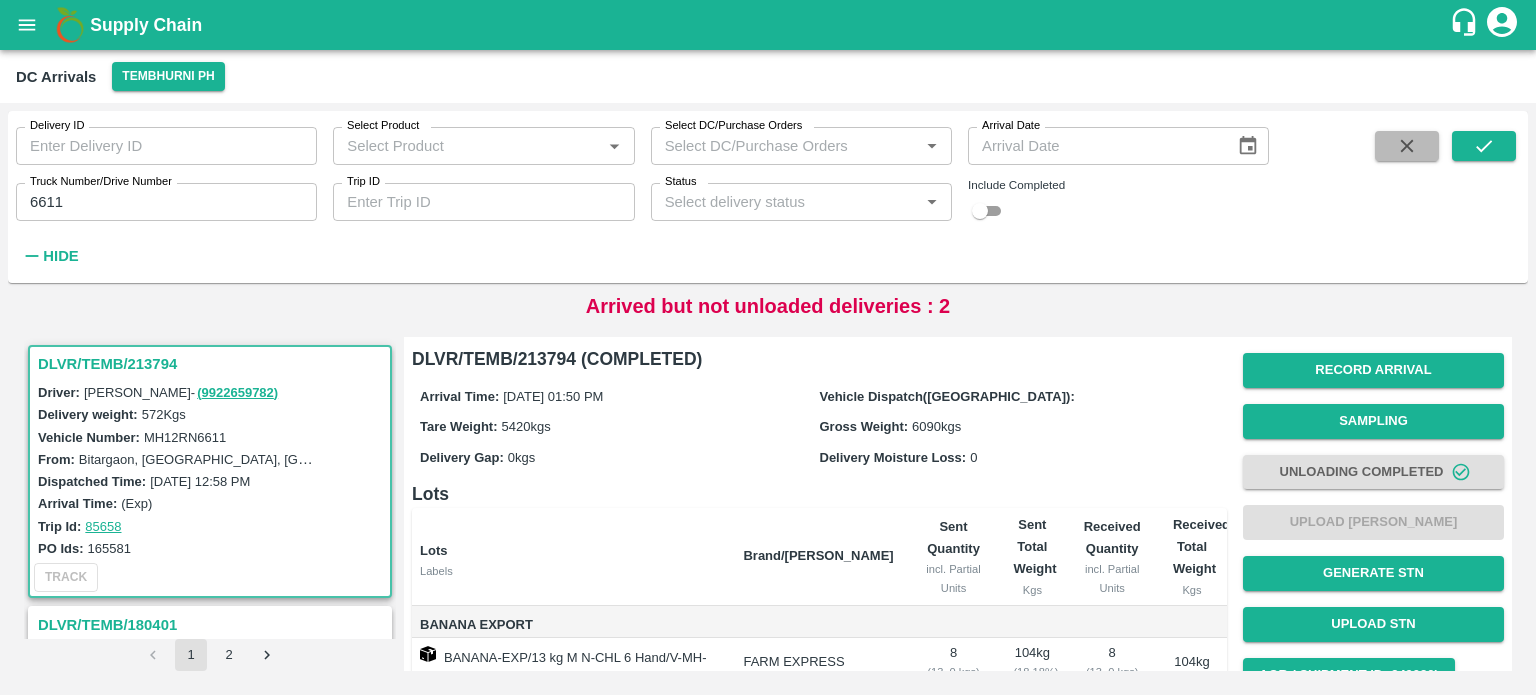 click 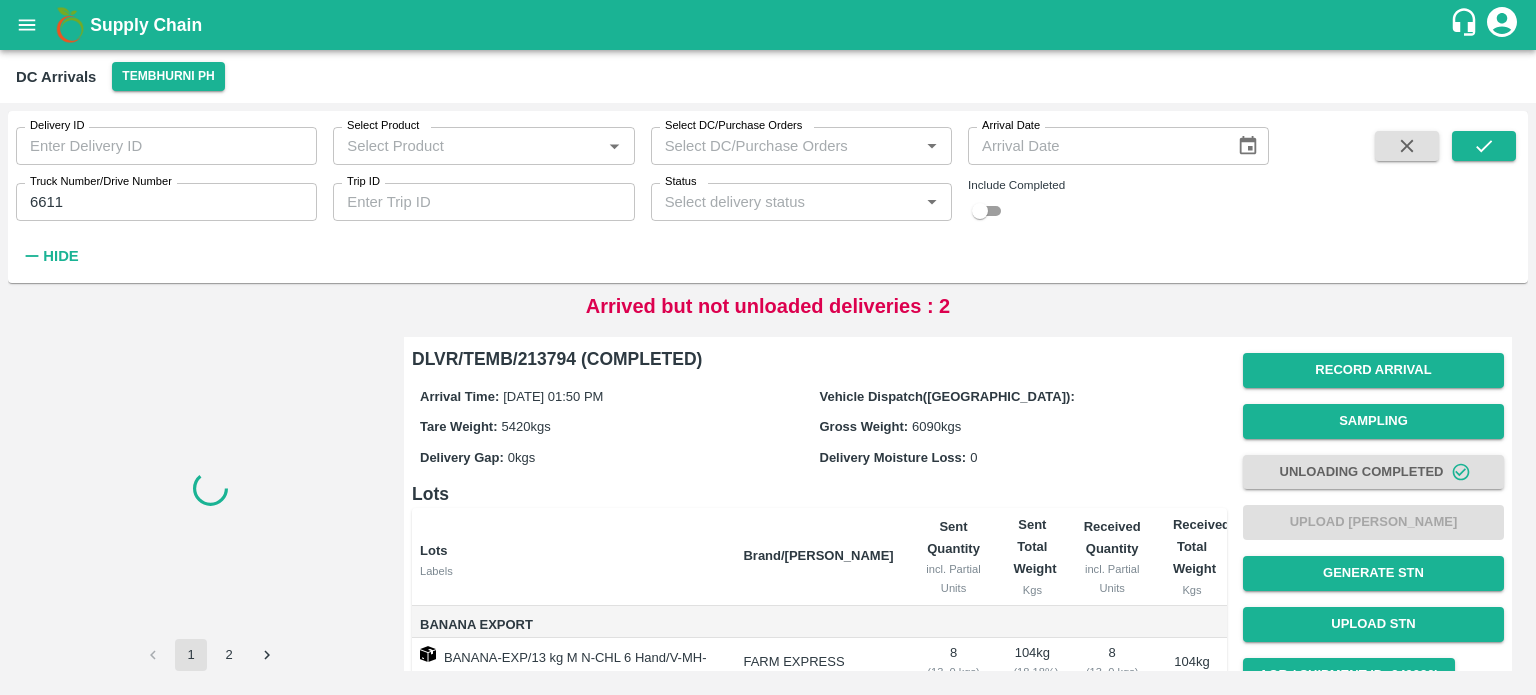 type 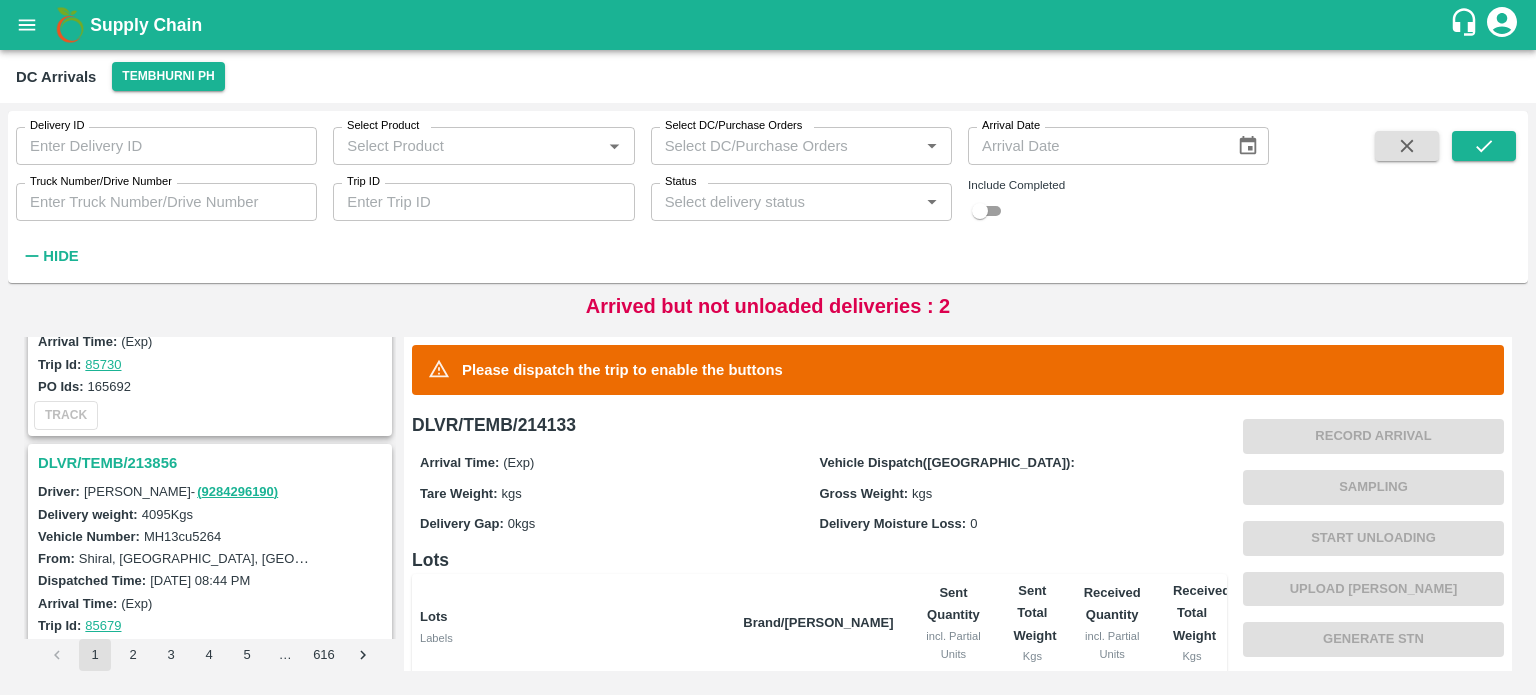 scroll, scrollTop: 5647, scrollLeft: 0, axis: vertical 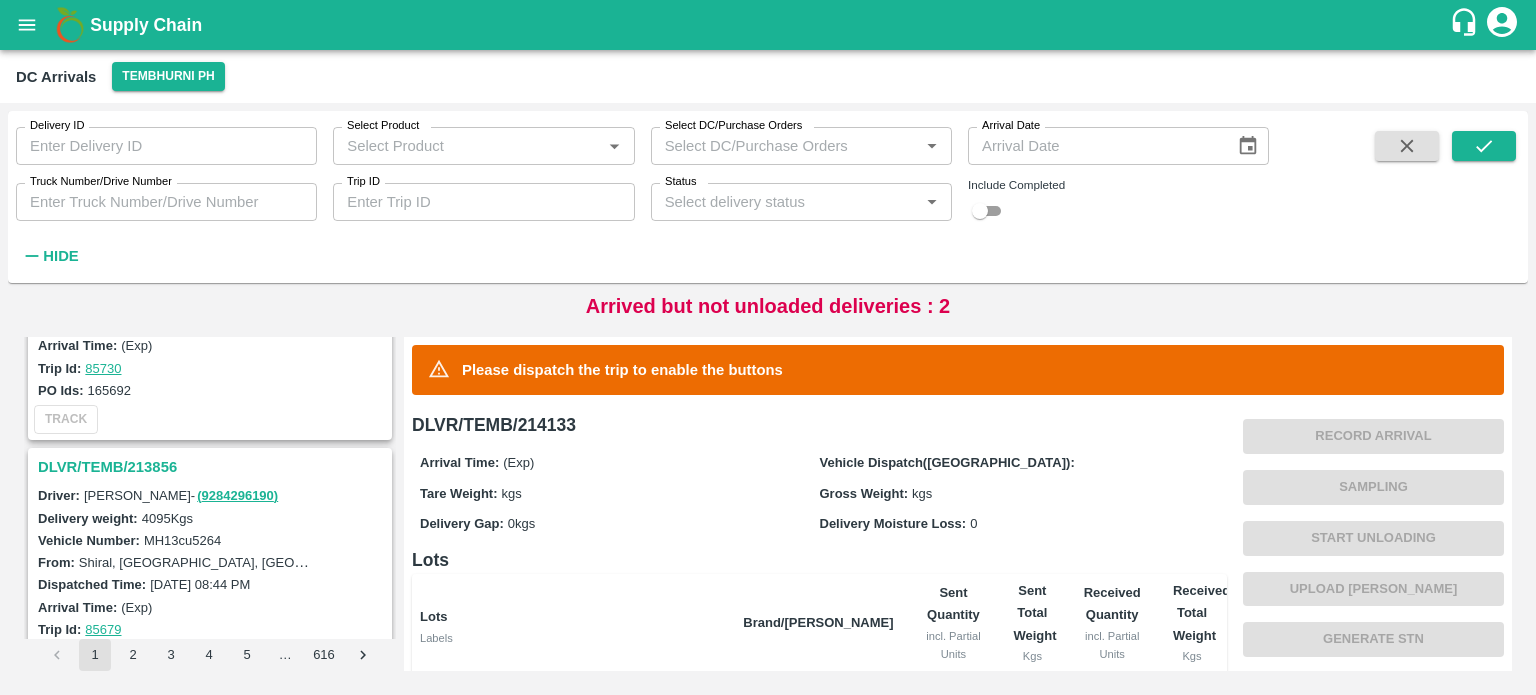 click on "DLVR/TEMB/213856" at bounding box center [213, 467] 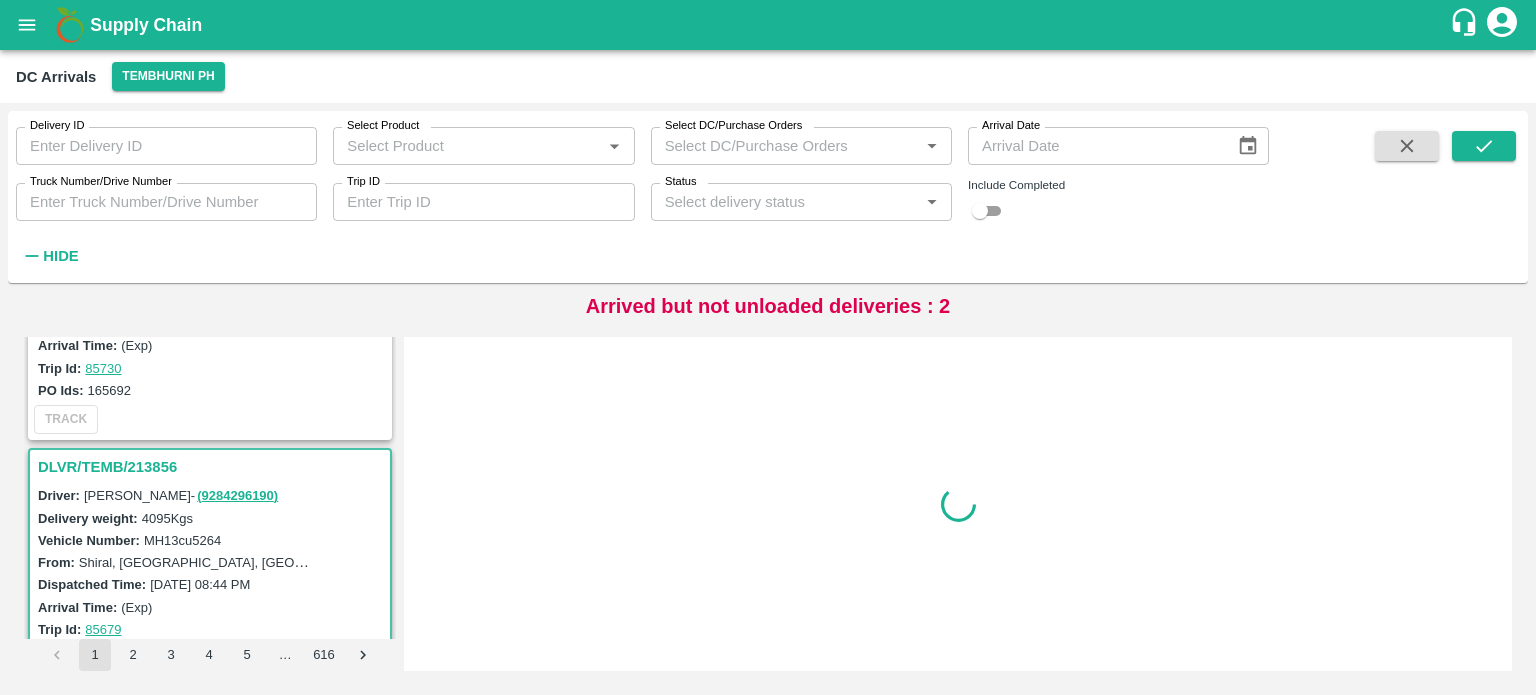 scroll, scrollTop: 5732, scrollLeft: 0, axis: vertical 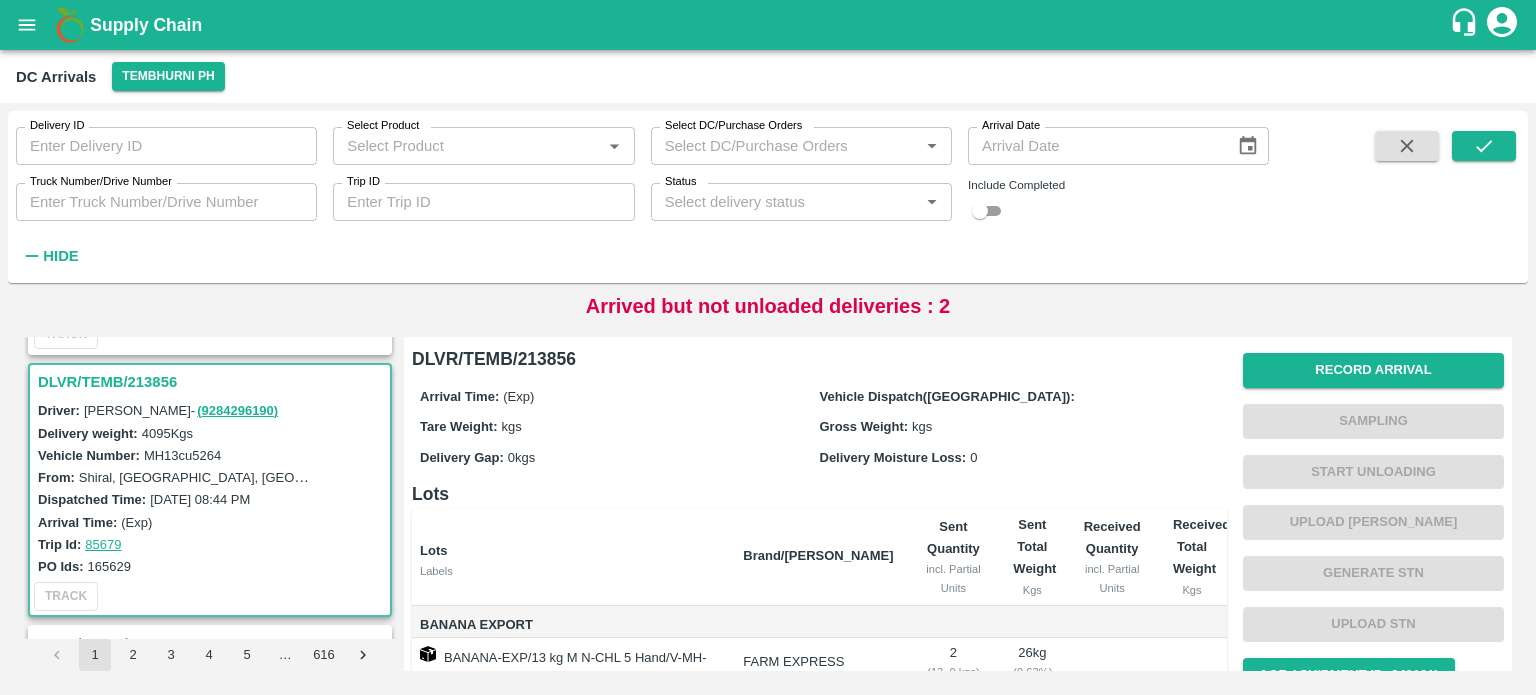 click on "MH13cu5264" at bounding box center (182, 455) 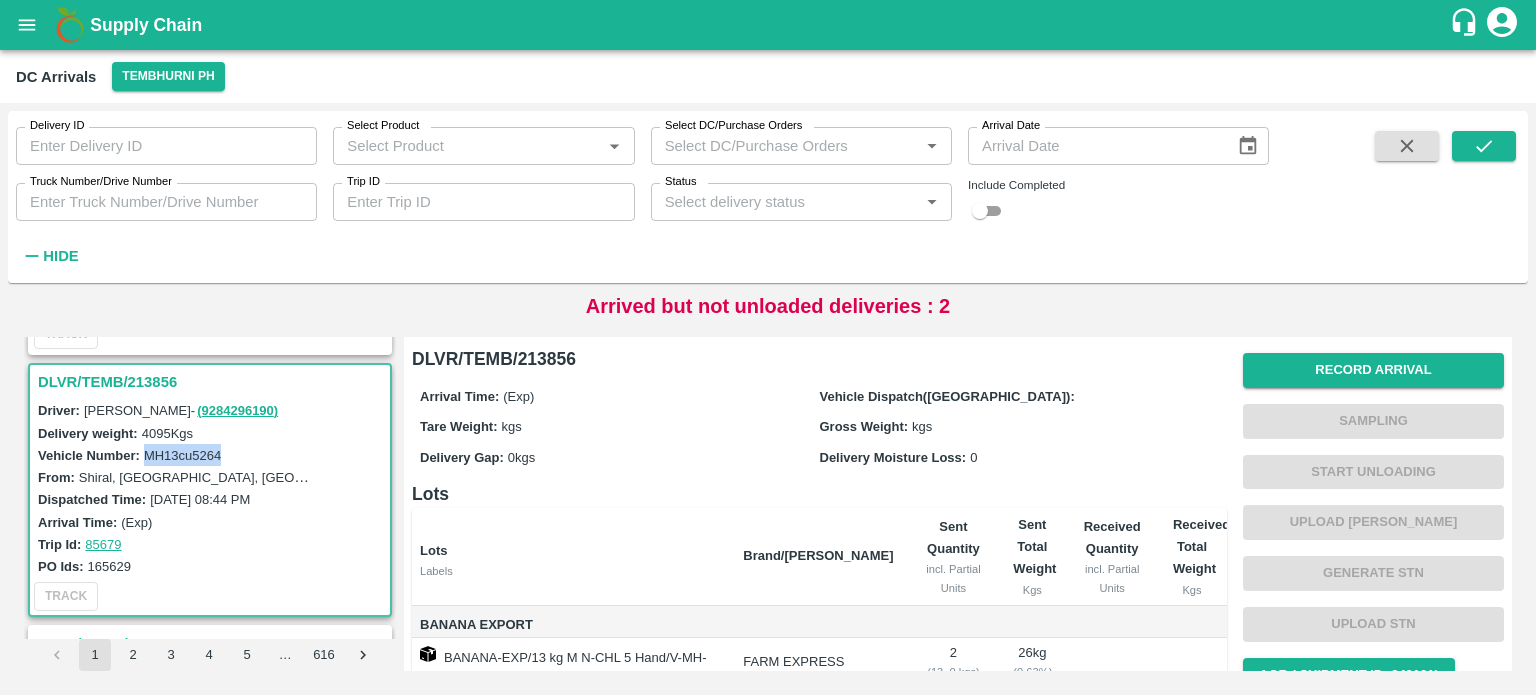 click on "MH13cu5264" at bounding box center (182, 455) 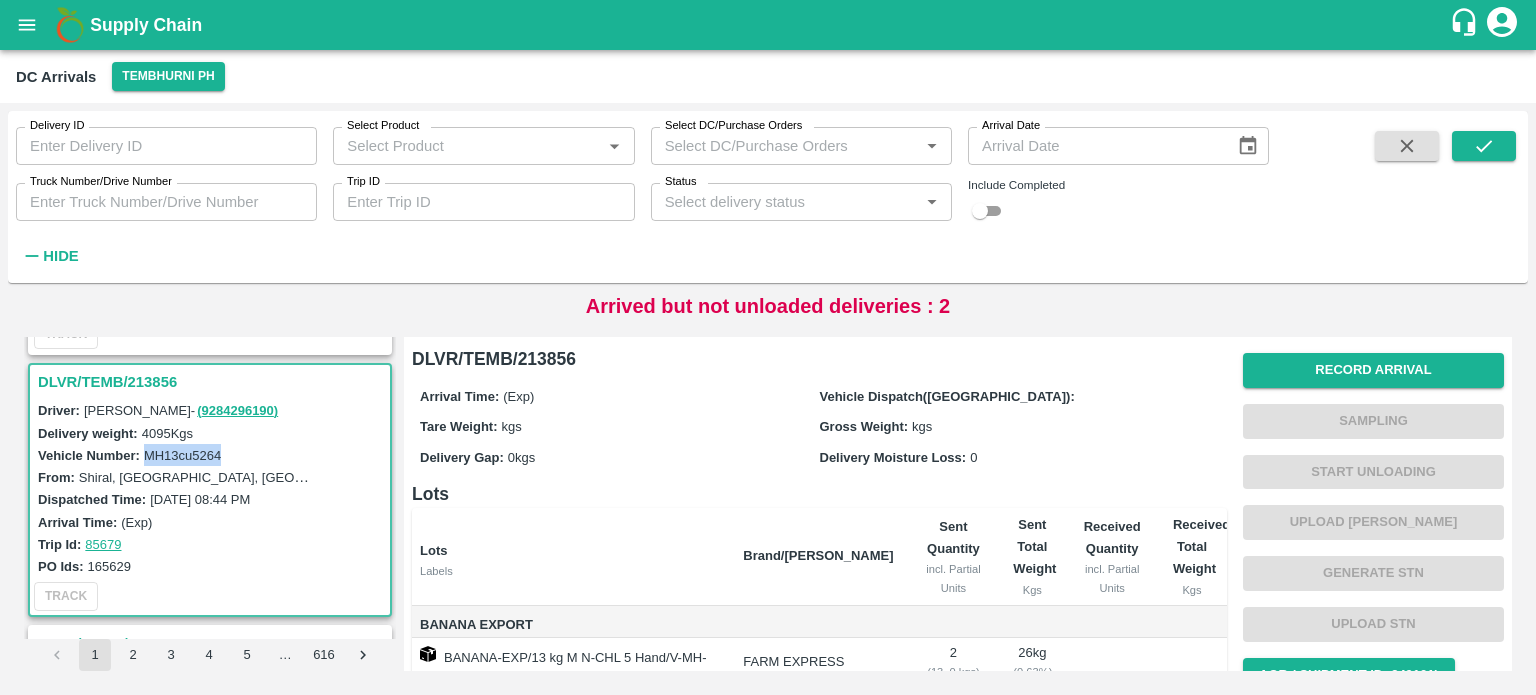 scroll, scrollTop: 296, scrollLeft: 0, axis: vertical 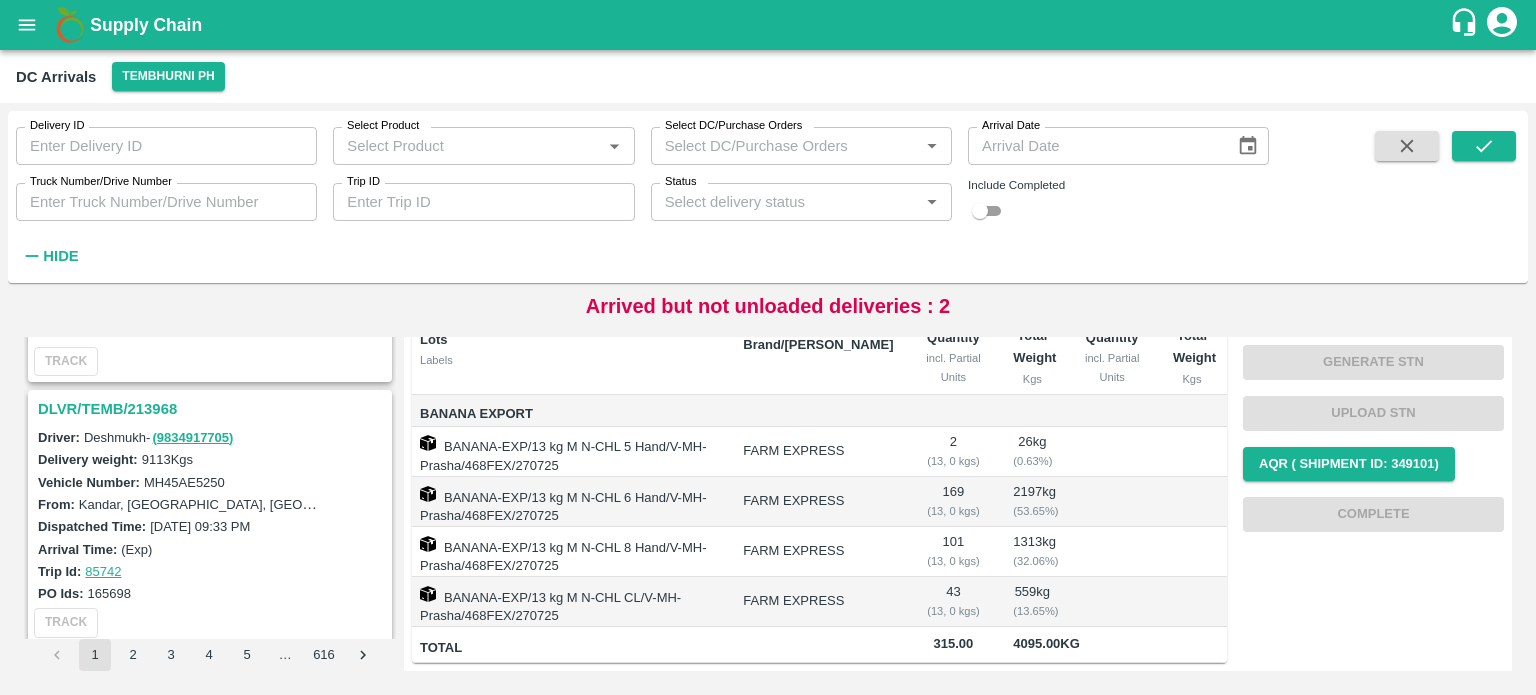 click on "DLVR/TEMB/213968" at bounding box center [213, 409] 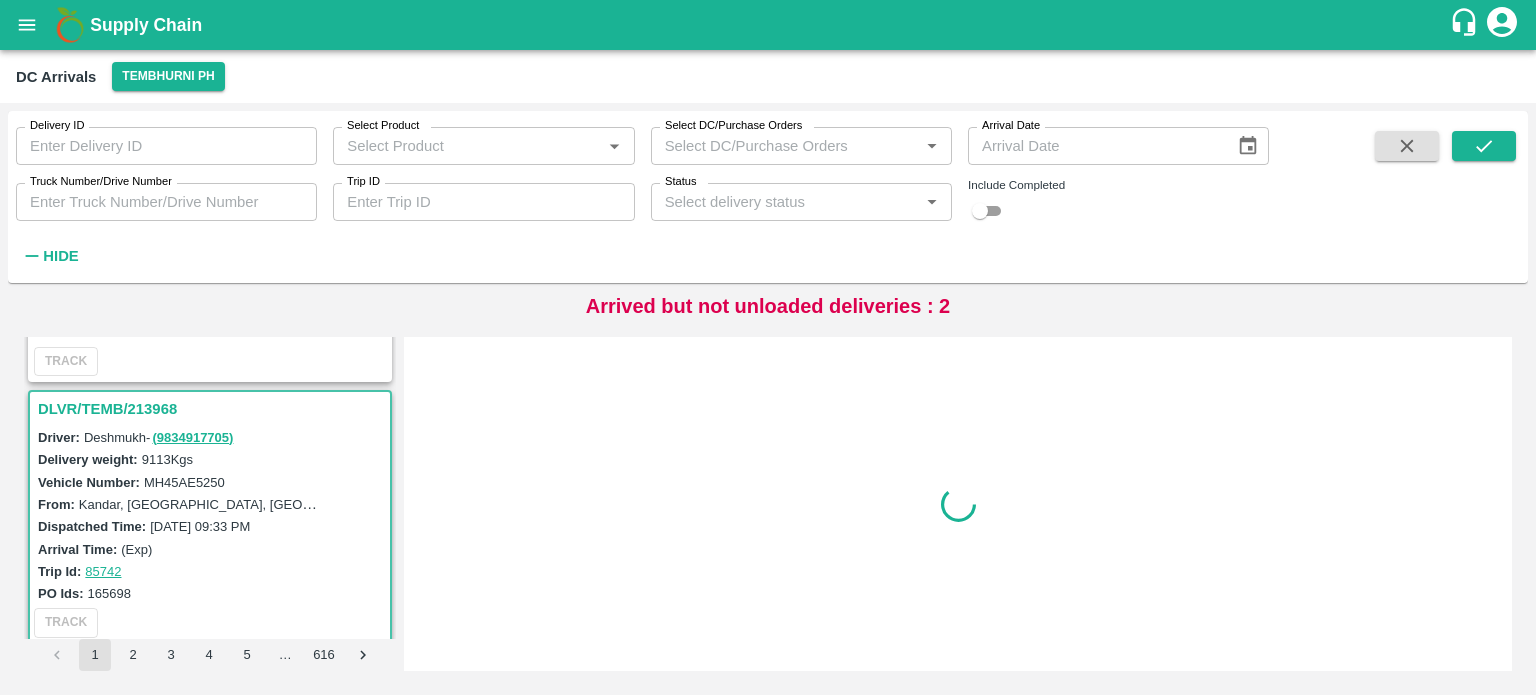 scroll, scrollTop: 0, scrollLeft: 0, axis: both 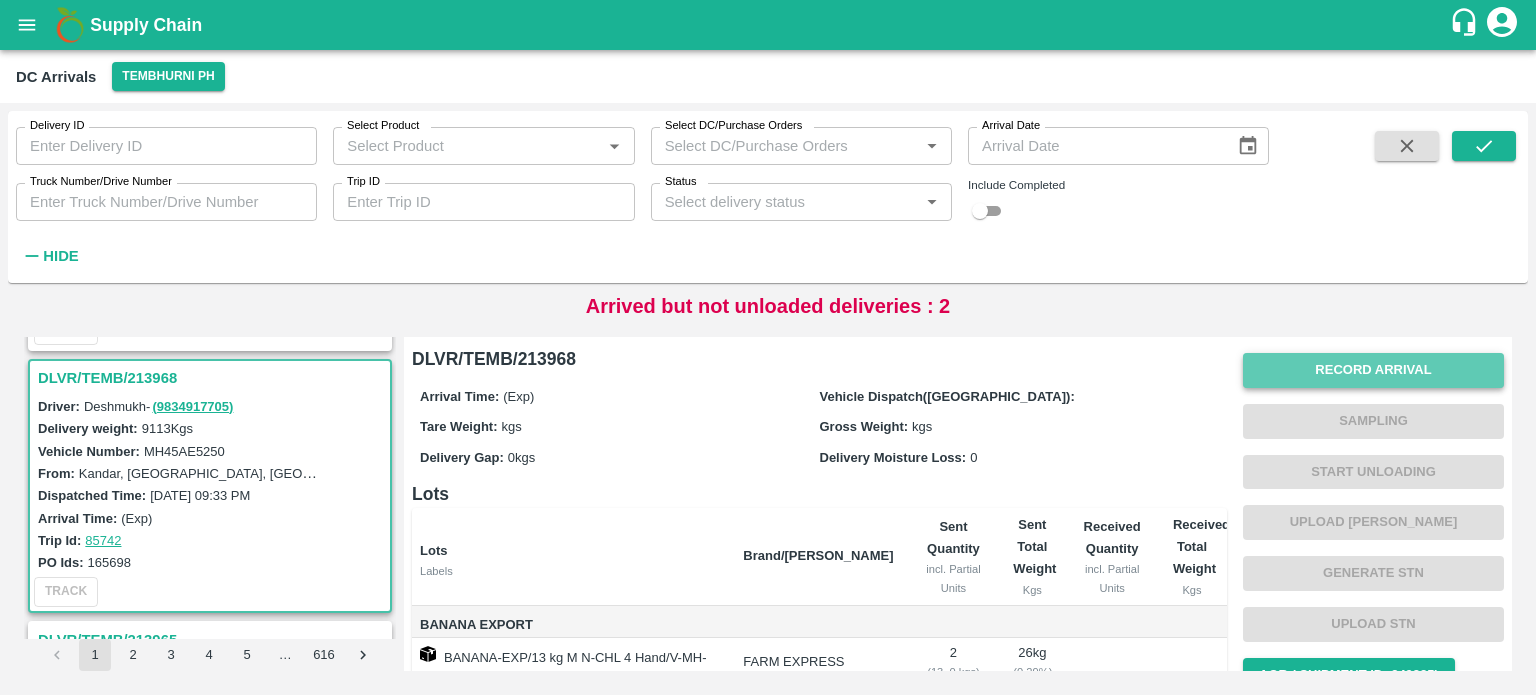 click on "Record Arrival" at bounding box center [1373, 370] 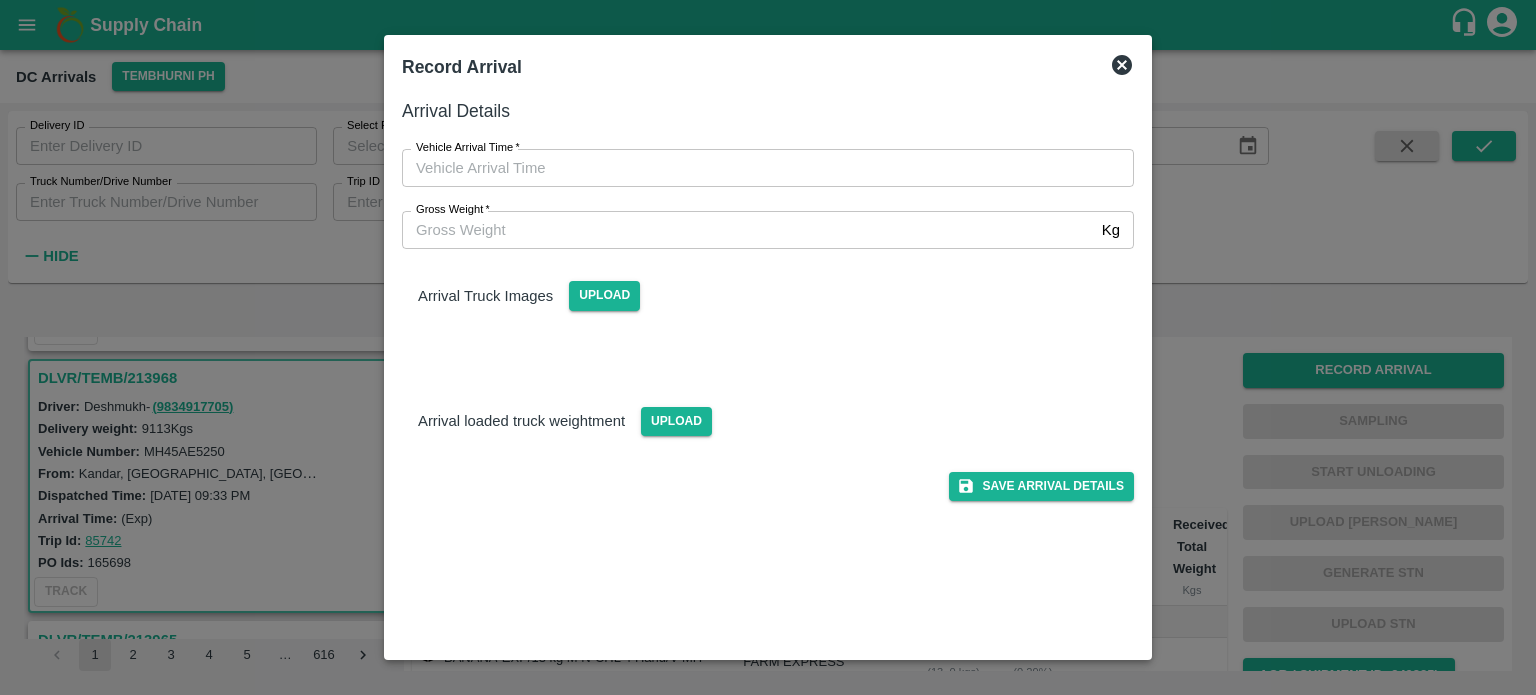 type on "DD/MM/YYYY hh:mm aa" 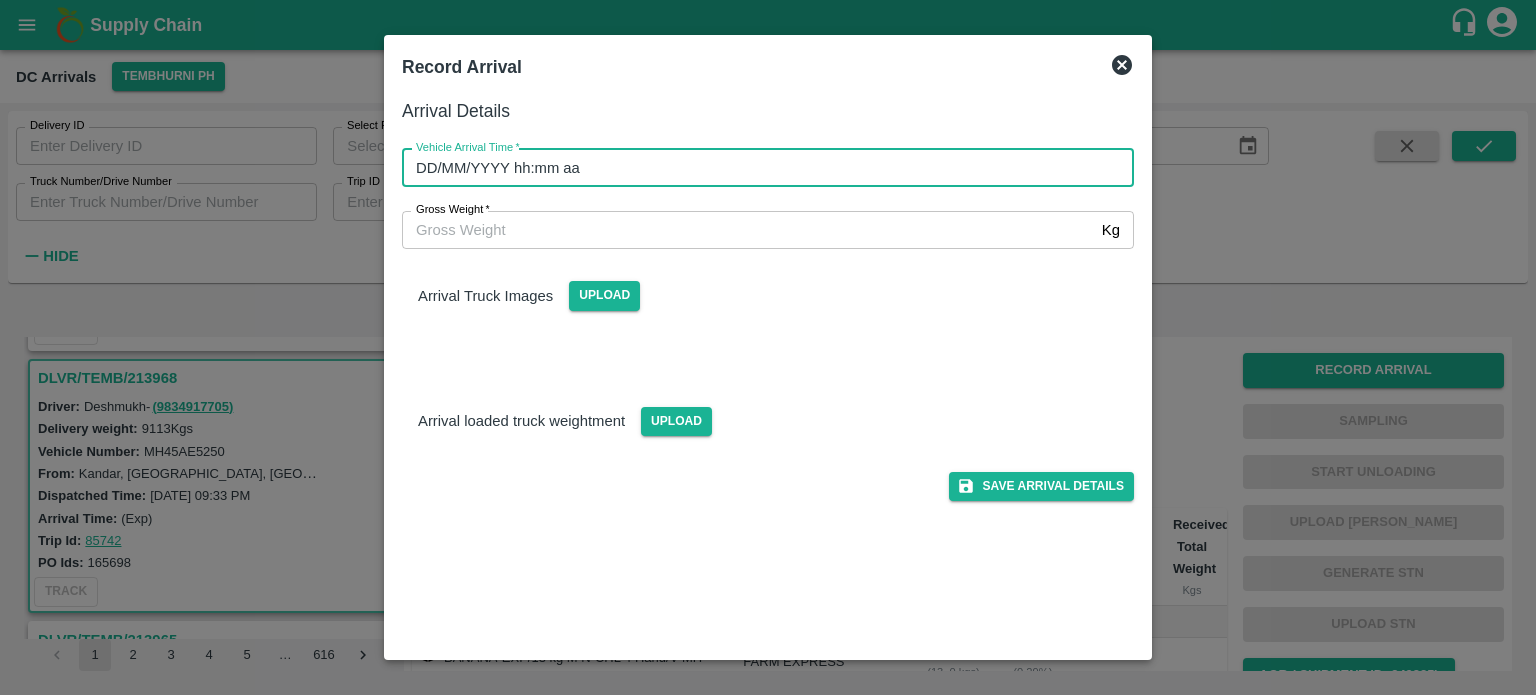 click on "DD/MM/YYYY hh:mm aa" at bounding box center [761, 168] 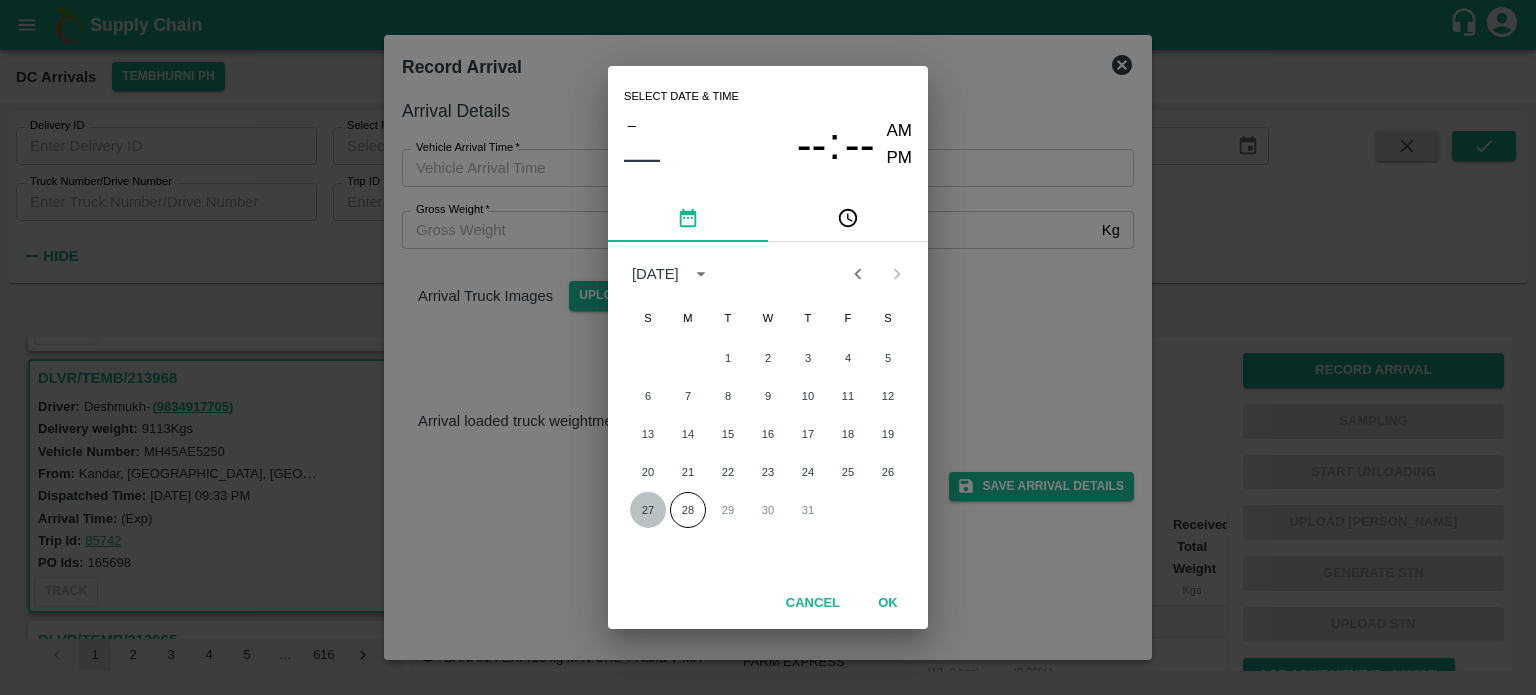 click on "27" at bounding box center (648, 510) 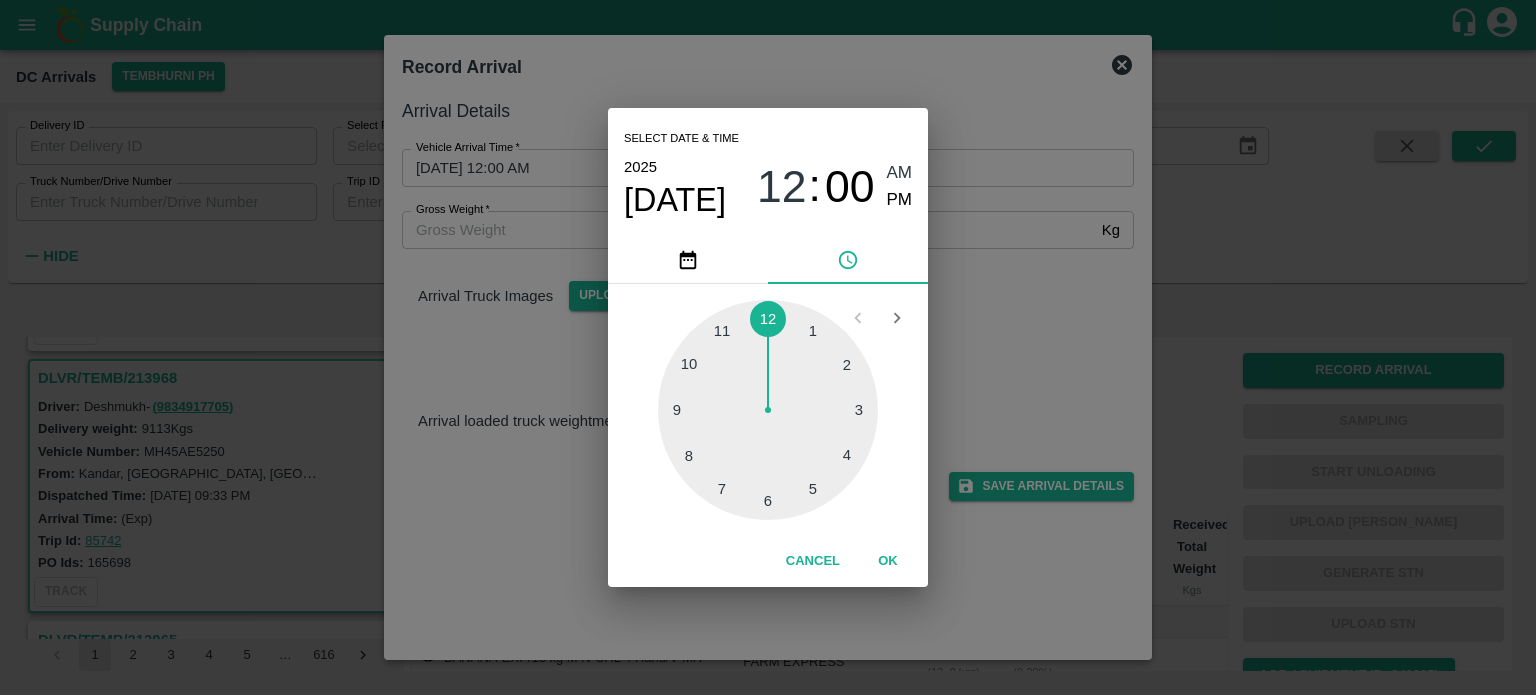 click at bounding box center (768, 410) 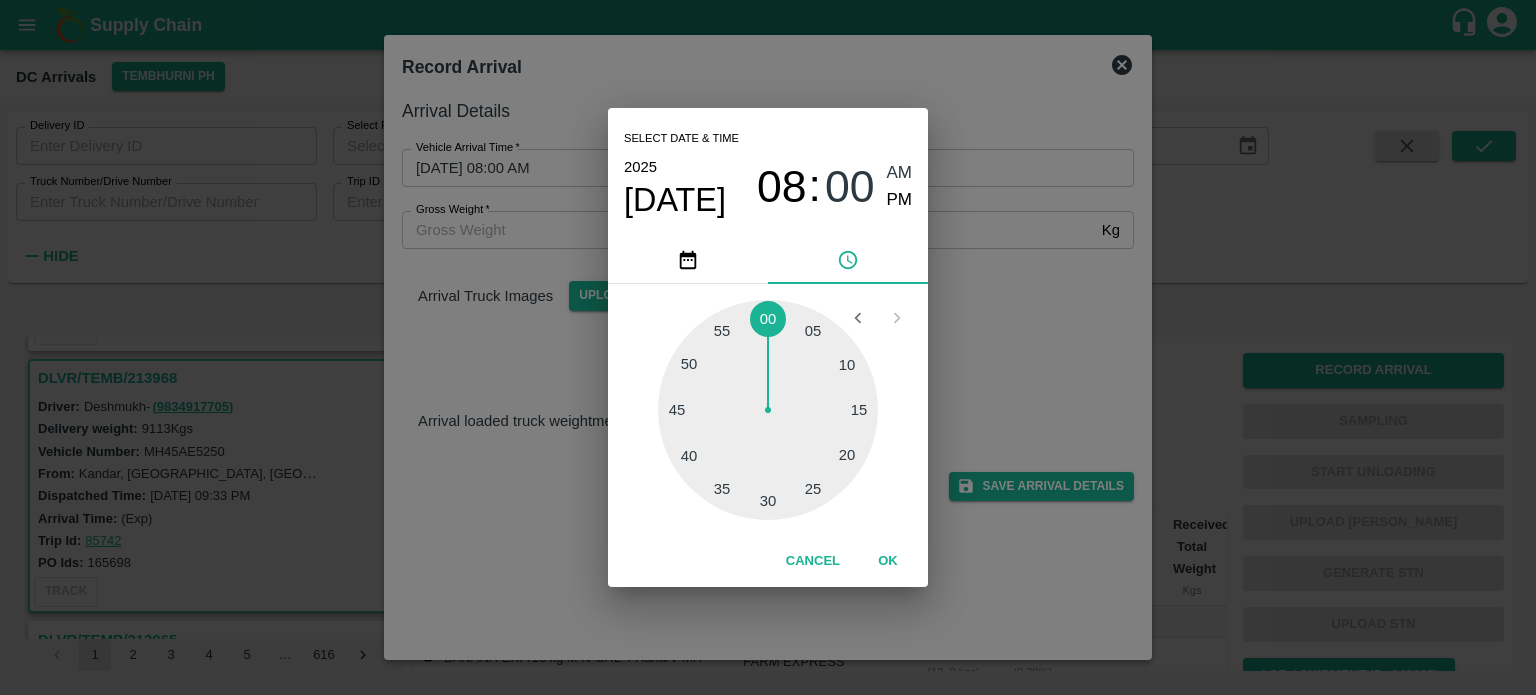 click at bounding box center (768, 410) 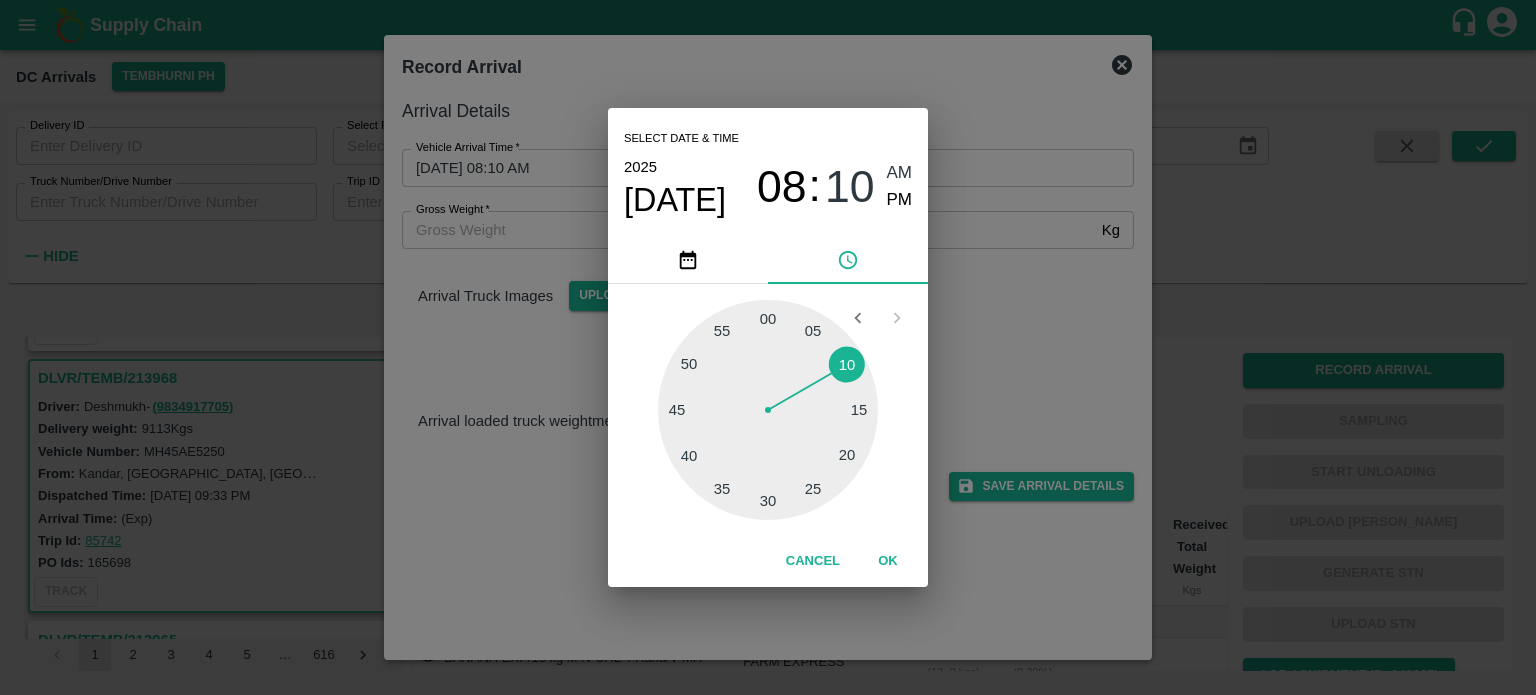 click on "PM" at bounding box center (900, 200) 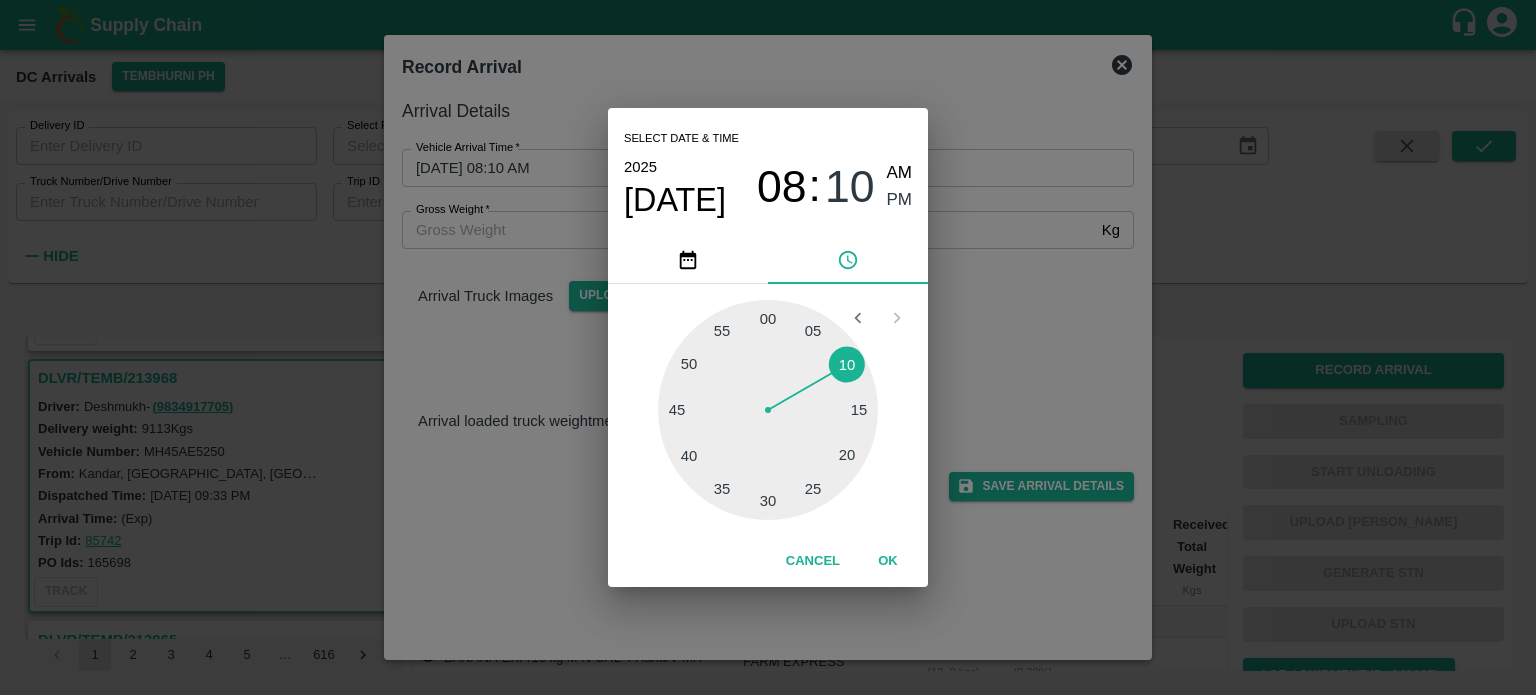 type on "27/07/2025 08:10 PM" 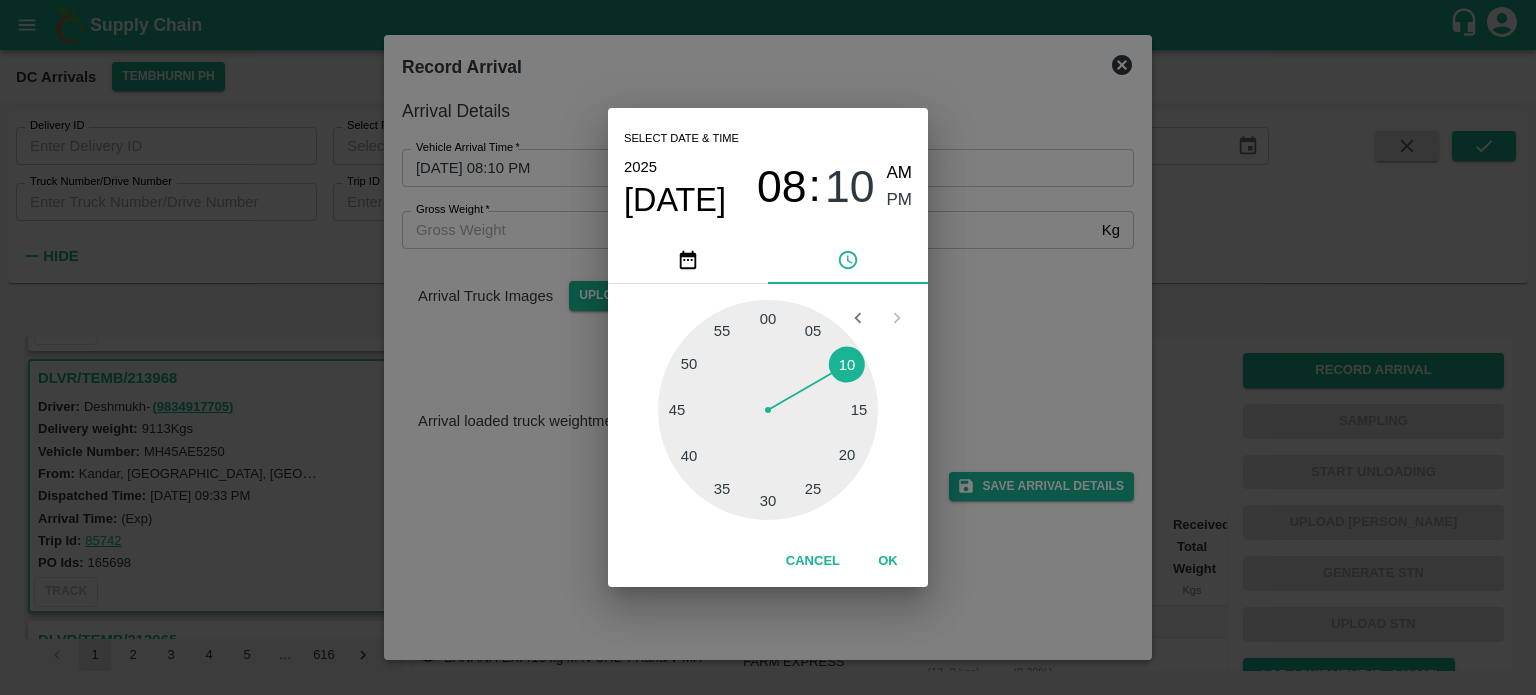 click on "Select date & time 2025 Jul 27 08 : 10 AM PM 05 10 15 20 25 30 35 40 45 50 55 00 Cancel OK" at bounding box center [768, 347] 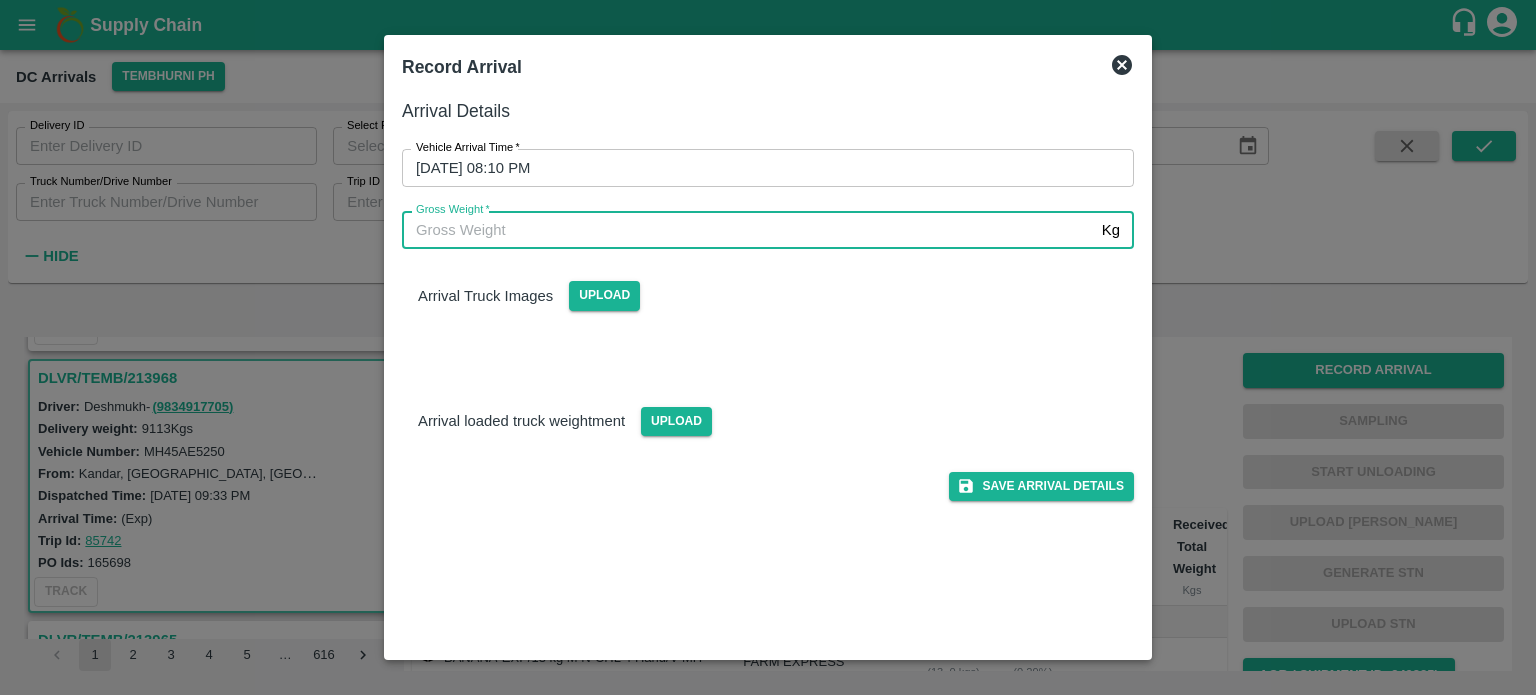 click on "Gross Weight   *" at bounding box center (748, 230) 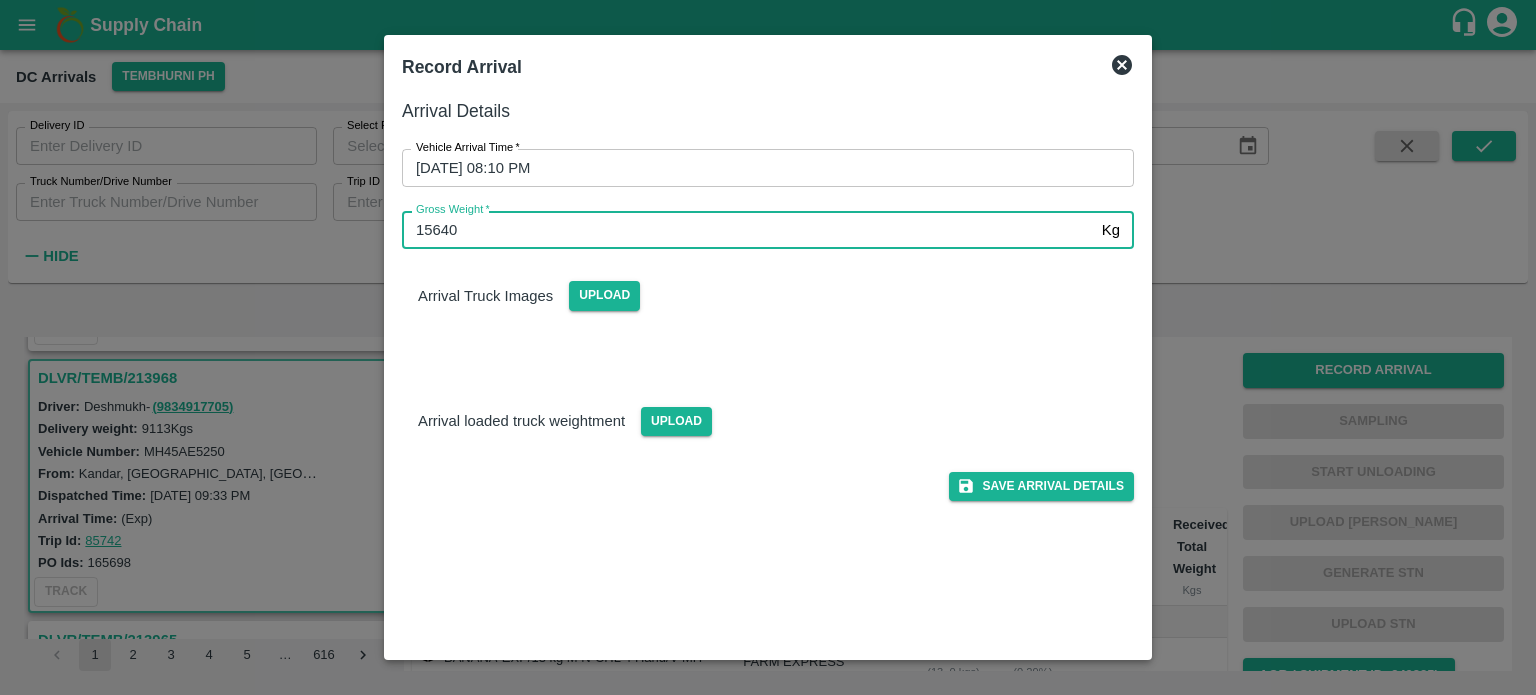 type on "15640" 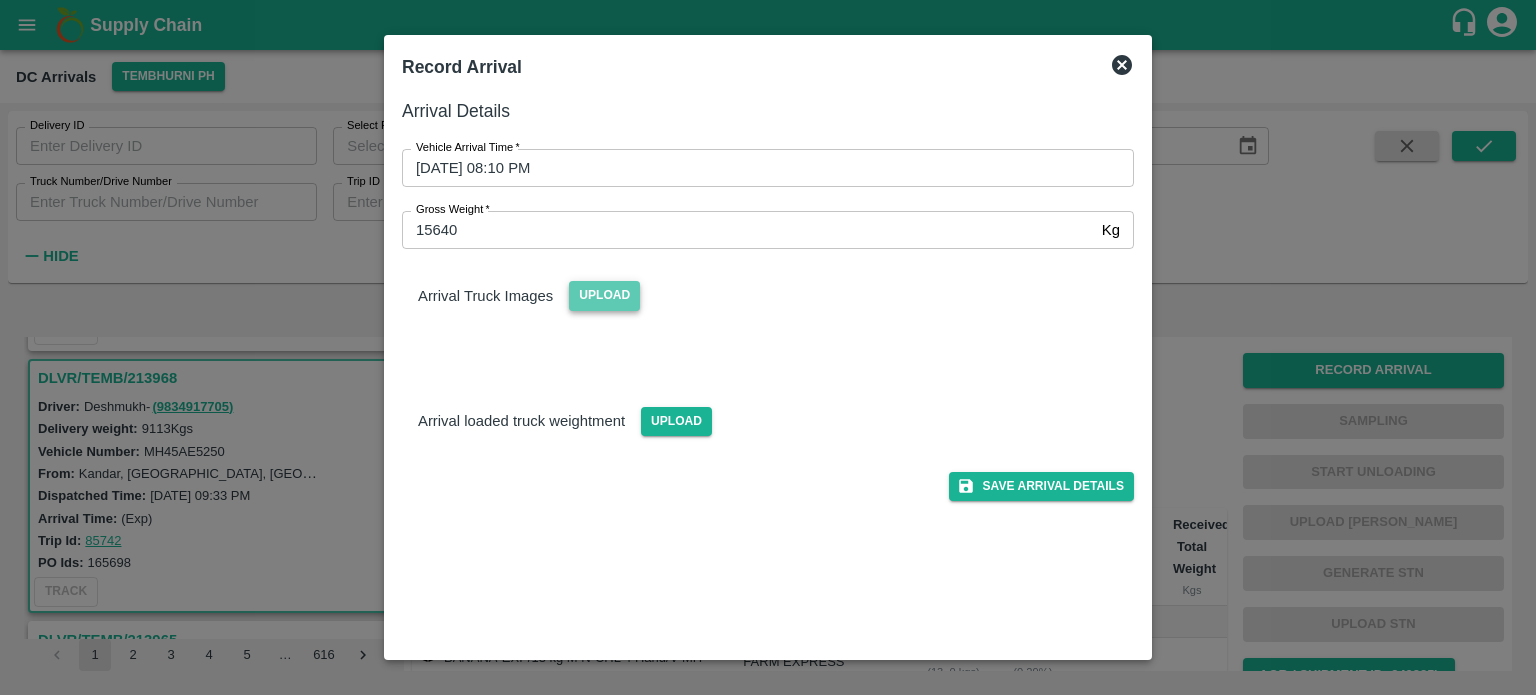 click on "Upload" at bounding box center [604, 295] 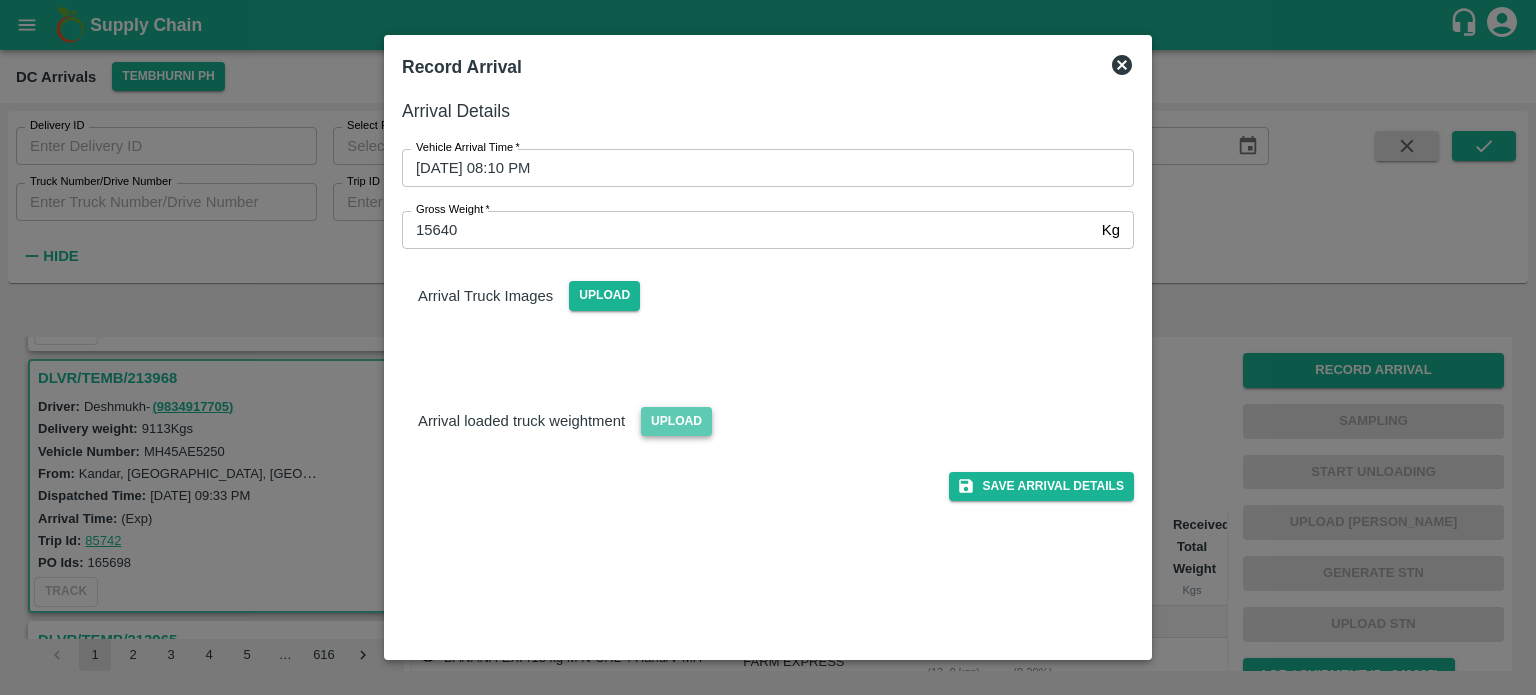 click on "Upload" at bounding box center (676, 421) 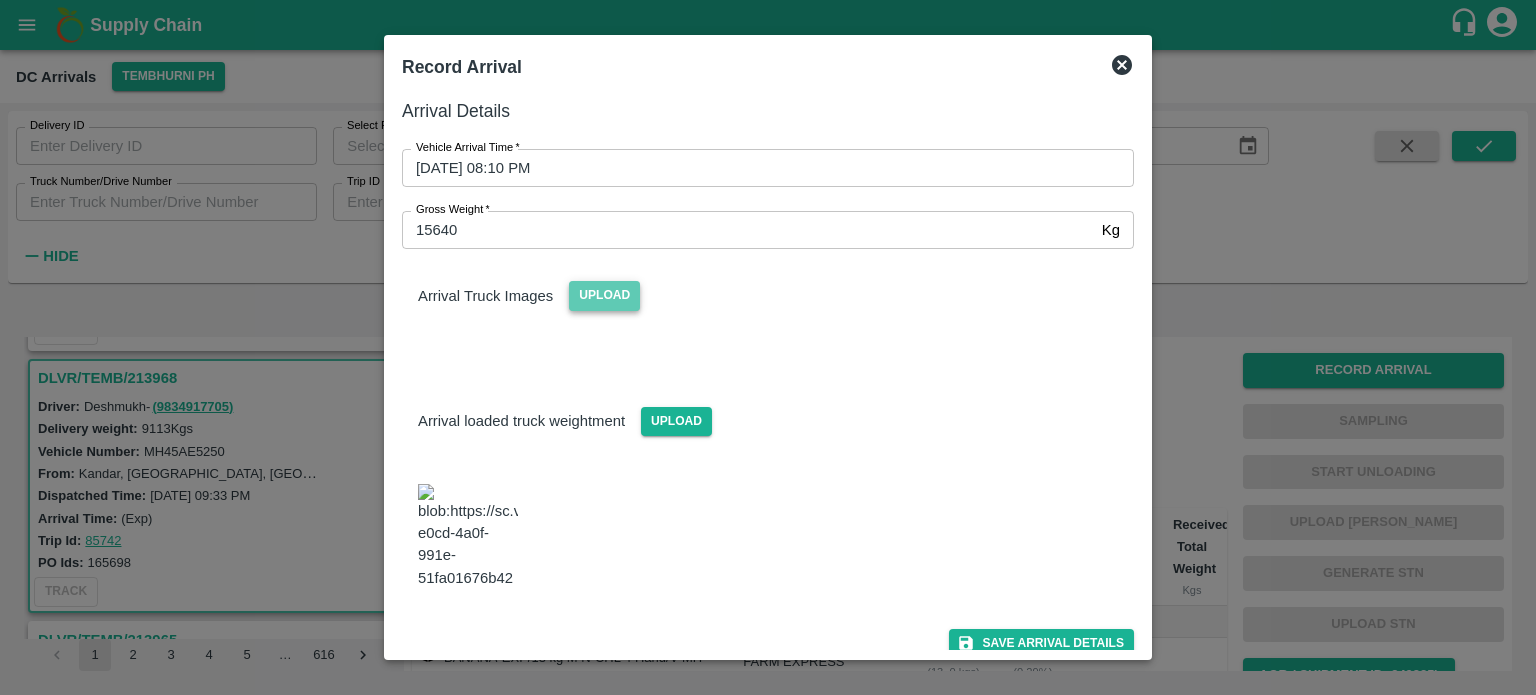 click on "Upload" at bounding box center (604, 295) 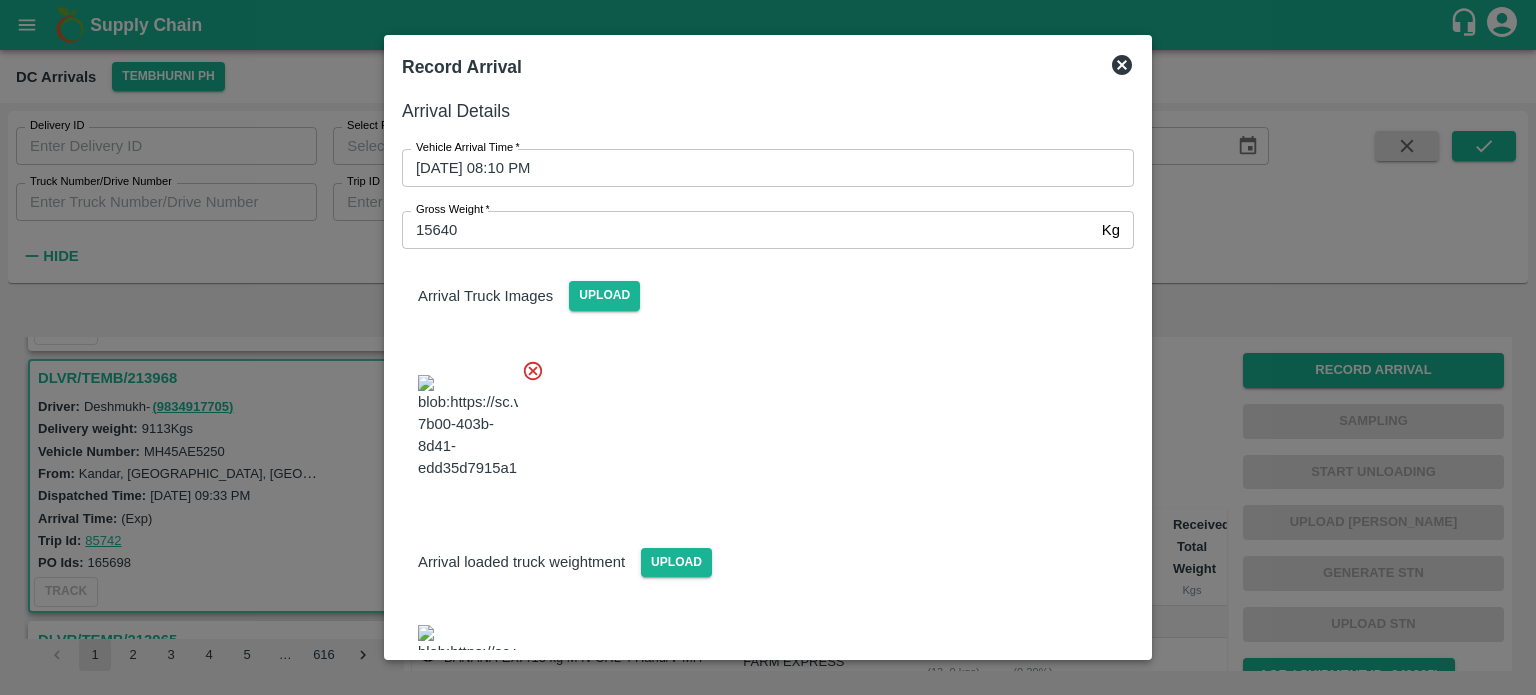 click at bounding box center [760, 421] 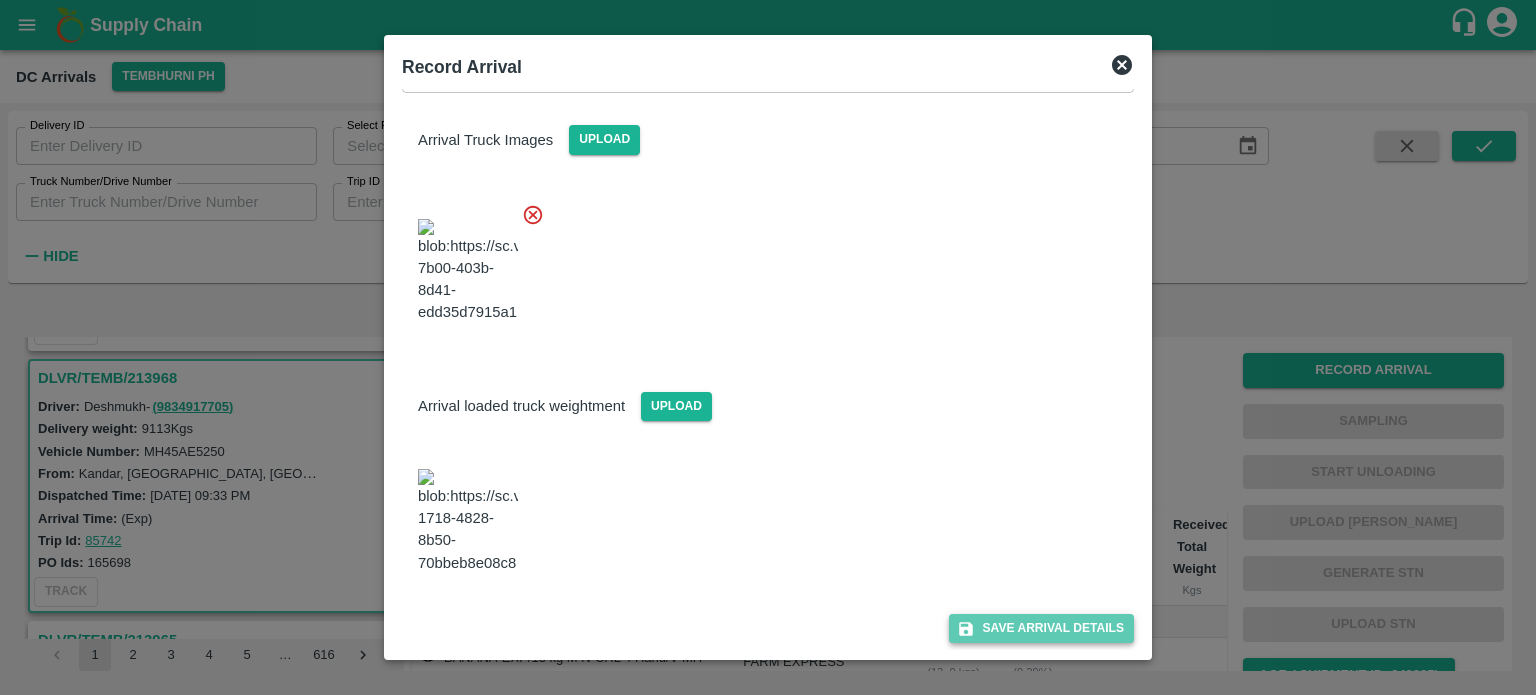 click on "Save Arrival Details" at bounding box center (1041, 628) 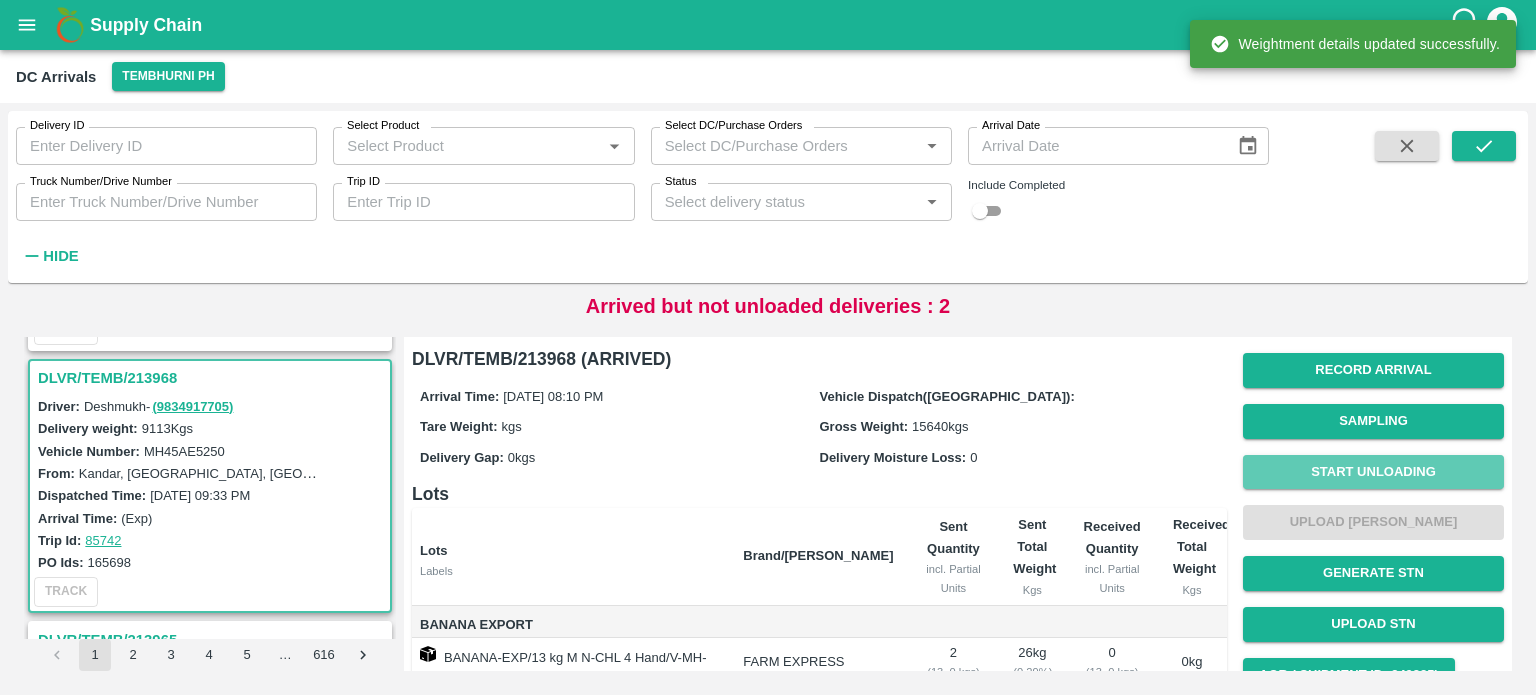 click on "Start Unloading" at bounding box center [1373, 472] 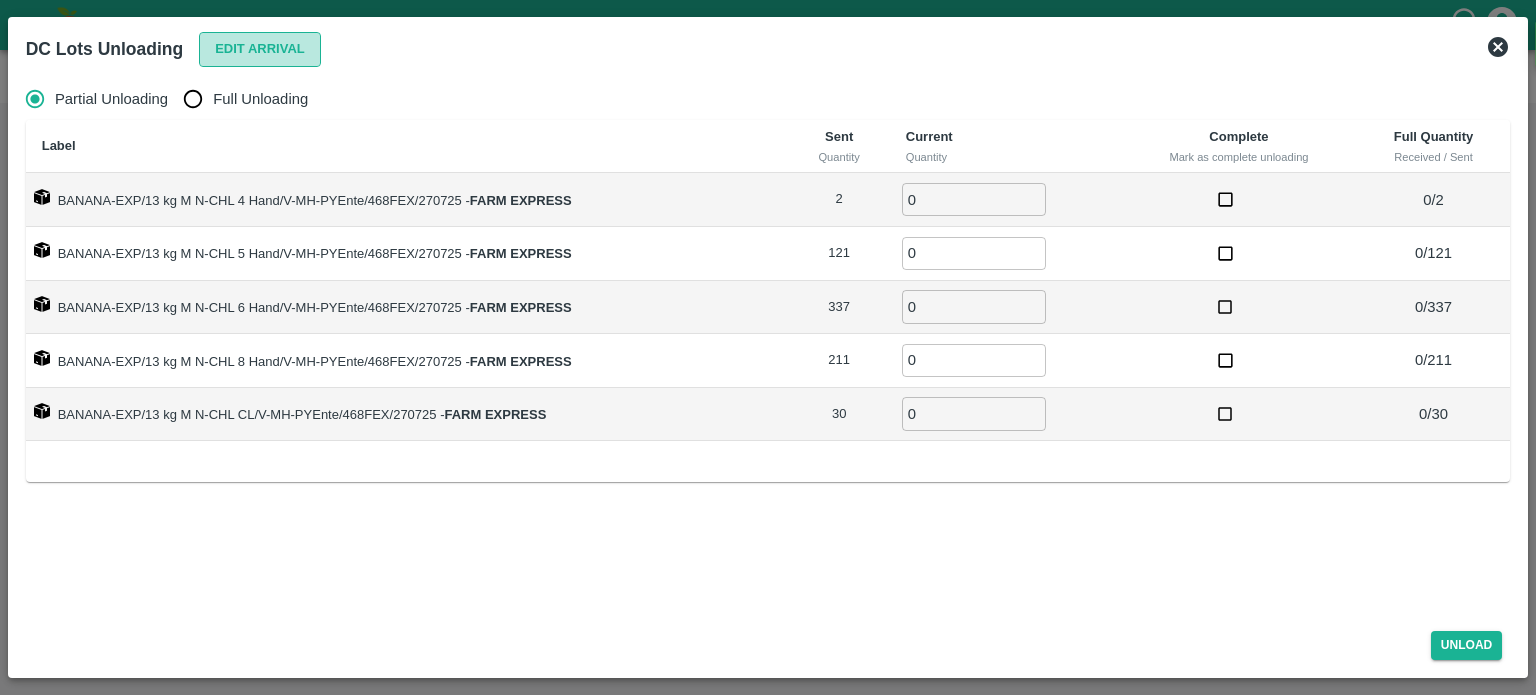 click on "Edit Arrival" at bounding box center (260, 49) 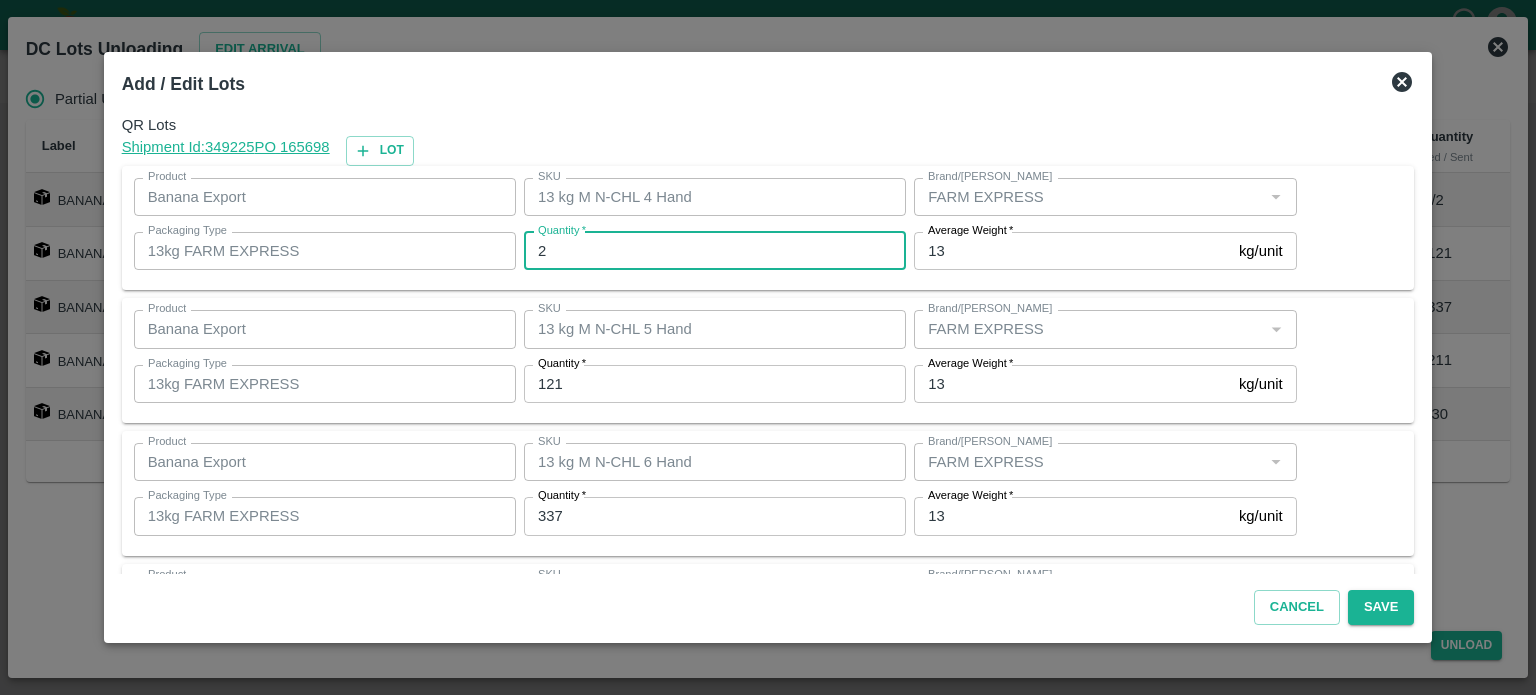 click on "2" at bounding box center [715, 251] 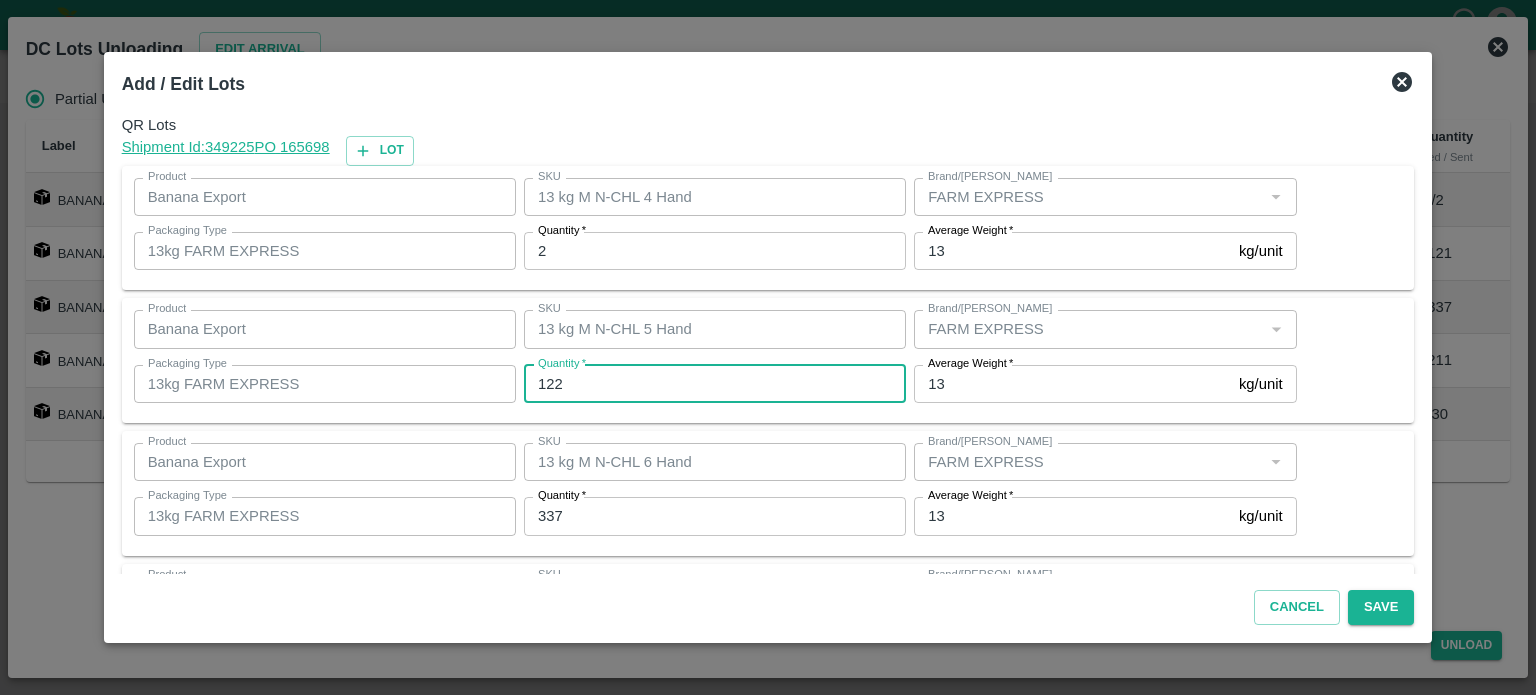 type on "122" 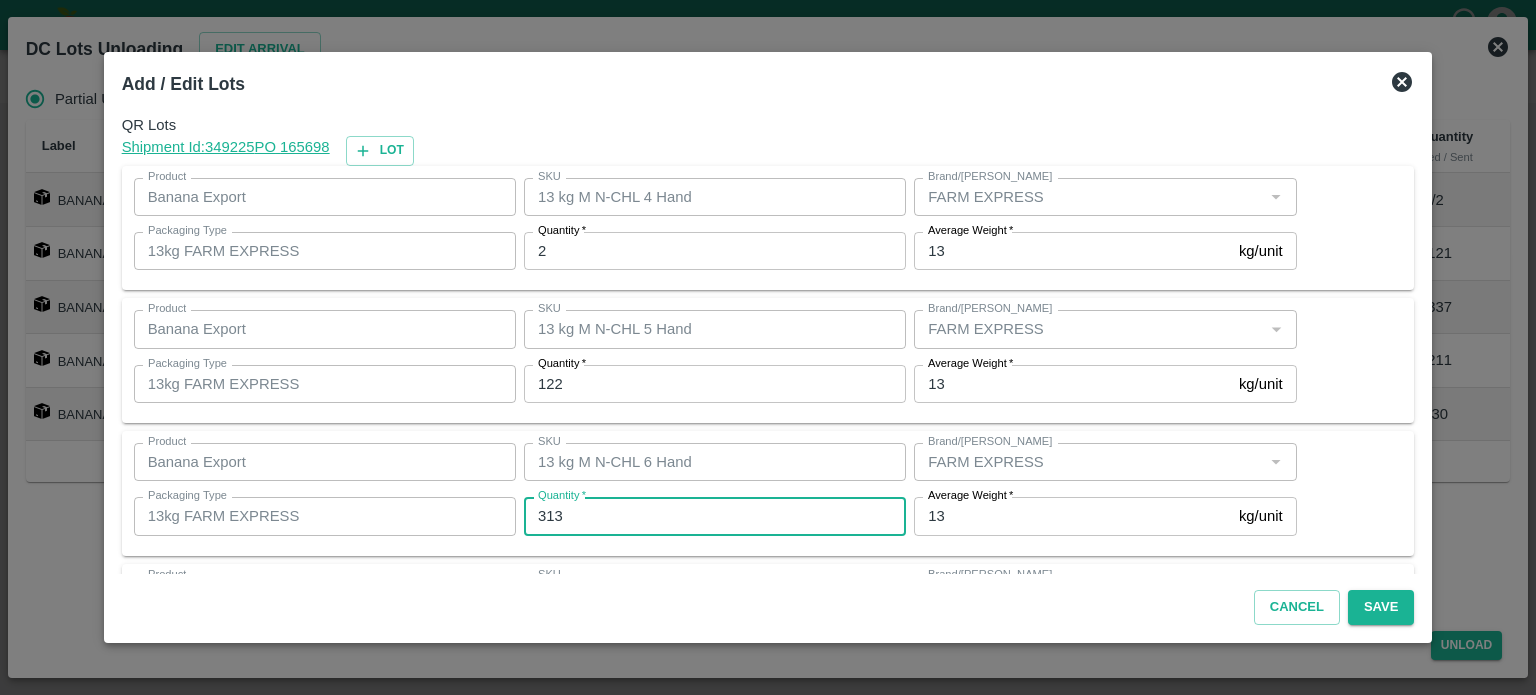 type on "313" 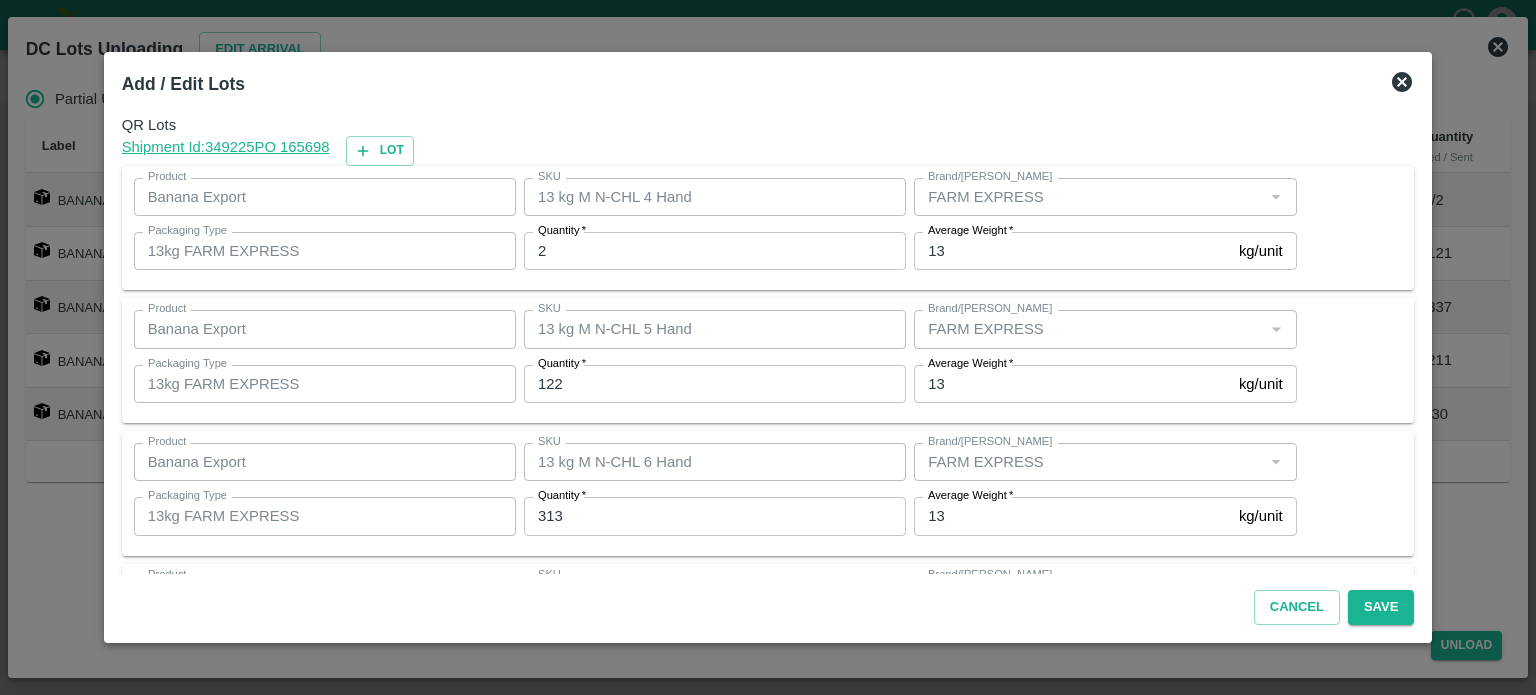 scroll, scrollTop: 262, scrollLeft: 0, axis: vertical 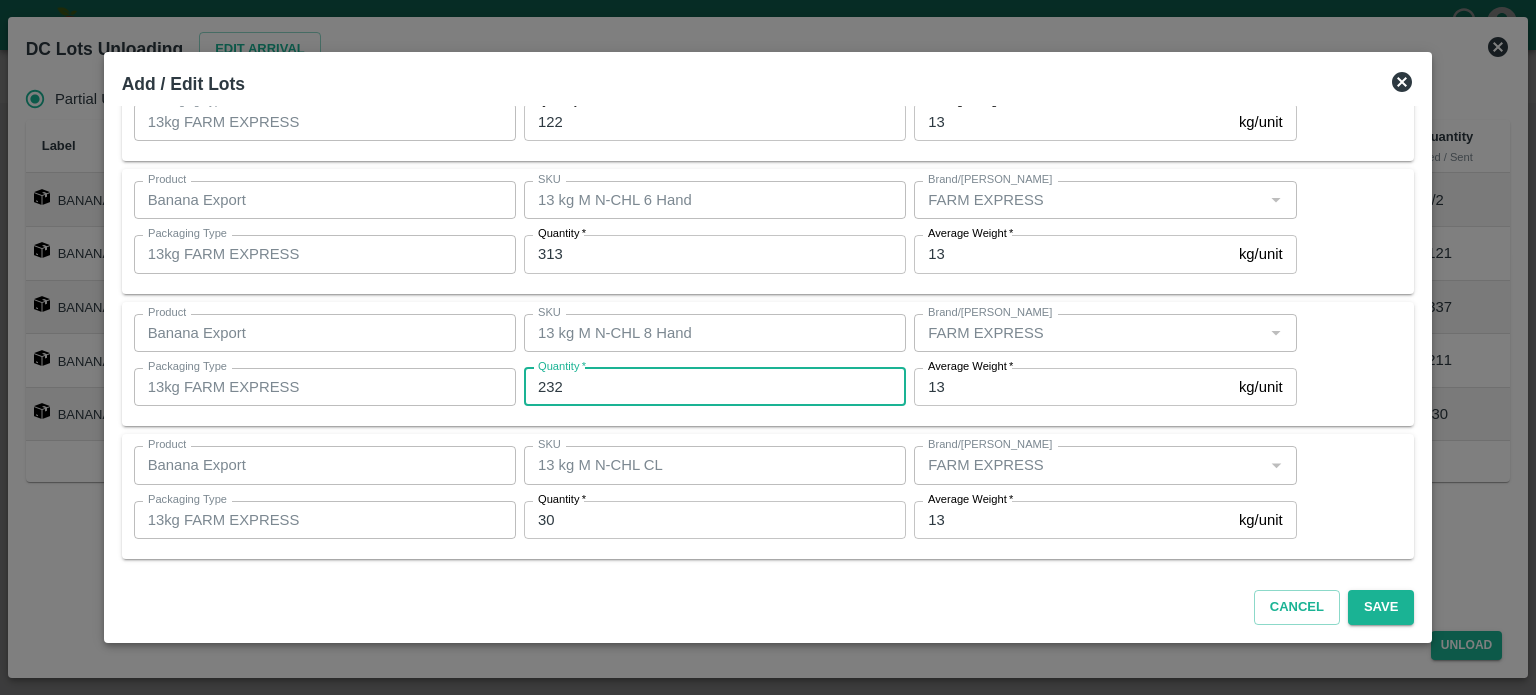 type on "232" 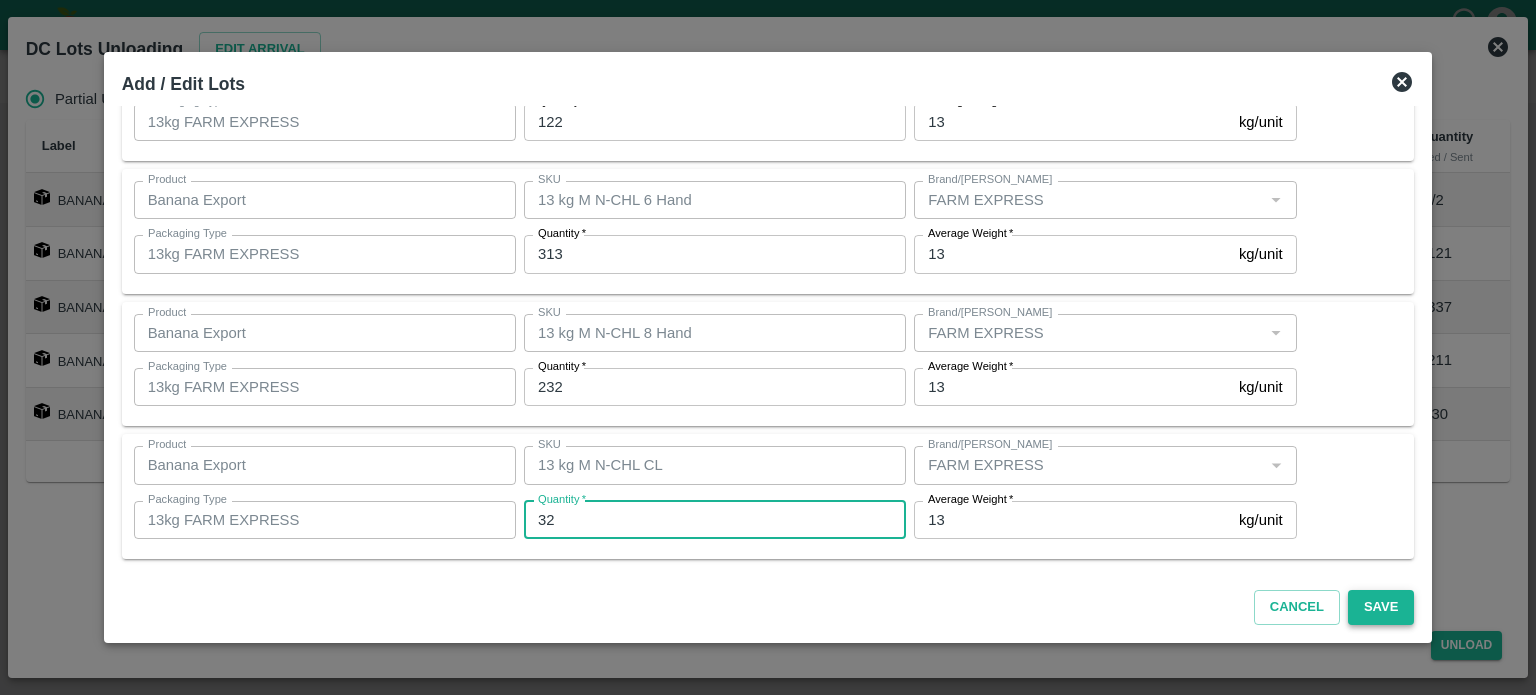 type on "32" 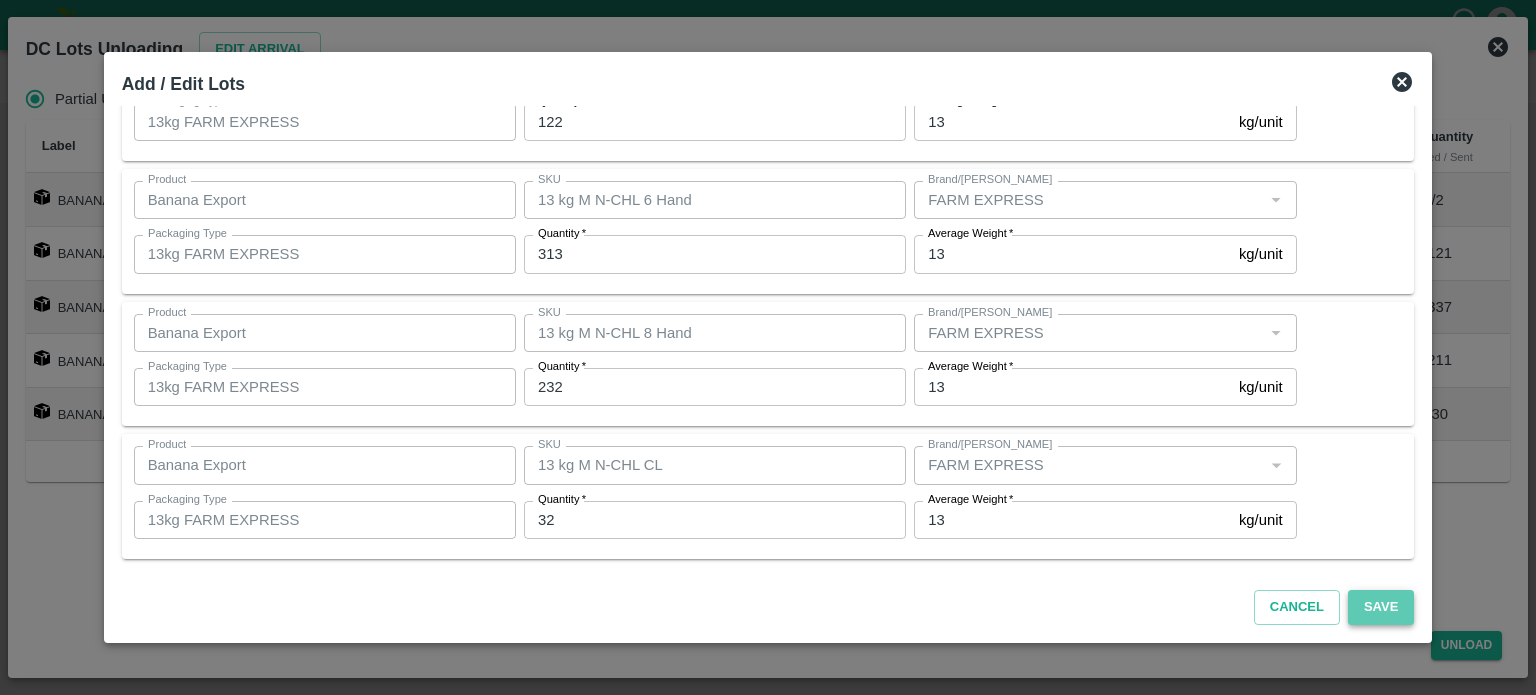 click on "Save" at bounding box center [1381, 607] 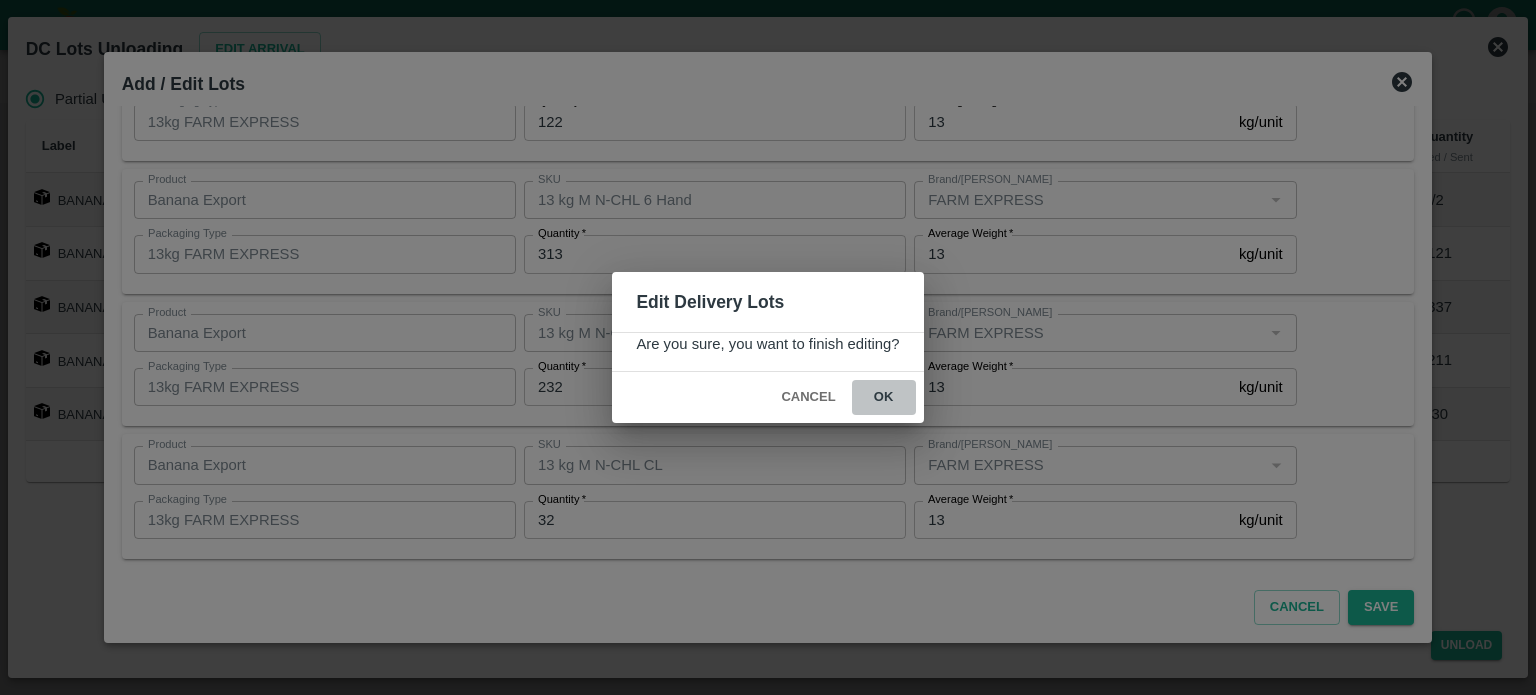 click on "ok" at bounding box center (884, 397) 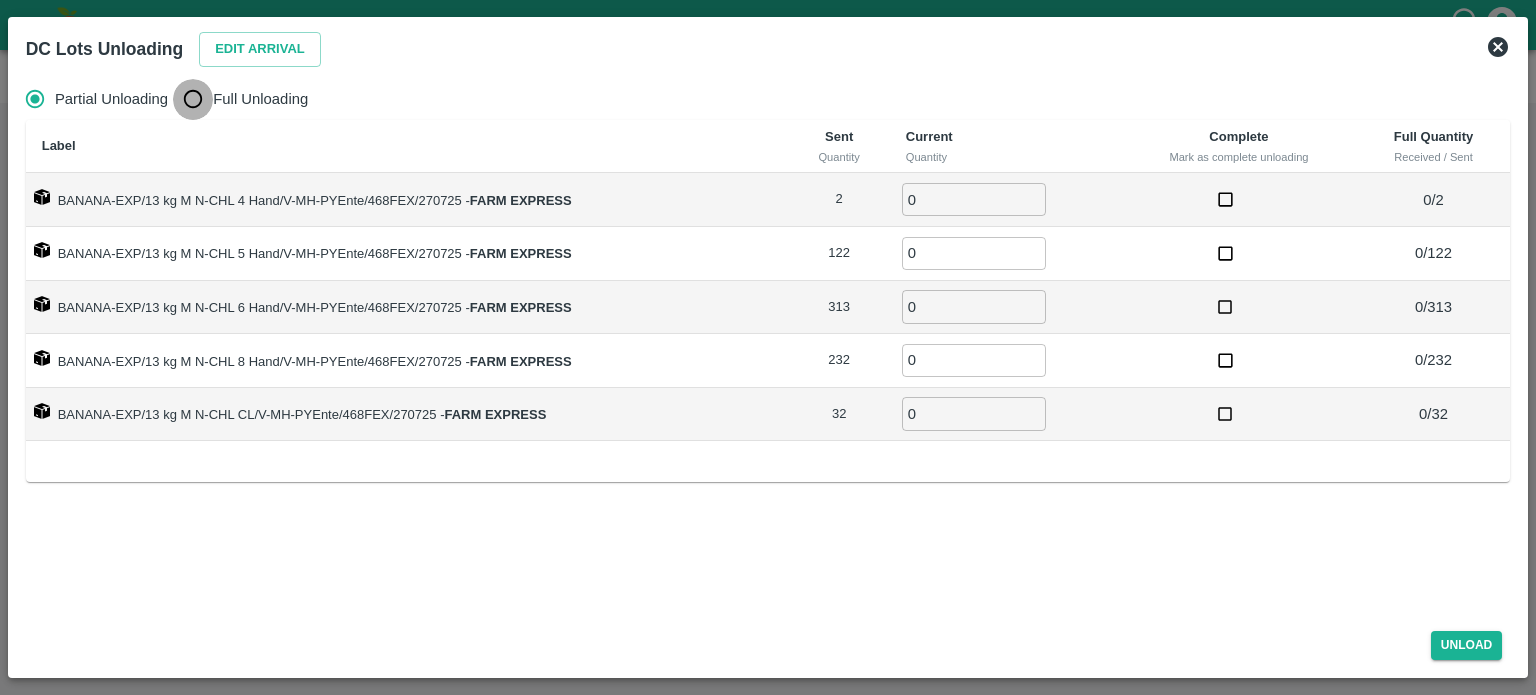 click on "Full Unloading" at bounding box center (193, 99) 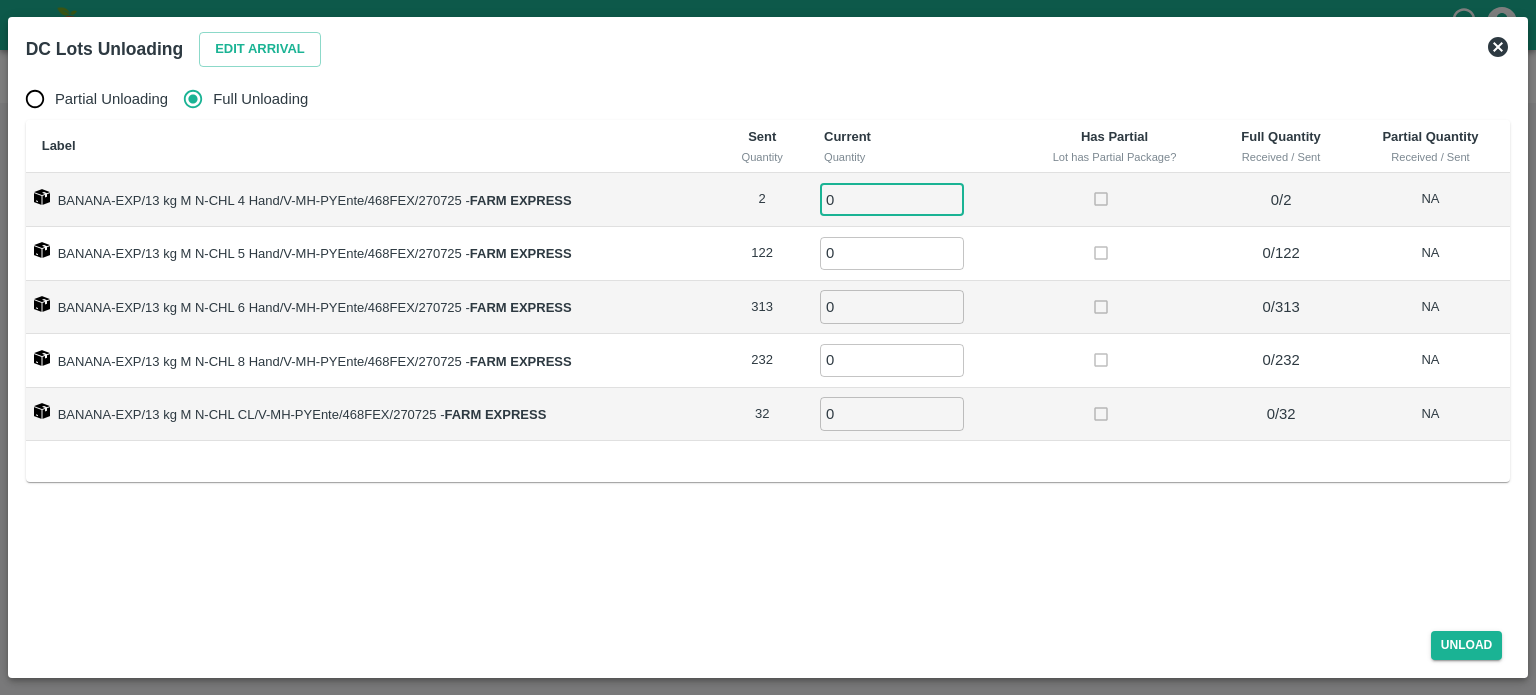 click on "0" at bounding box center (892, 199) 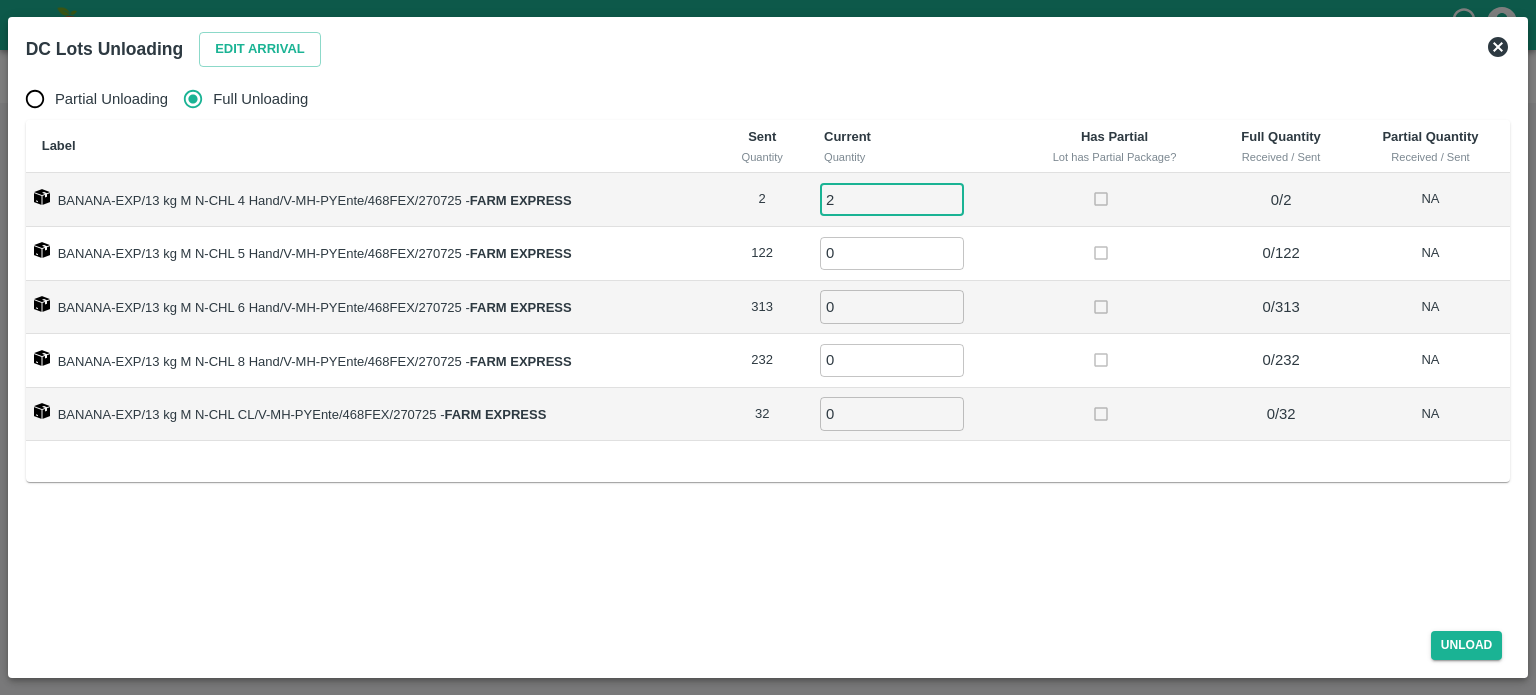 type on "2" 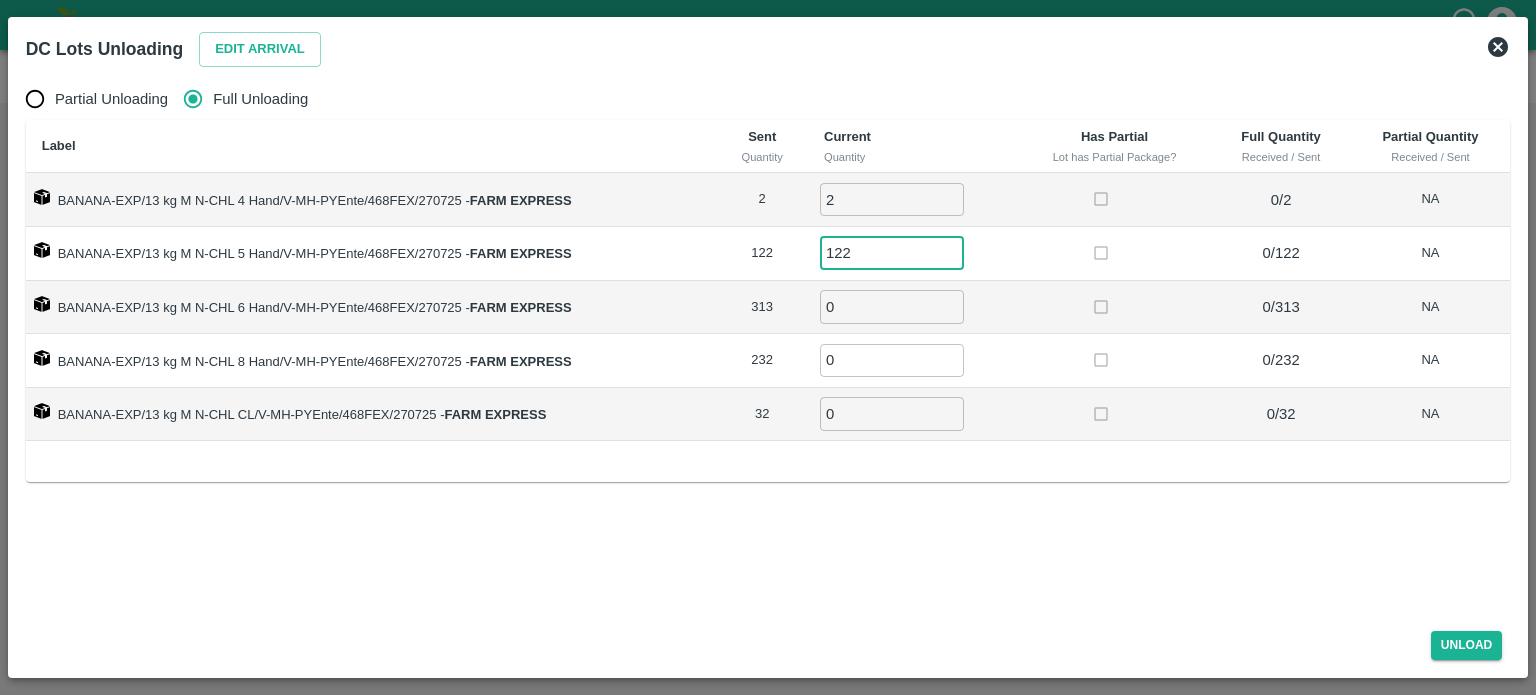 type on "122" 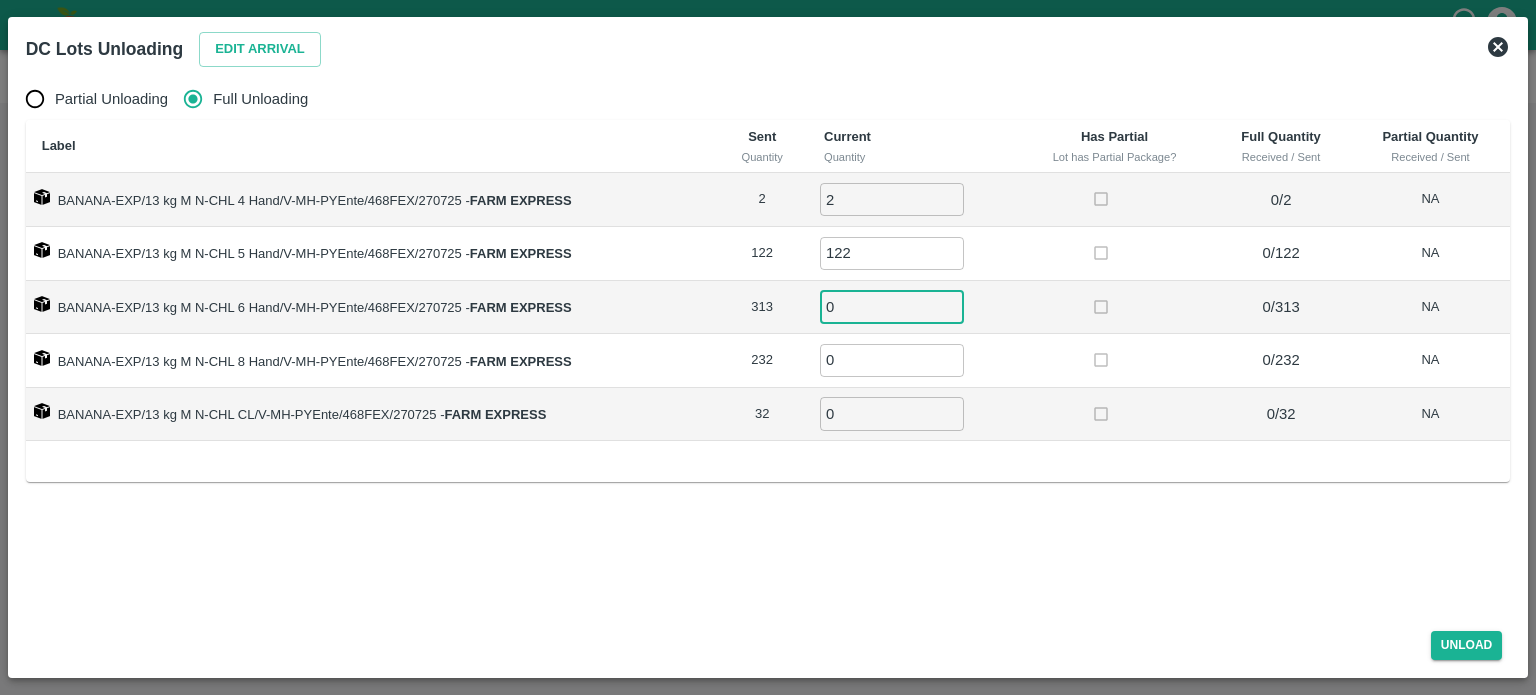 type on "2" 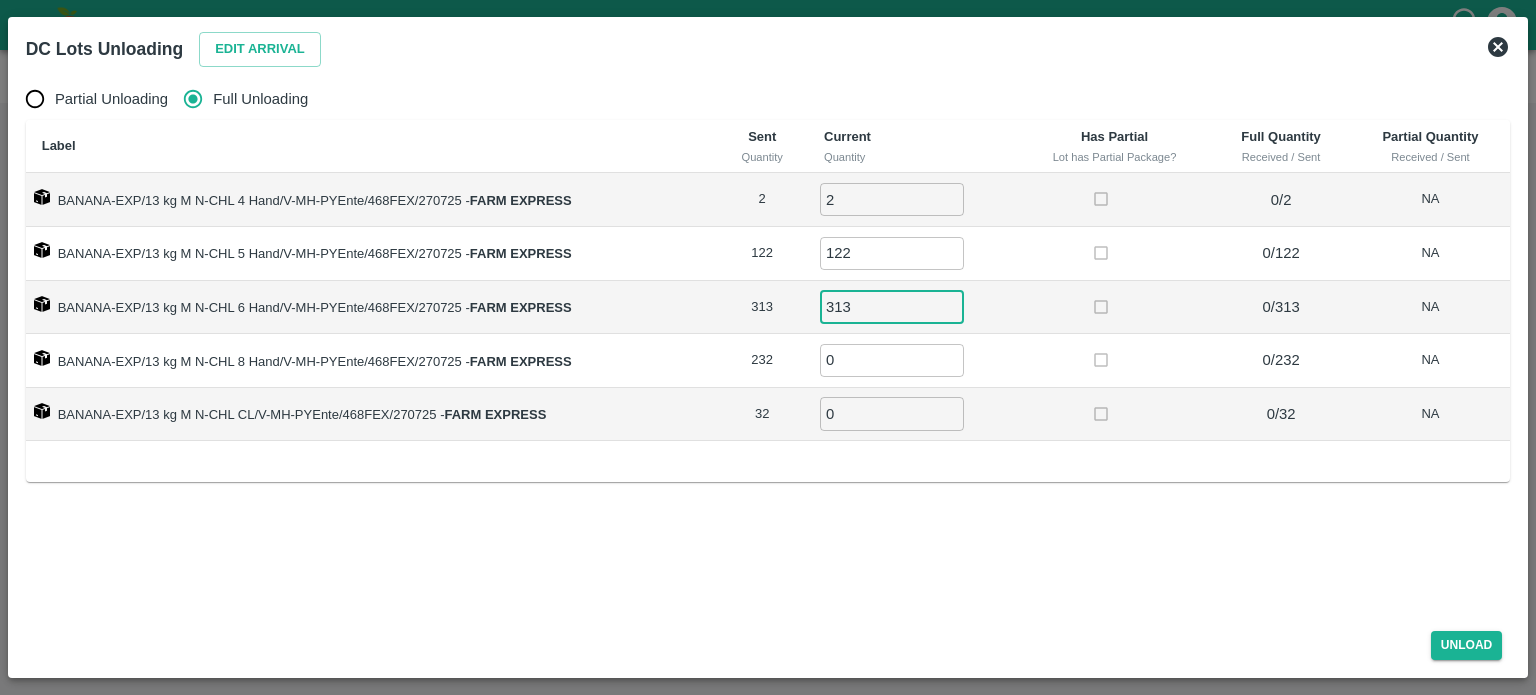 type on "313" 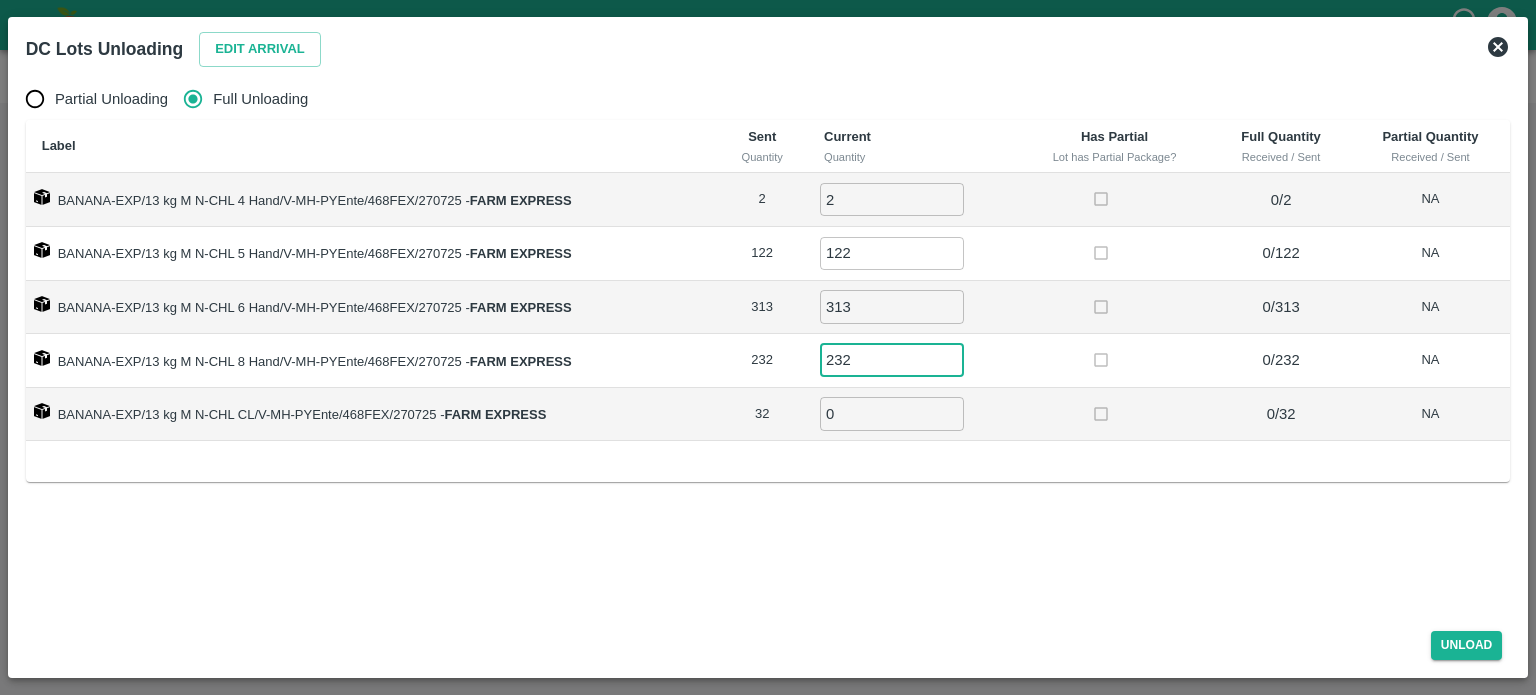 type on "232" 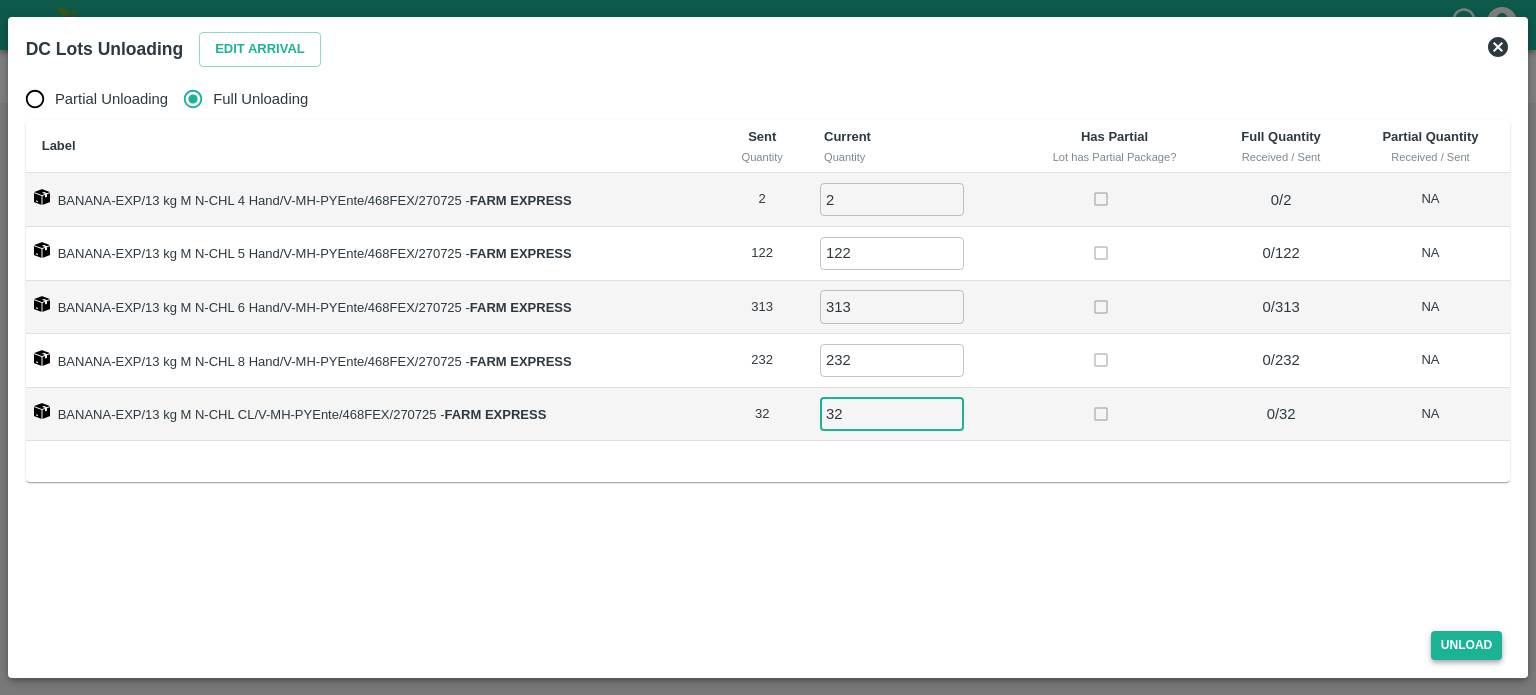 type on "32" 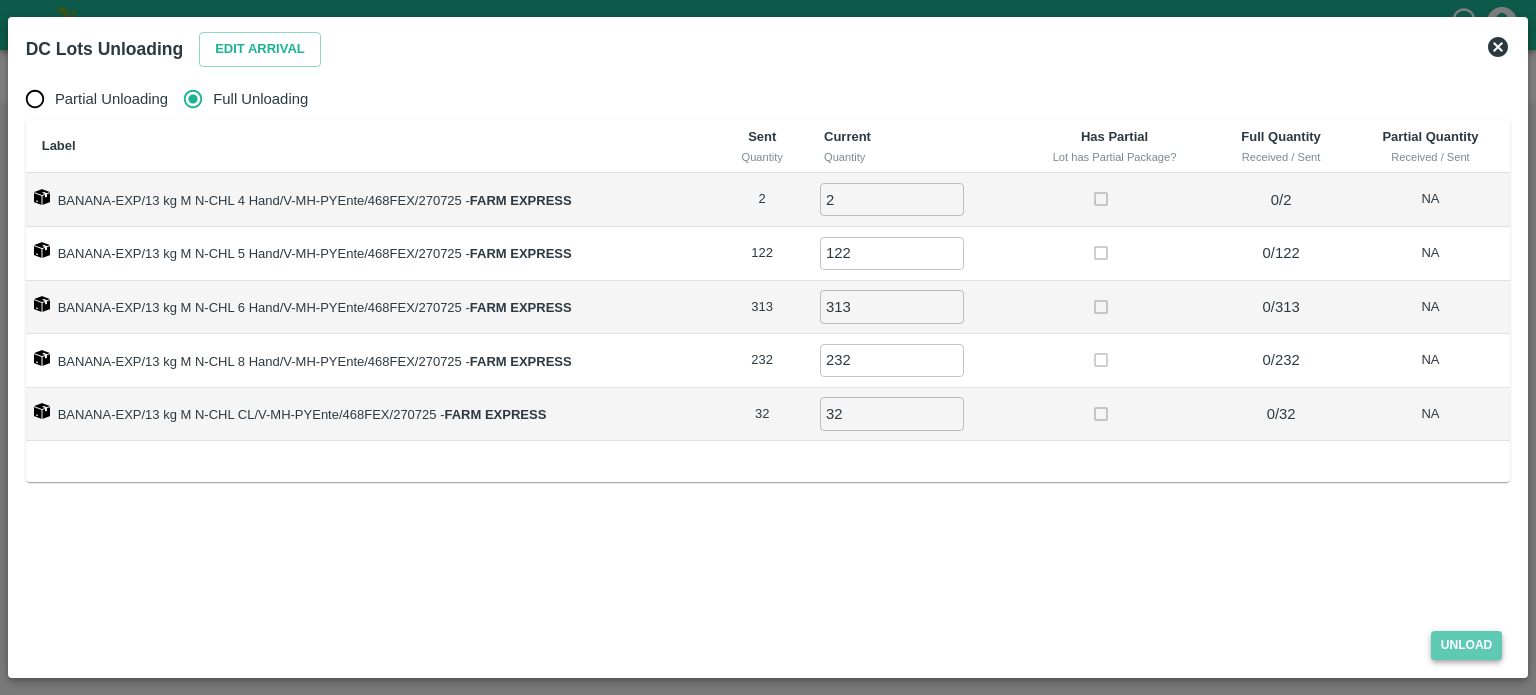 click on "Unload" at bounding box center [1467, 645] 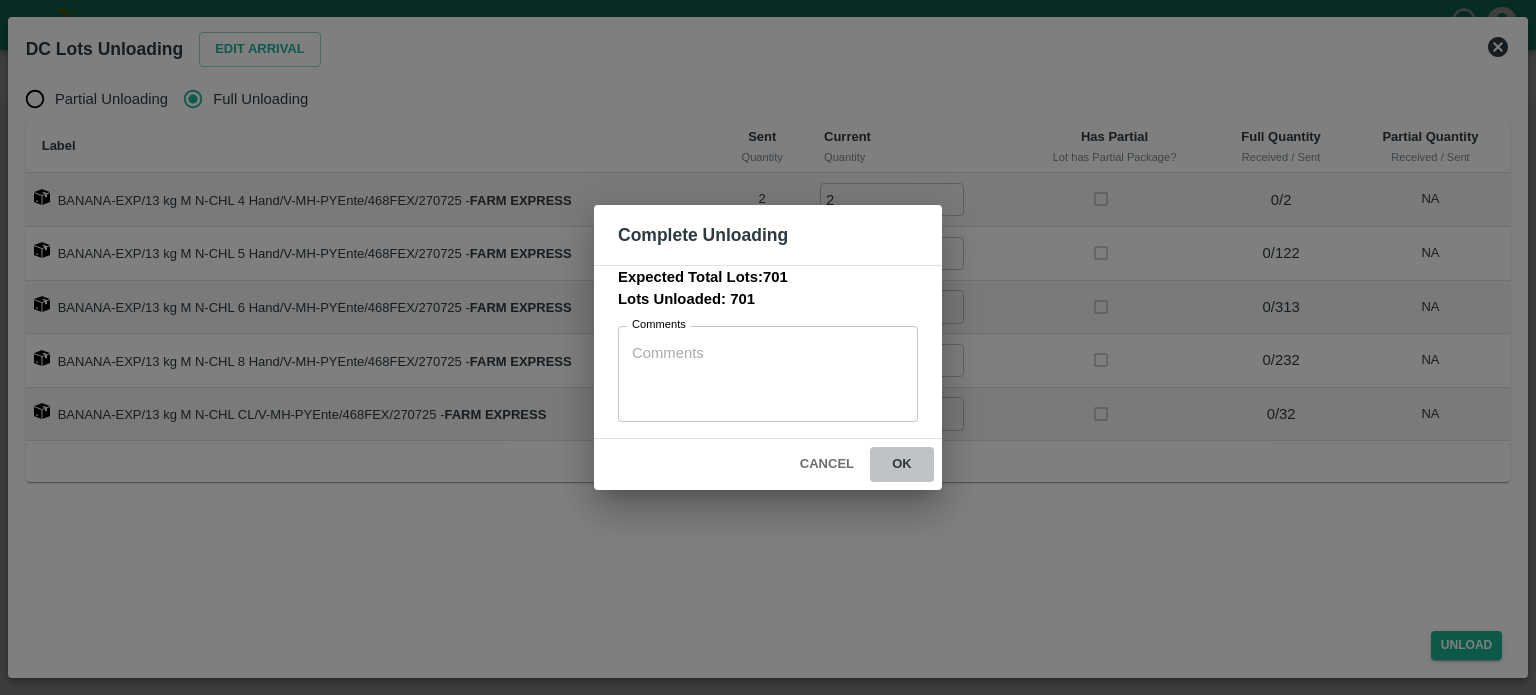 click on "ok" at bounding box center (902, 464) 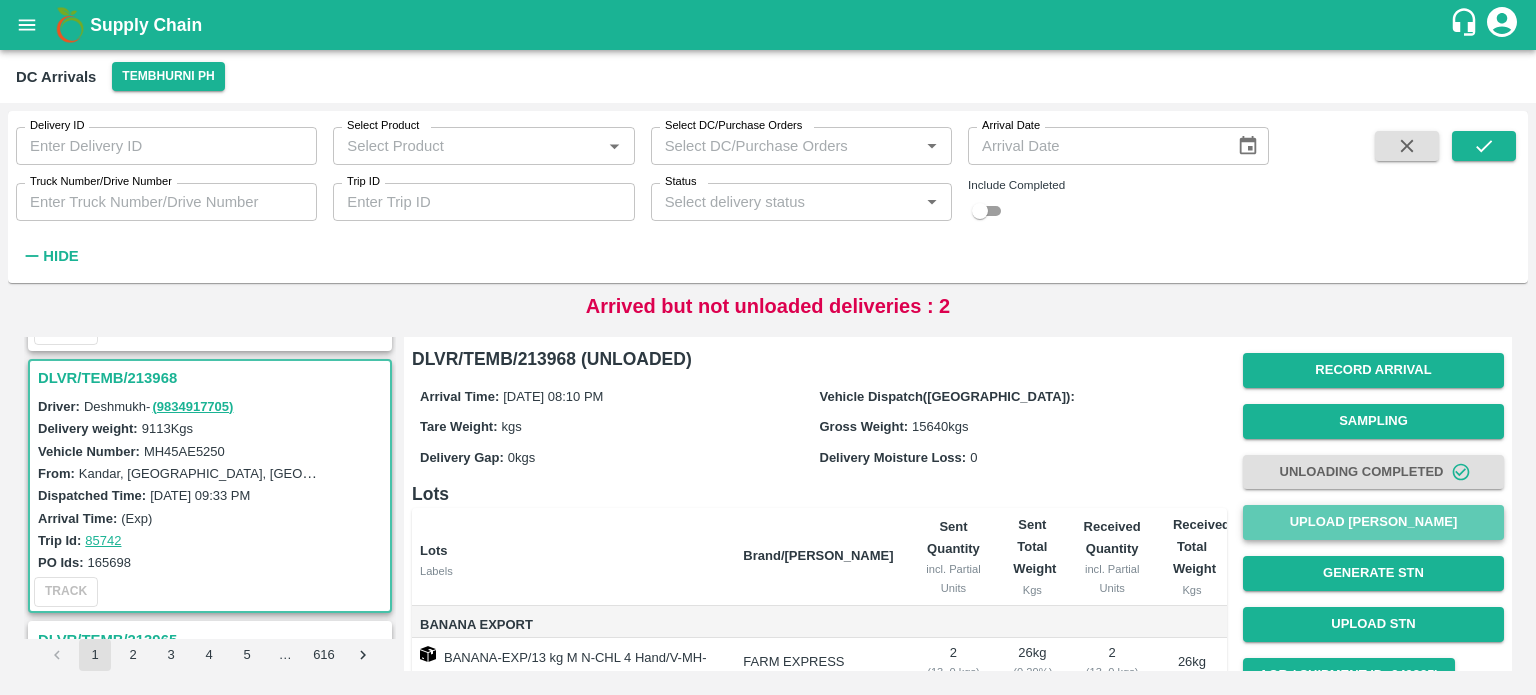 click on "Upload Tare Weight" at bounding box center [1373, 522] 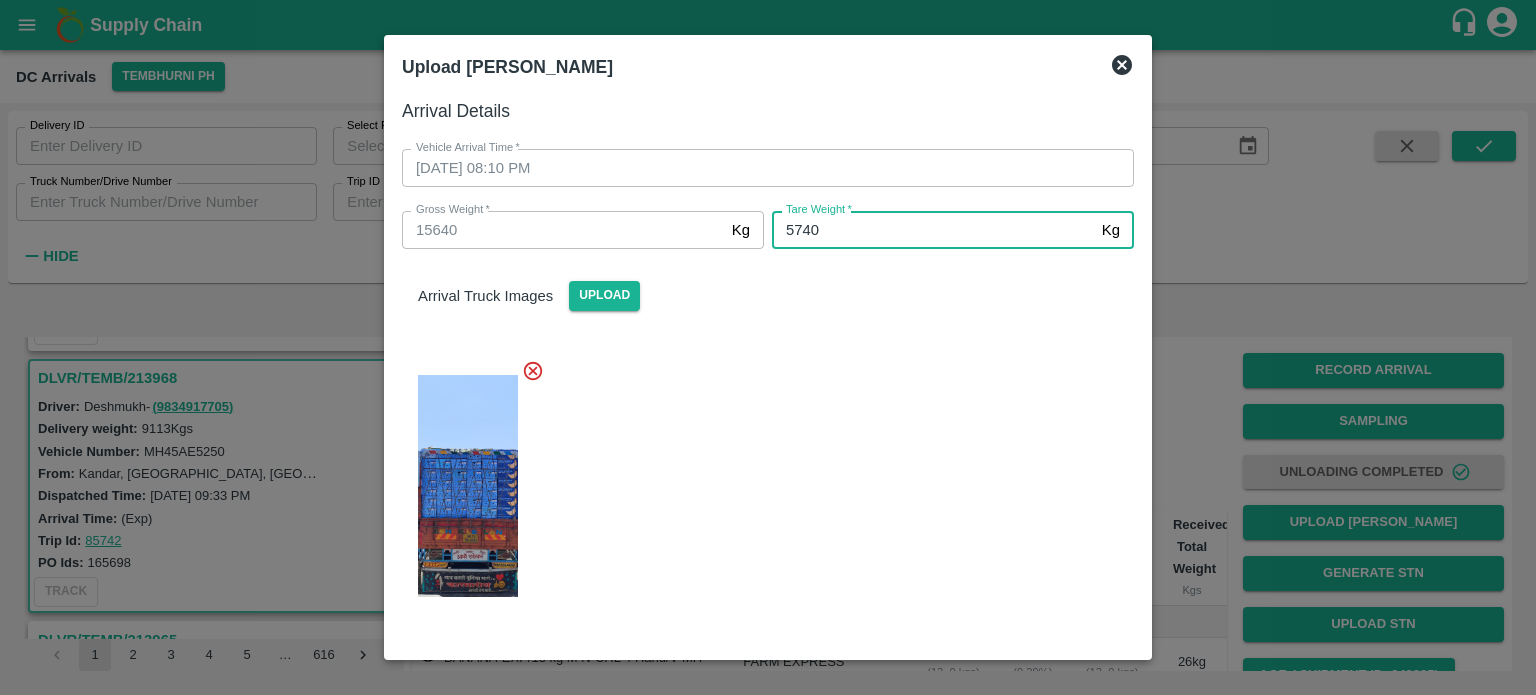 type on "5740" 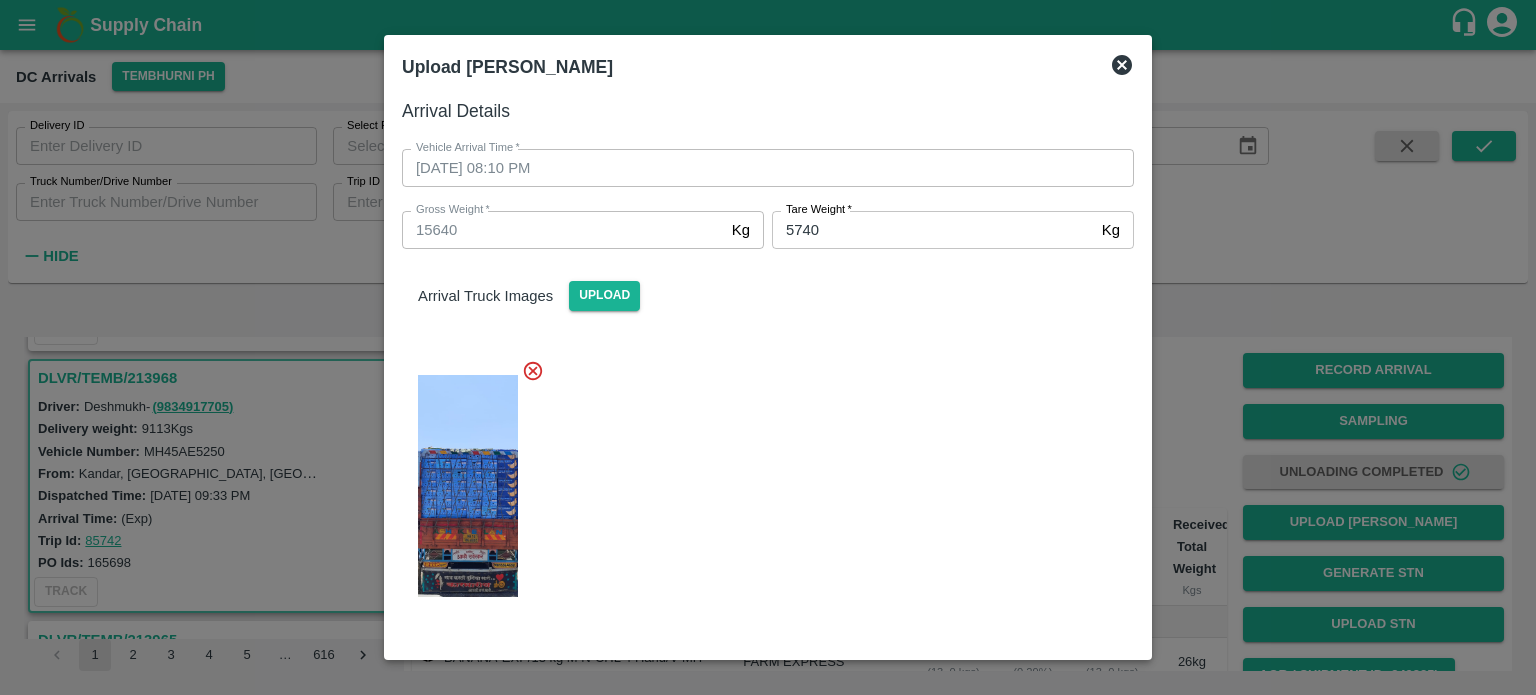click at bounding box center [760, 480] 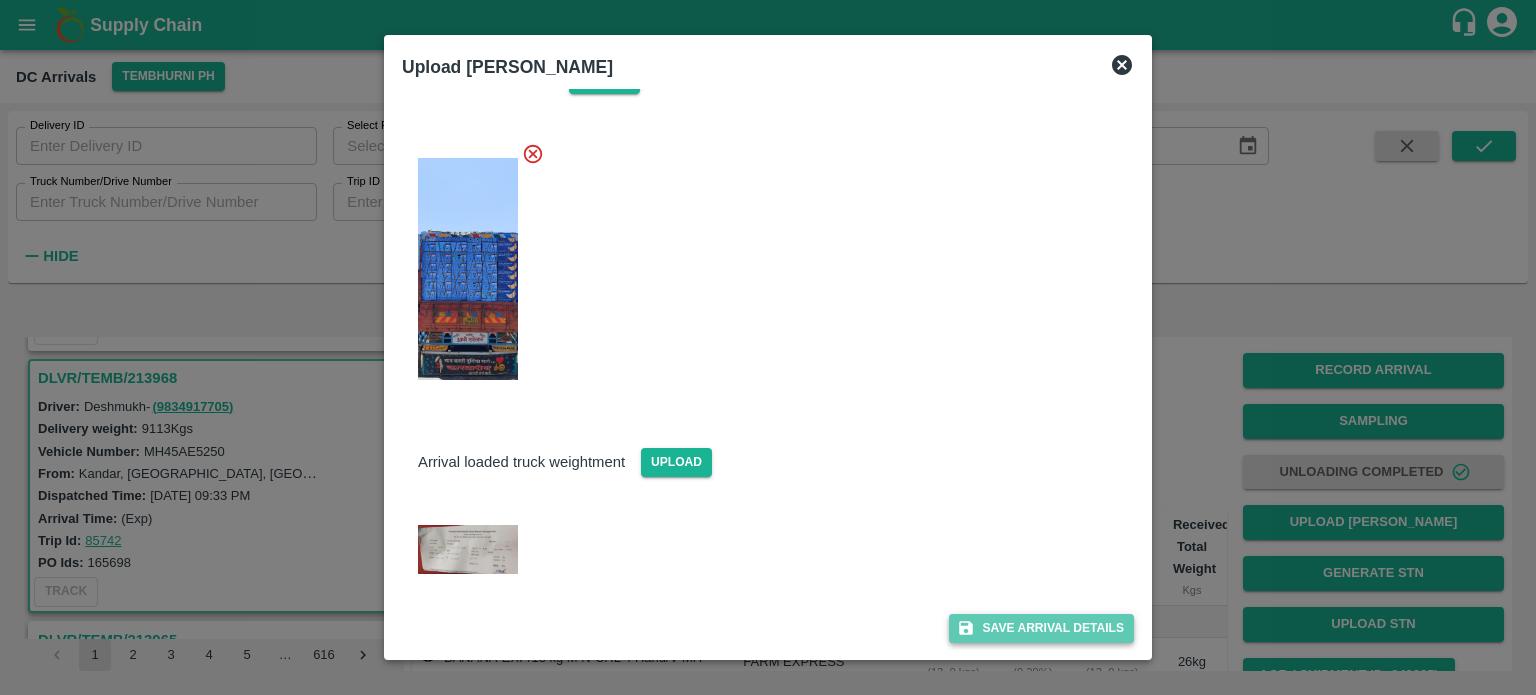 click on "Save Arrival Details" at bounding box center [1041, 628] 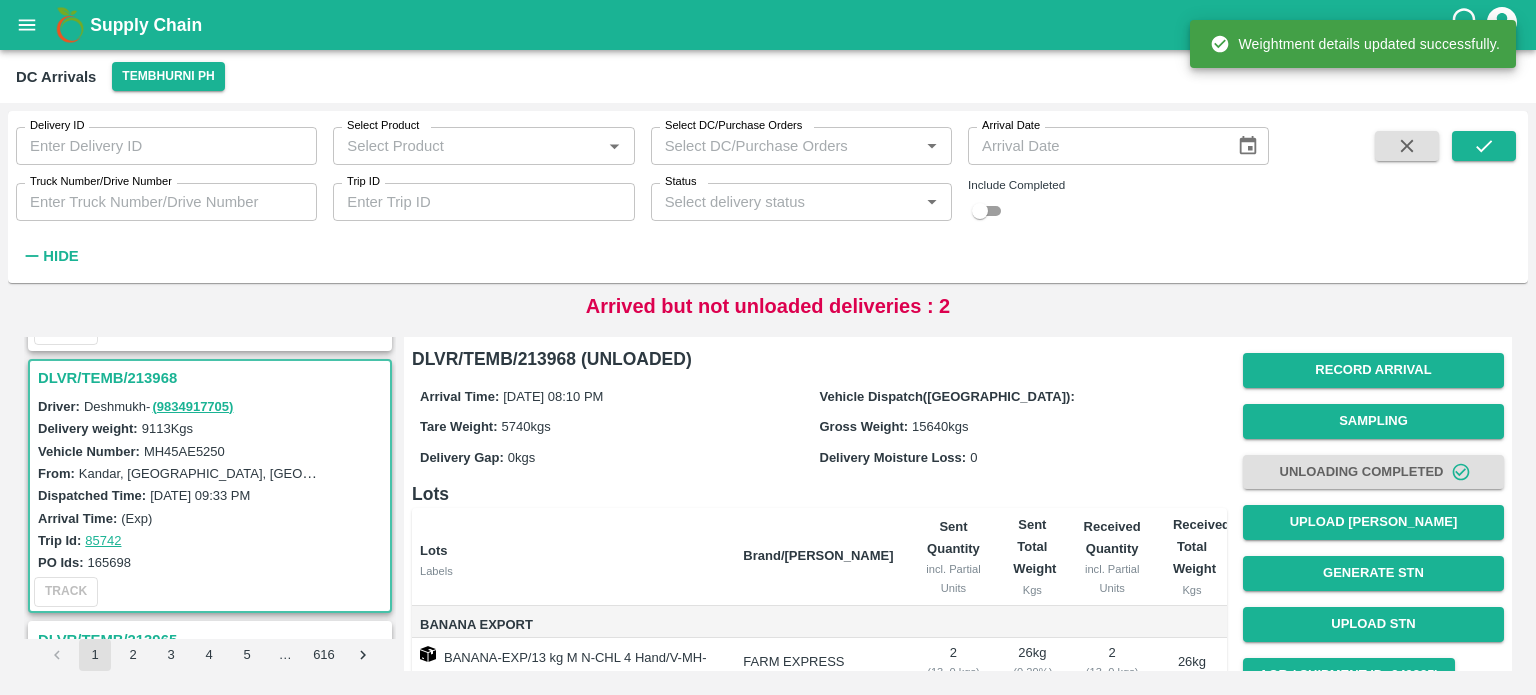scroll, scrollTop: 198, scrollLeft: 0, axis: vertical 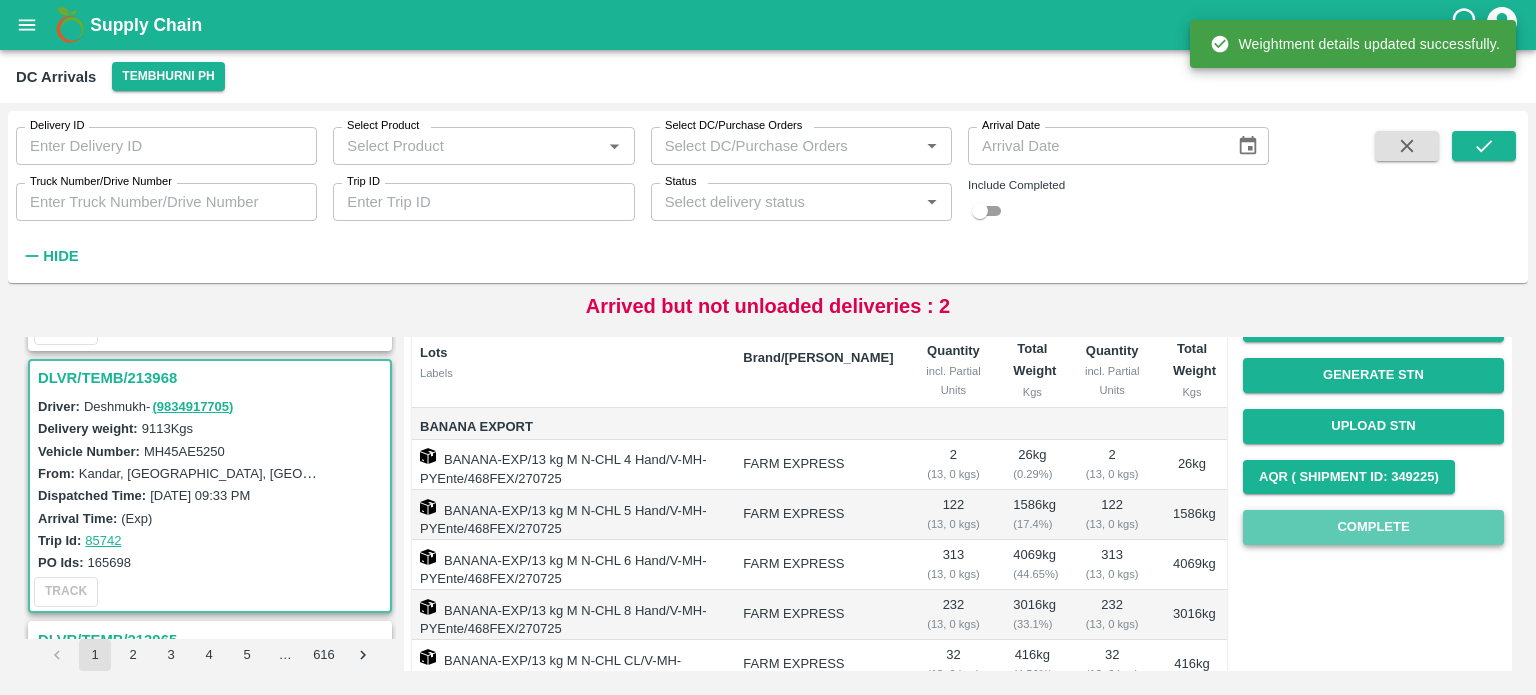 click on "Complete" at bounding box center (1373, 527) 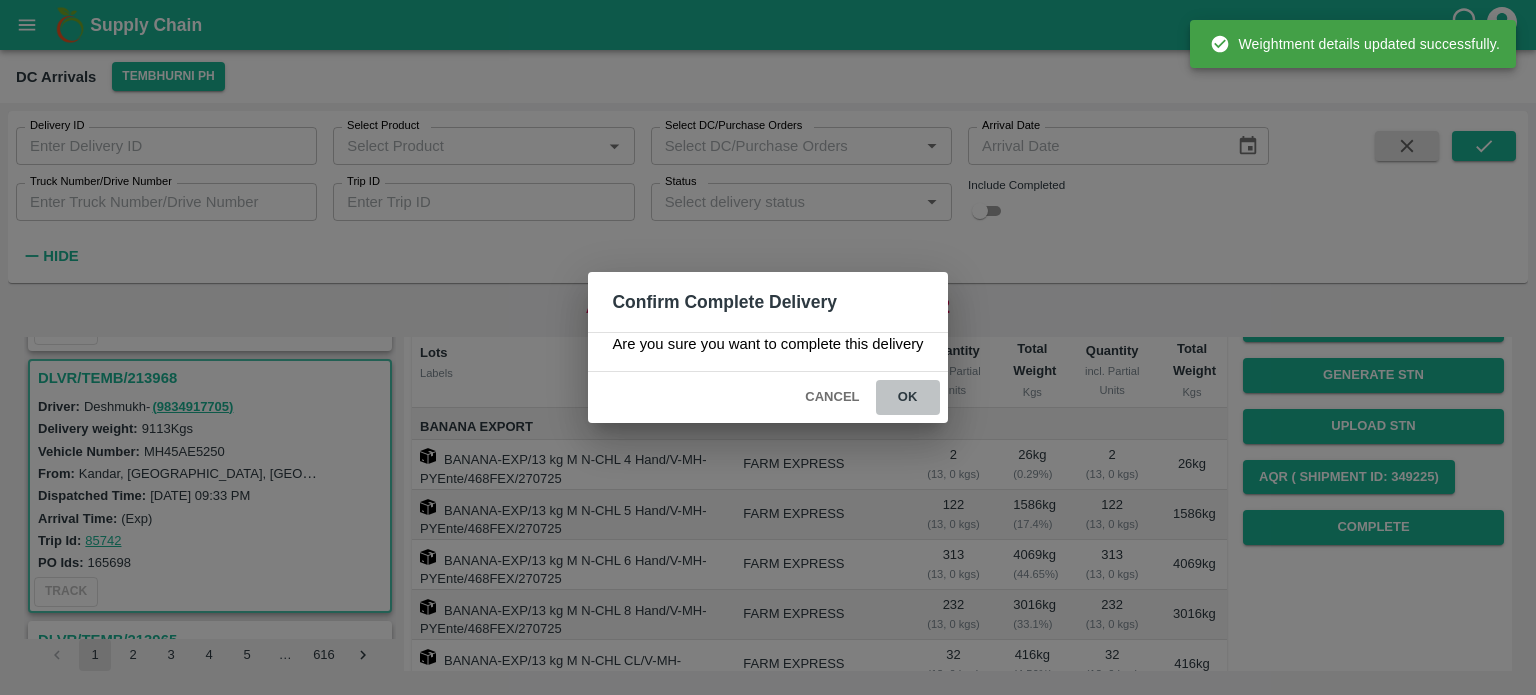 click on "ok" at bounding box center (908, 397) 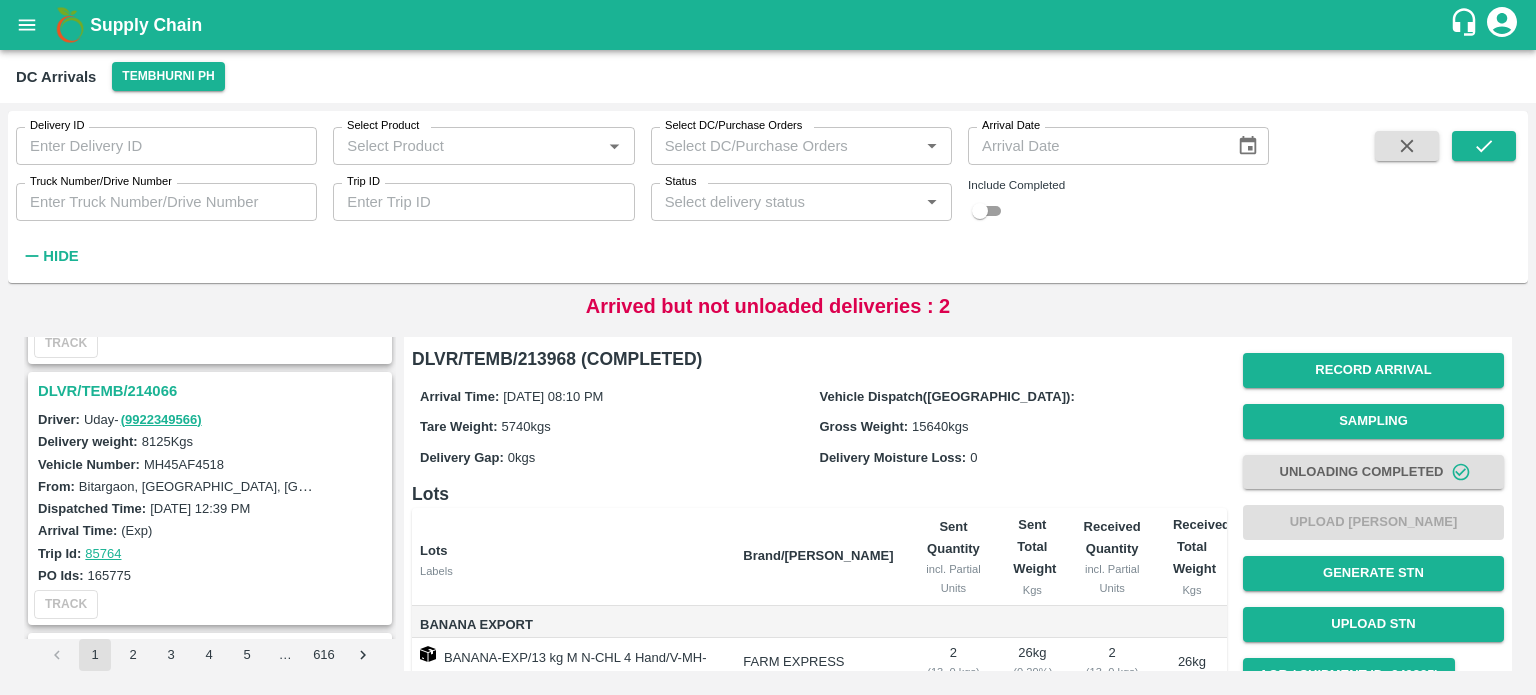 scroll, scrollTop: 3356, scrollLeft: 0, axis: vertical 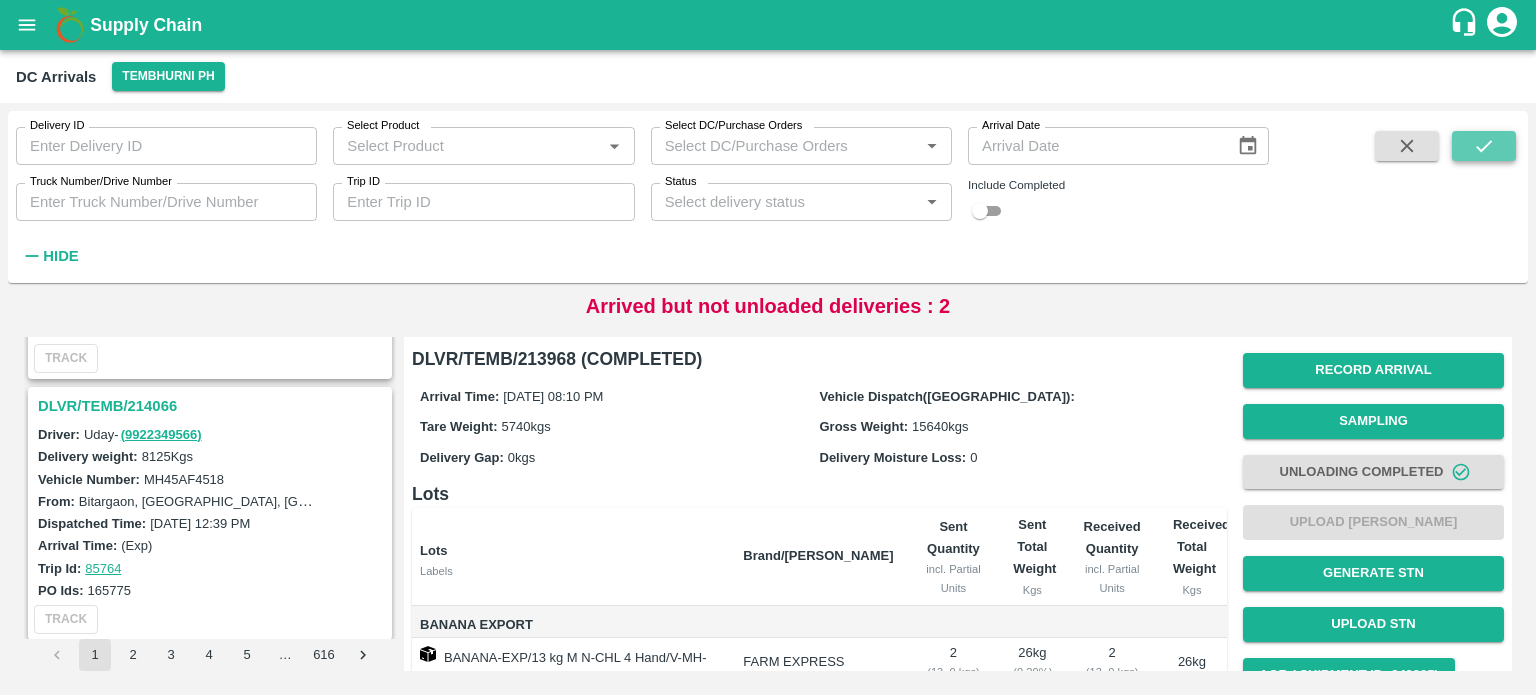 click 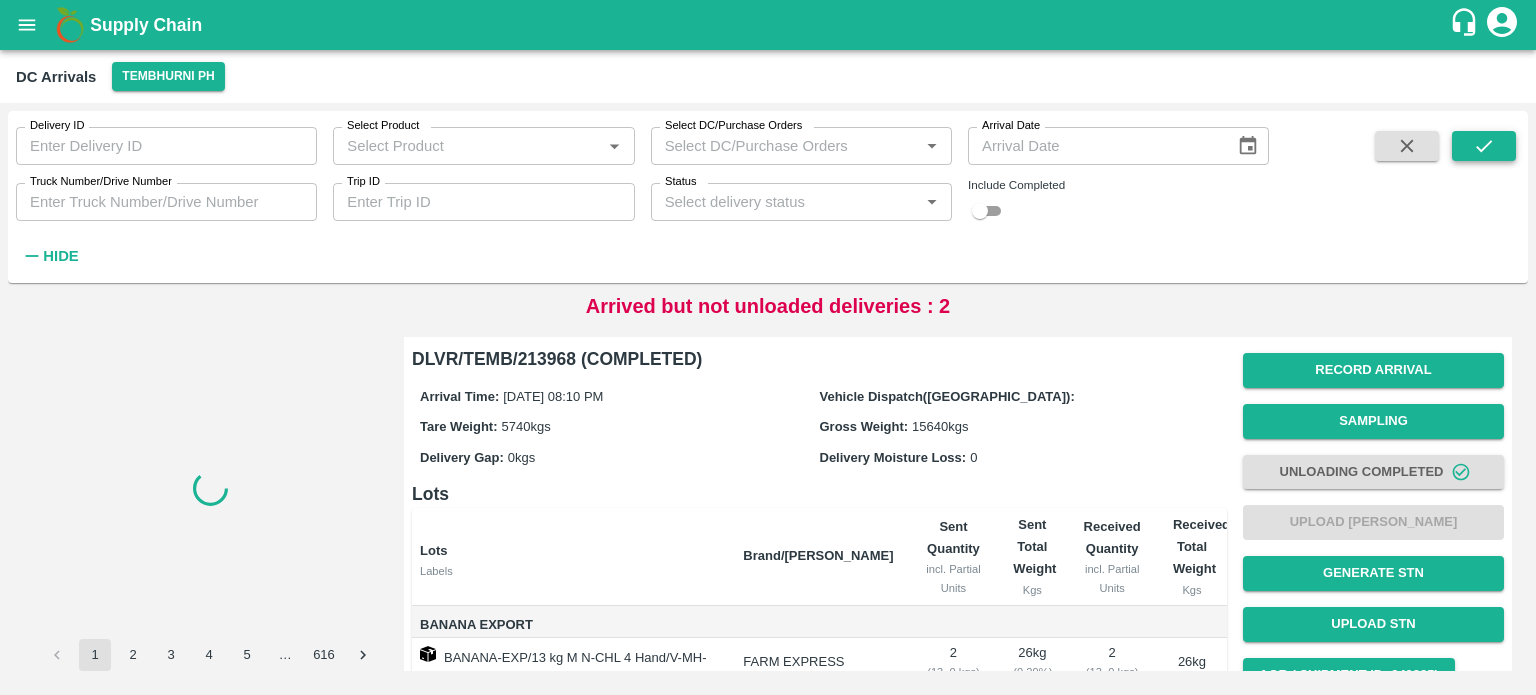 scroll, scrollTop: 0, scrollLeft: 0, axis: both 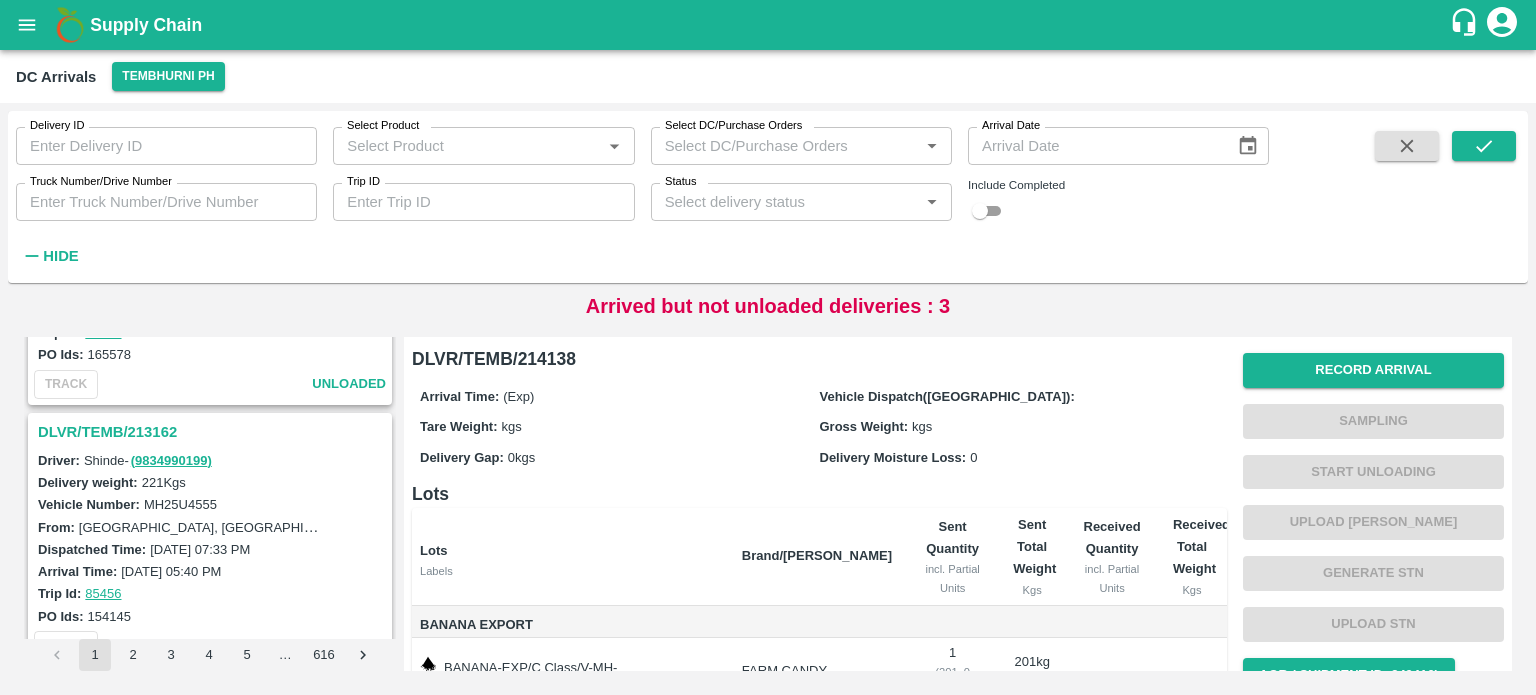 click on "DLVR/TEMB/213162" at bounding box center [213, 432] 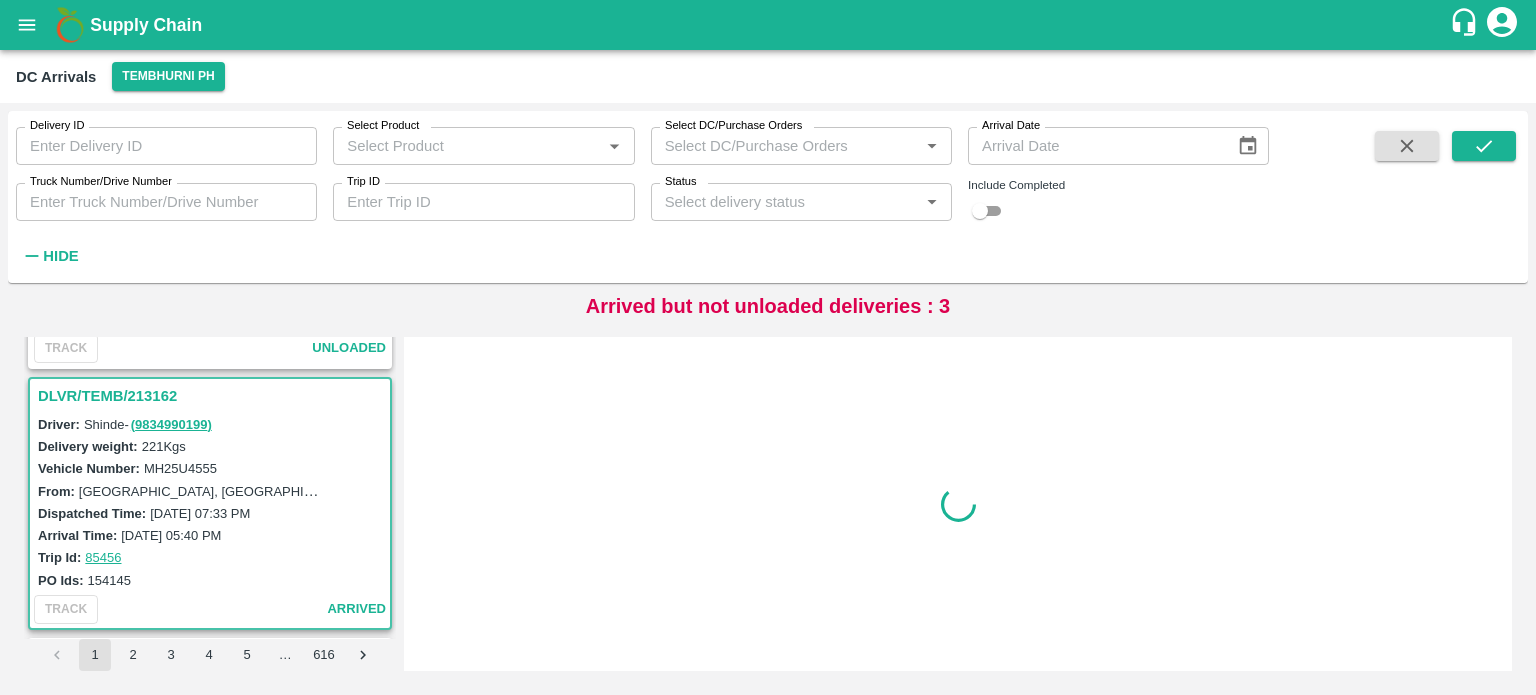 scroll, scrollTop: 5992, scrollLeft: 0, axis: vertical 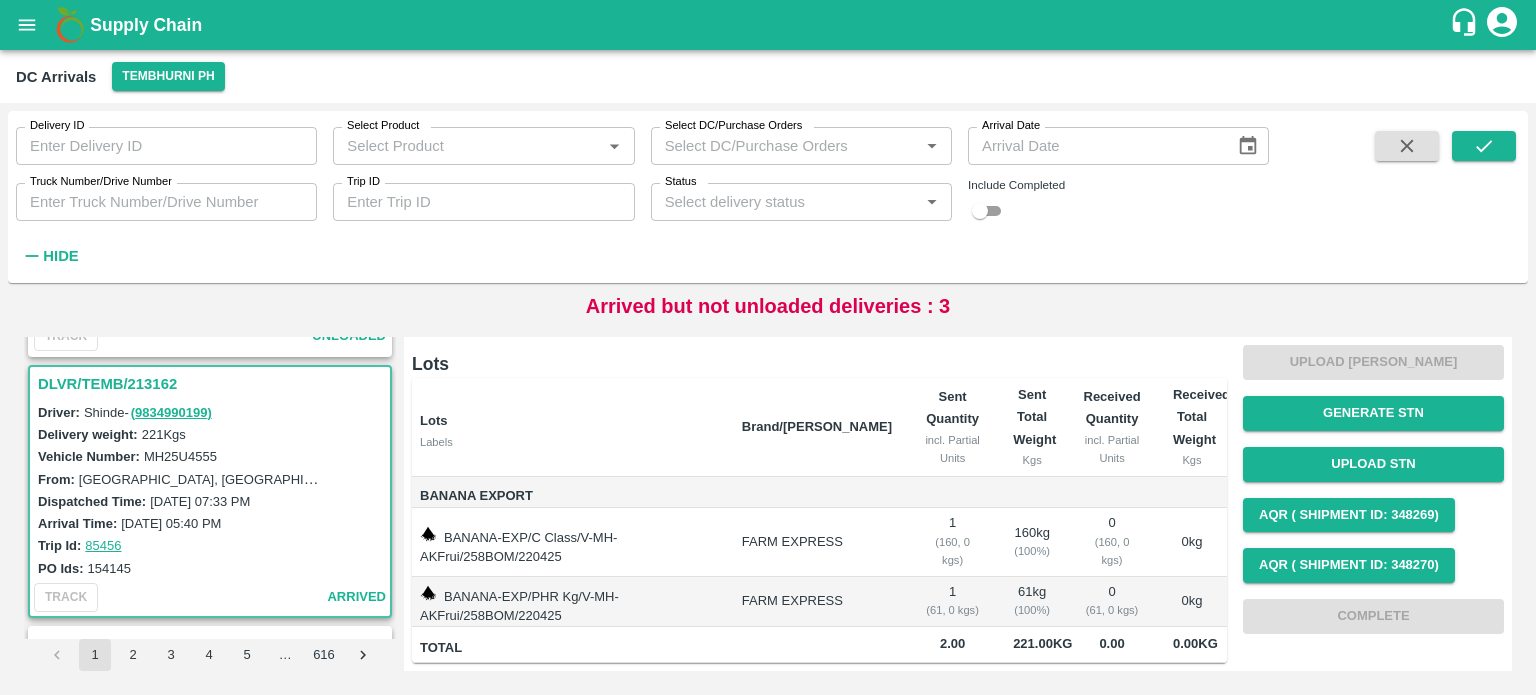 click on "24 Jul 2025, 05:40 PM" at bounding box center [171, 523] 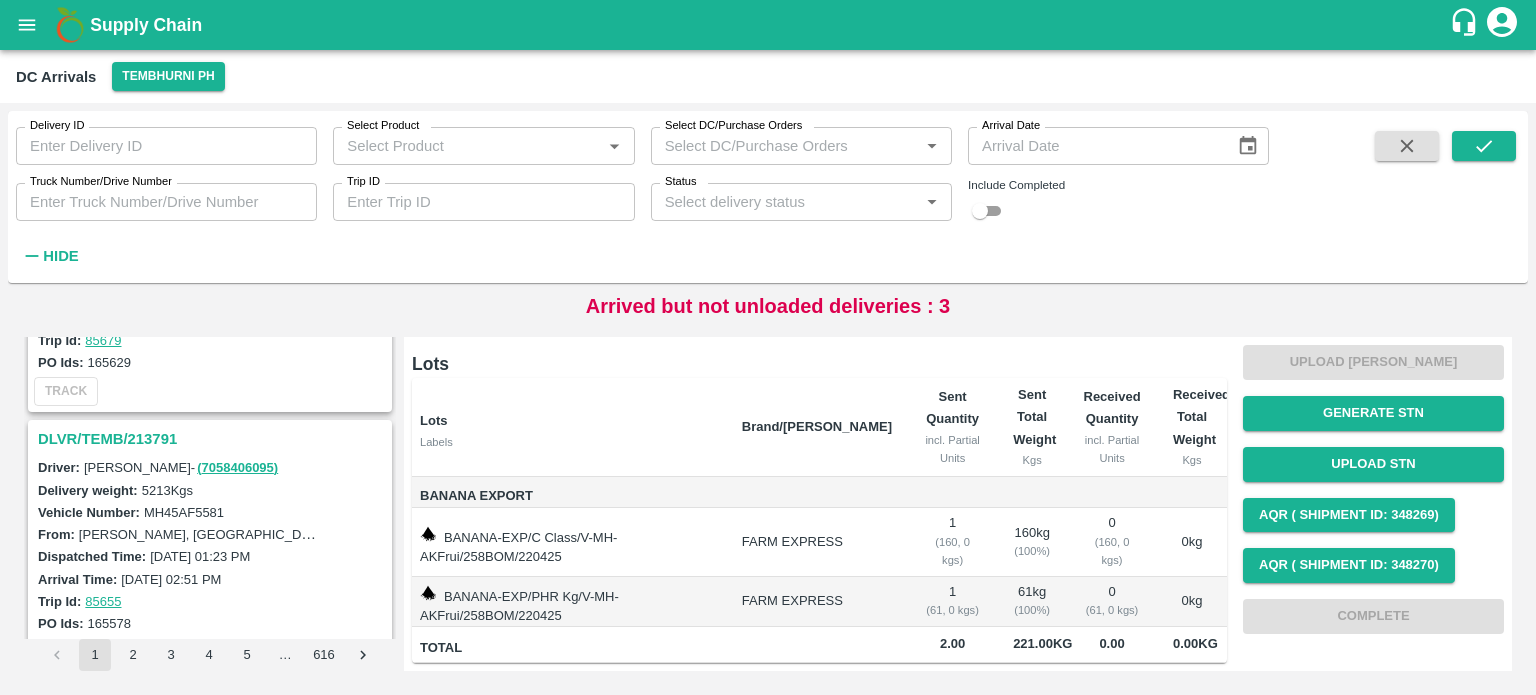 scroll, scrollTop: 5673, scrollLeft: 0, axis: vertical 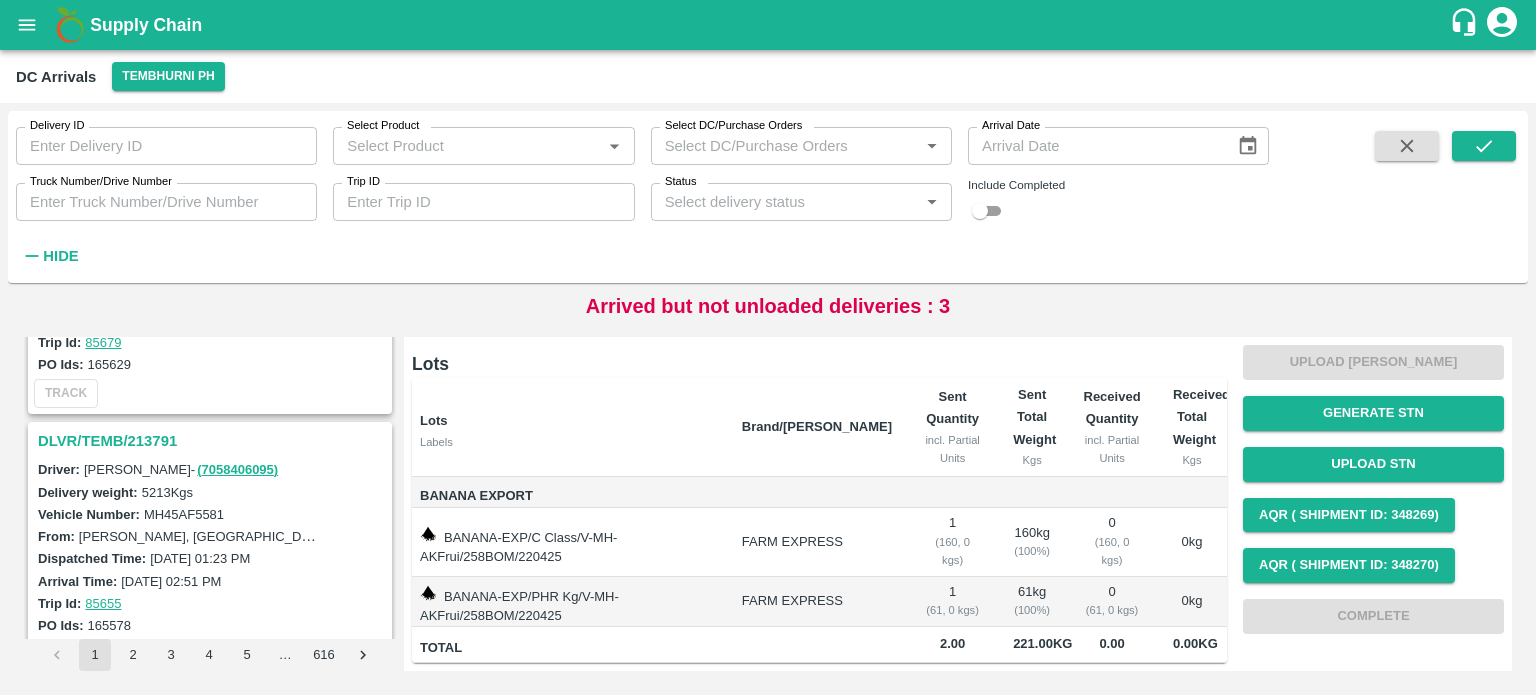 click on "DLVR/TEMB/213791" at bounding box center (213, 441) 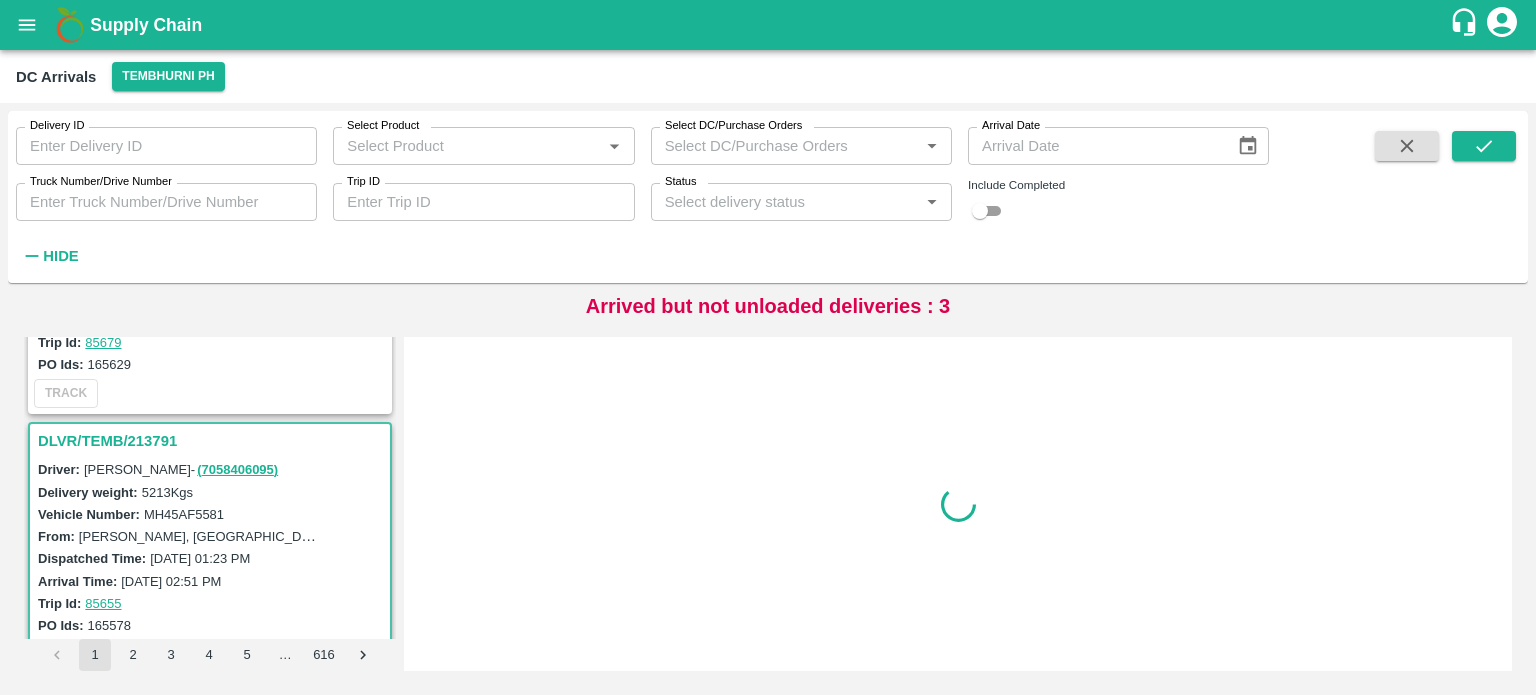 scroll, scrollTop: 0, scrollLeft: 0, axis: both 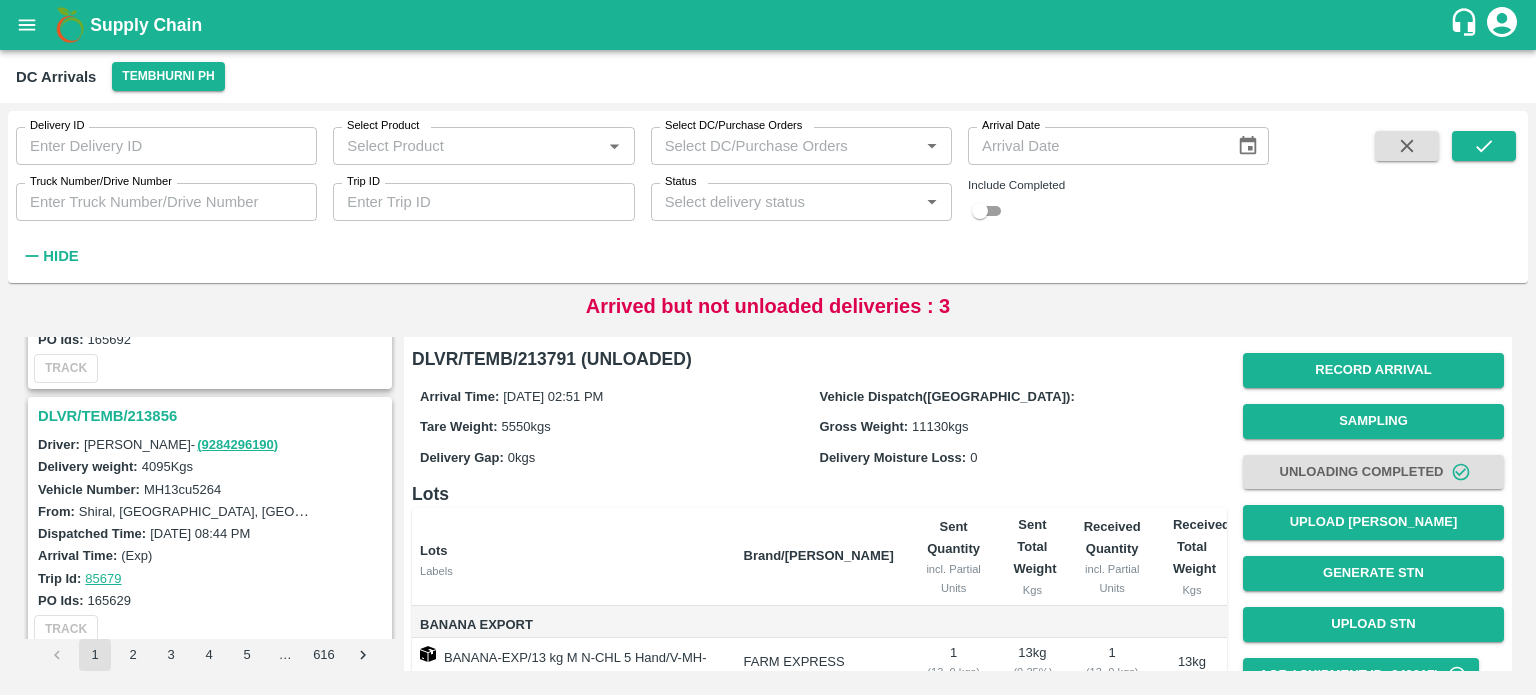 click on "DLVR/TEMB/213856" at bounding box center [213, 416] 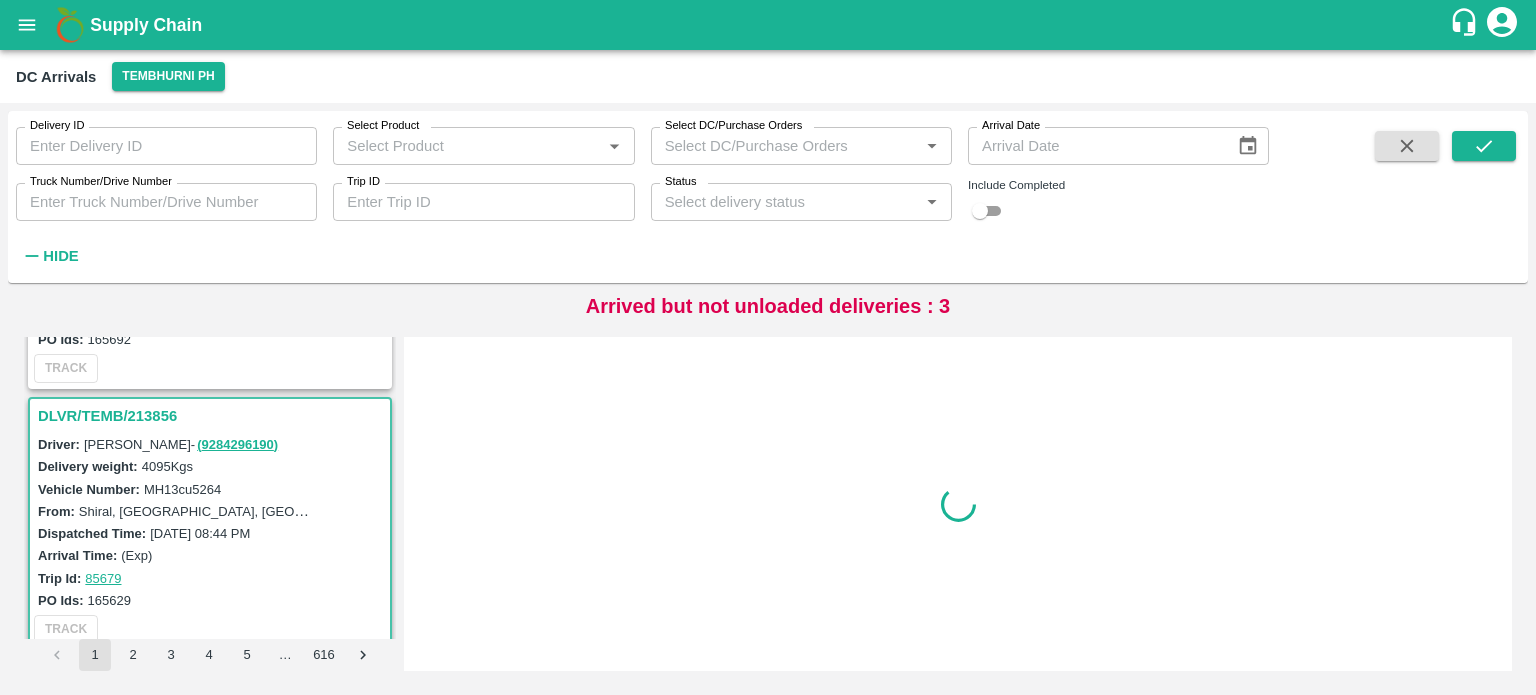 scroll, scrollTop: 5472, scrollLeft: 0, axis: vertical 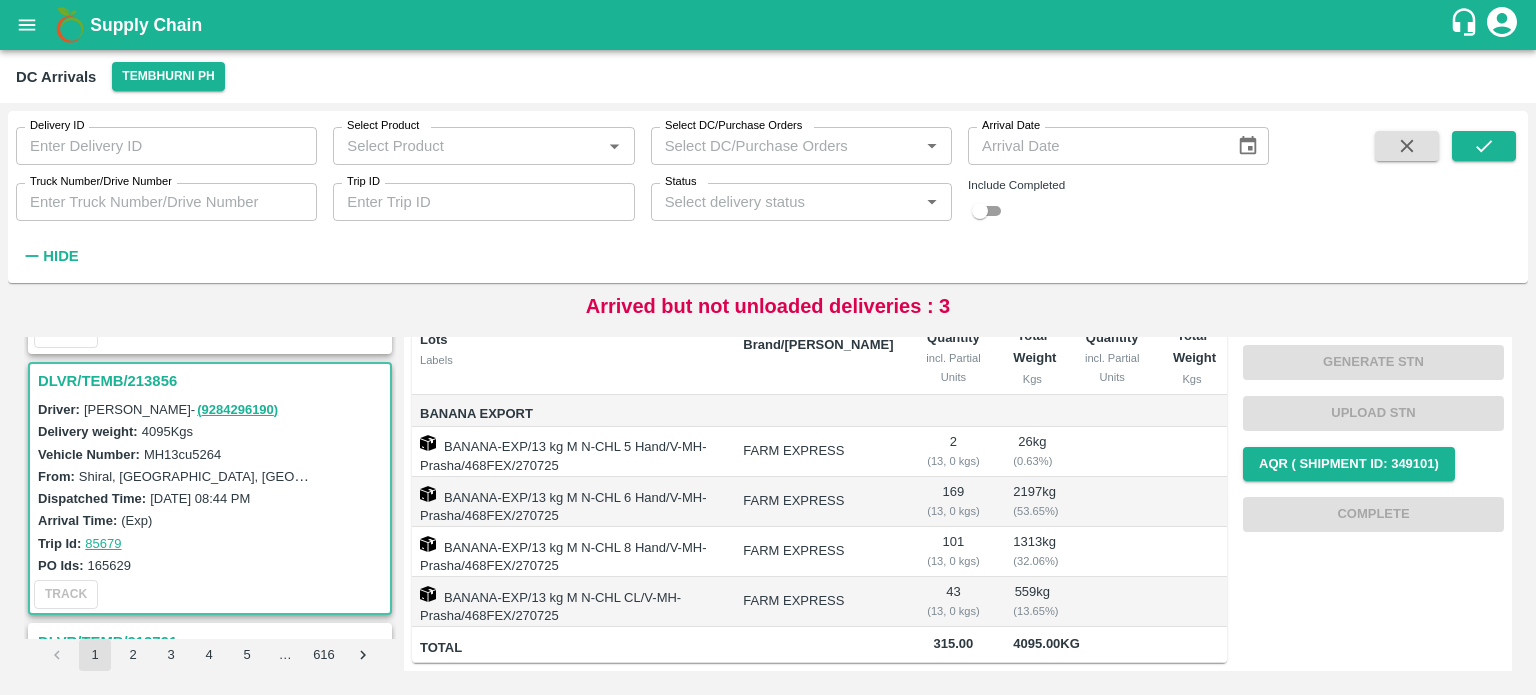 click on "MH13cu5264" at bounding box center (182, 454) 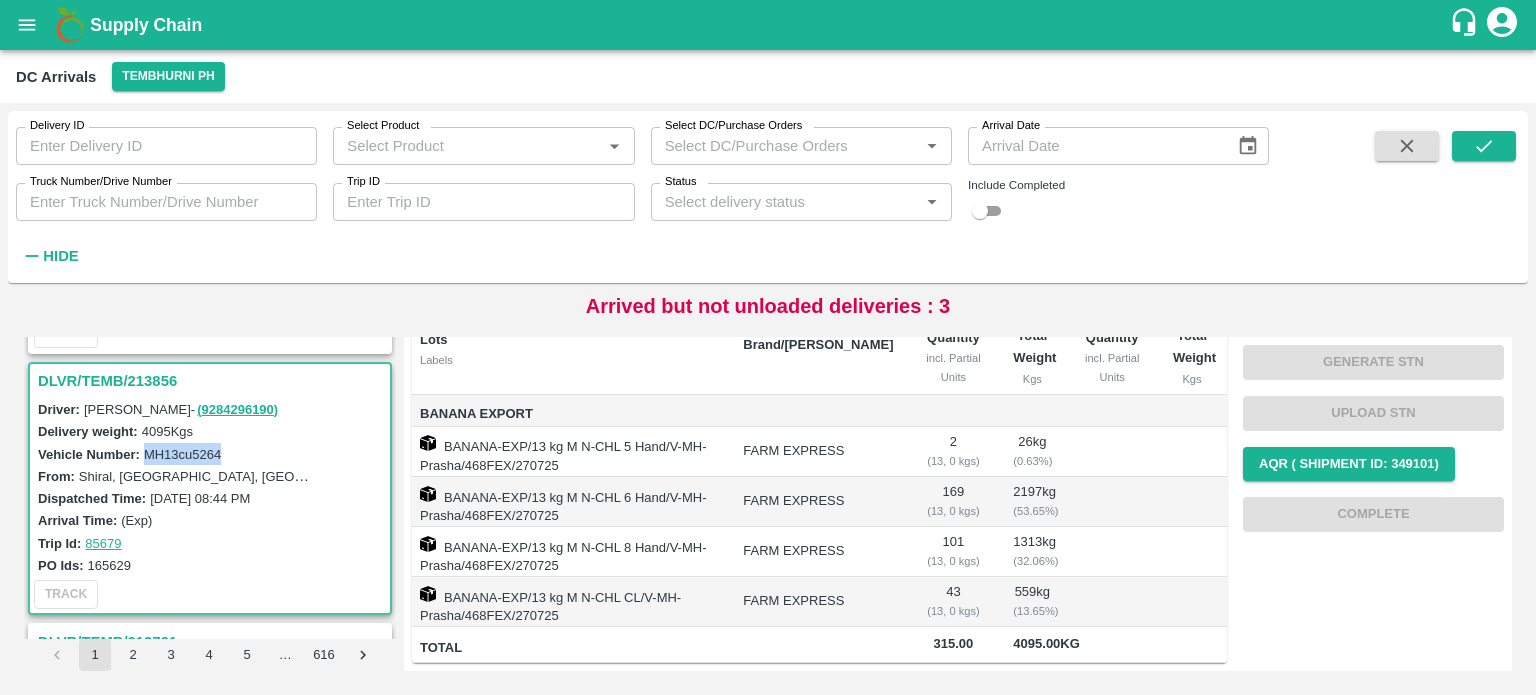 click on "MH13cu5264" at bounding box center (182, 454) 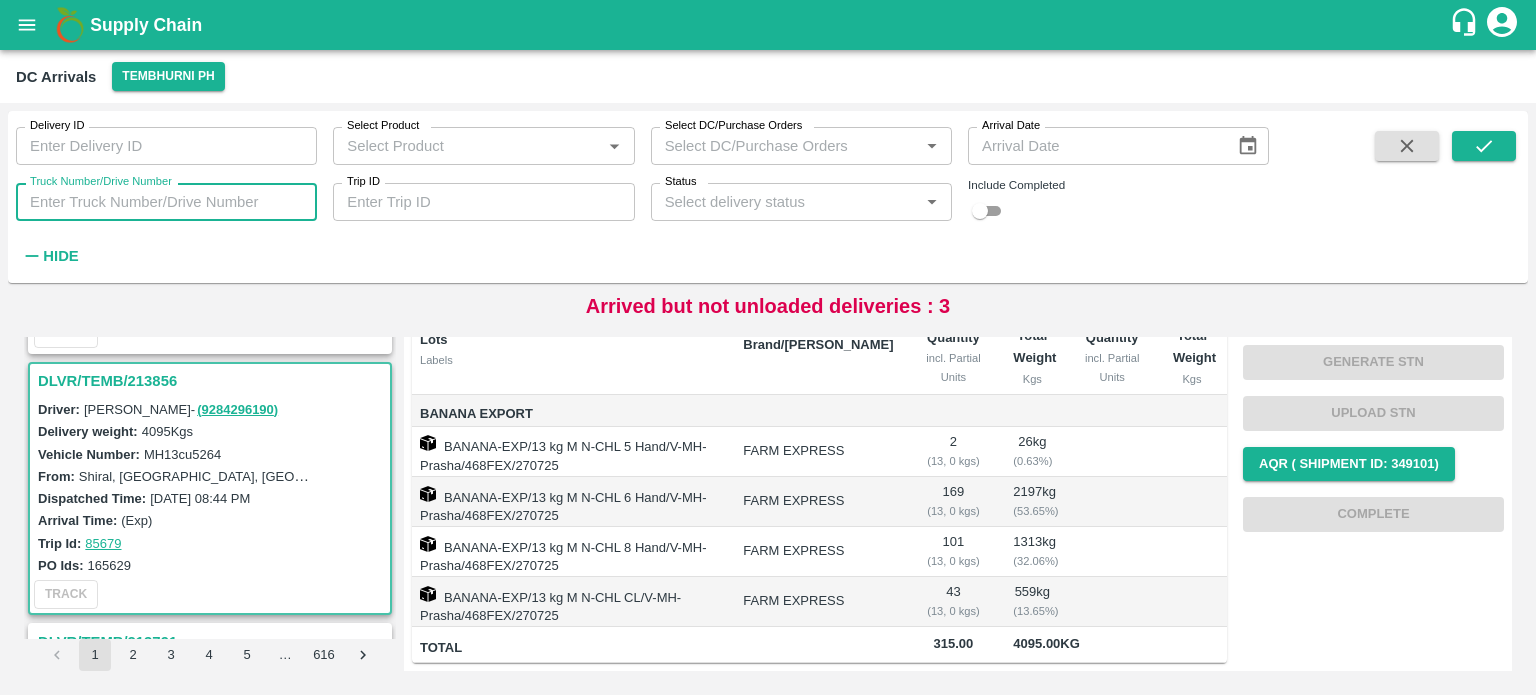 click on "Truck Number/Drive Number" at bounding box center (166, 202) 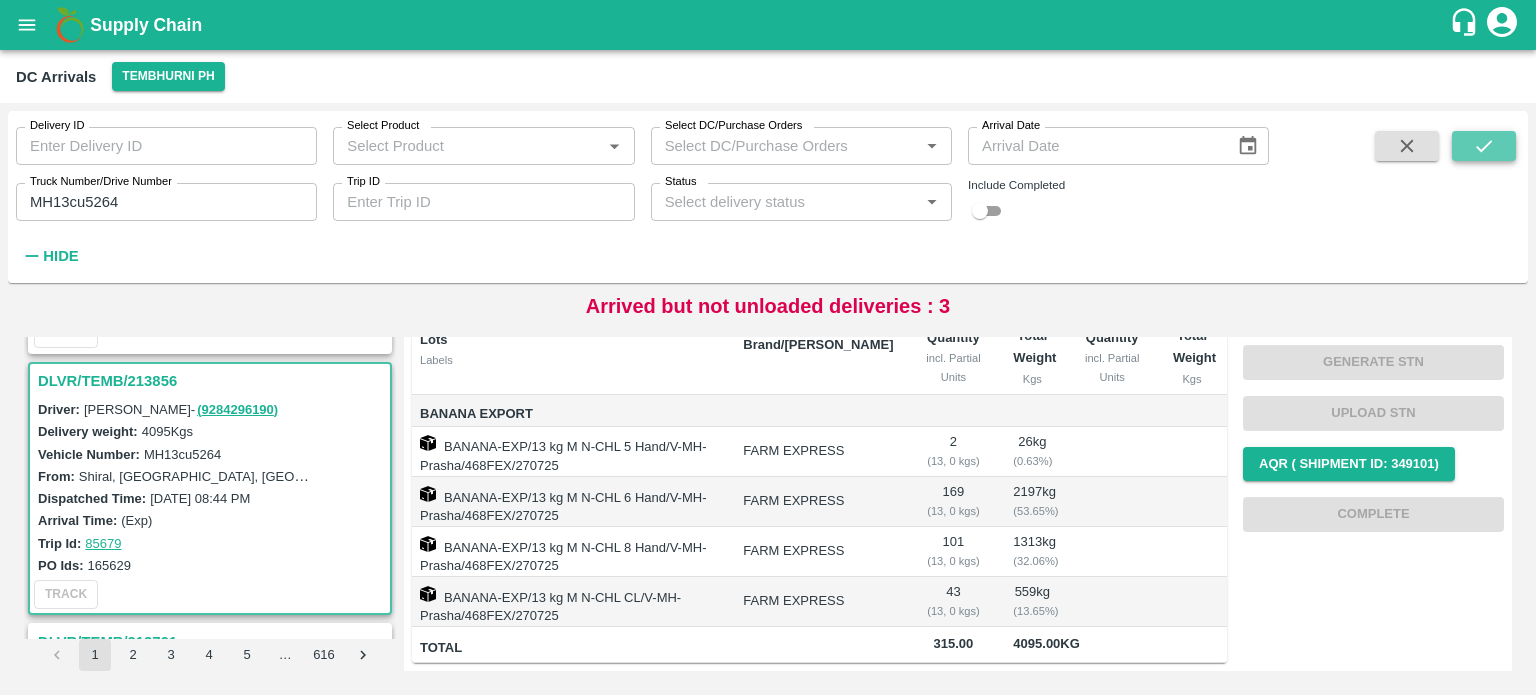 click 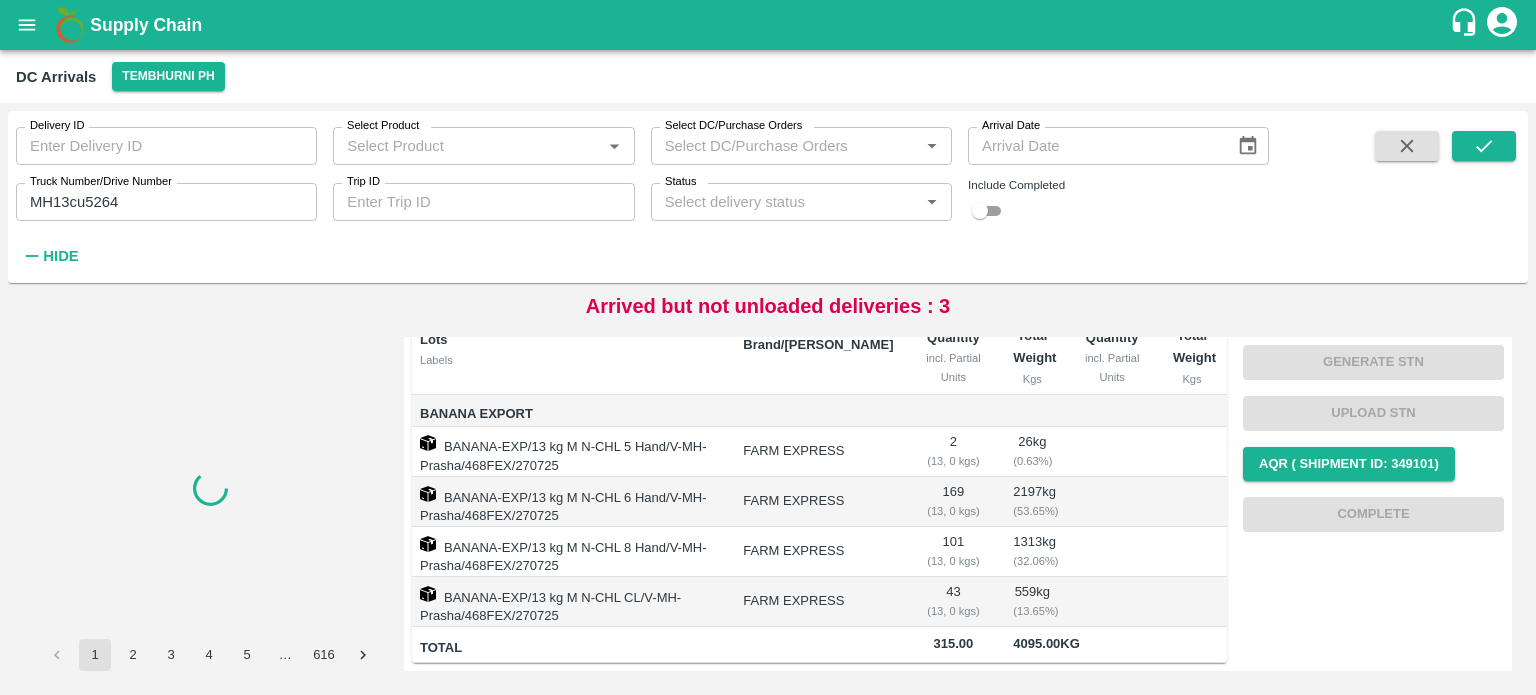 scroll, scrollTop: 0, scrollLeft: 0, axis: both 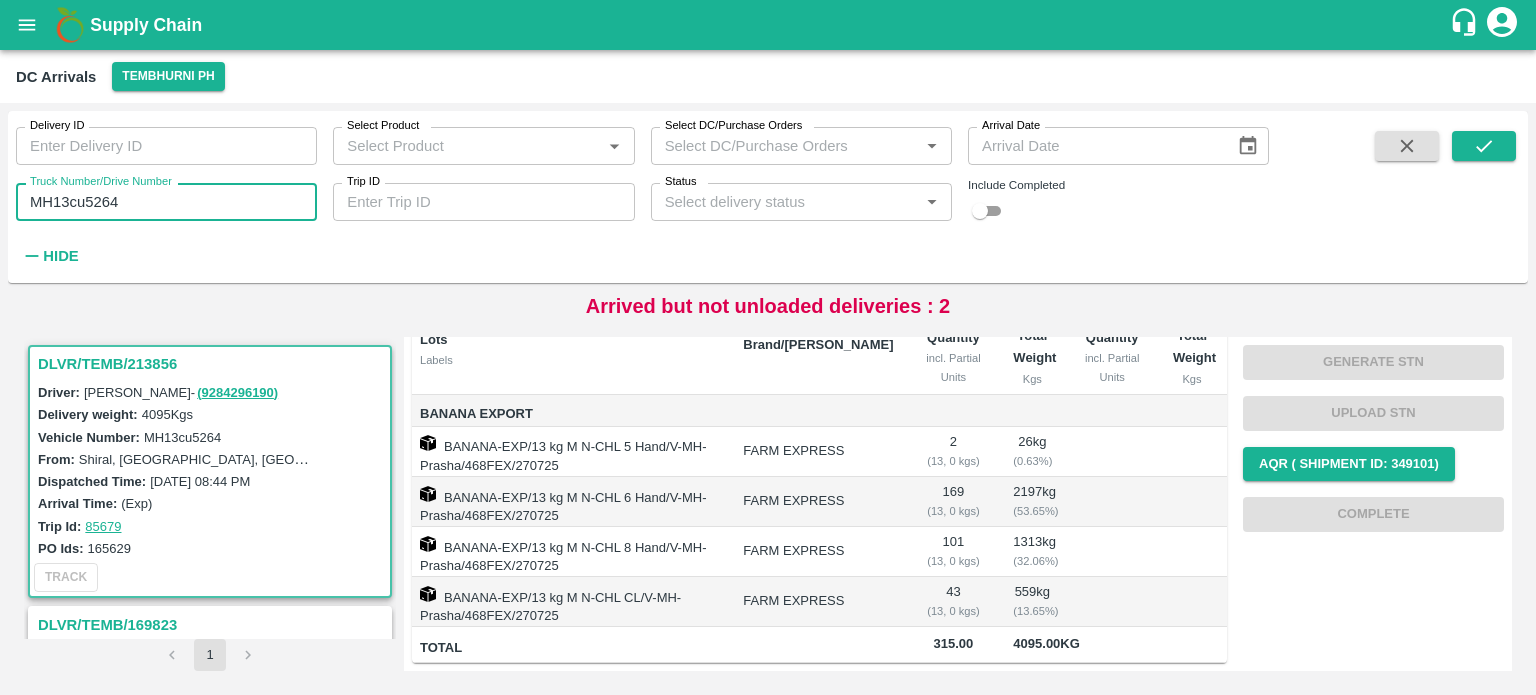 click on "MH13cu5264" at bounding box center [166, 202] 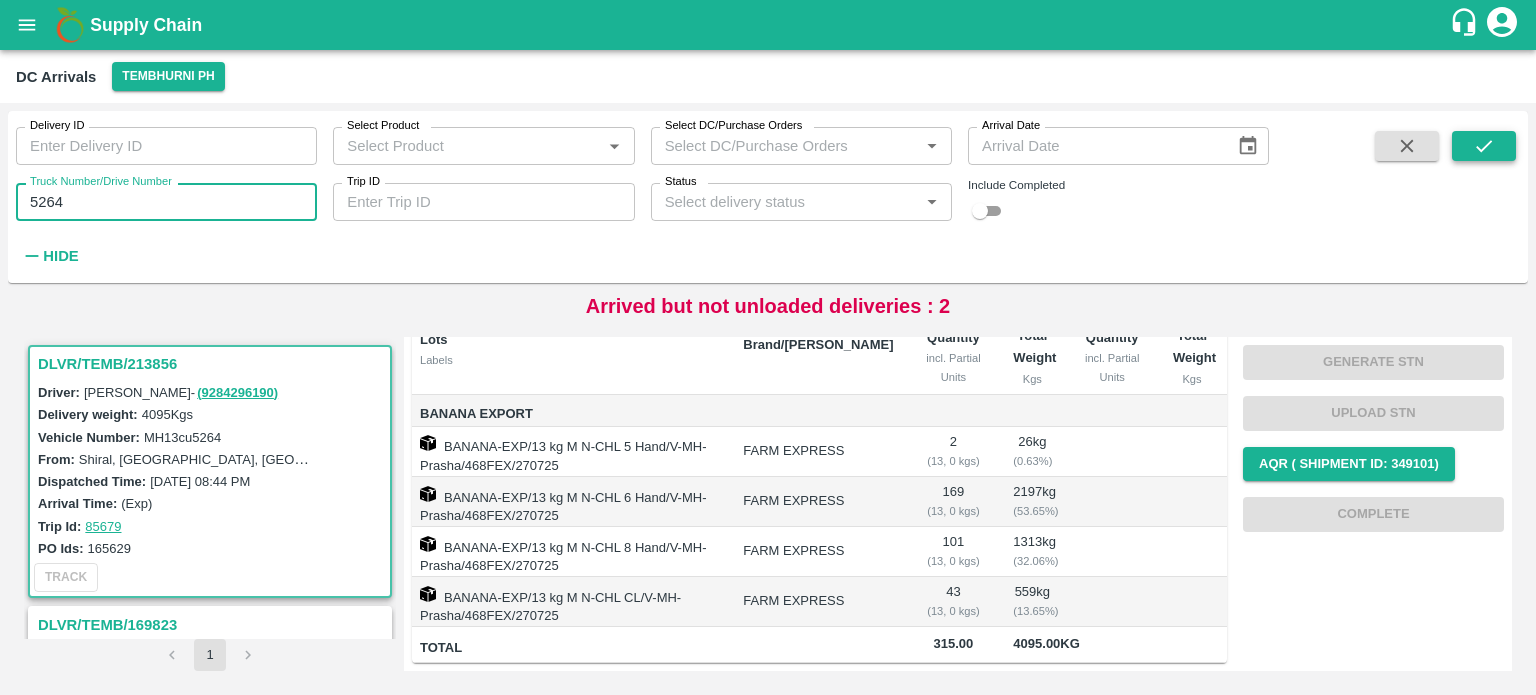 type on "5264" 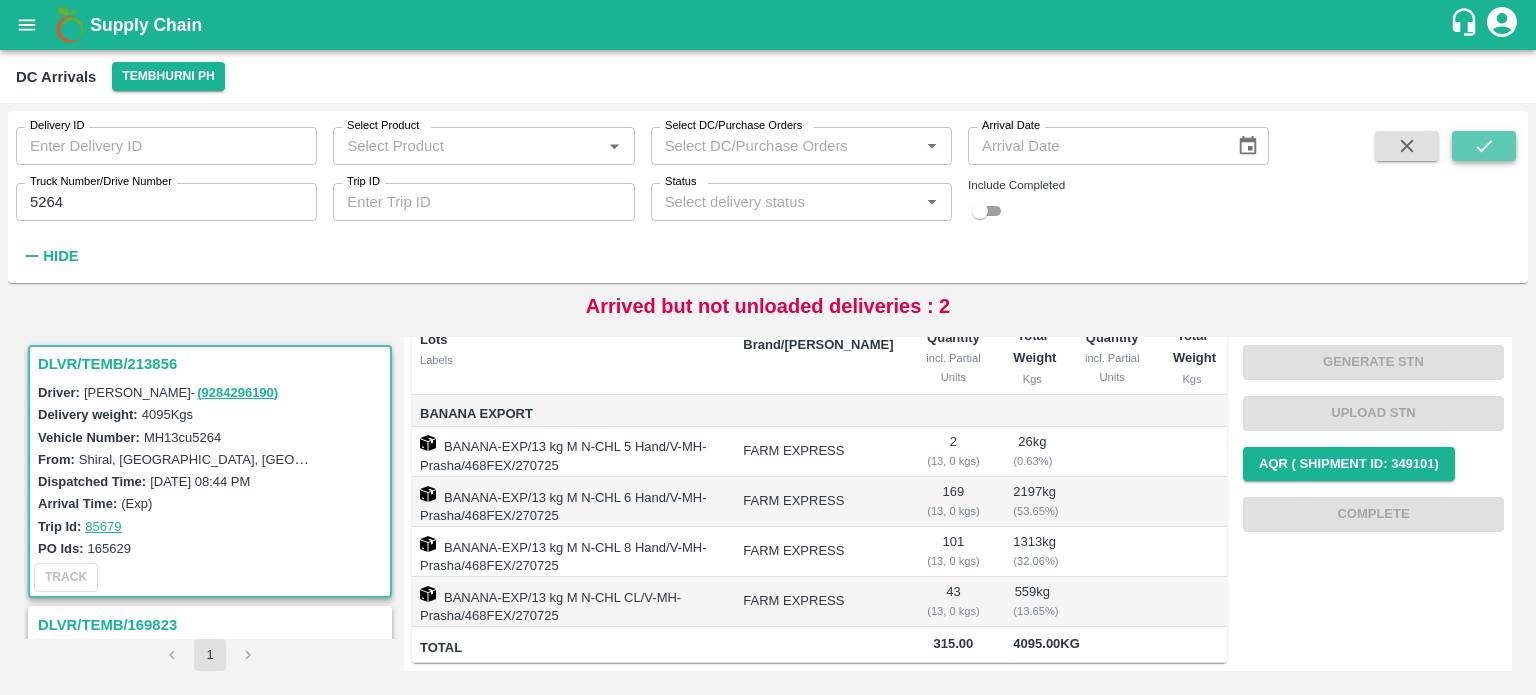 click 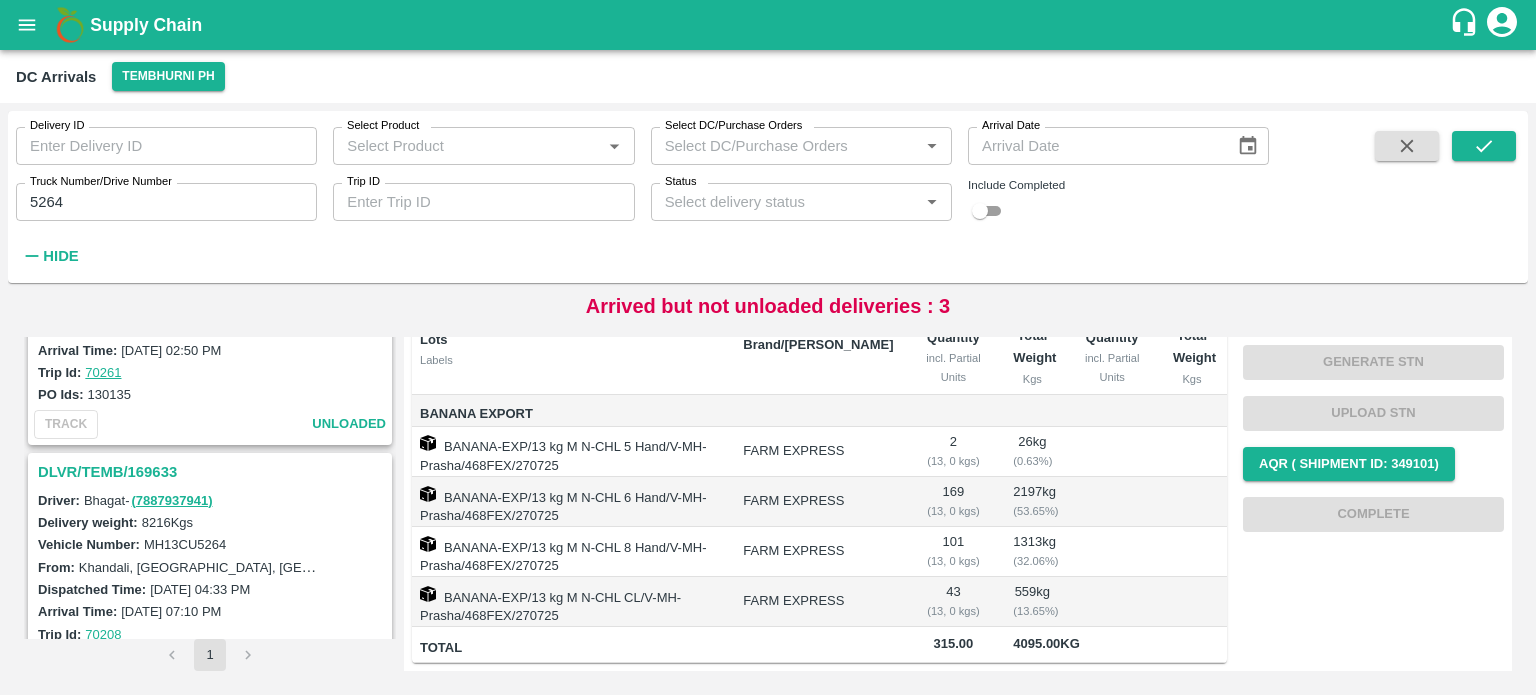 scroll, scrollTop: 0, scrollLeft: 0, axis: both 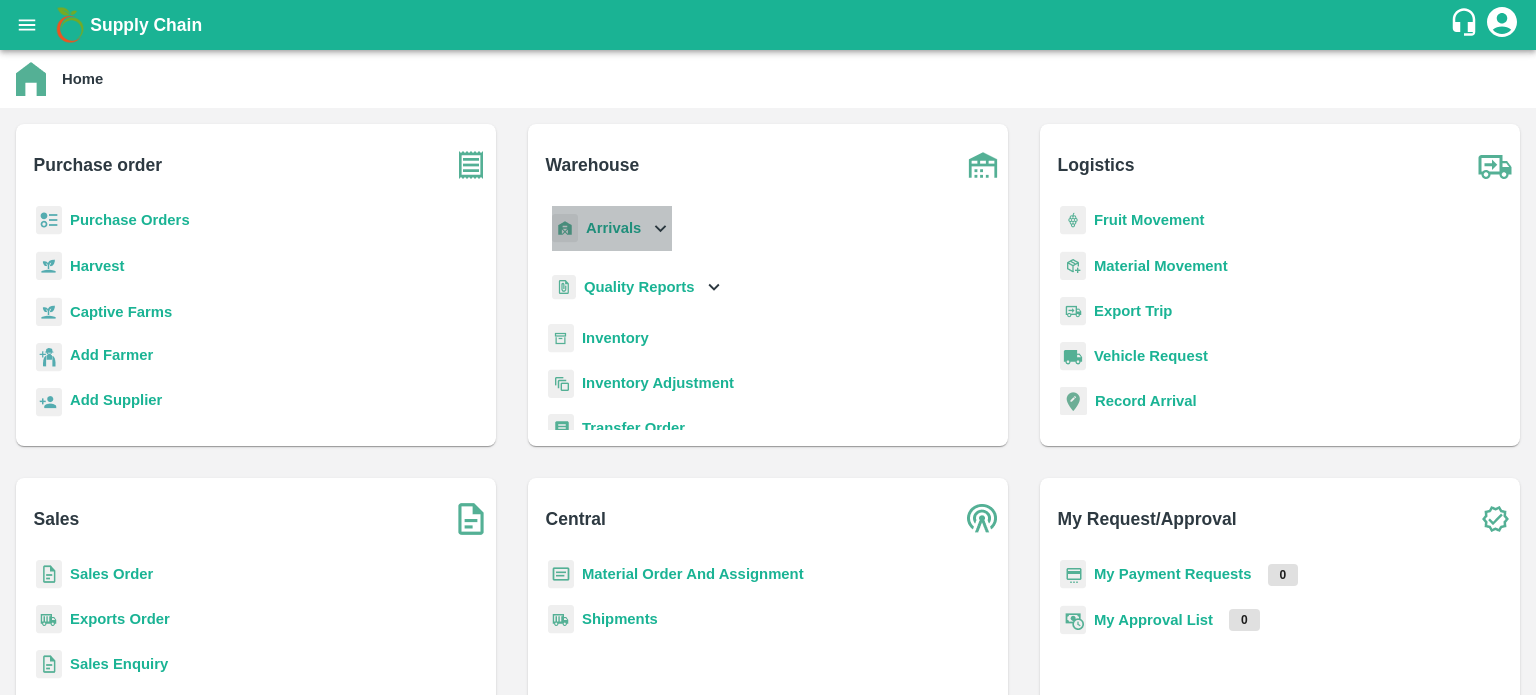 click 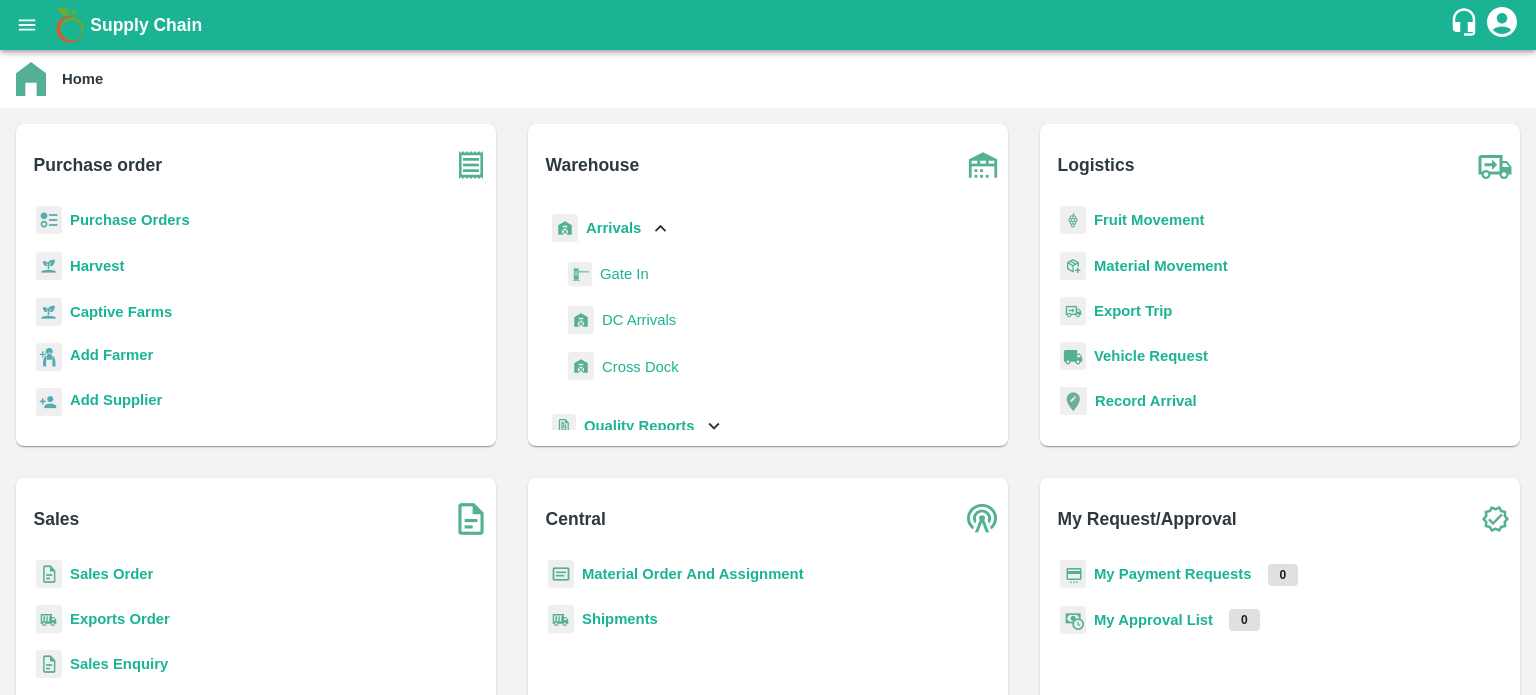 click on "DC Arrivals" at bounding box center (639, 320) 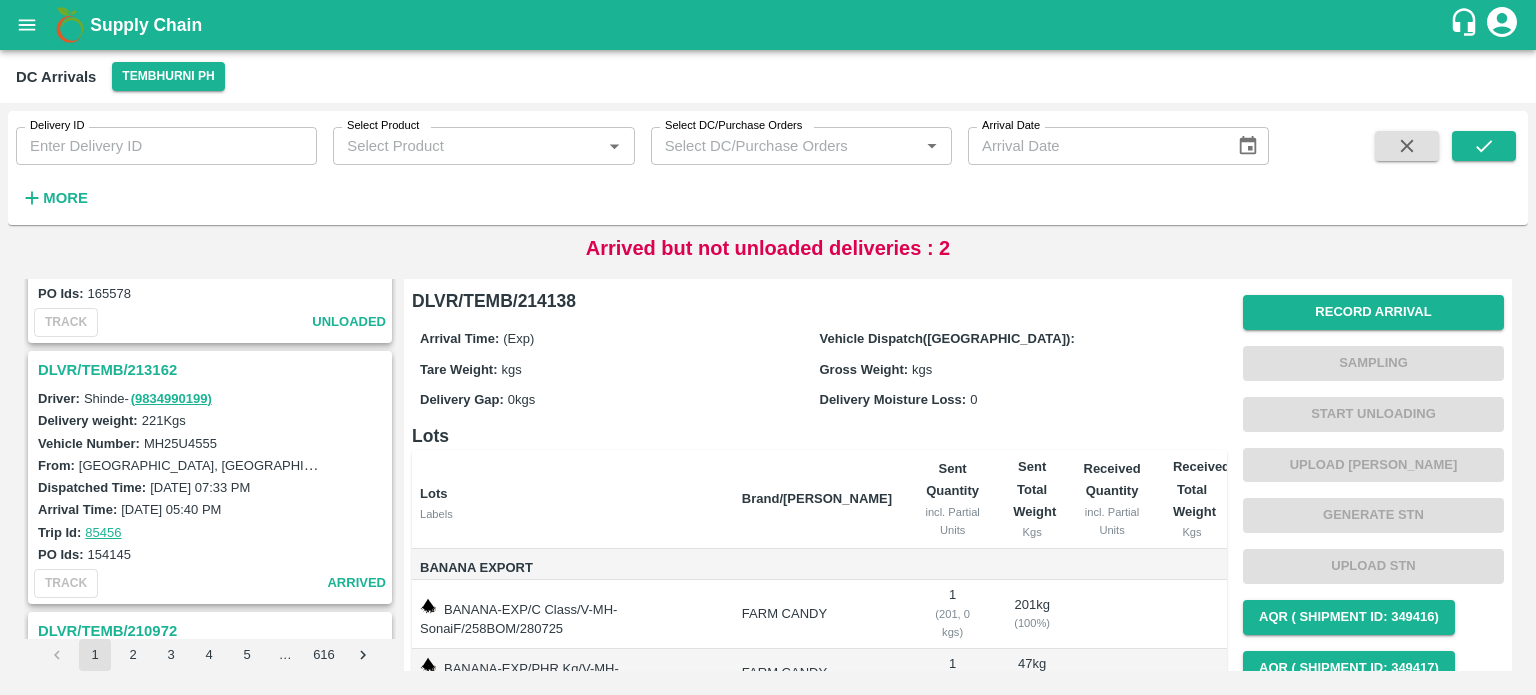 scroll, scrollTop: 5128, scrollLeft: 0, axis: vertical 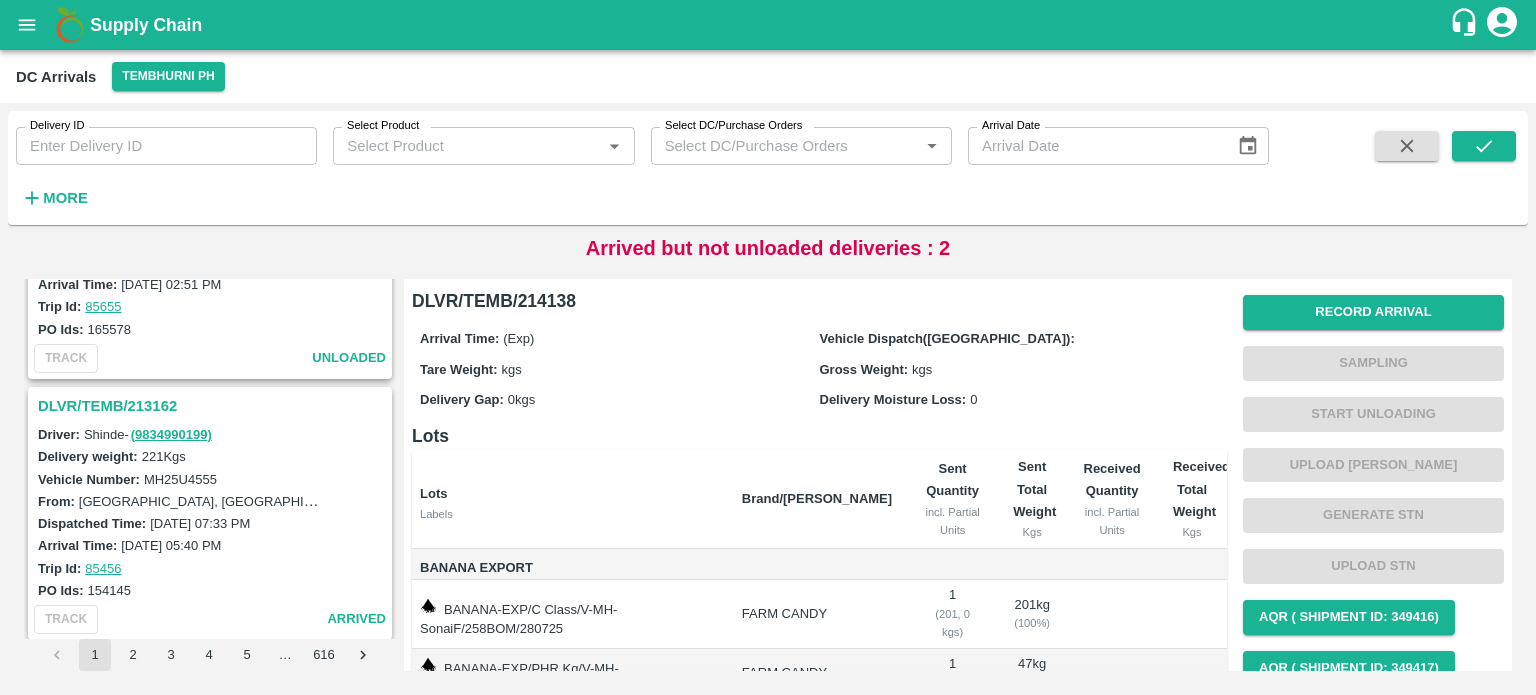 click on "DLVR/TEMB/213162" at bounding box center (213, 406) 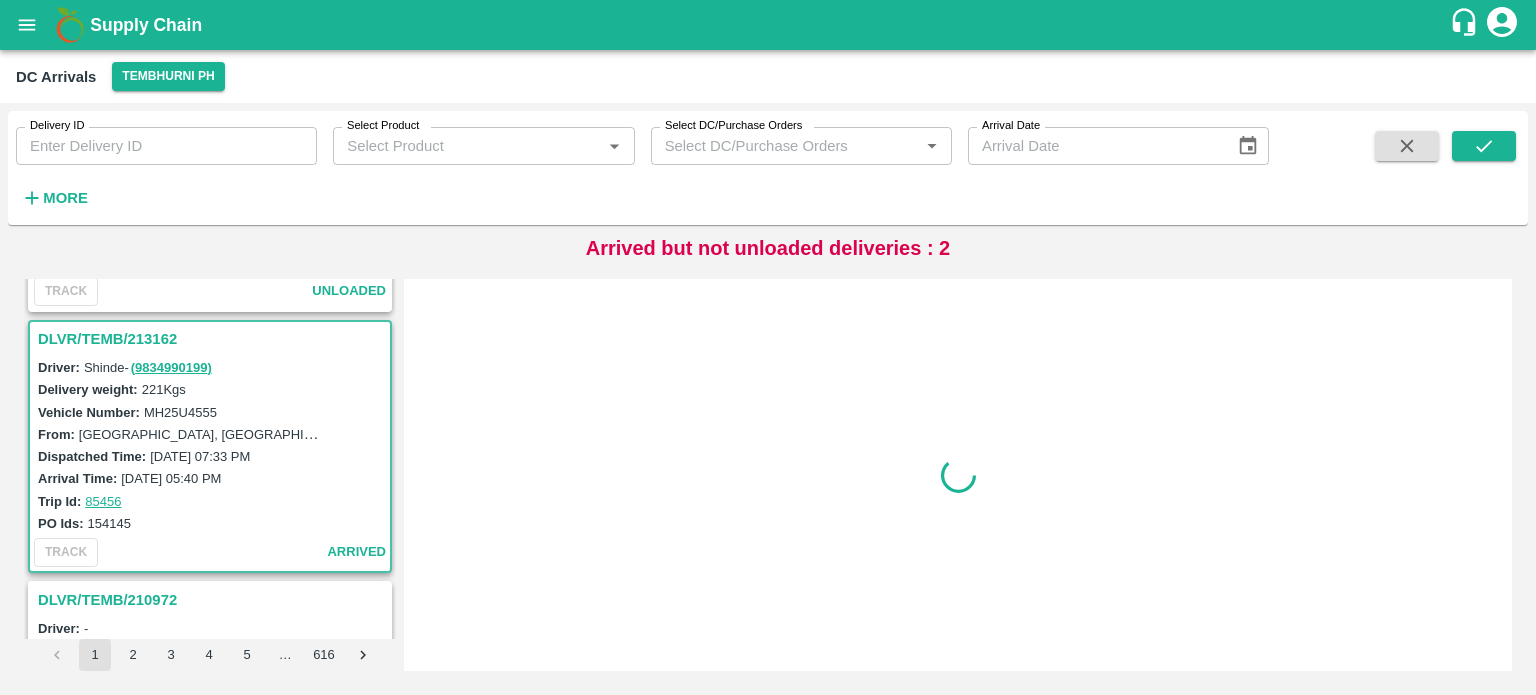 scroll, scrollTop: 5212, scrollLeft: 0, axis: vertical 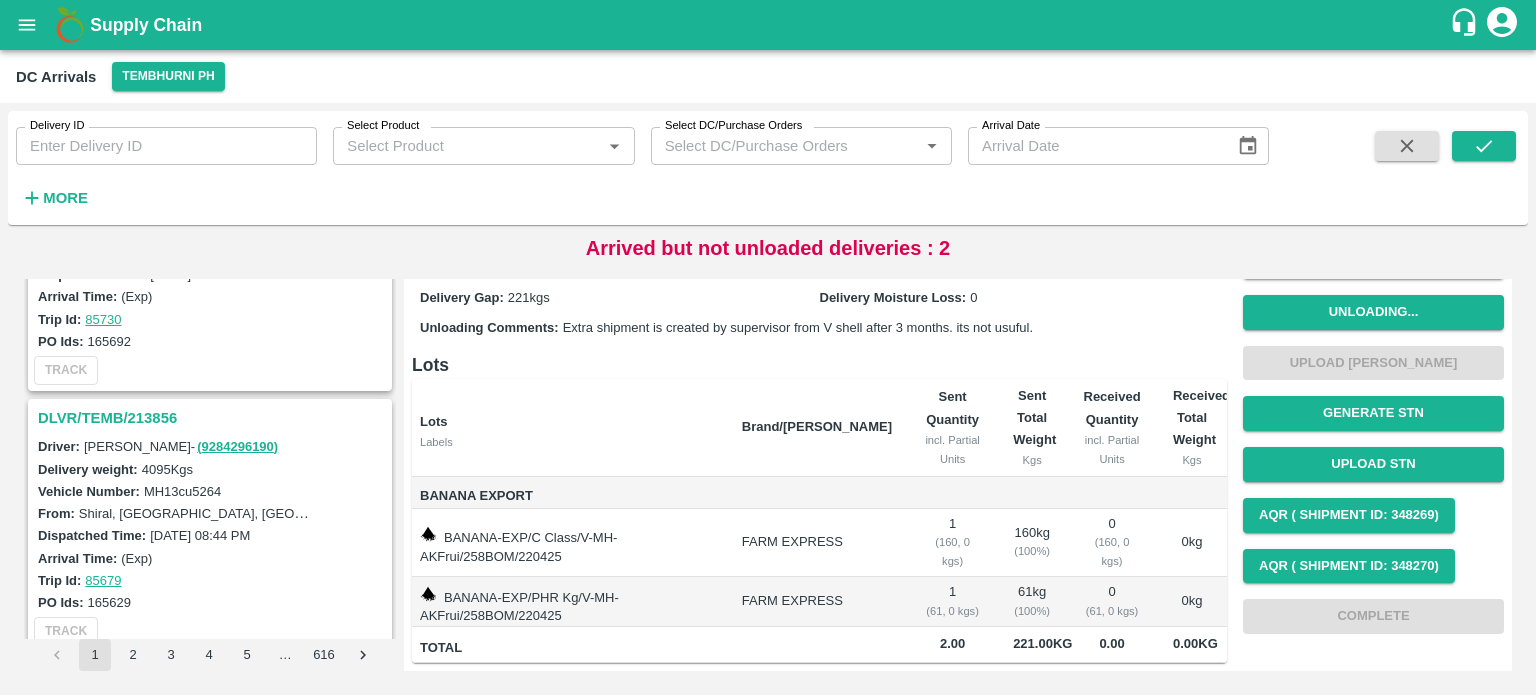 click on "DLVR/TEMB/213856" at bounding box center [213, 418] 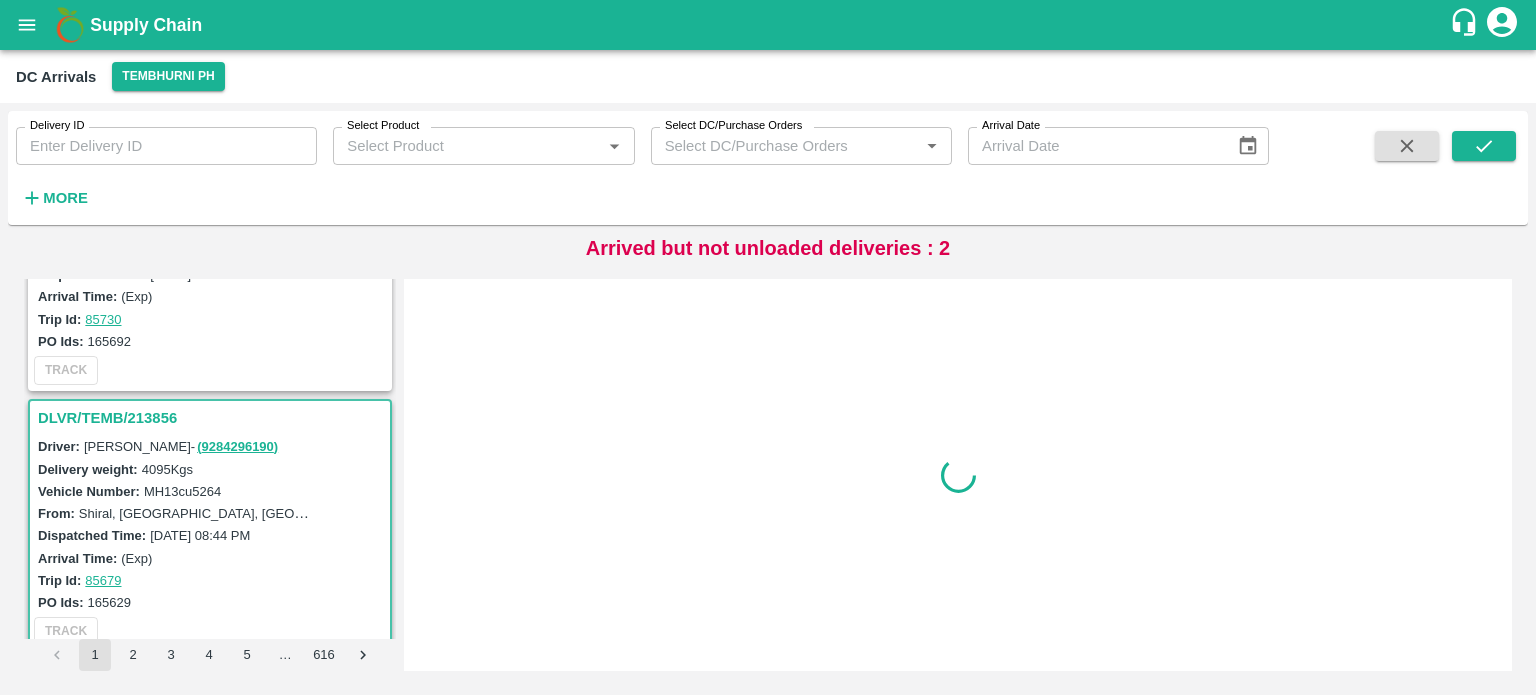 scroll, scrollTop: 0, scrollLeft: 0, axis: both 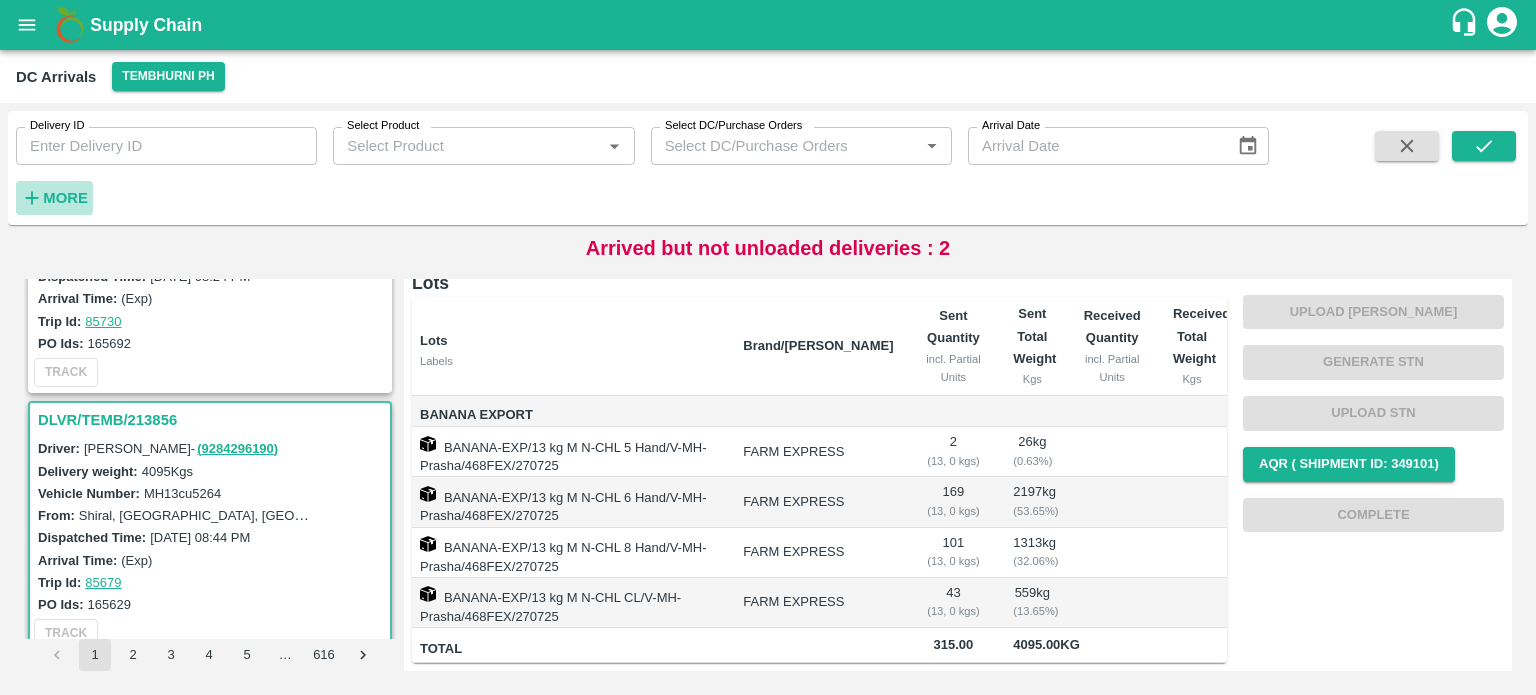 click on "More" at bounding box center [65, 198] 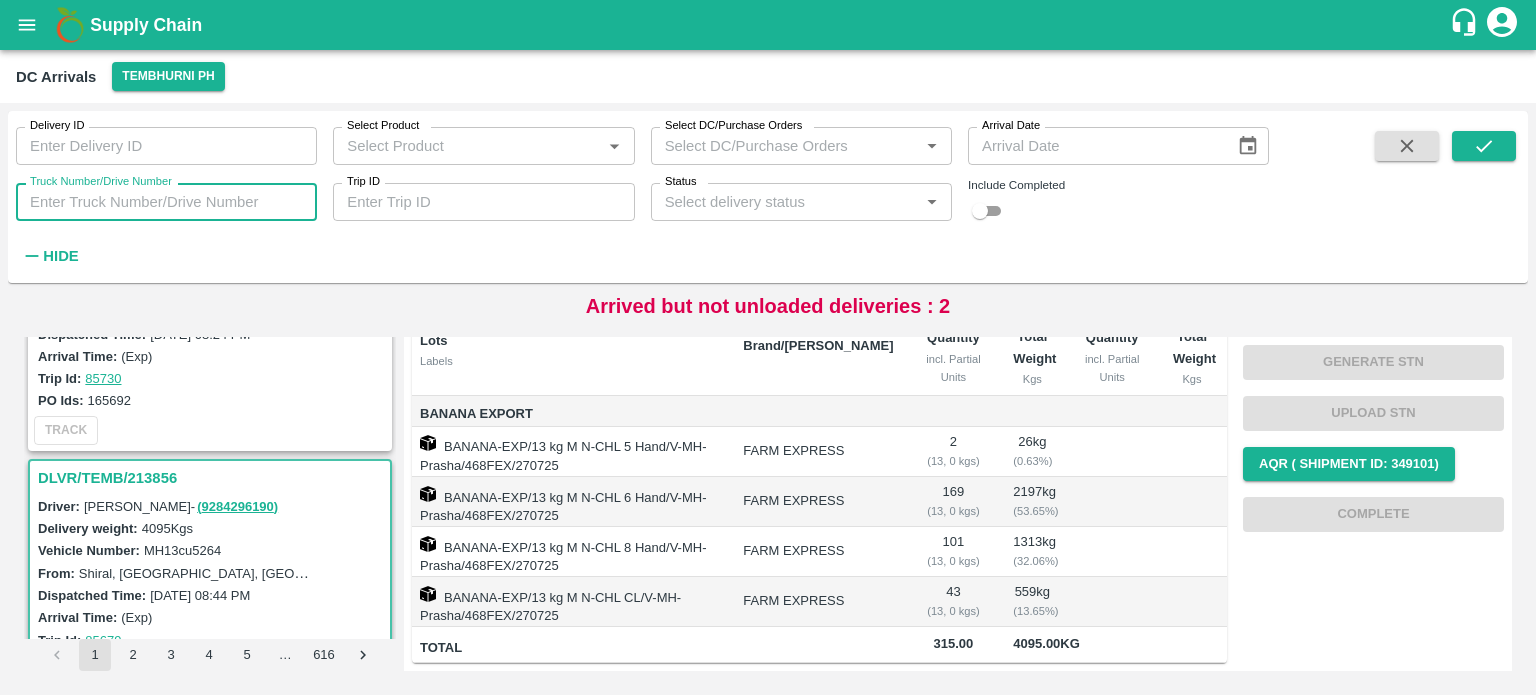 click on "Truck Number/Drive Number" at bounding box center (166, 202) 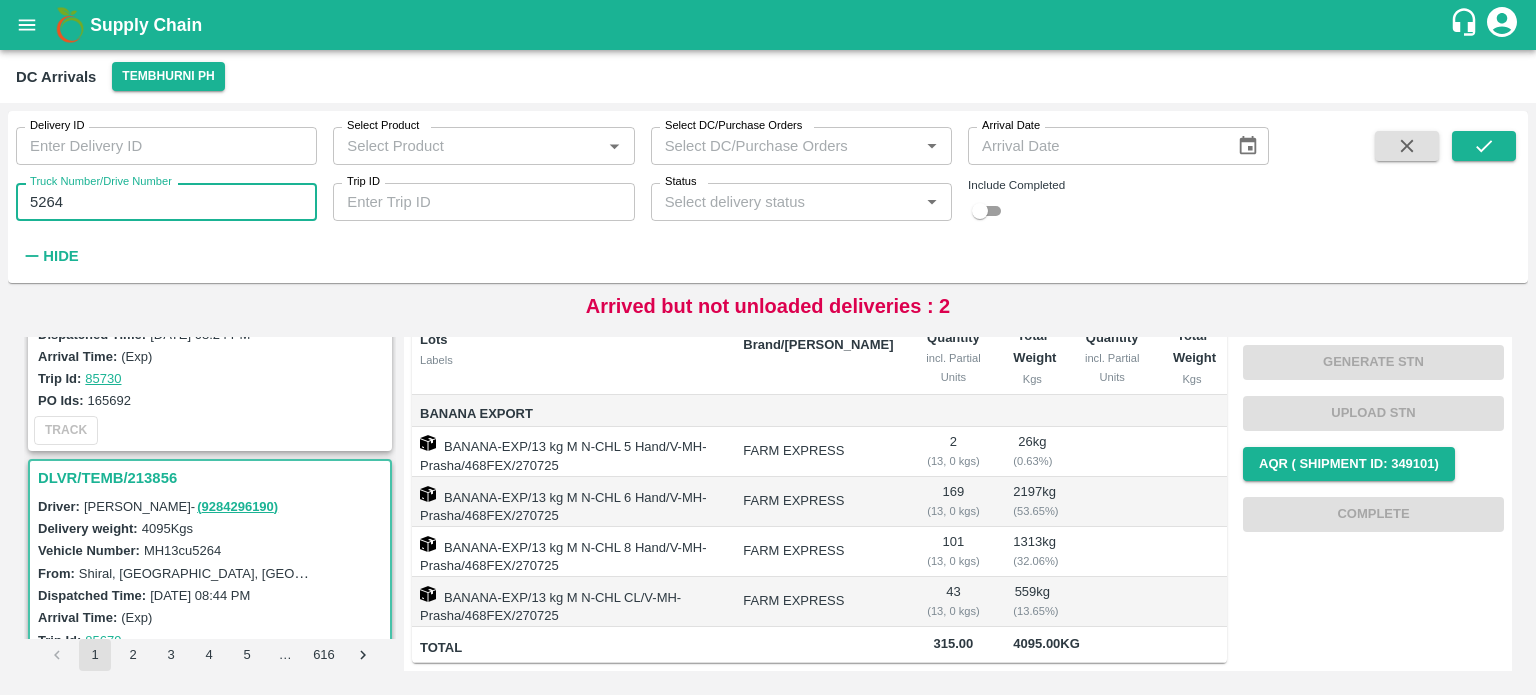 type on "5264" 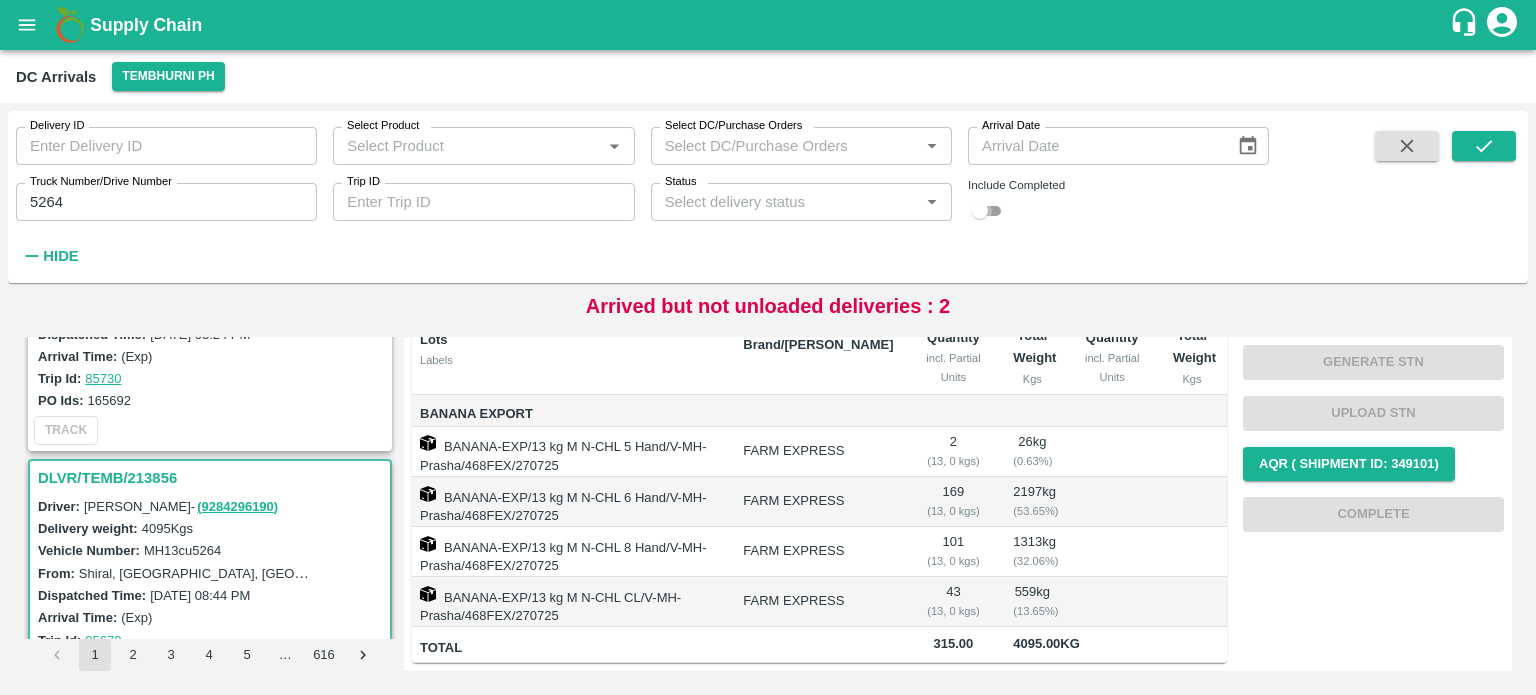click at bounding box center (980, 211) 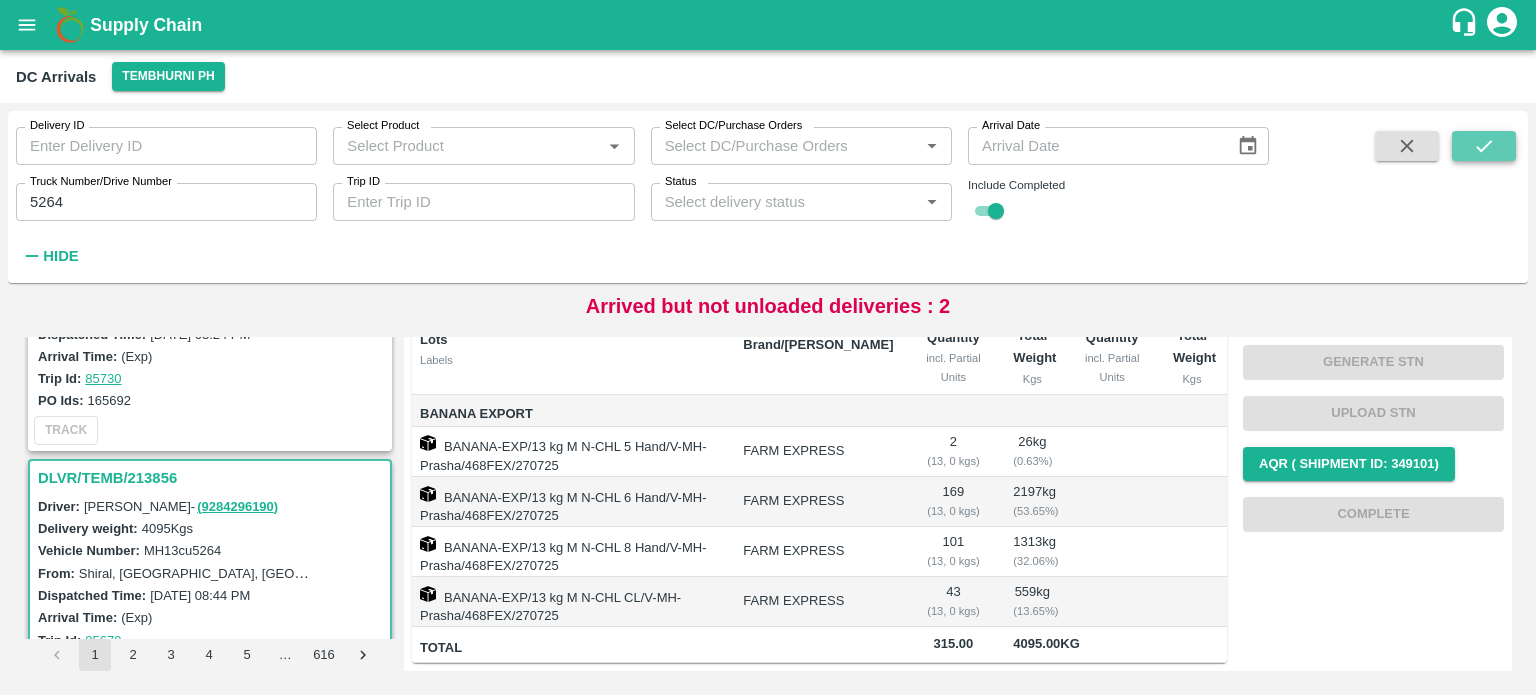 click at bounding box center (1484, 146) 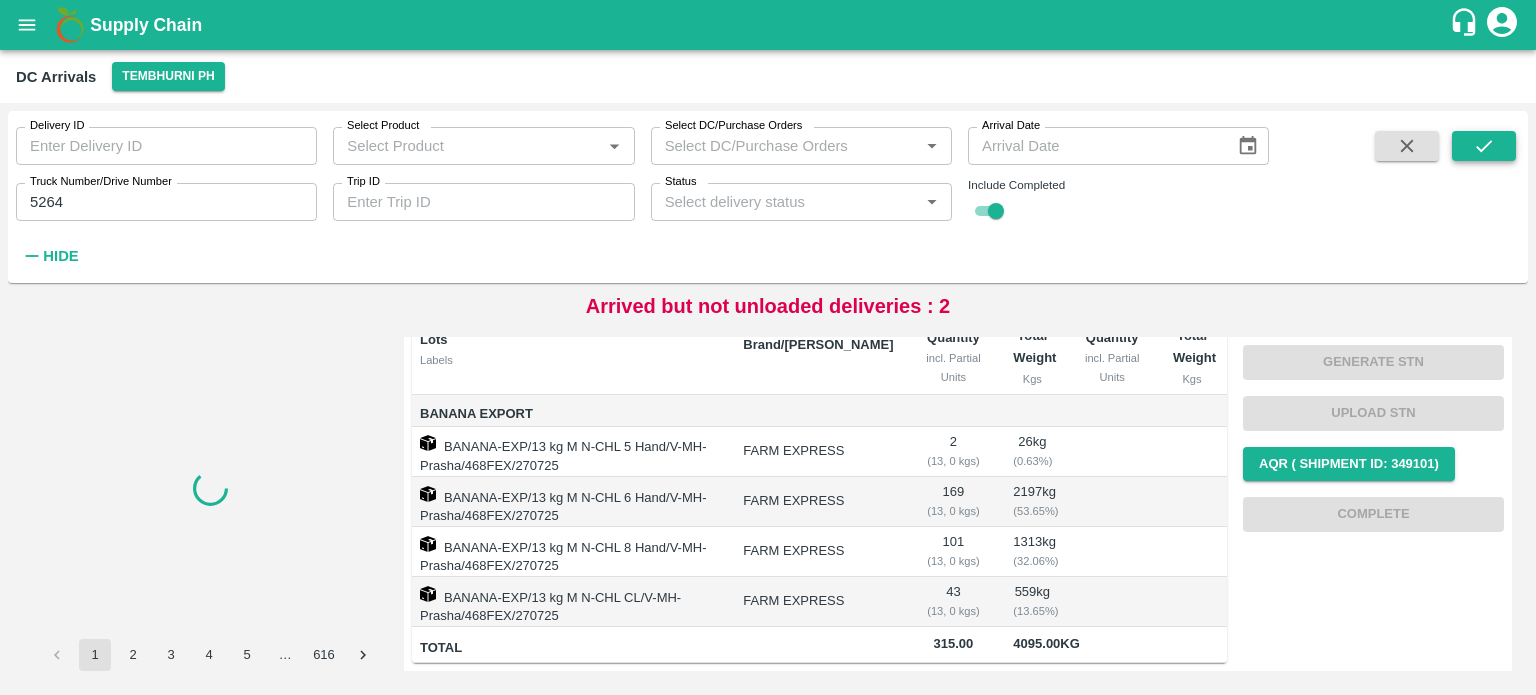 scroll, scrollTop: 0, scrollLeft: 0, axis: both 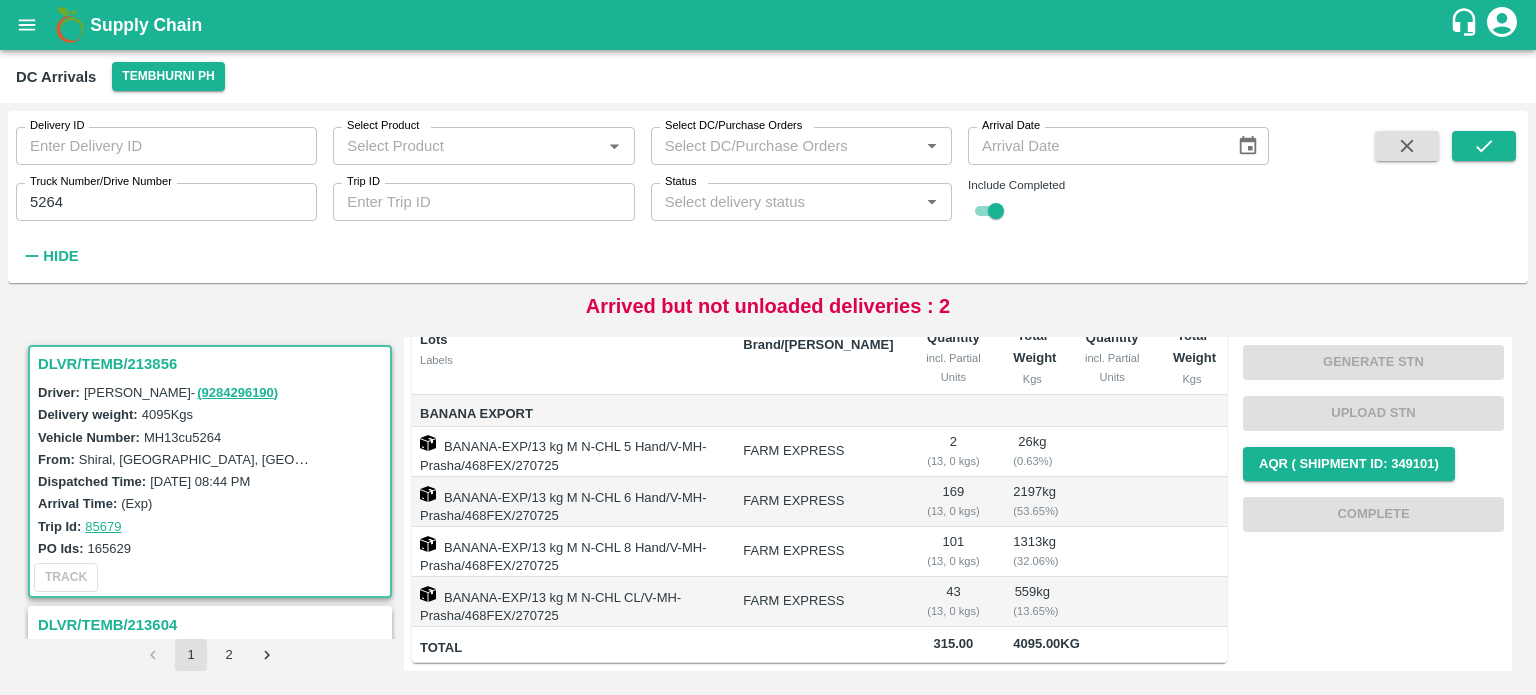 click on "MH13cu5264" at bounding box center (182, 437) 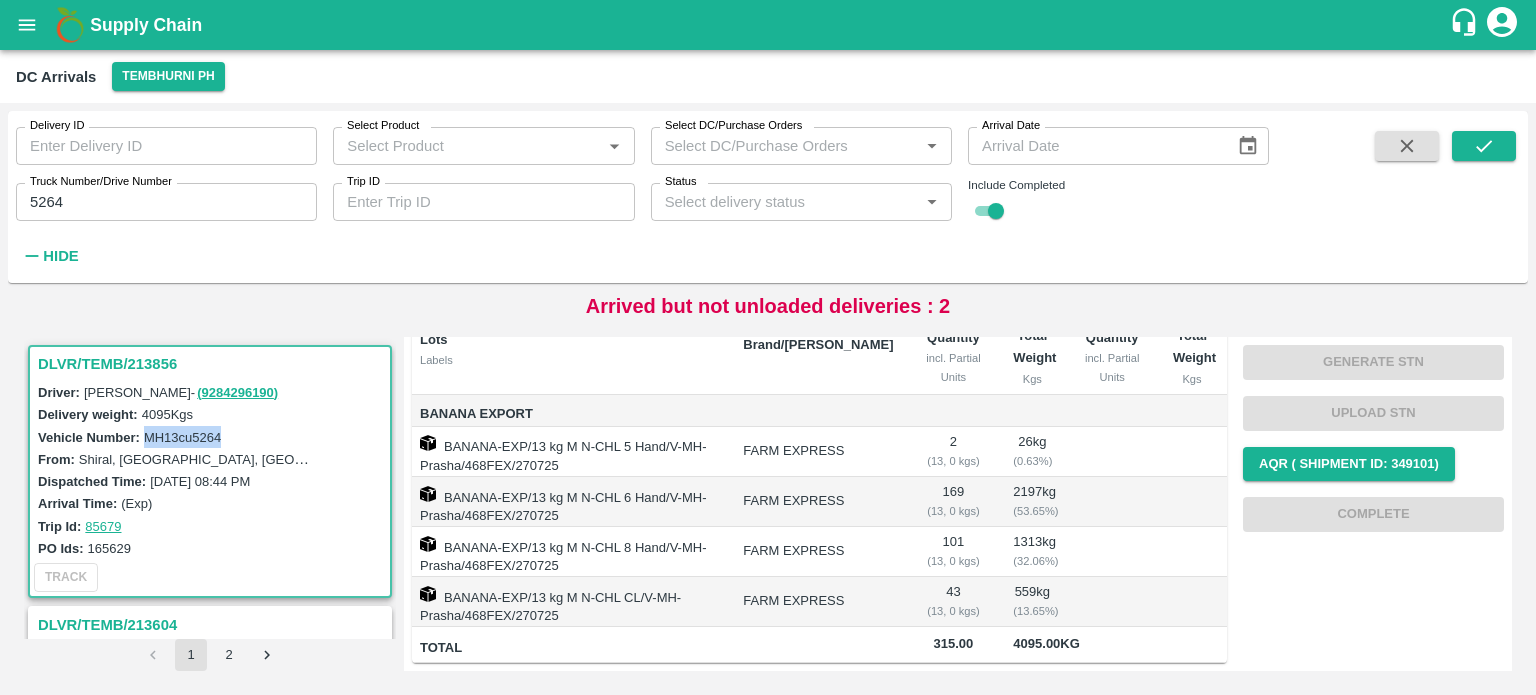 click on "MH13cu5264" at bounding box center (182, 437) 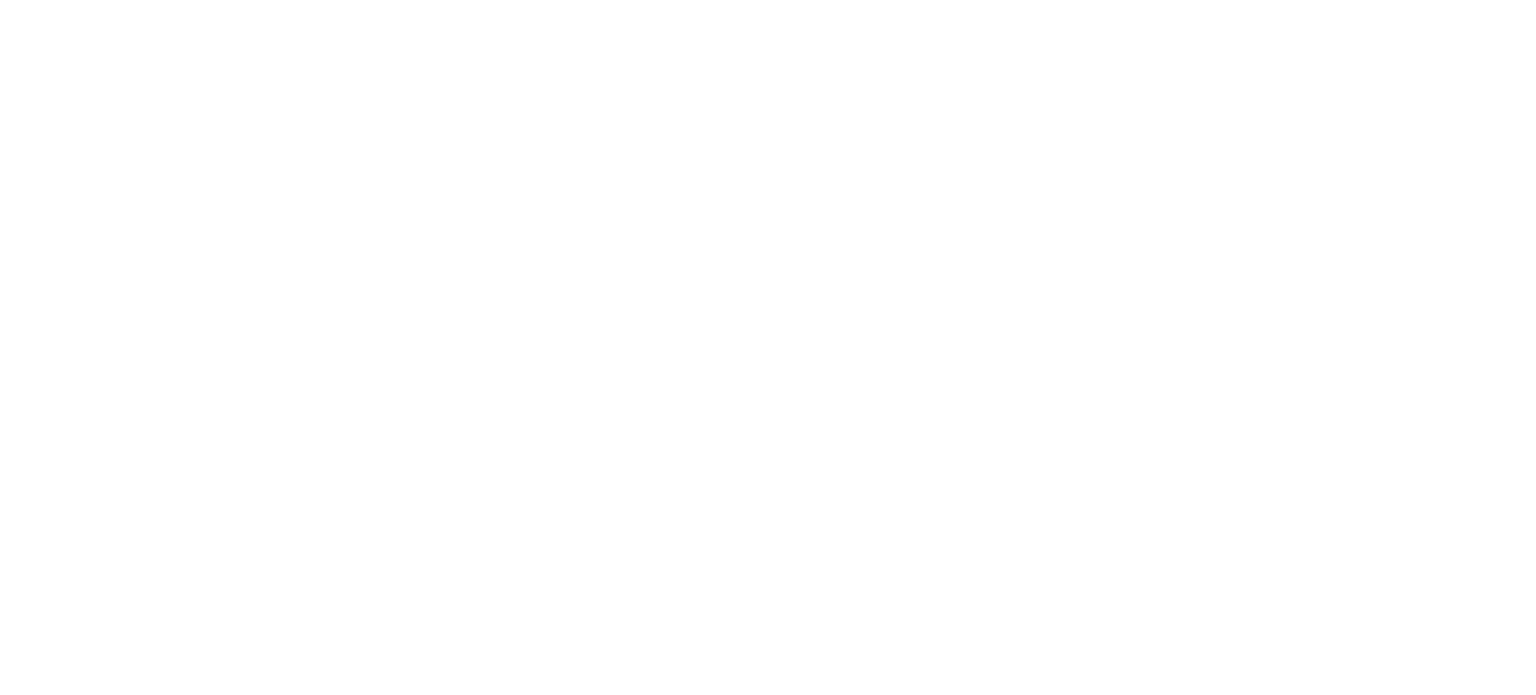 scroll, scrollTop: 0, scrollLeft: 0, axis: both 